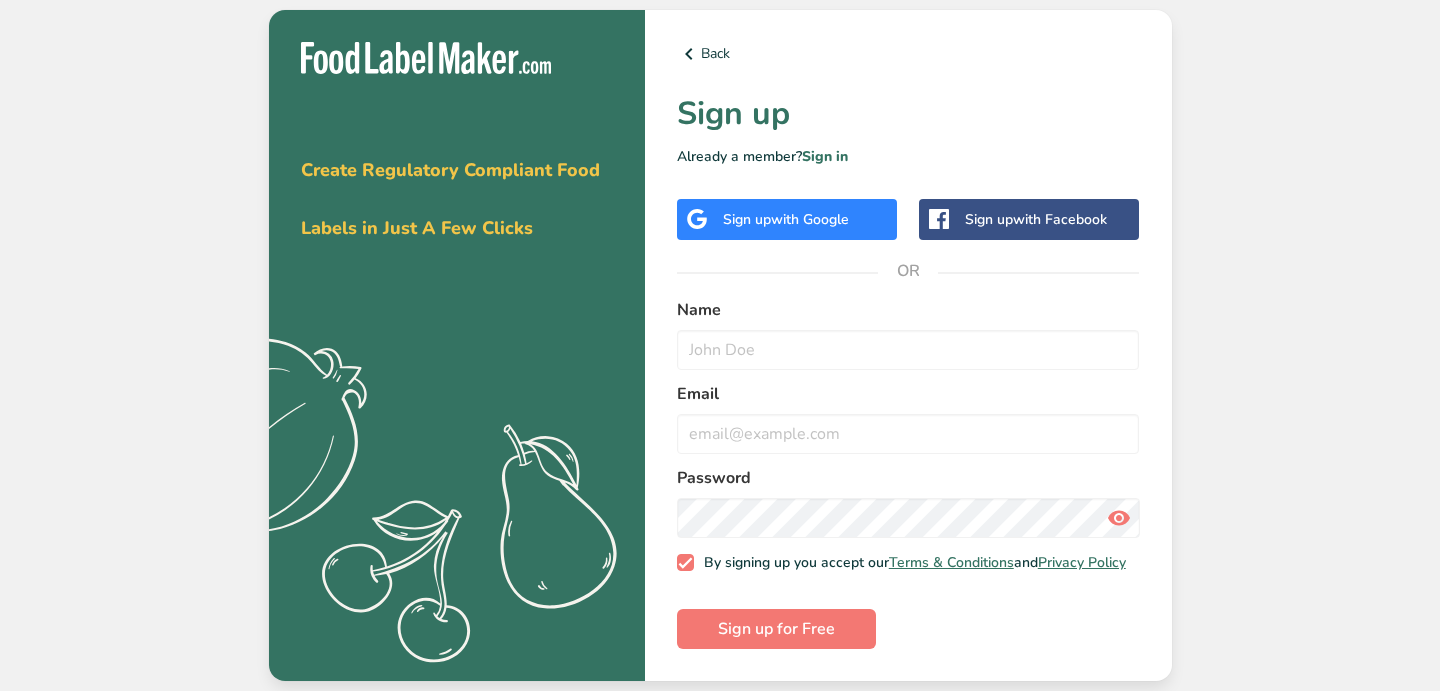 scroll, scrollTop: 0, scrollLeft: 0, axis: both 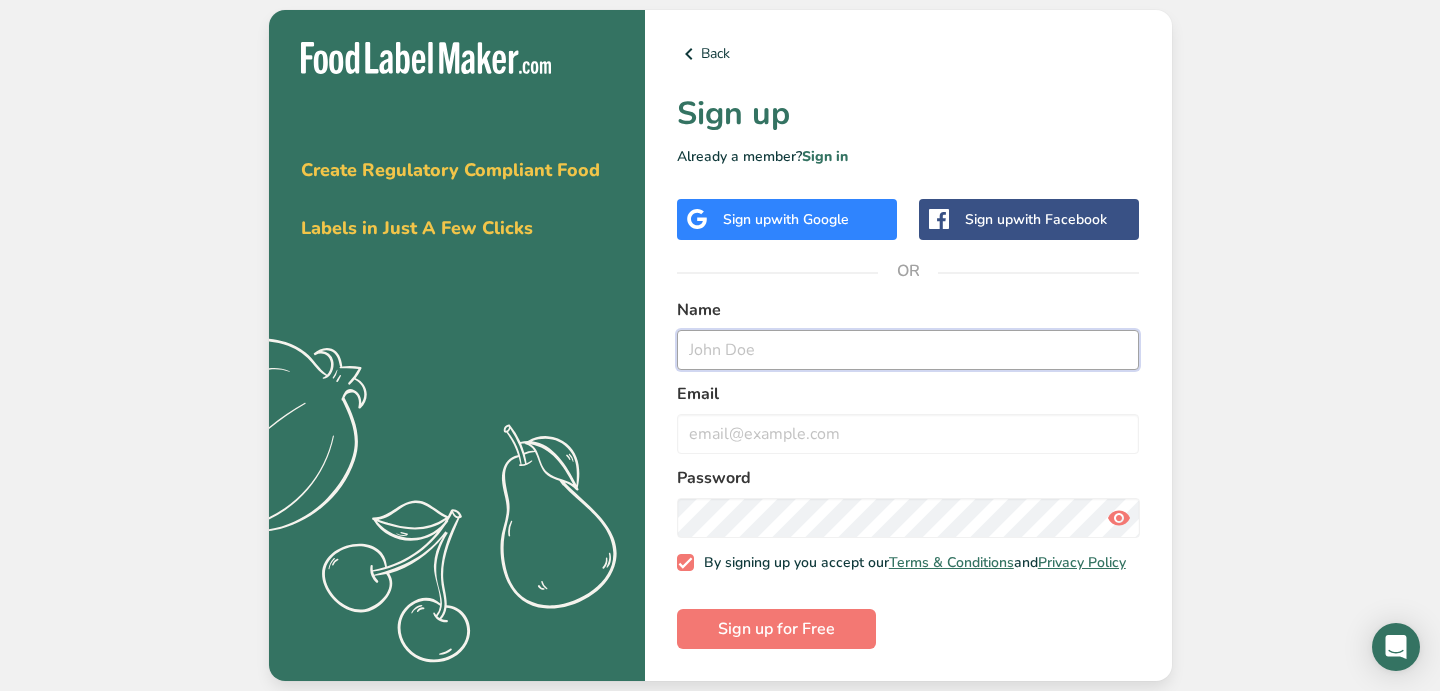 click at bounding box center (908, 350) 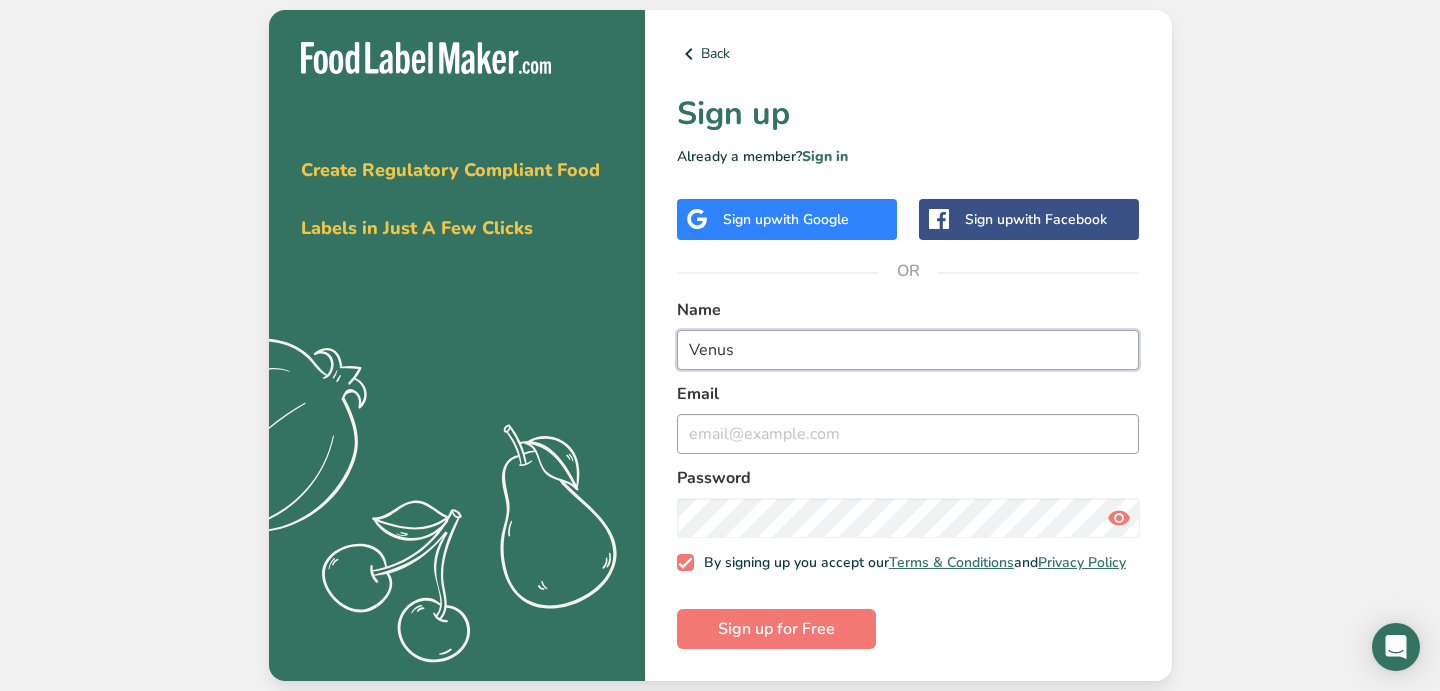 type on "Venus" 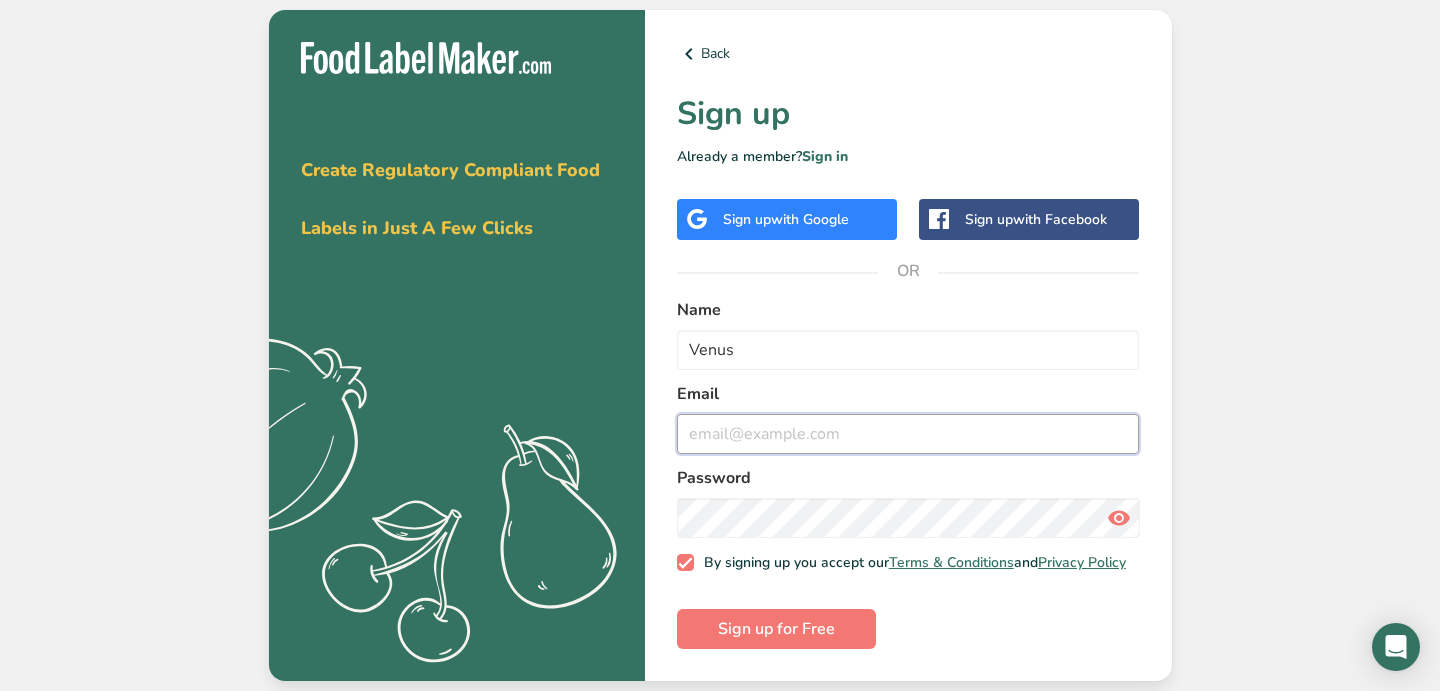 click at bounding box center [908, 434] 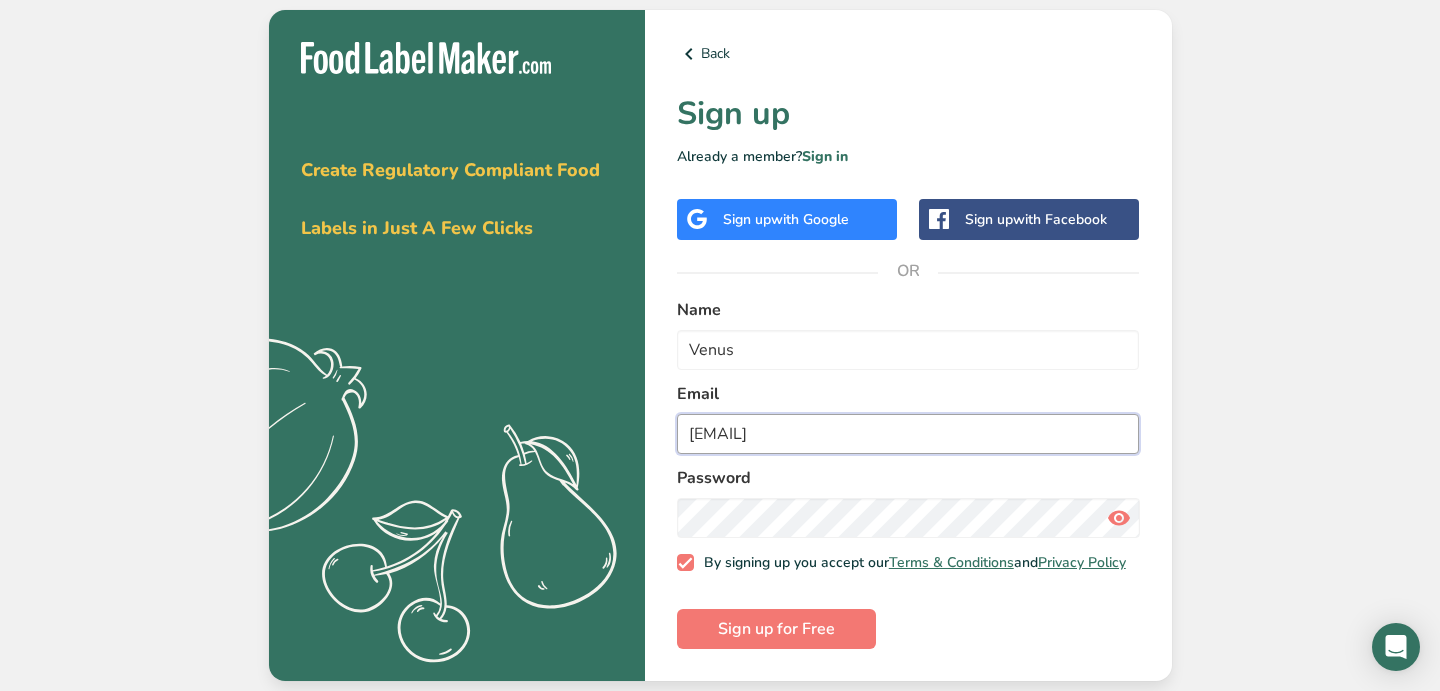 type on "[USERNAME]@example.com" 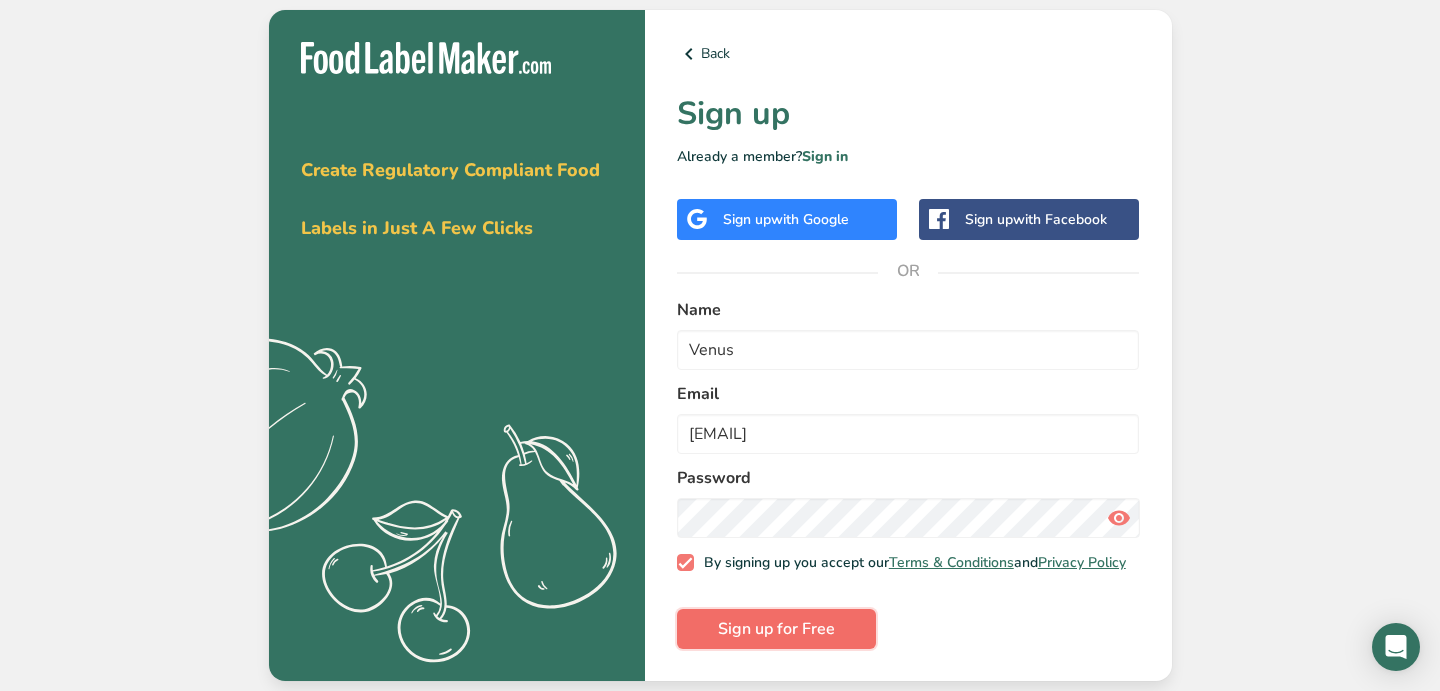 click on "Sign up for Free" at bounding box center (776, 629) 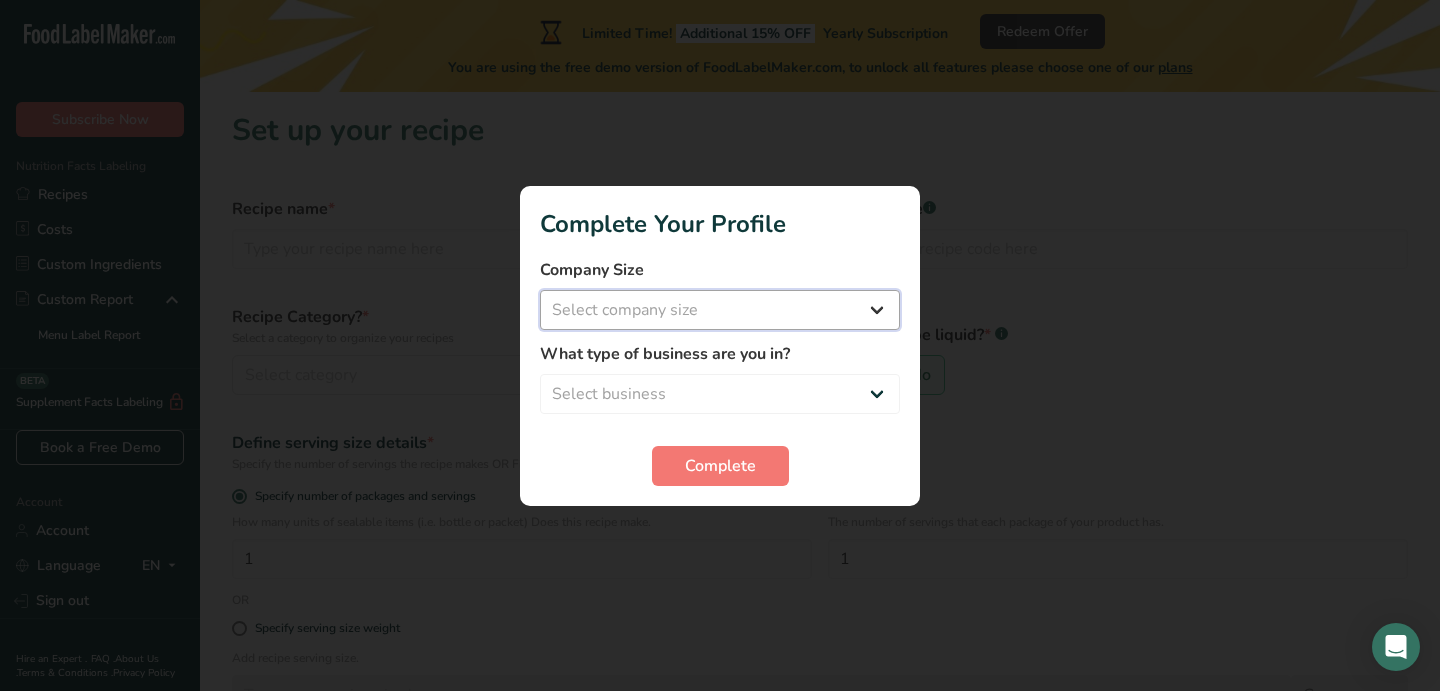 click on "Select company size
Fewer than 10 Employees
10 to 50 Employees
51 to 500 Employees
Over 500 Employees" at bounding box center [720, 310] 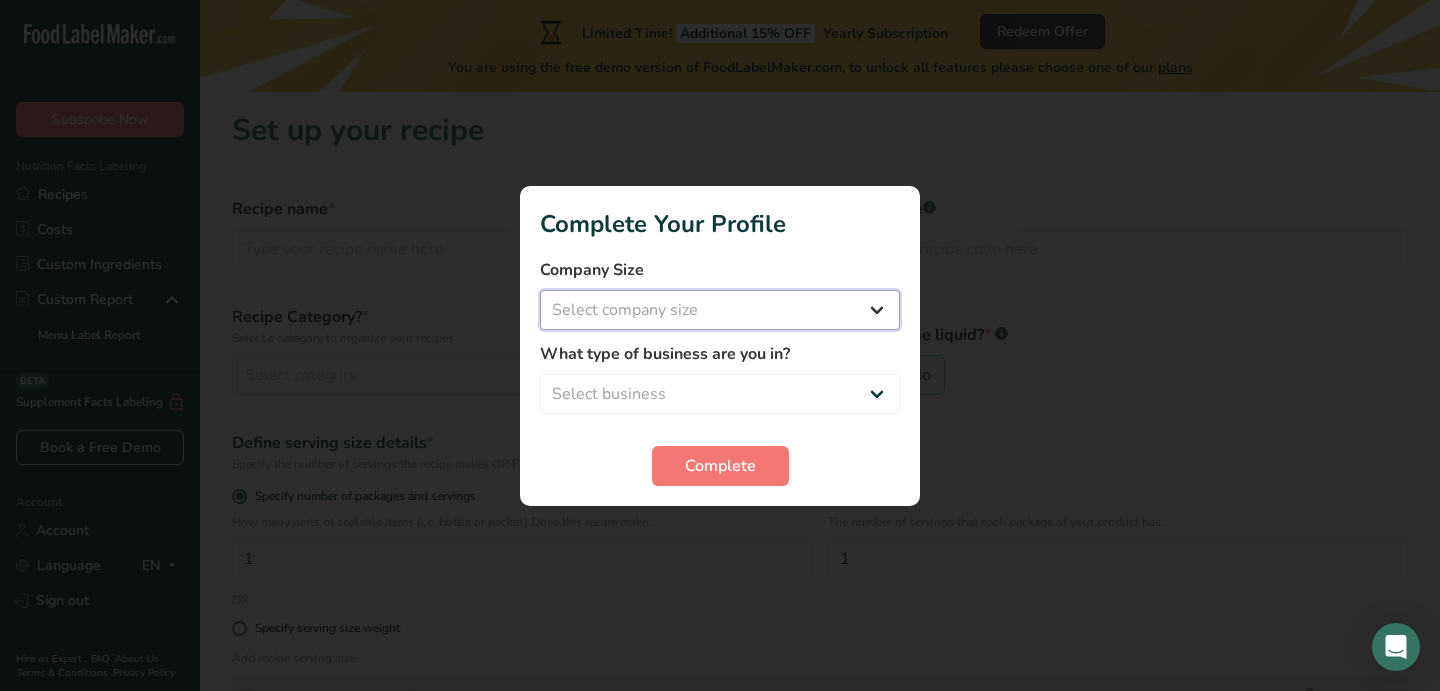 select on "1" 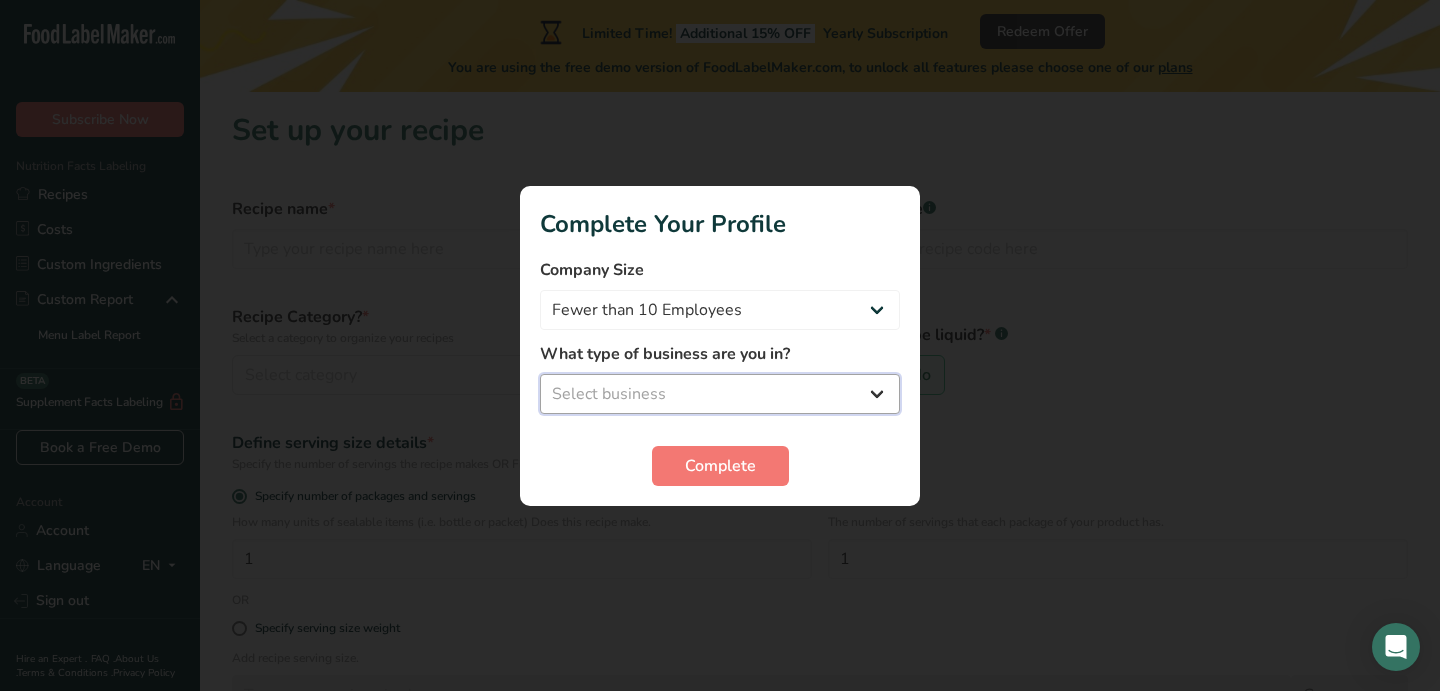 click on "Select business
Packaged Food Manufacturer
Restaurant & Cafe
Bakery
Meal Plans & Catering Company
Nutritionist
Food Blogger
Personal Trainer
Other" at bounding box center (720, 394) 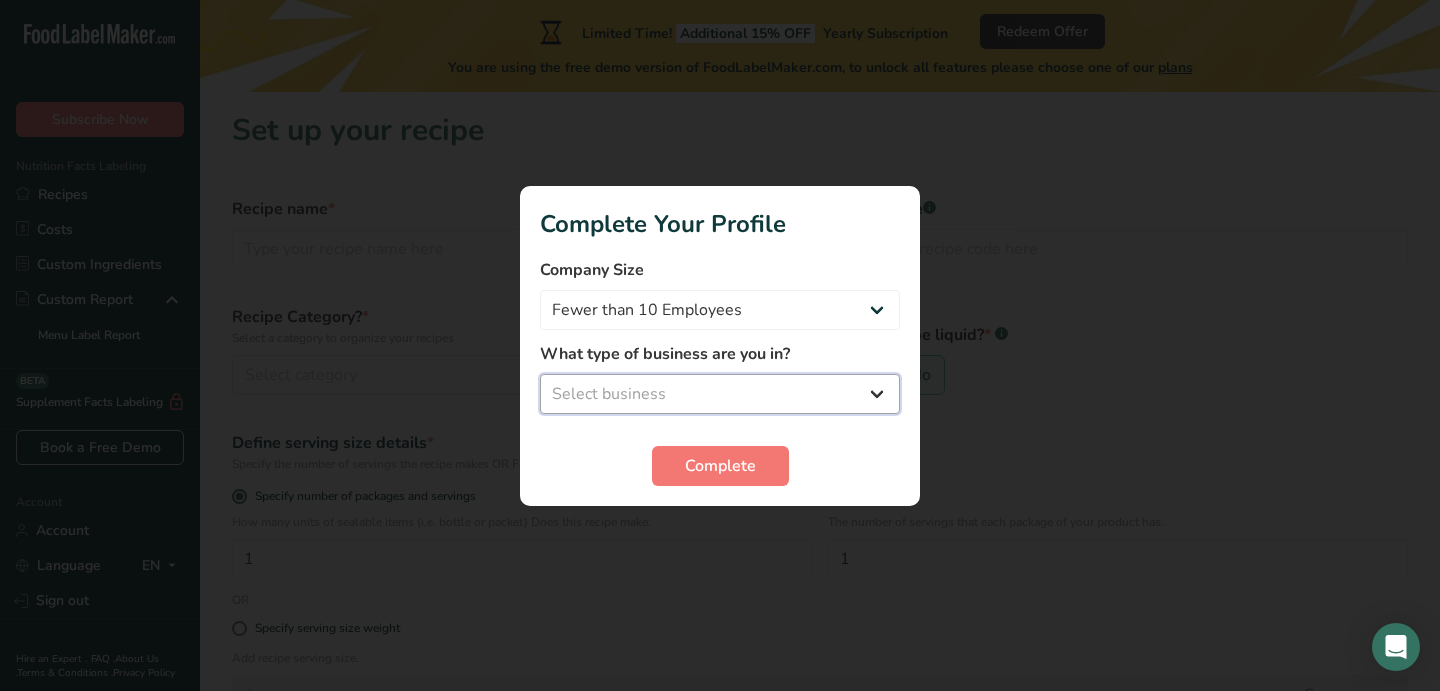 select on "8" 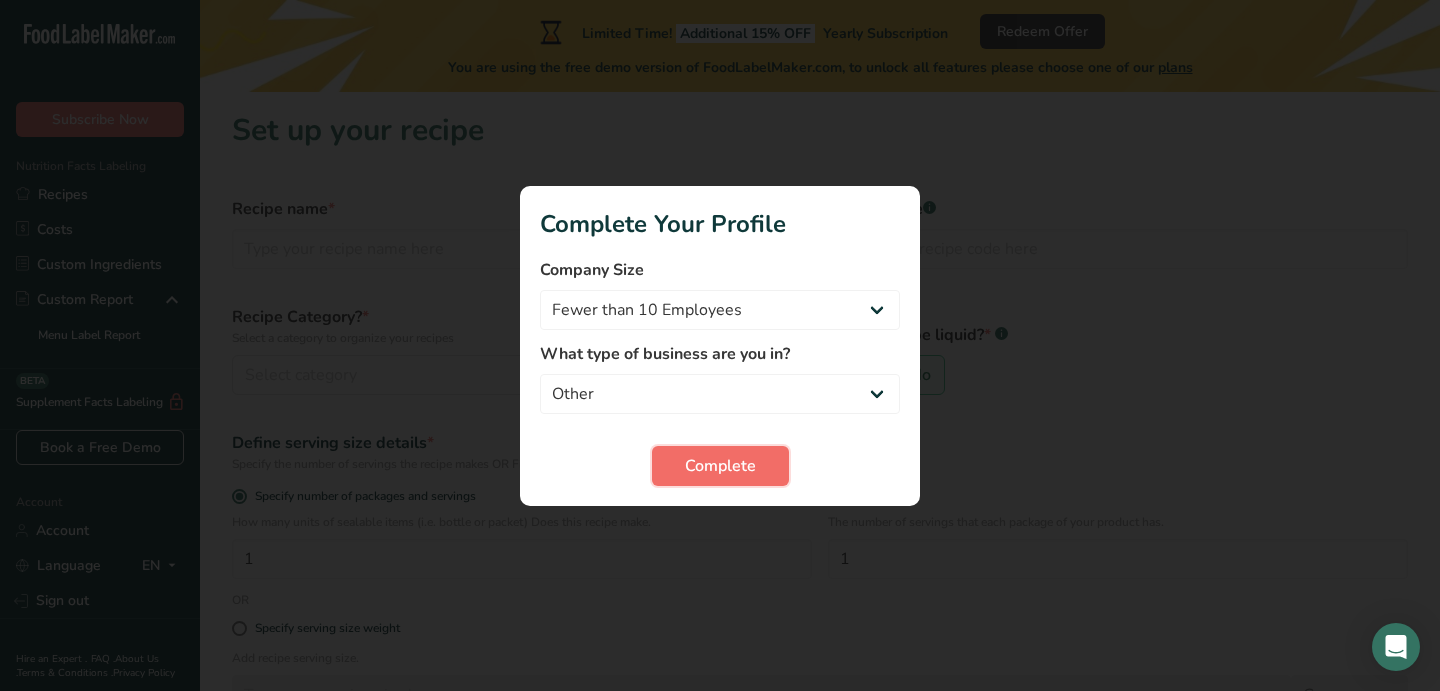 click on "Complete" at bounding box center [720, 466] 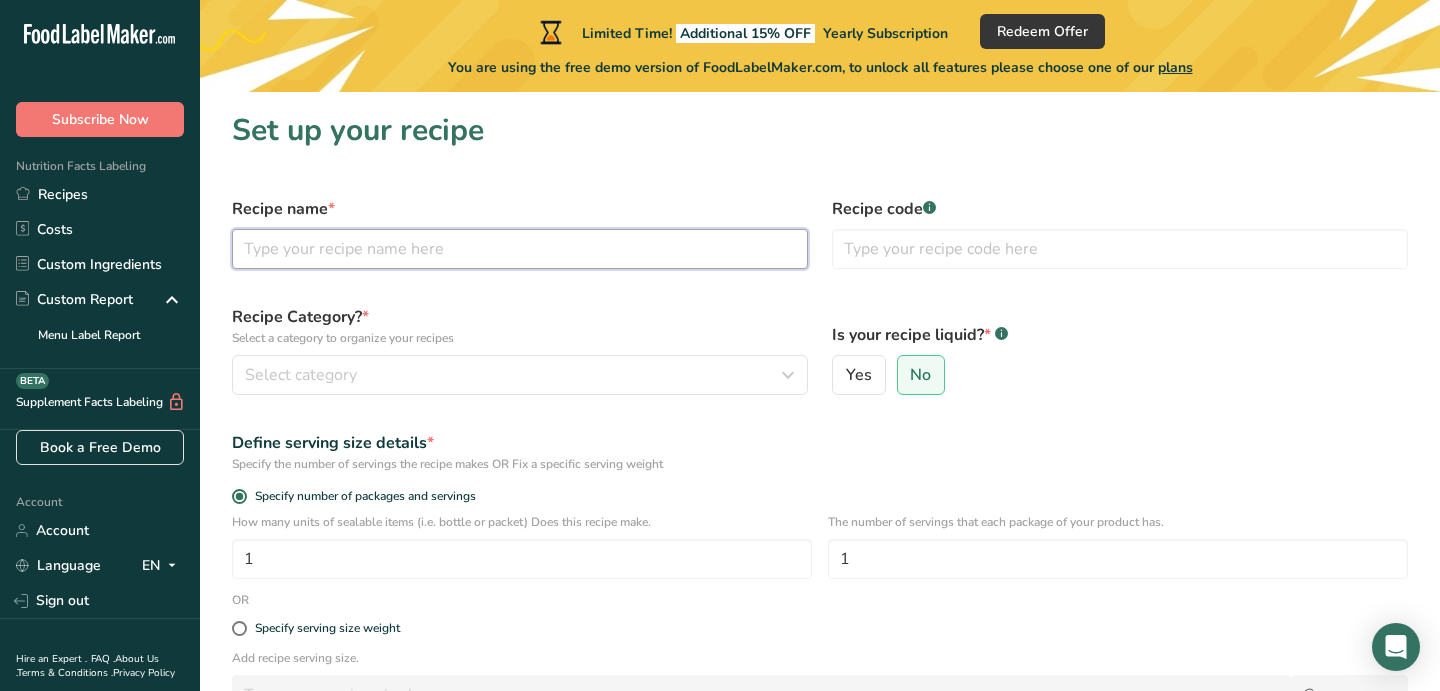 click at bounding box center [520, 249] 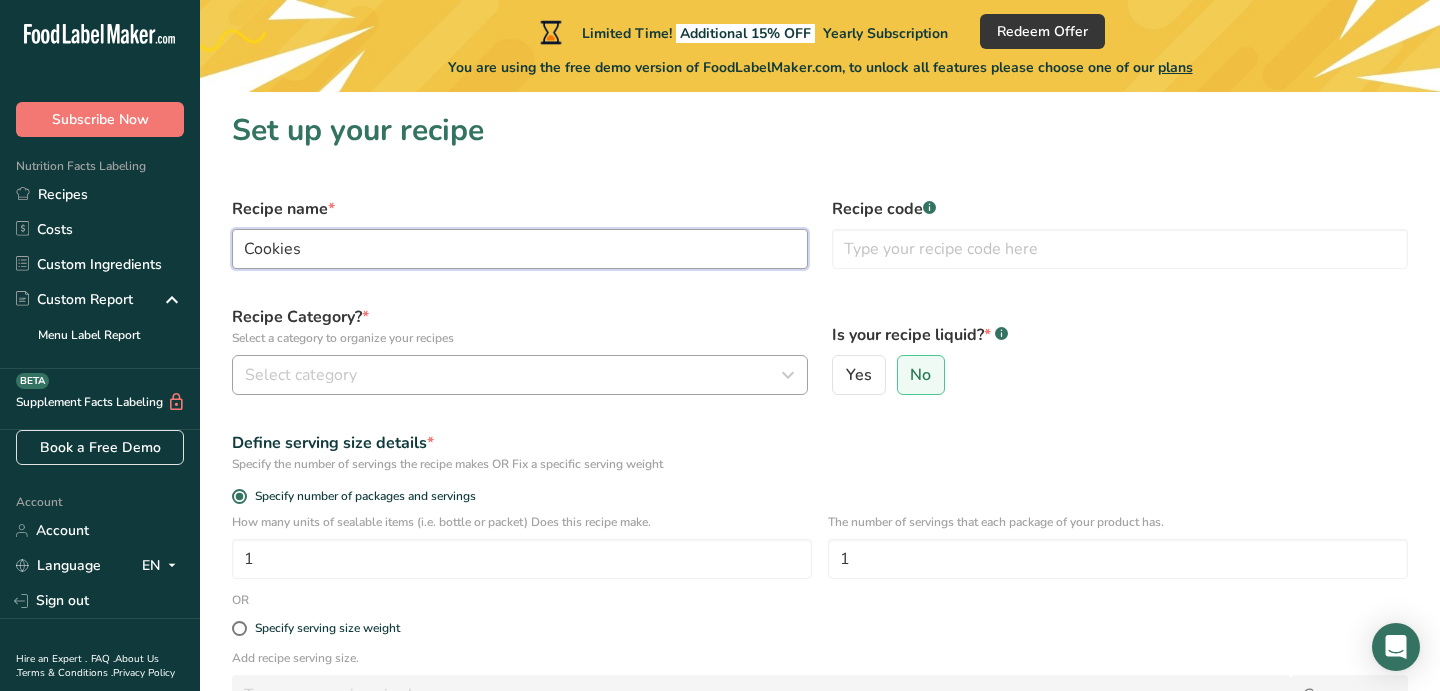 type on "Cookies" 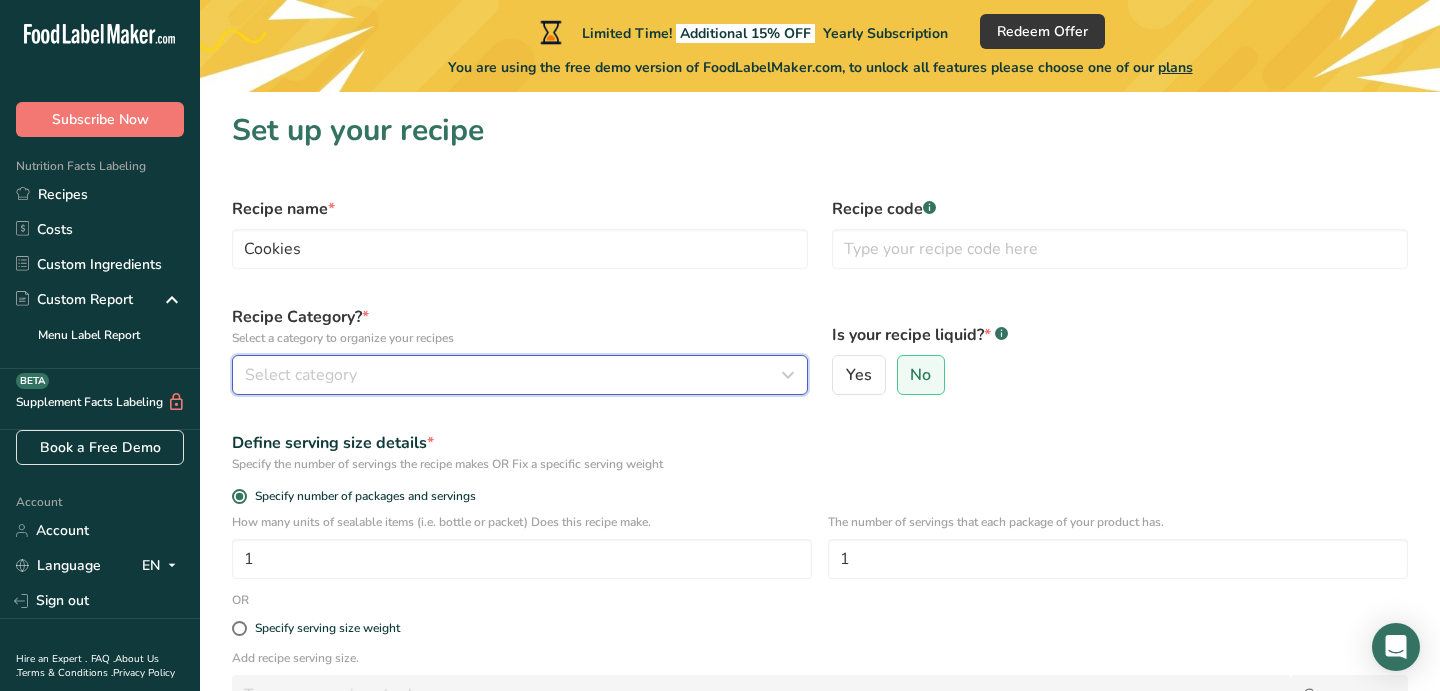 click on "Select category" at bounding box center (514, 375) 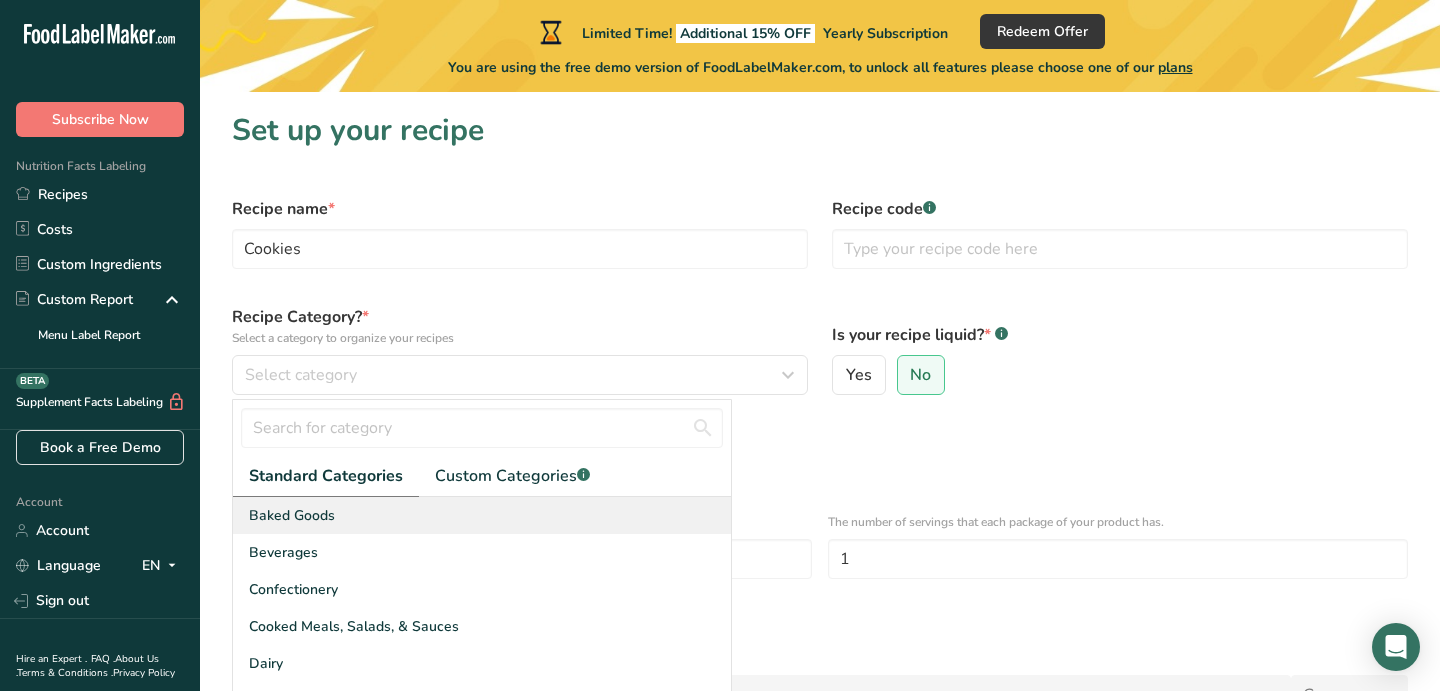 click on "Baked Goods" at bounding box center (292, 515) 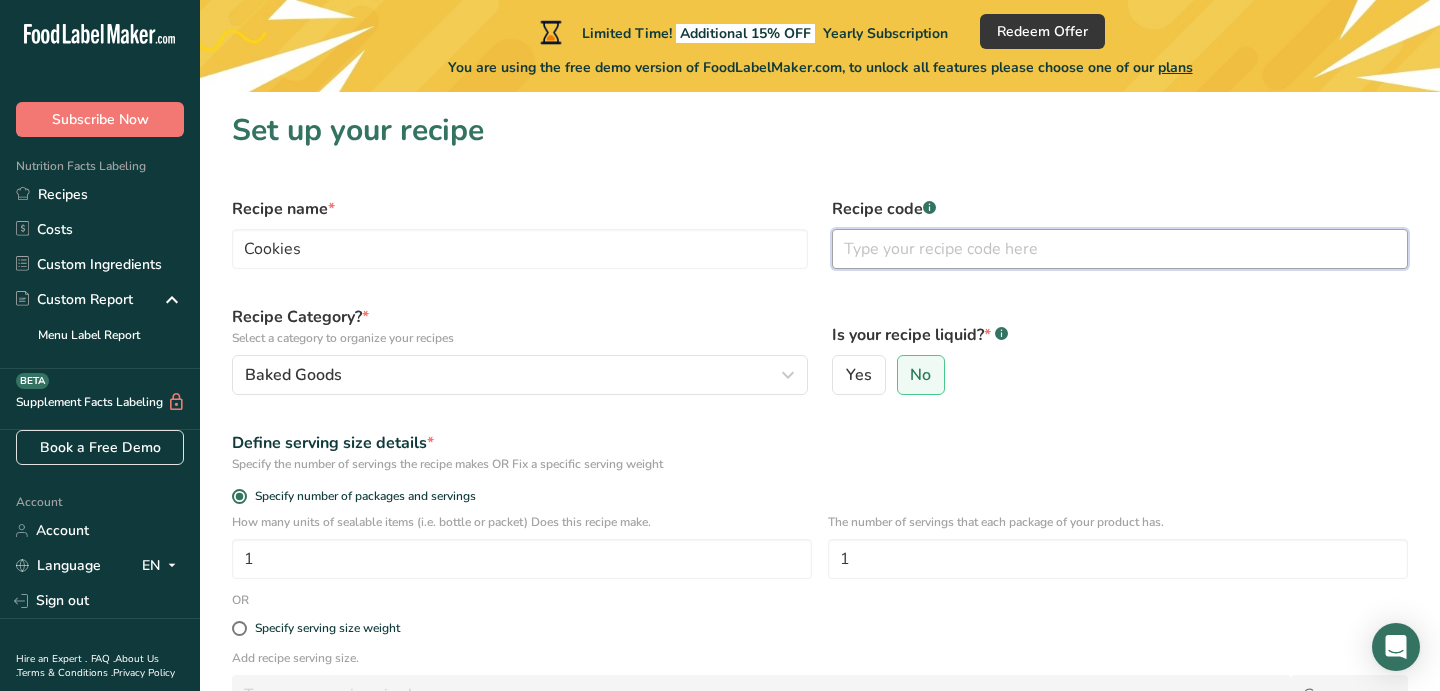 click at bounding box center [1120, 249] 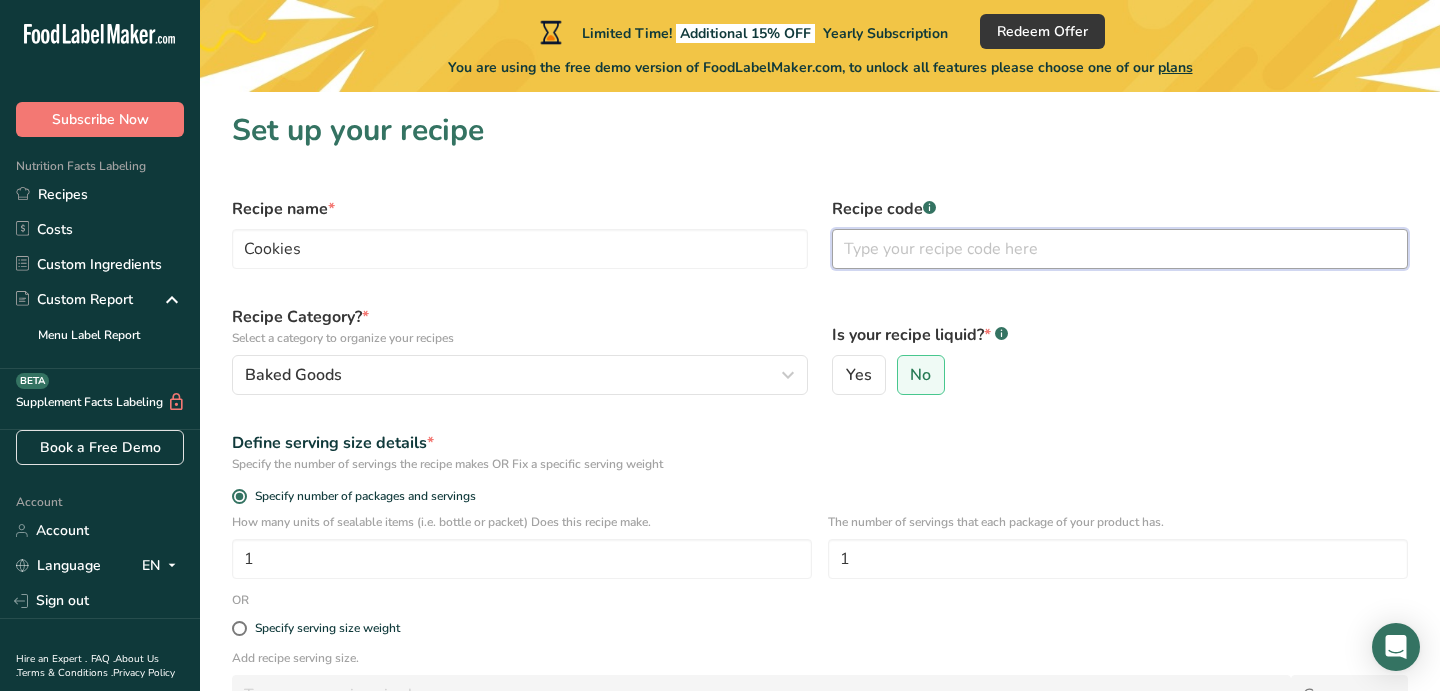 type on "c" 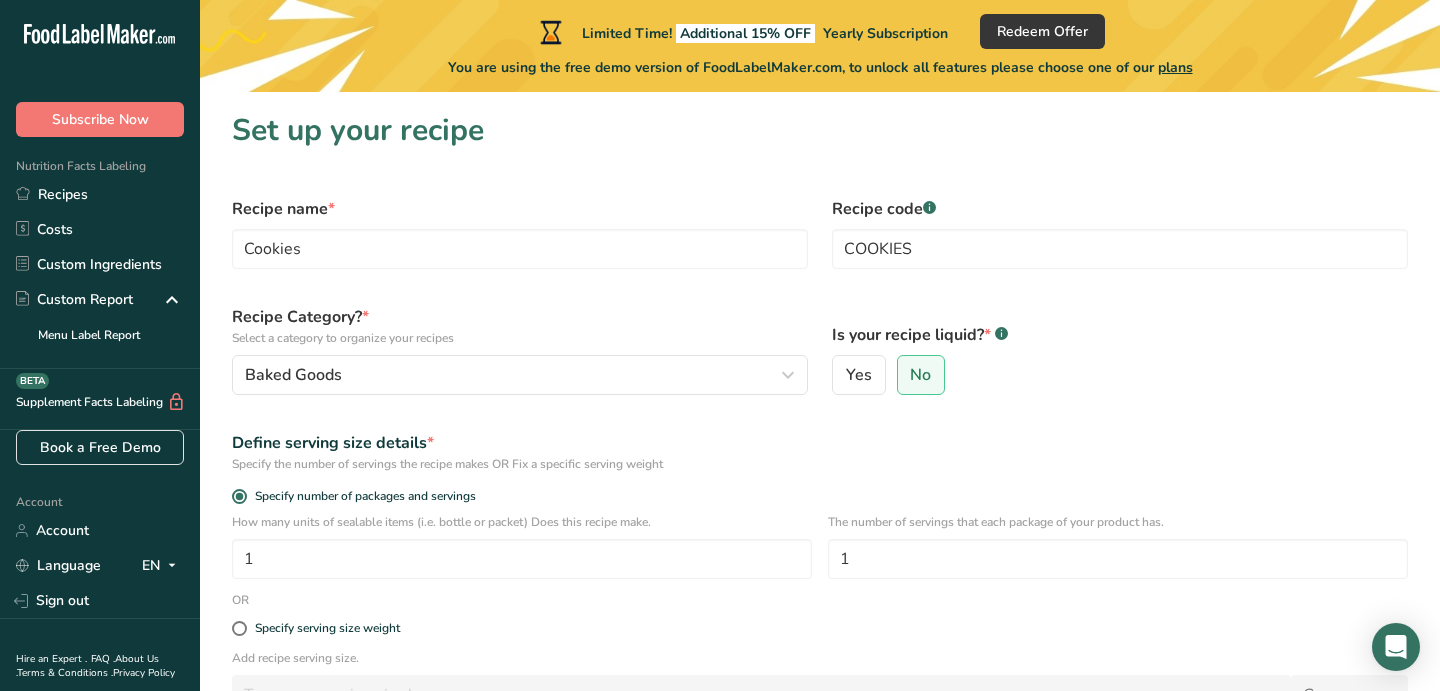 click on "Recipe Category? *
Select a category to organize your recipes
Baked Goods
Standard Categories
Custom Categories
.a-a{fill:#347362;}.b-a{fill:#fff;}
Baked Goods
Beverages
Confectionery
Cooked Meals, Salads, & Sauces
Dairy
Snacks
Add New Category" at bounding box center (520, 350) 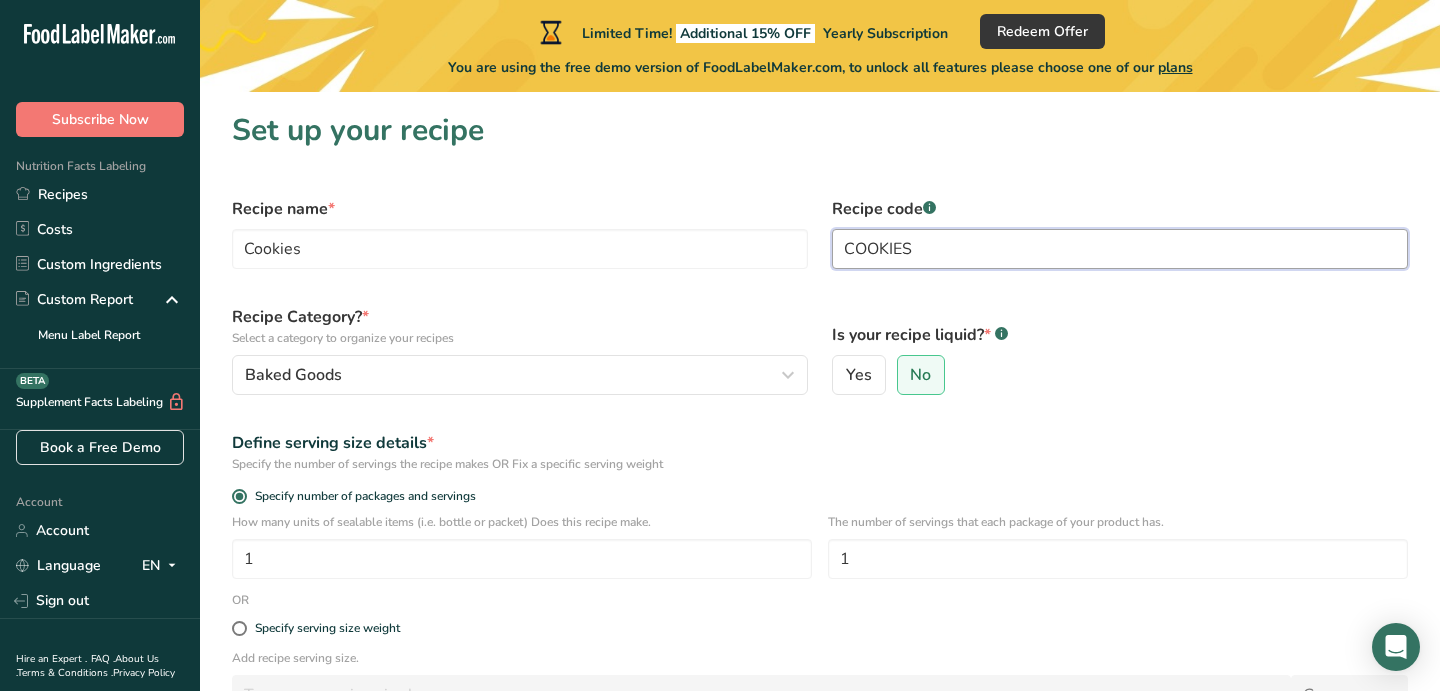 click on "COOKIES" at bounding box center (1120, 249) 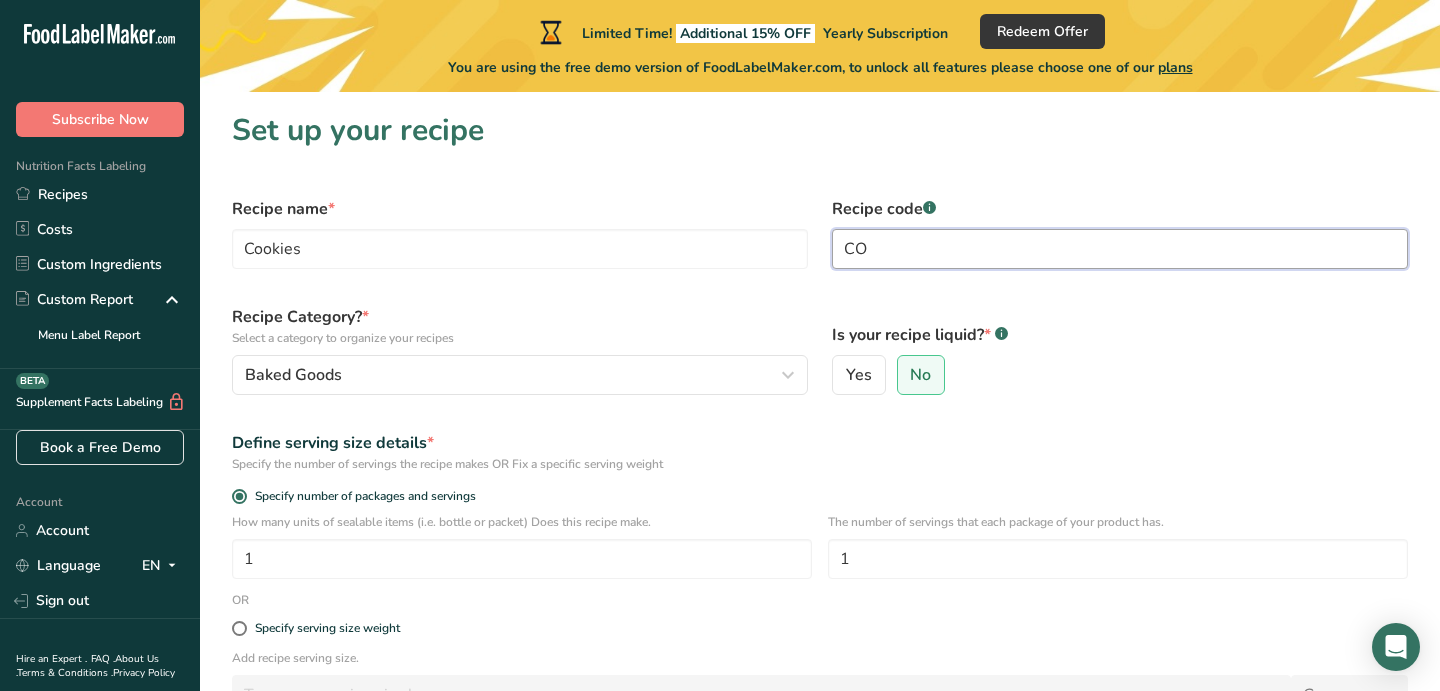 type on "C" 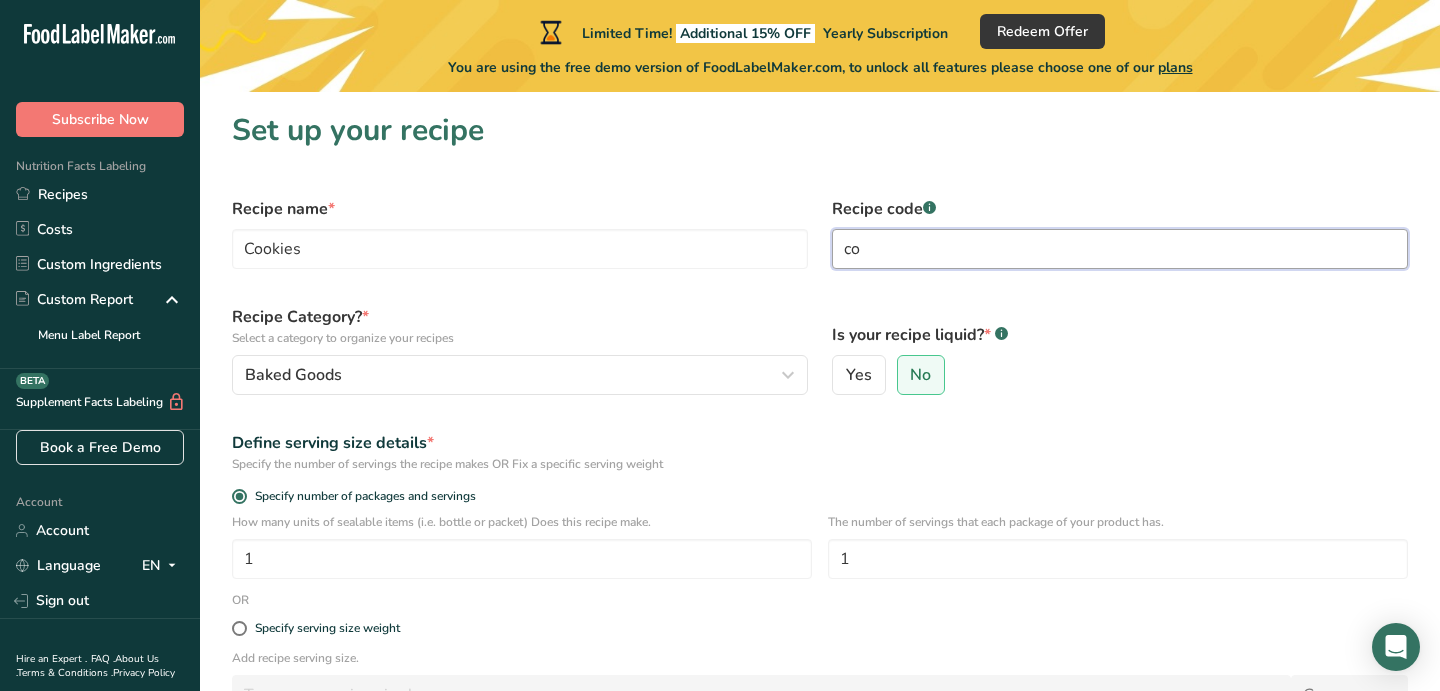 type on "c" 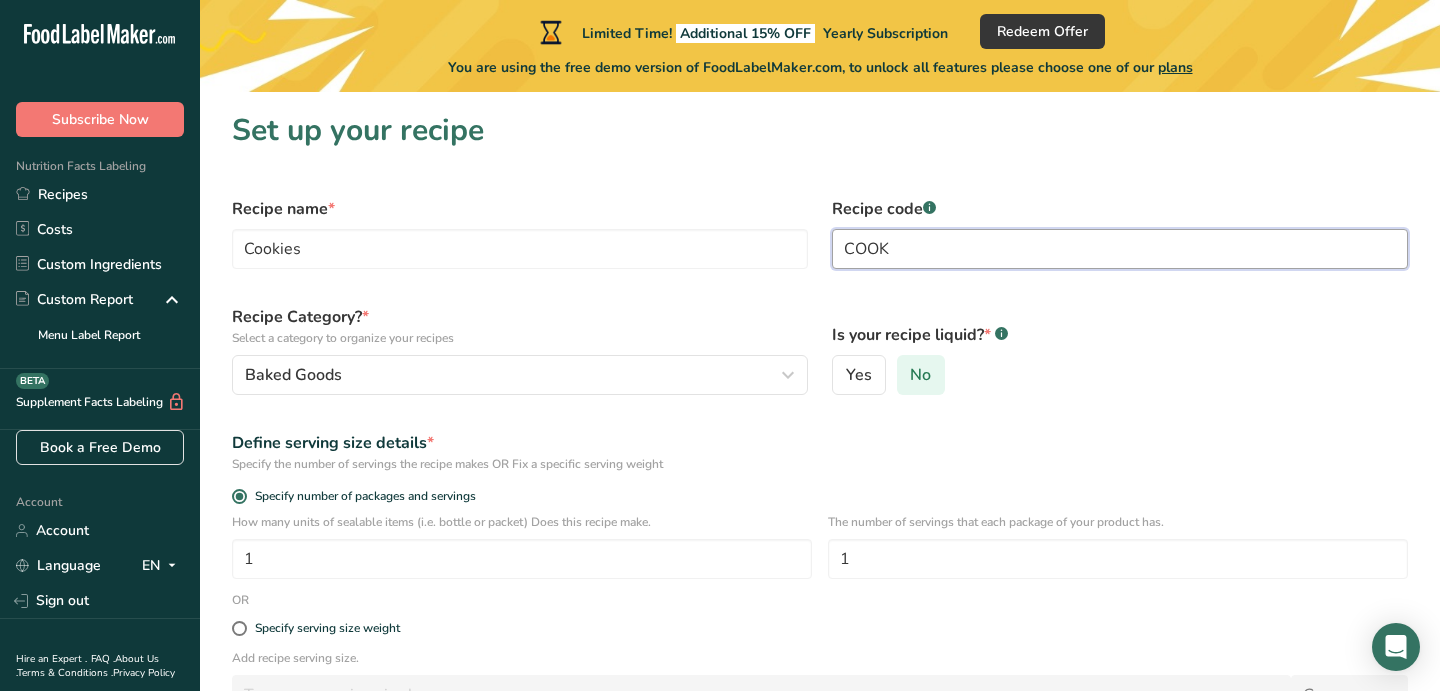 type on "COOK" 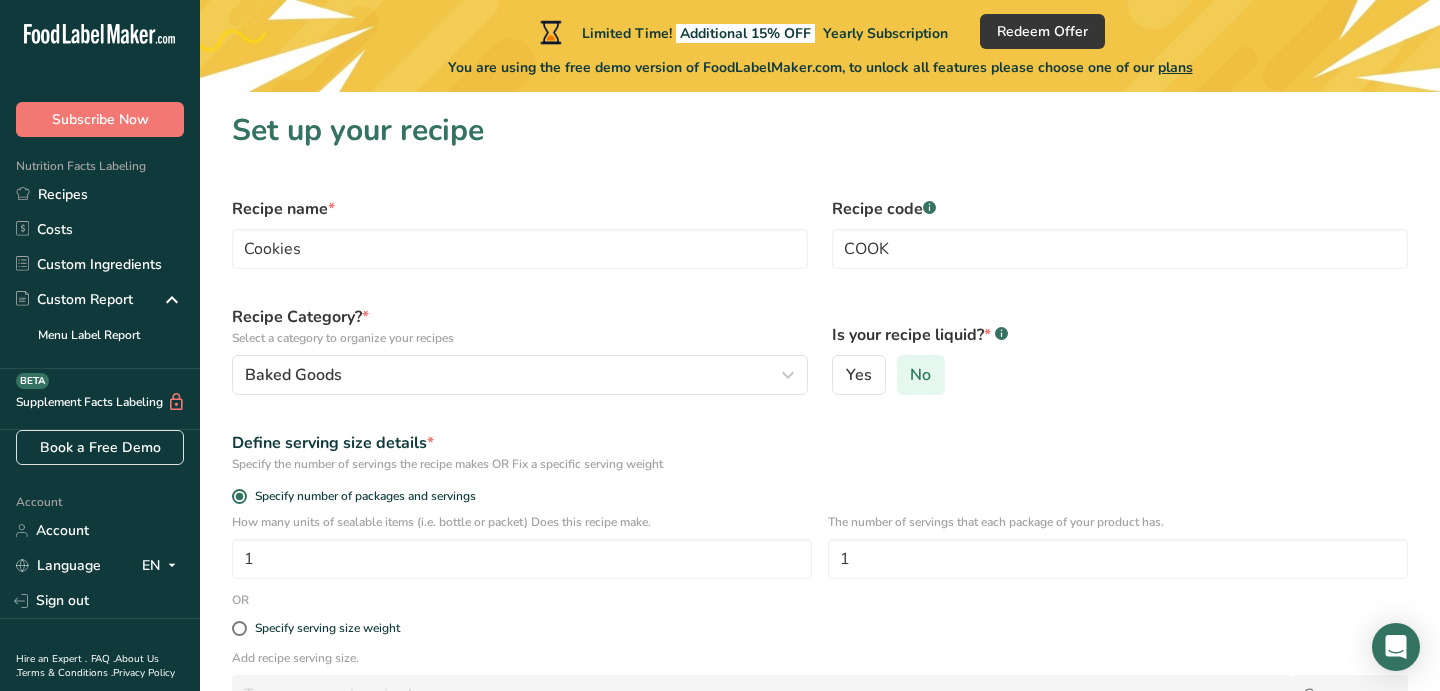 click on "No" at bounding box center [920, 375] 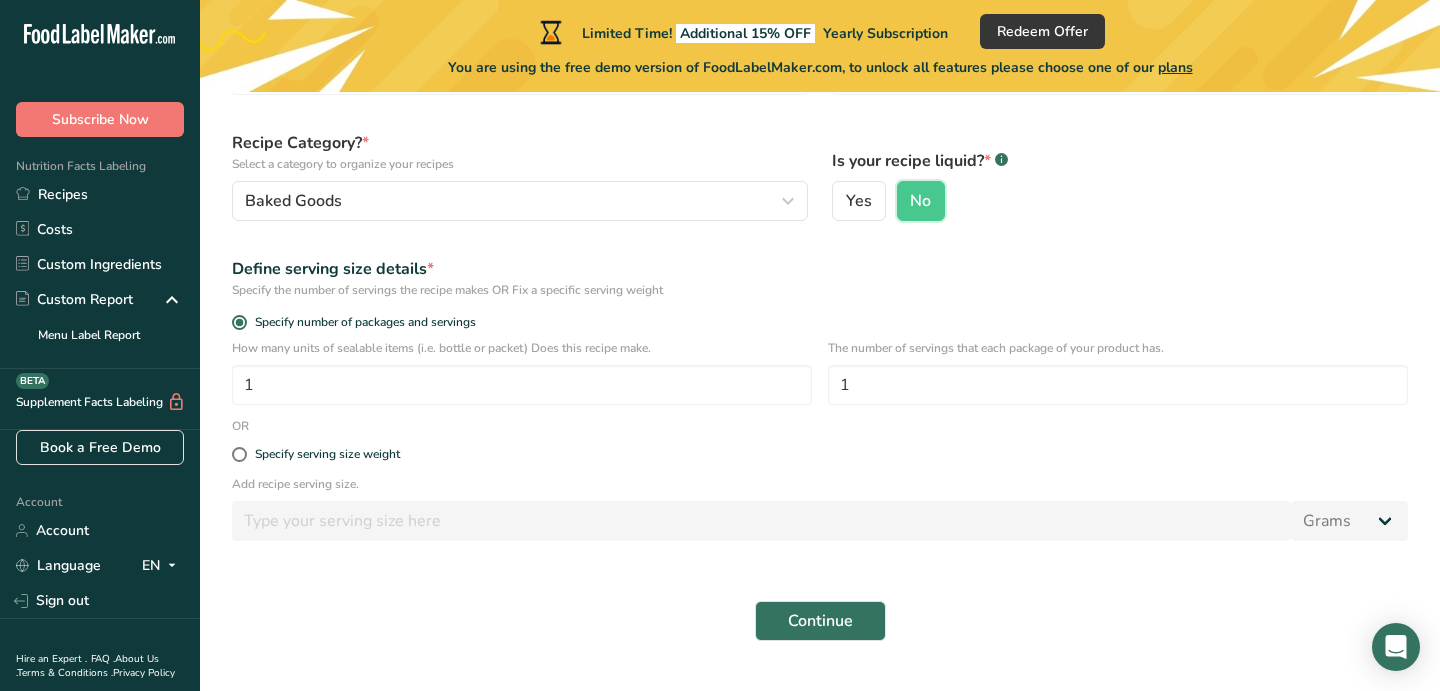 scroll, scrollTop: 176, scrollLeft: 0, axis: vertical 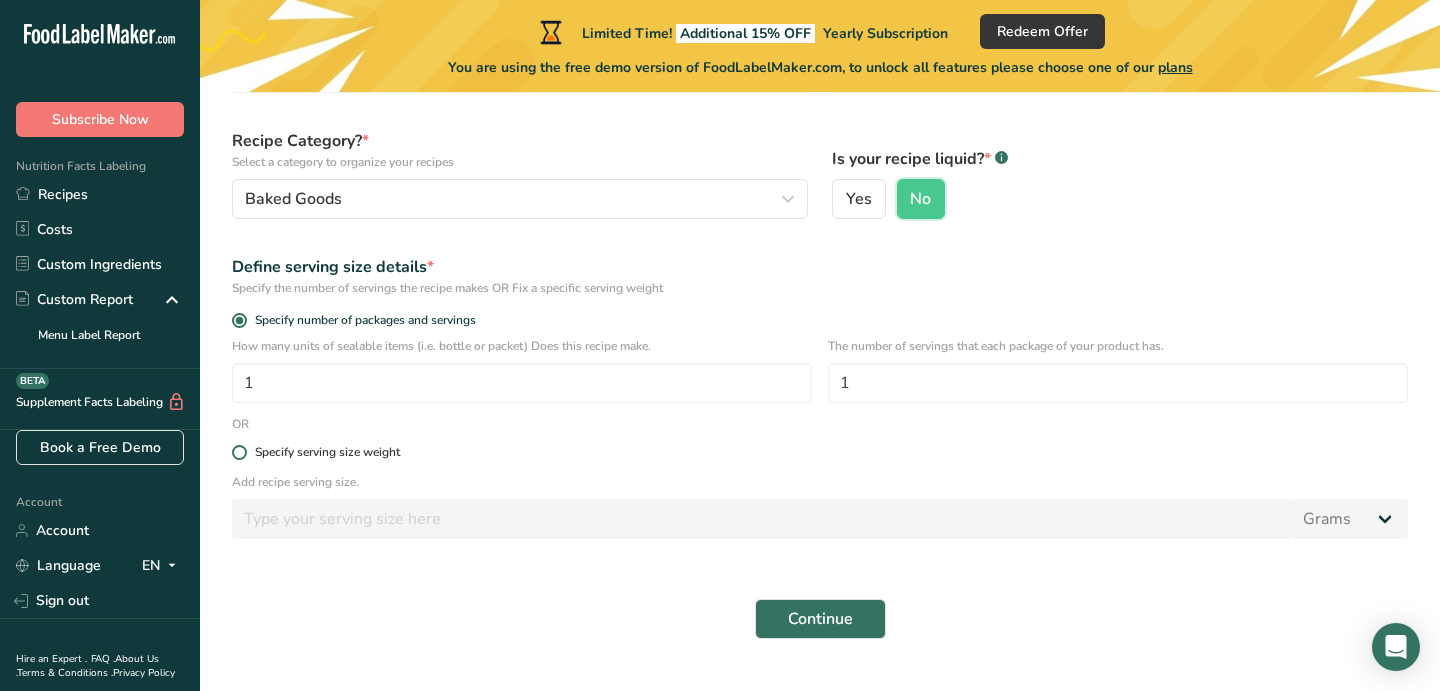 click at bounding box center [239, 452] 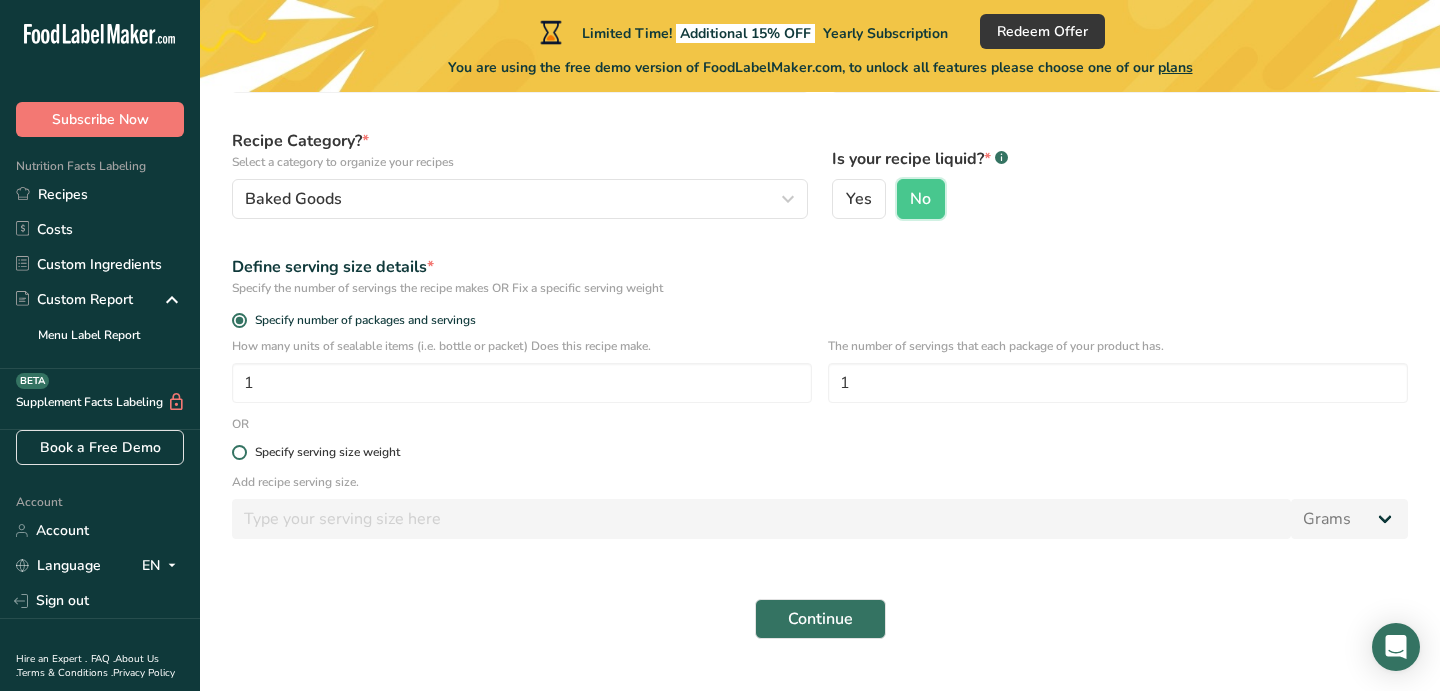click on "Specify serving size weight" at bounding box center [238, 452] 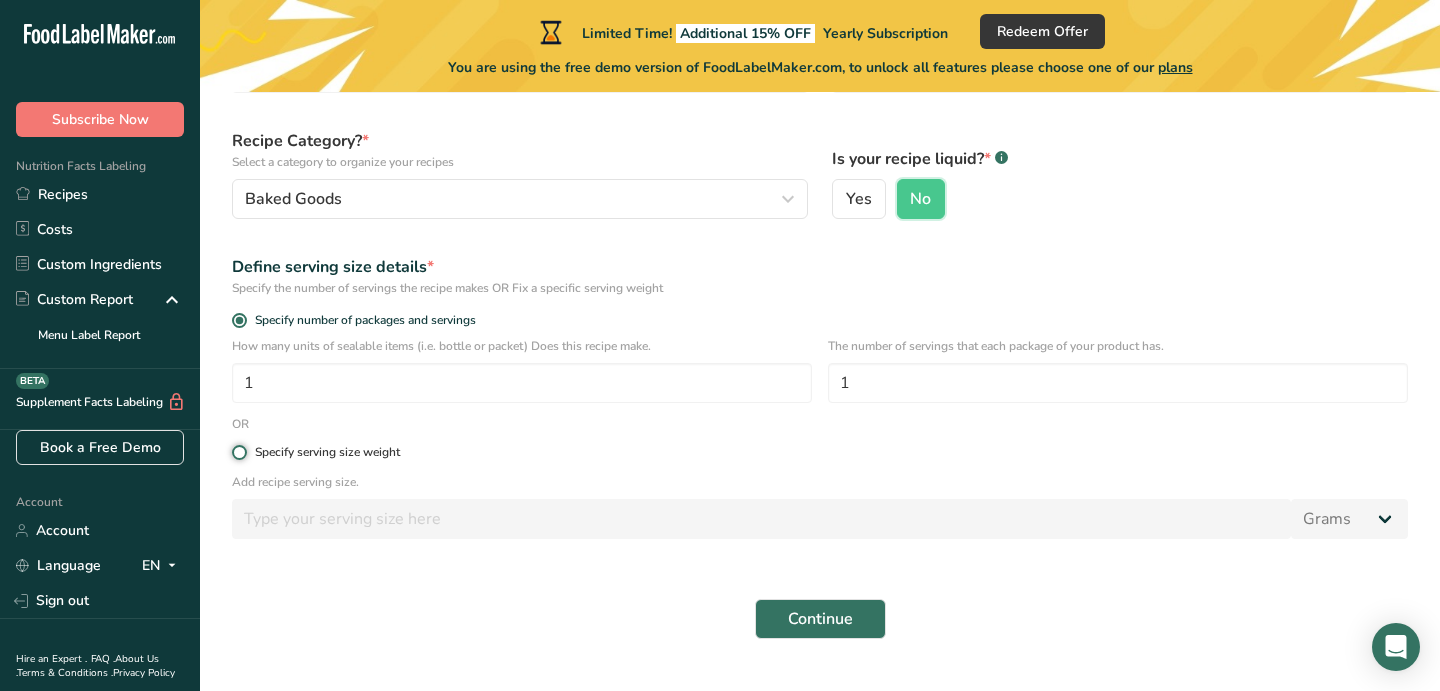 radio on "true" 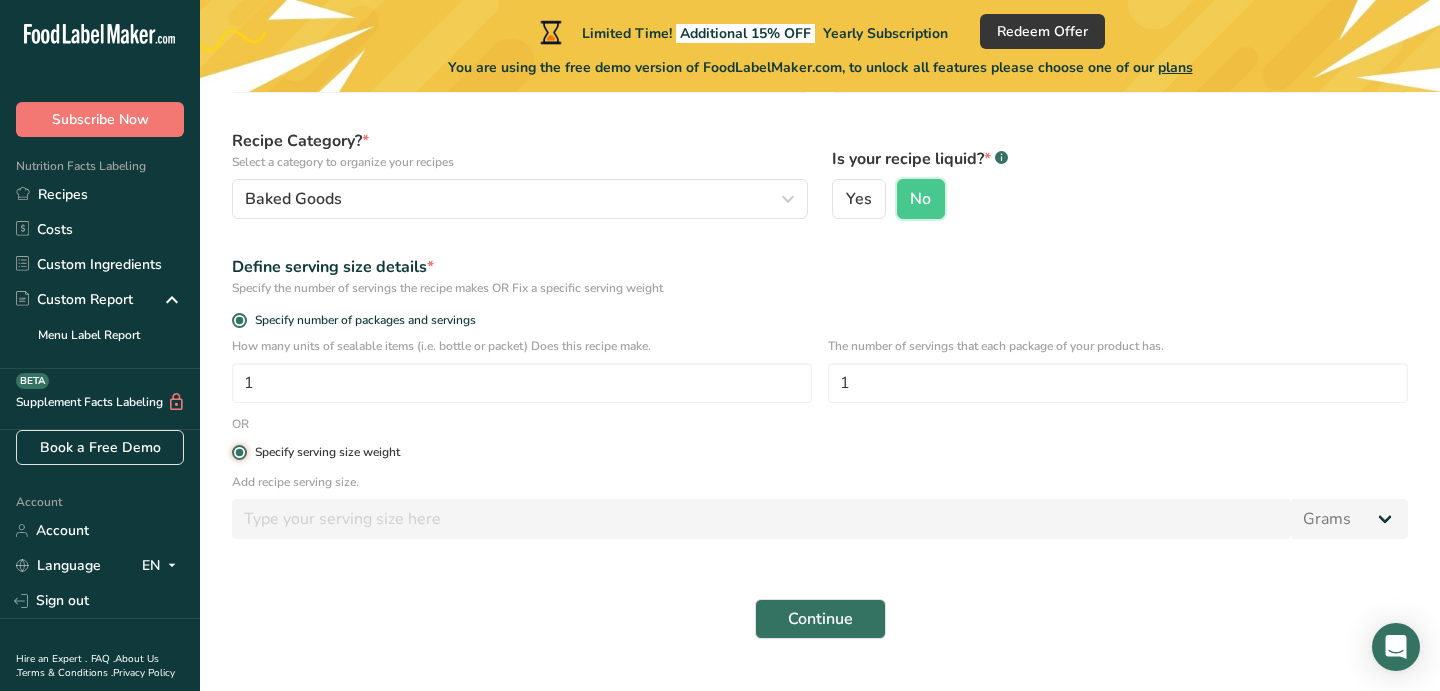 radio on "false" 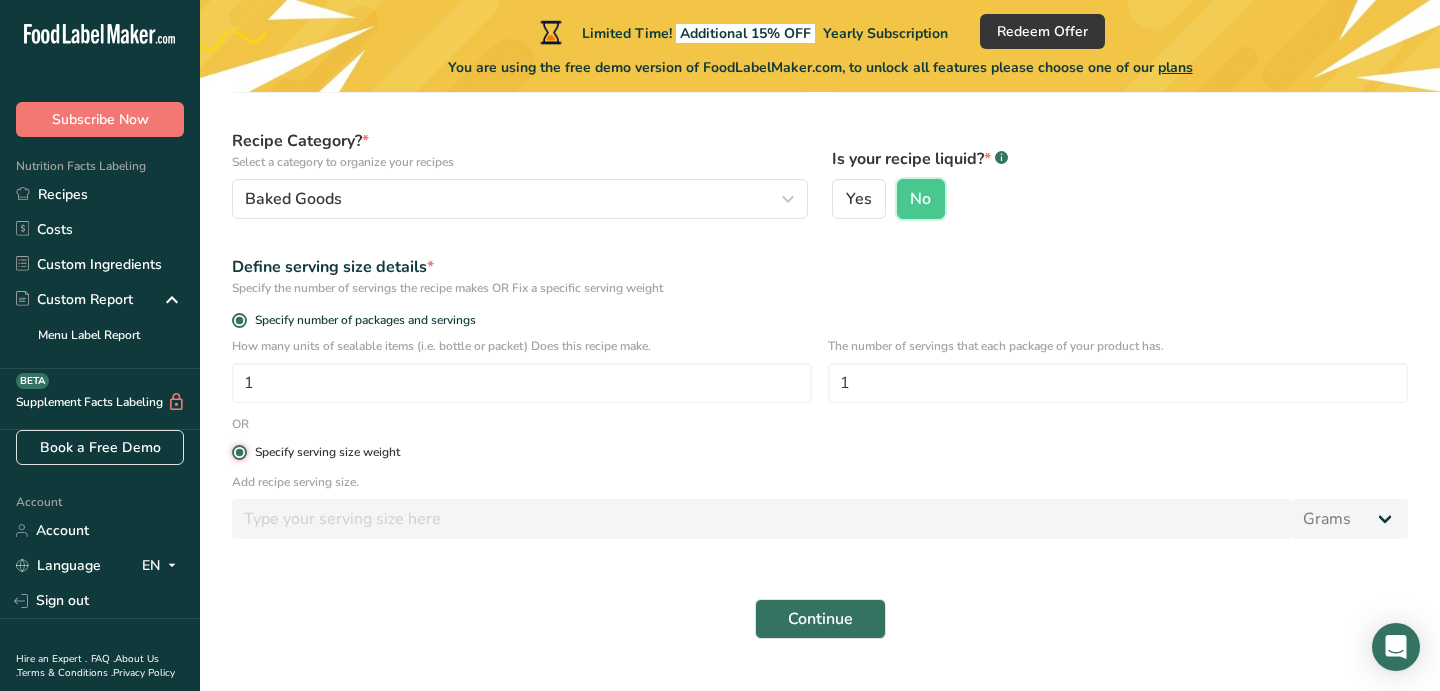 type 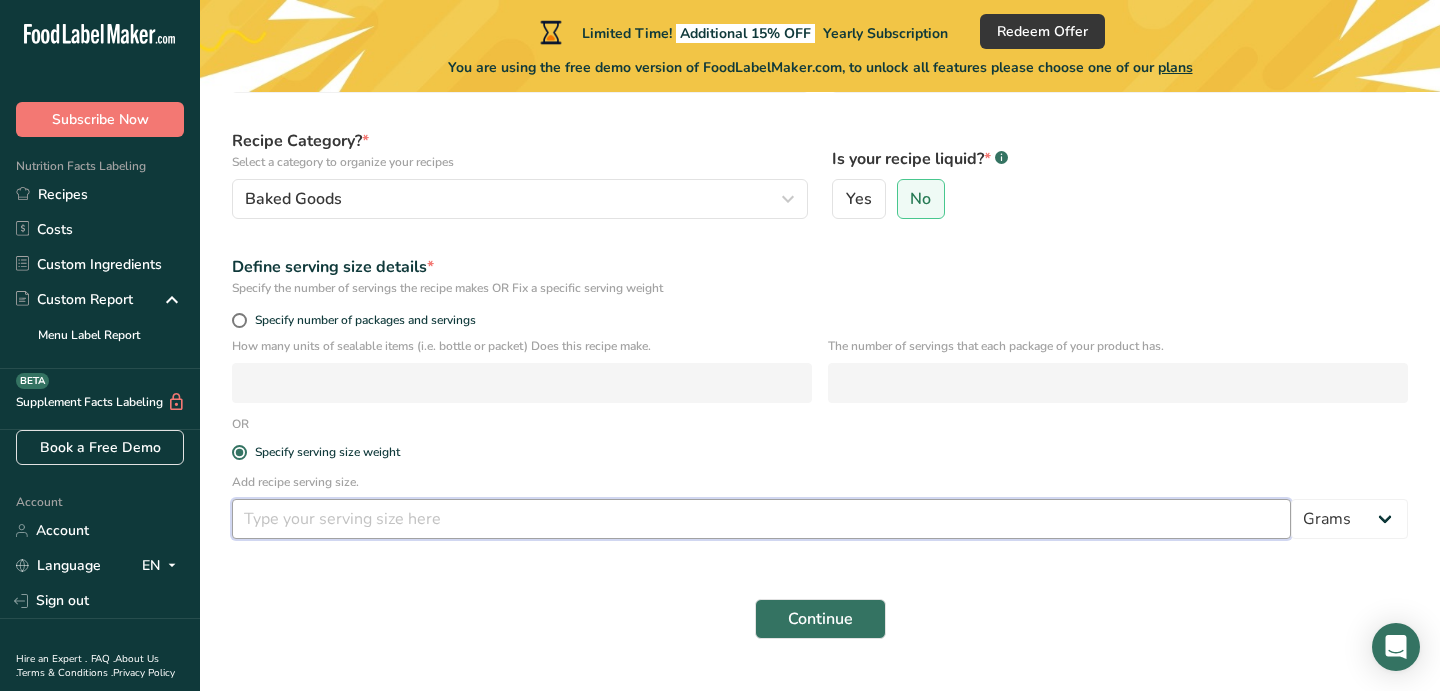 click at bounding box center [761, 519] 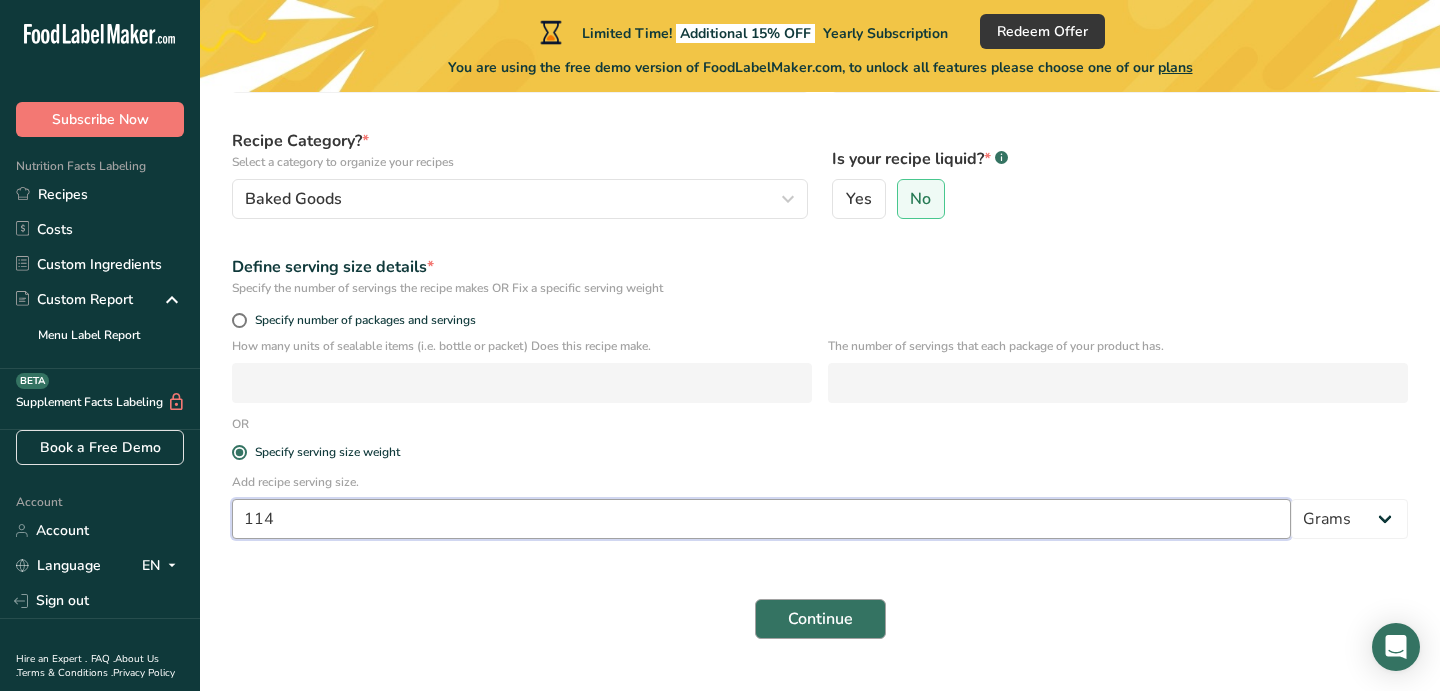 type on "114" 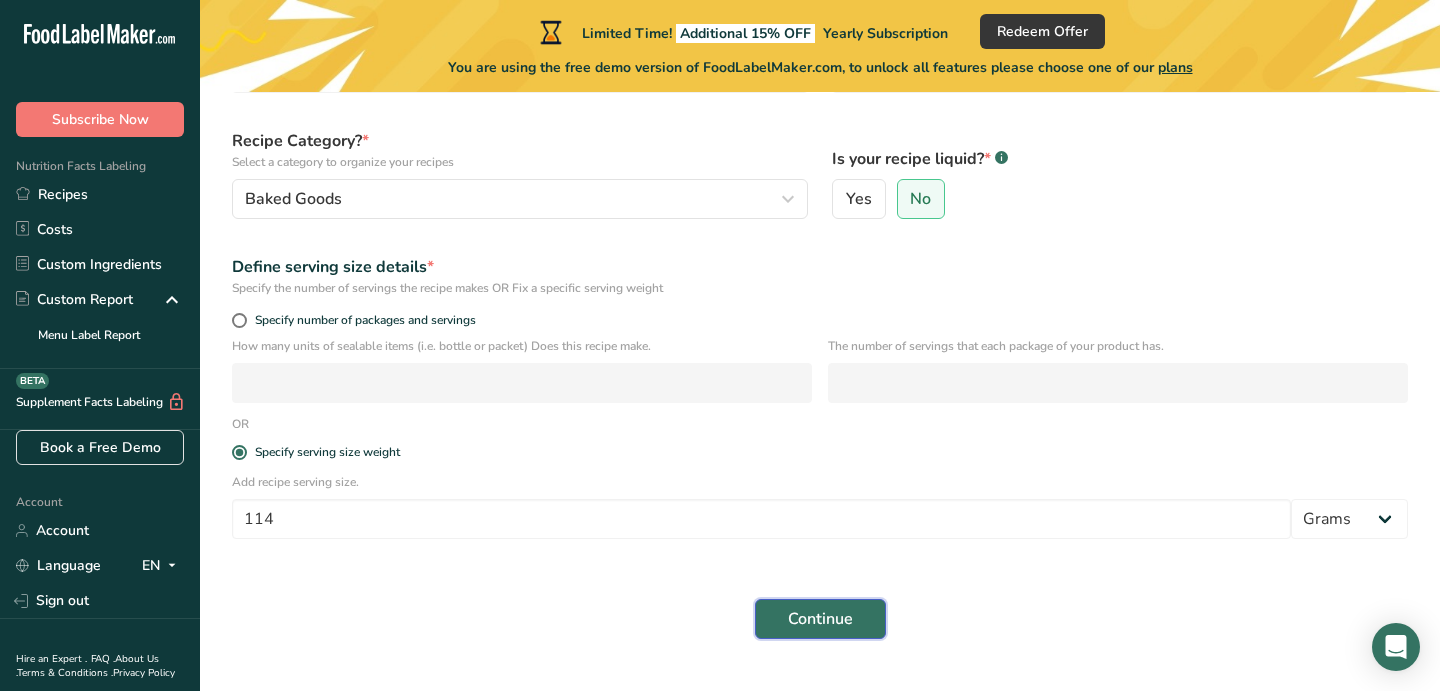 click on "Continue" at bounding box center (820, 619) 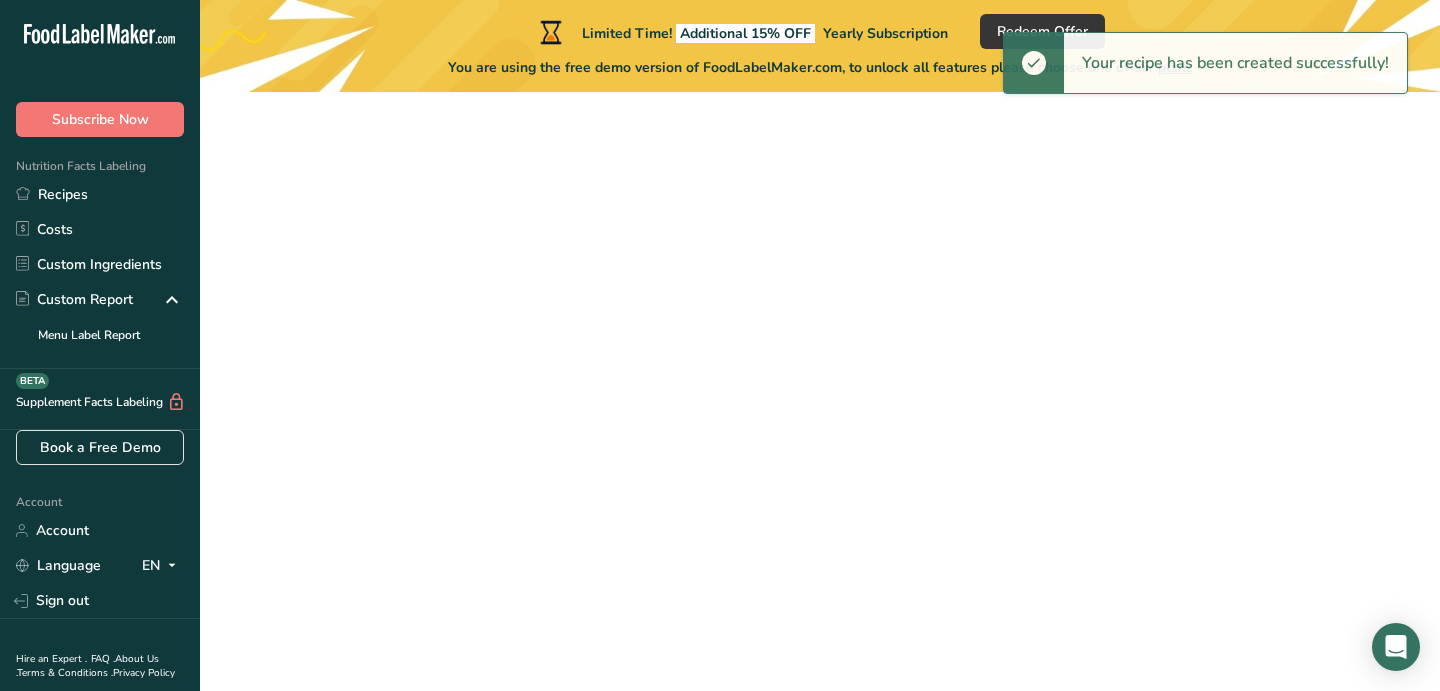scroll, scrollTop: 0, scrollLeft: 0, axis: both 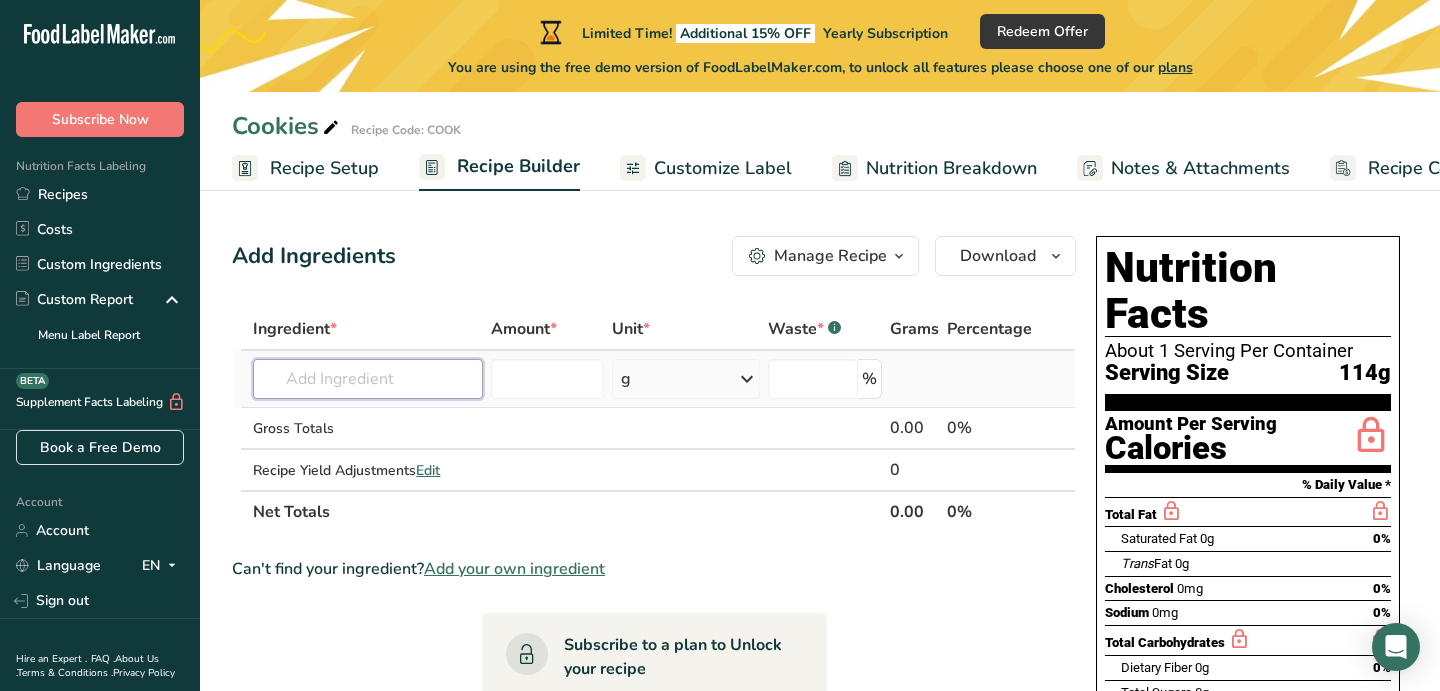 click at bounding box center (368, 379) 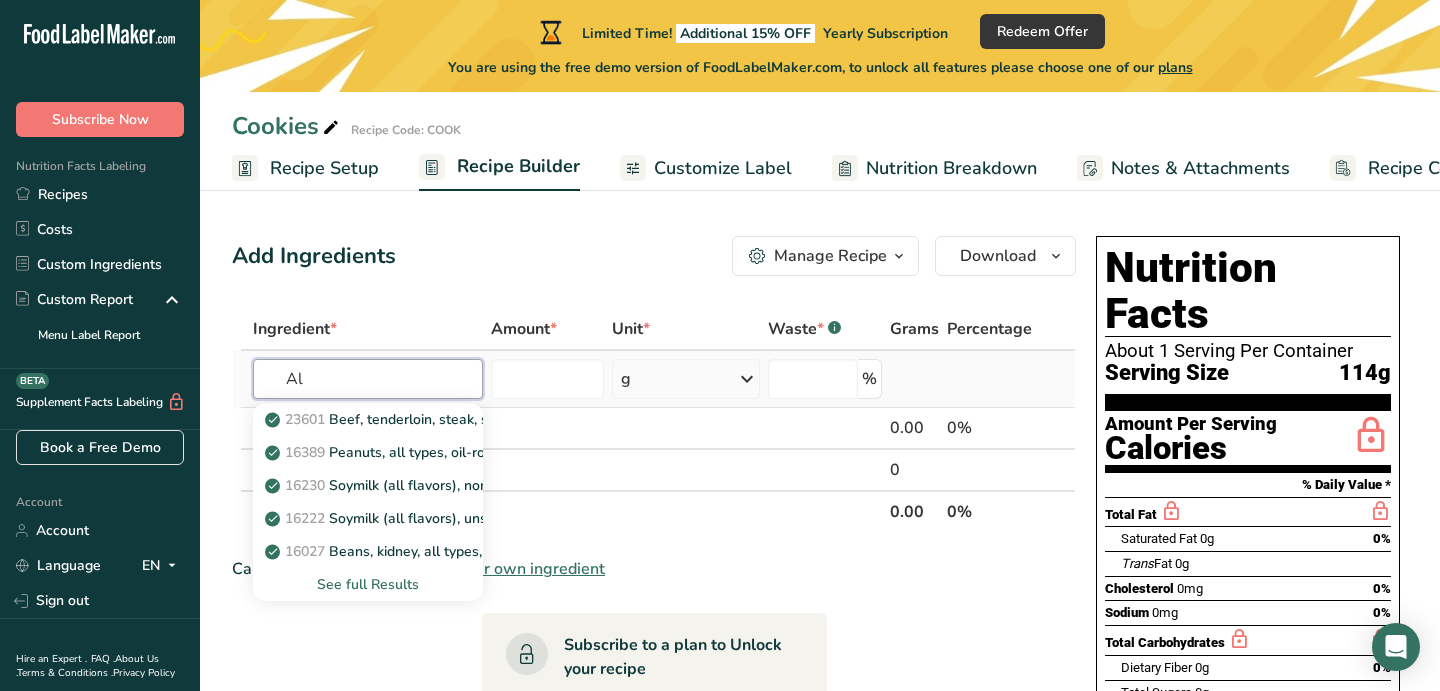 type on "A" 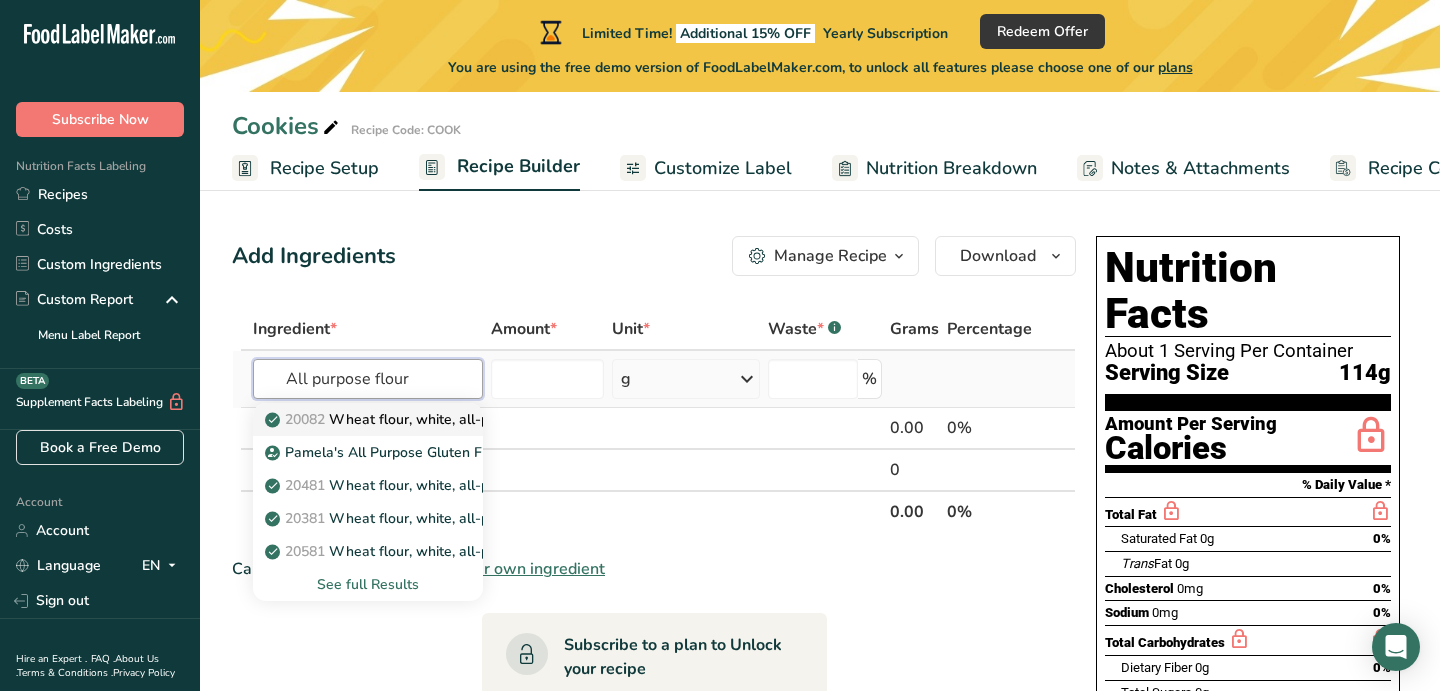 type on "All purpose flour" 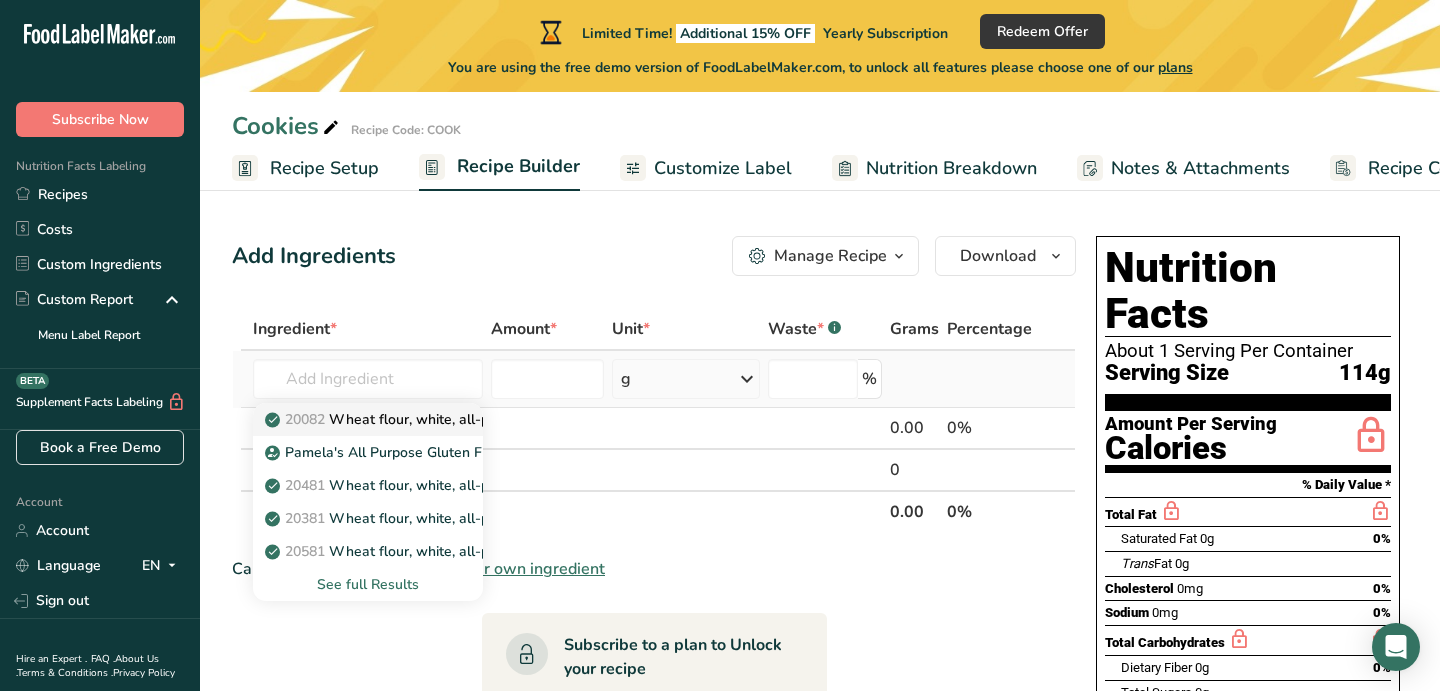 click on "20082
Wheat flour, white, all-purpose, self-rising, enriched" at bounding box center (467, 419) 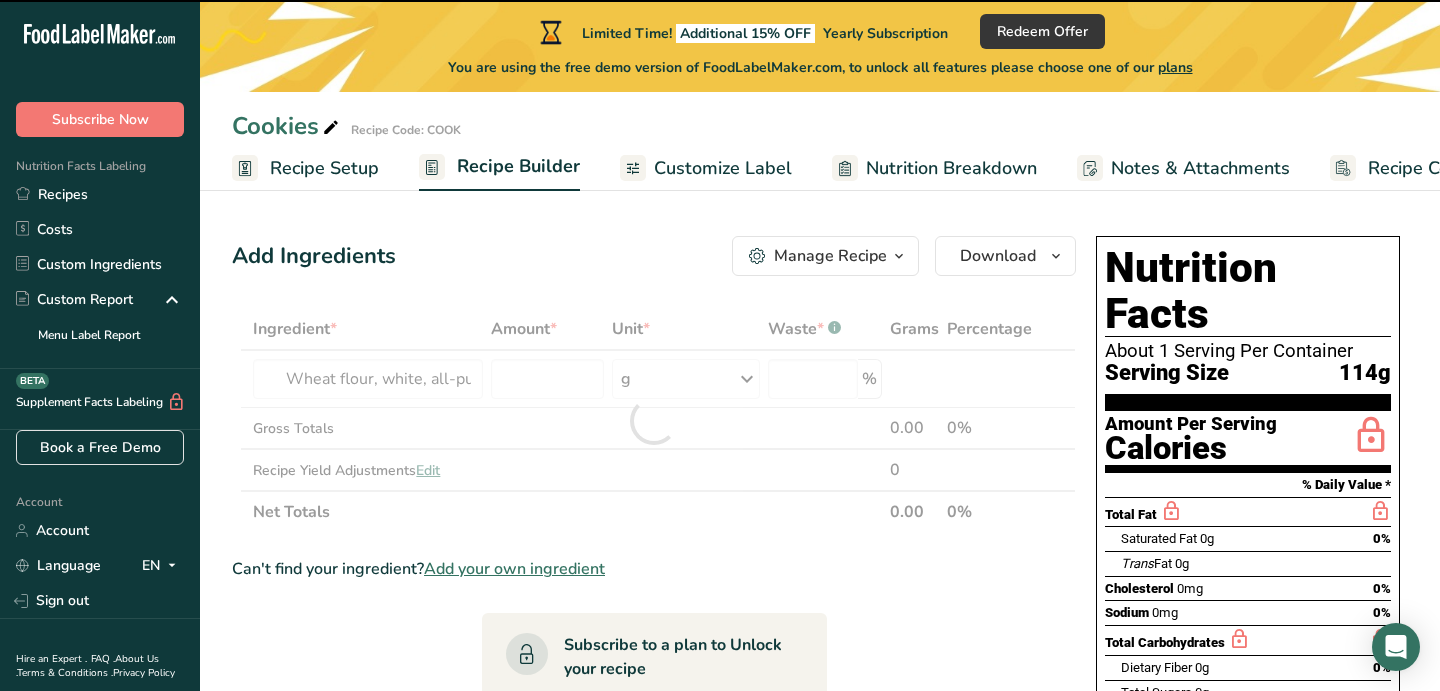 type on "0" 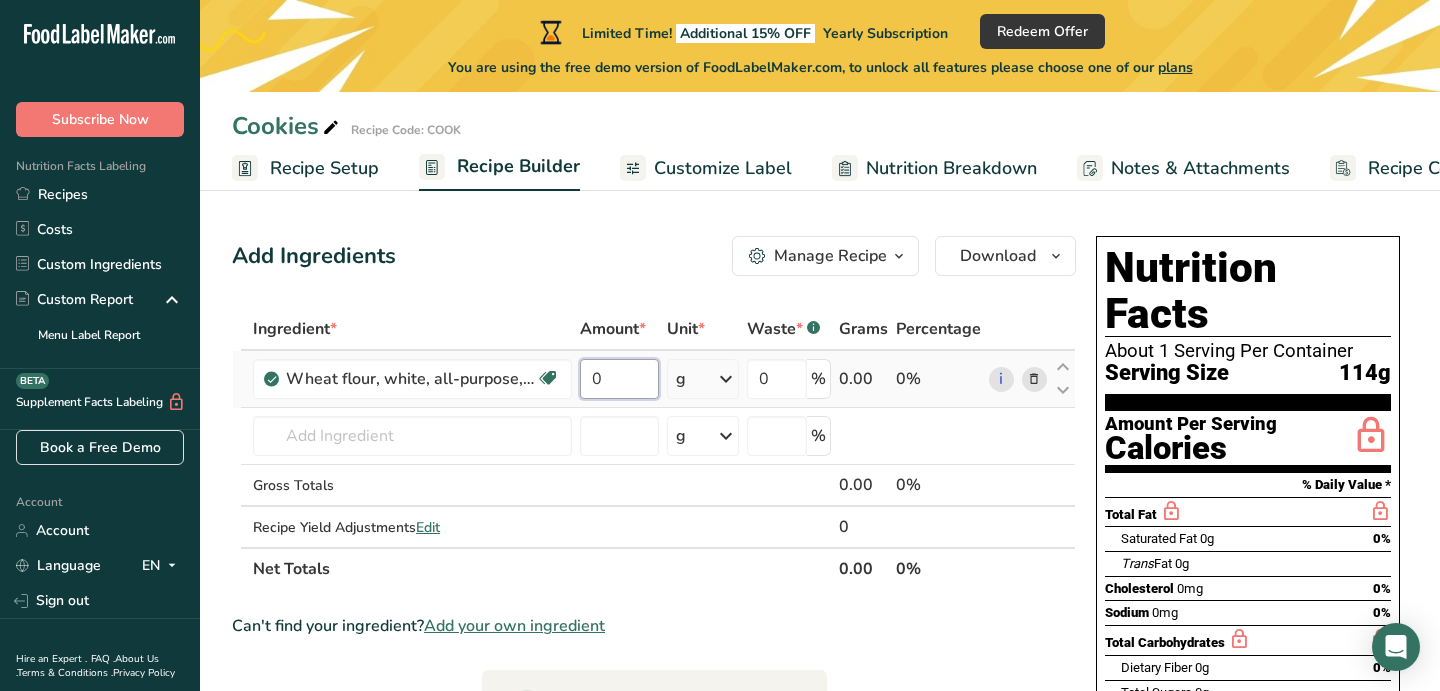 click on "0" at bounding box center [619, 379] 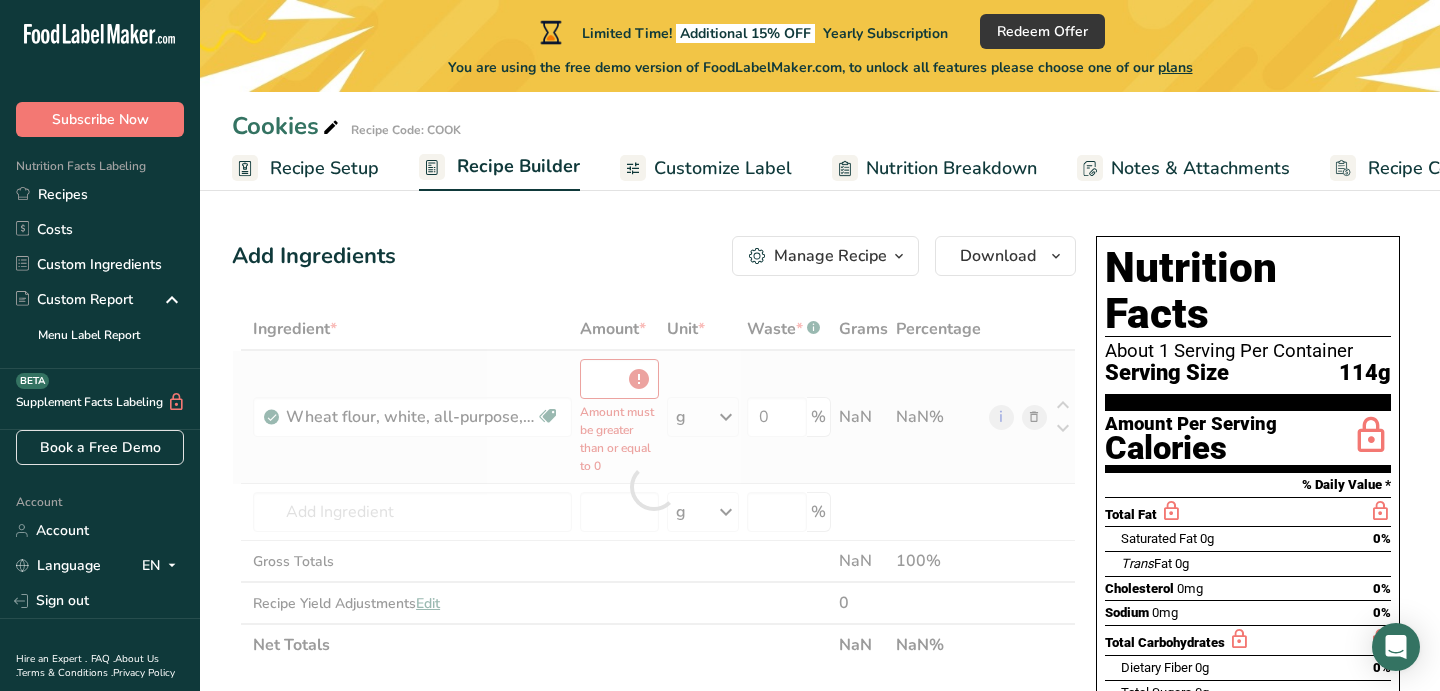 click on "Ingredient *
Amount *
Unit *
Waste *   .a-a{fill:#347362;}.b-a{fill:#fff;}          Grams
Percentage
Wheat flour, white, all-purpose, self-rising, enriched
Dairy free
Vegan
Vegetarian
Soy free
Amount must be greater than or equal to 0
g
Portions
1 cup
Weight Units
g
kg
mg
See more
Volume Units
l
Volume units require a density conversion. If you know your ingredient's density enter it below. Otherwise, click on "RIA" our AI Regulatory bot - she will be able to help you
lb/ft3
g/cm3
Confirm
mL
fl oz" at bounding box center [654, 487] 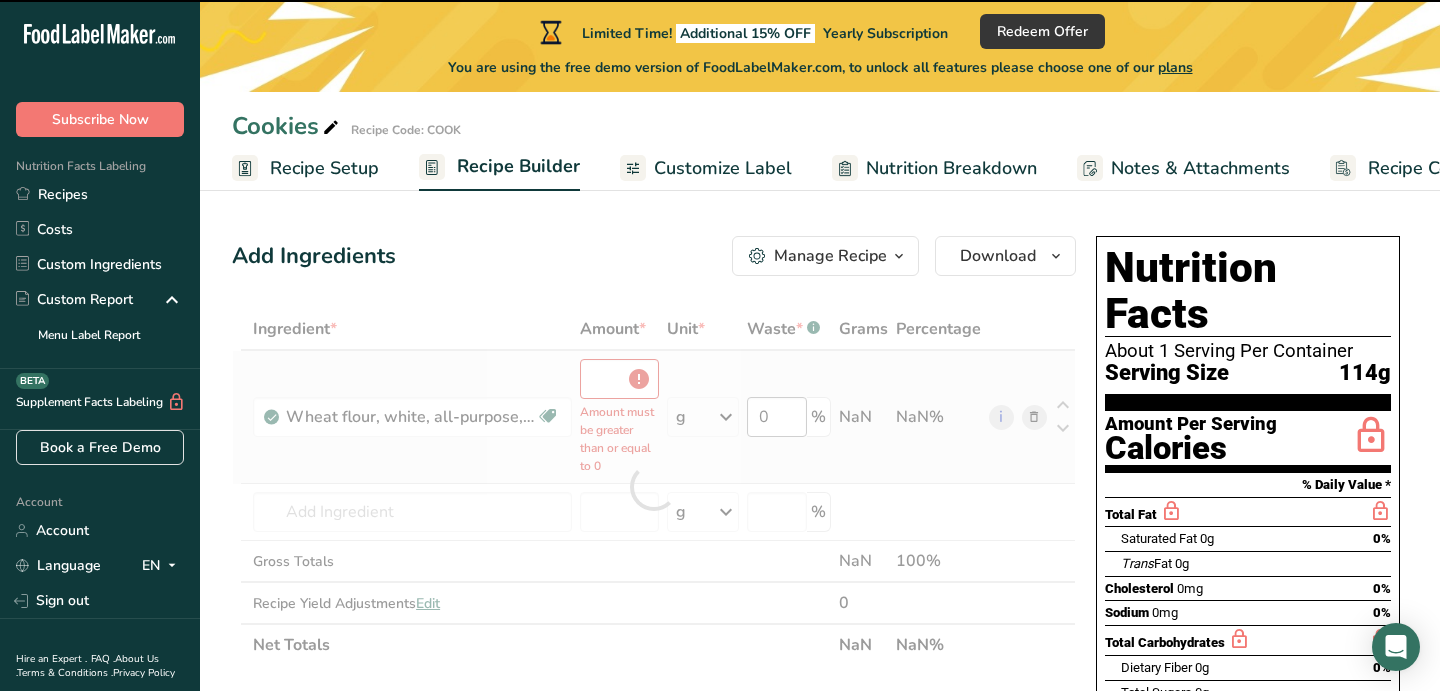 type on "0" 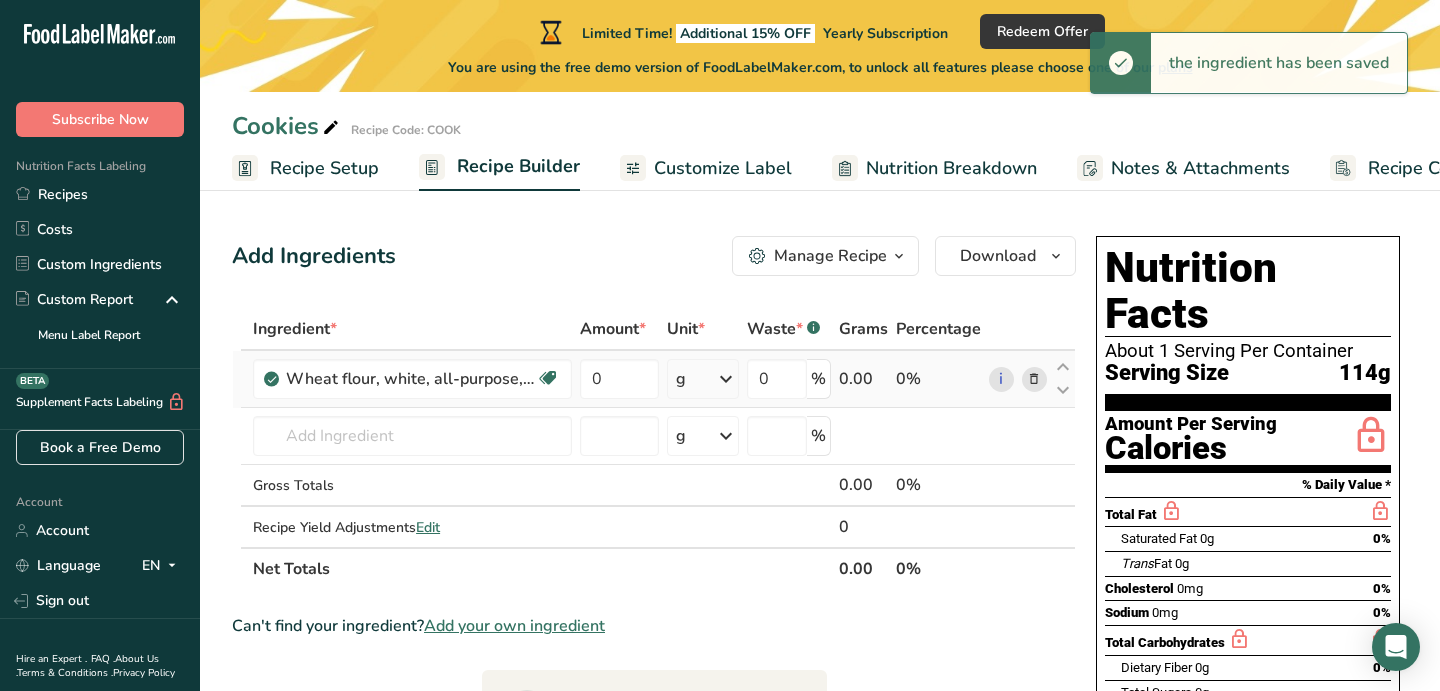 click at bounding box center (726, 379) 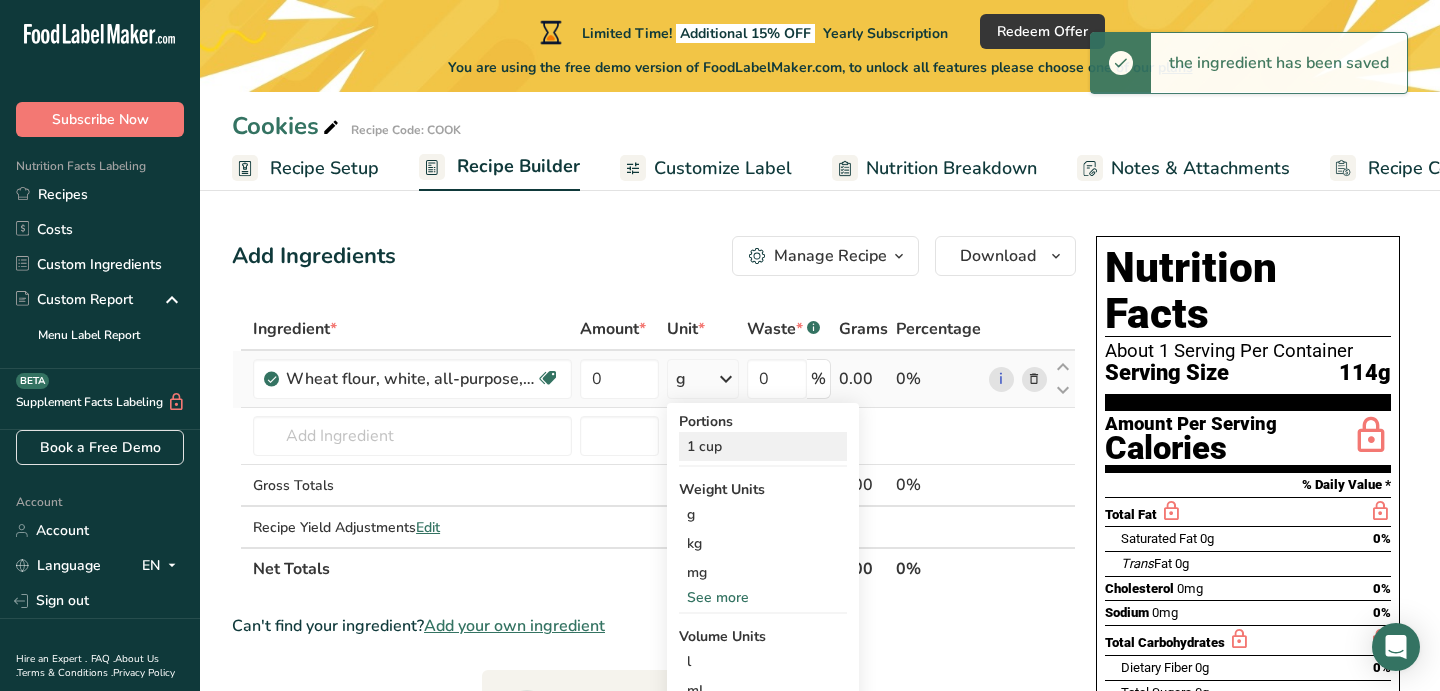click on "1 cup" at bounding box center [763, 446] 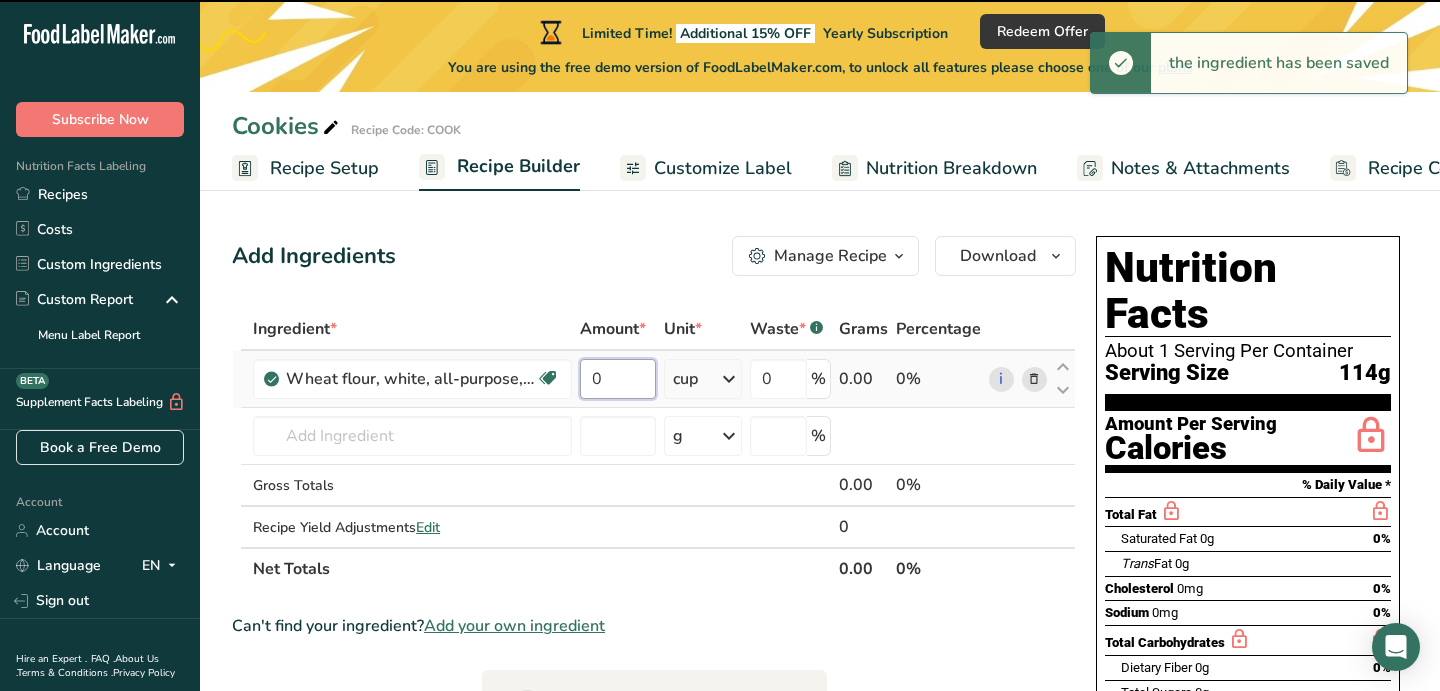 click on "0" at bounding box center [618, 379] 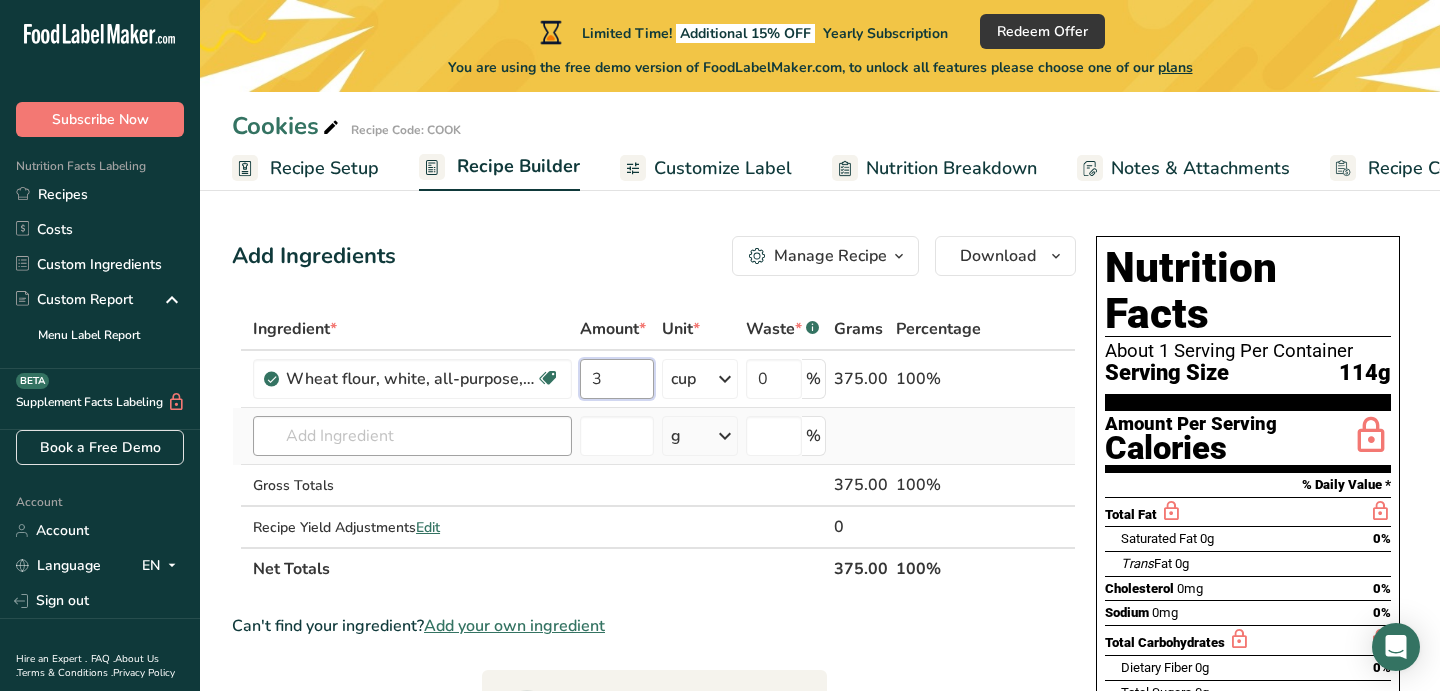 type on "3" 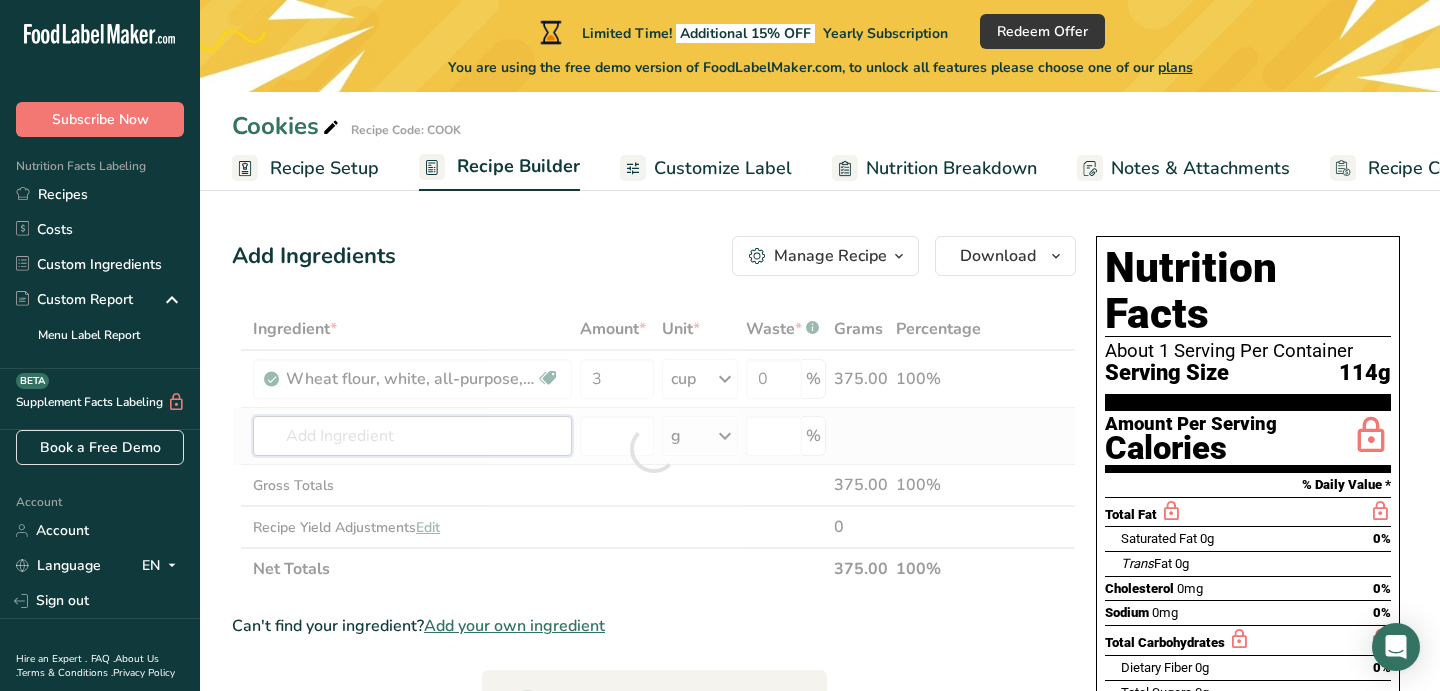 click on "Ingredient *
Amount *
Unit *
Waste *   .a-a{fill:#347362;}.b-a{fill:#fff;}          Grams
Percentage
Wheat flour, white, all-purpose, self-rising, enriched
Dairy free
Vegan
Vegetarian
Soy free
3
cup
Portions
1 cup
Weight Units
g
kg
mg
See more
Volume Units
l
Volume units require a density conversion. If you know your ingredient's density enter it below. Otherwise, click on "RIA" our AI Regulatory bot - she will be able to help you
lb/ft3
g/cm3
Confirm
mL
lb/ft3
0" at bounding box center (654, 449) 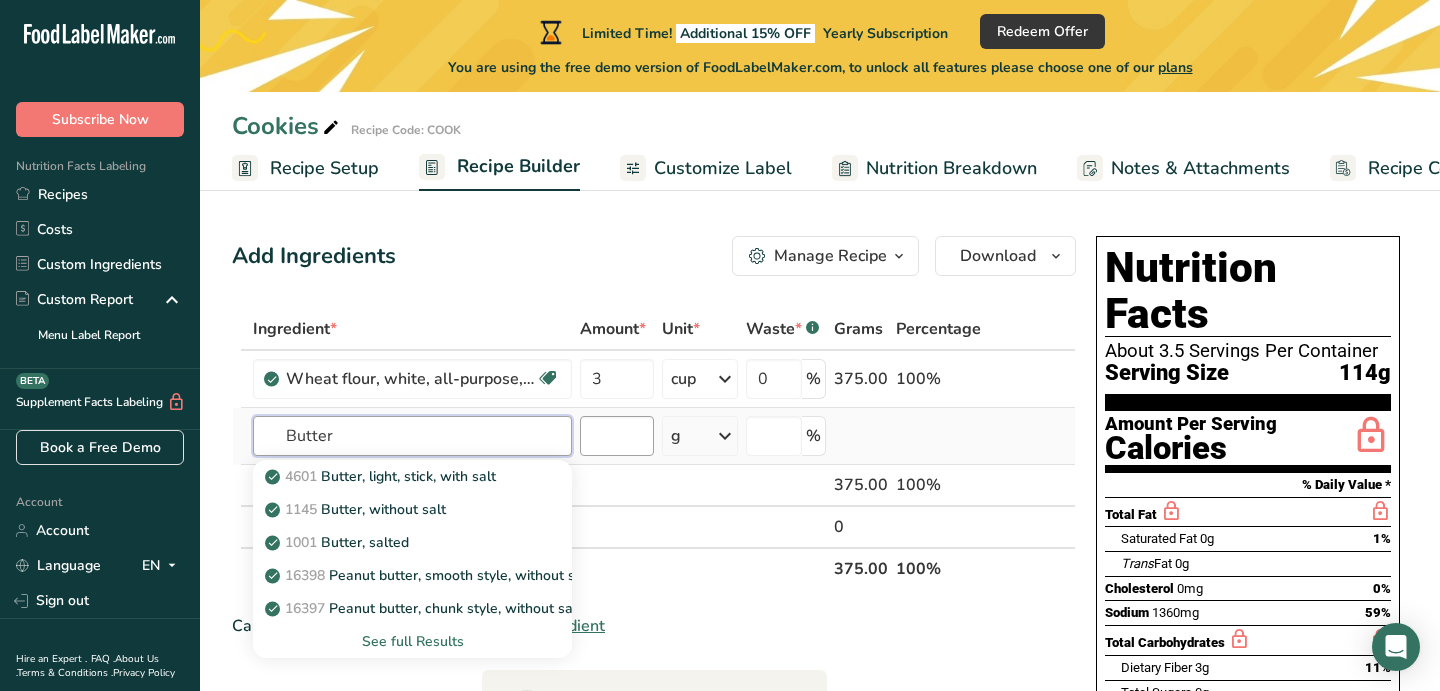 type on "Butter" 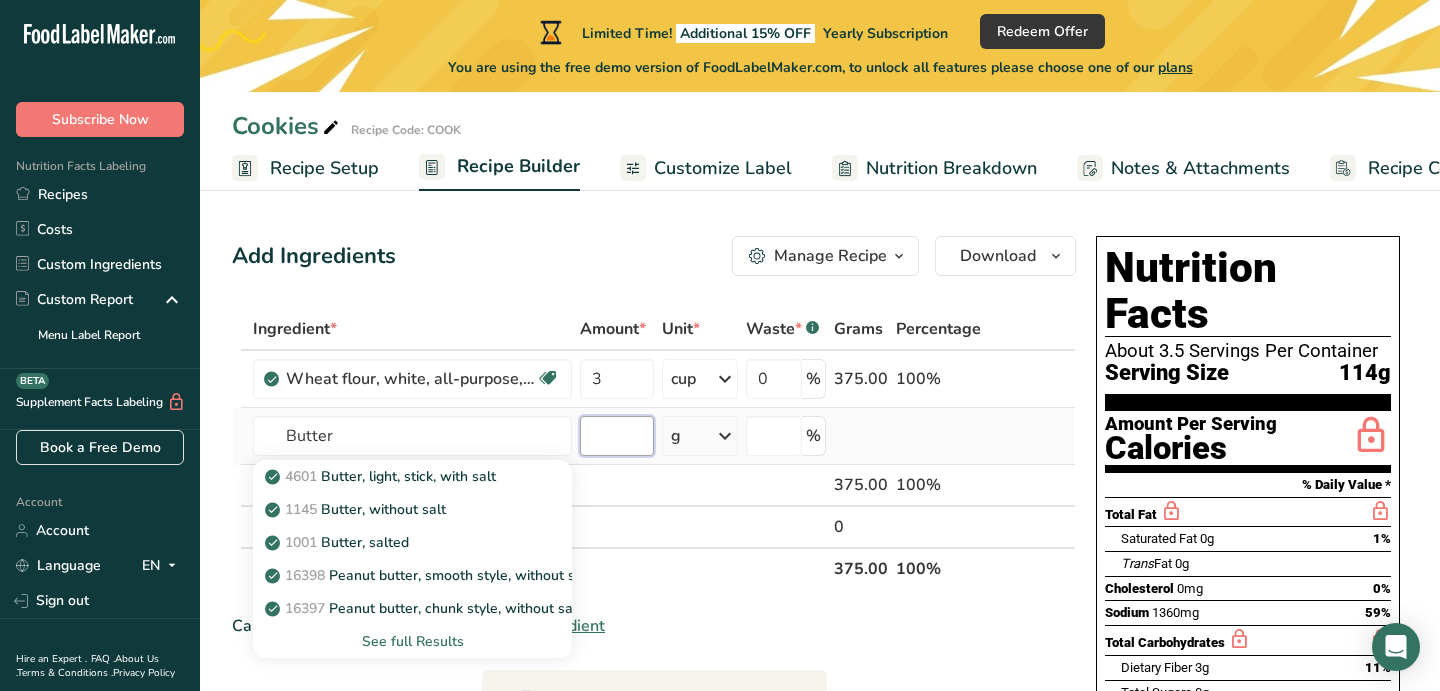 type 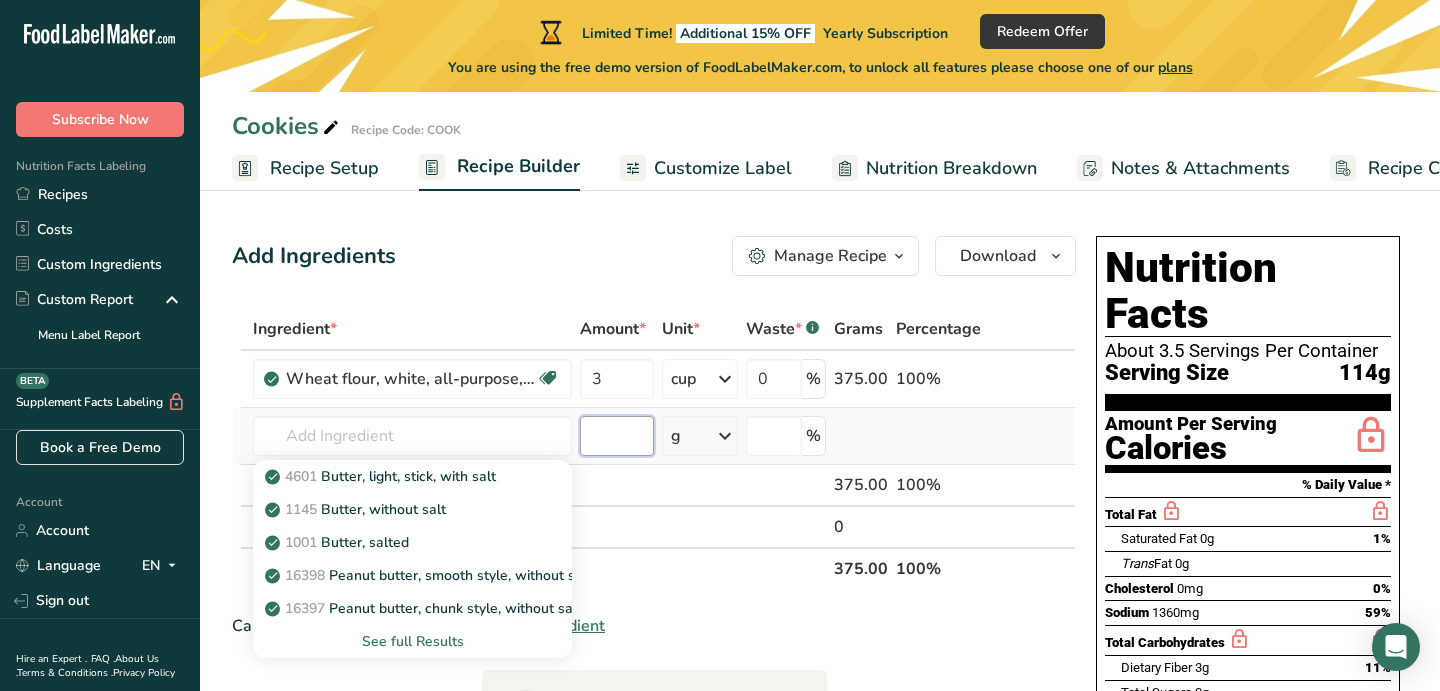click at bounding box center (617, 436) 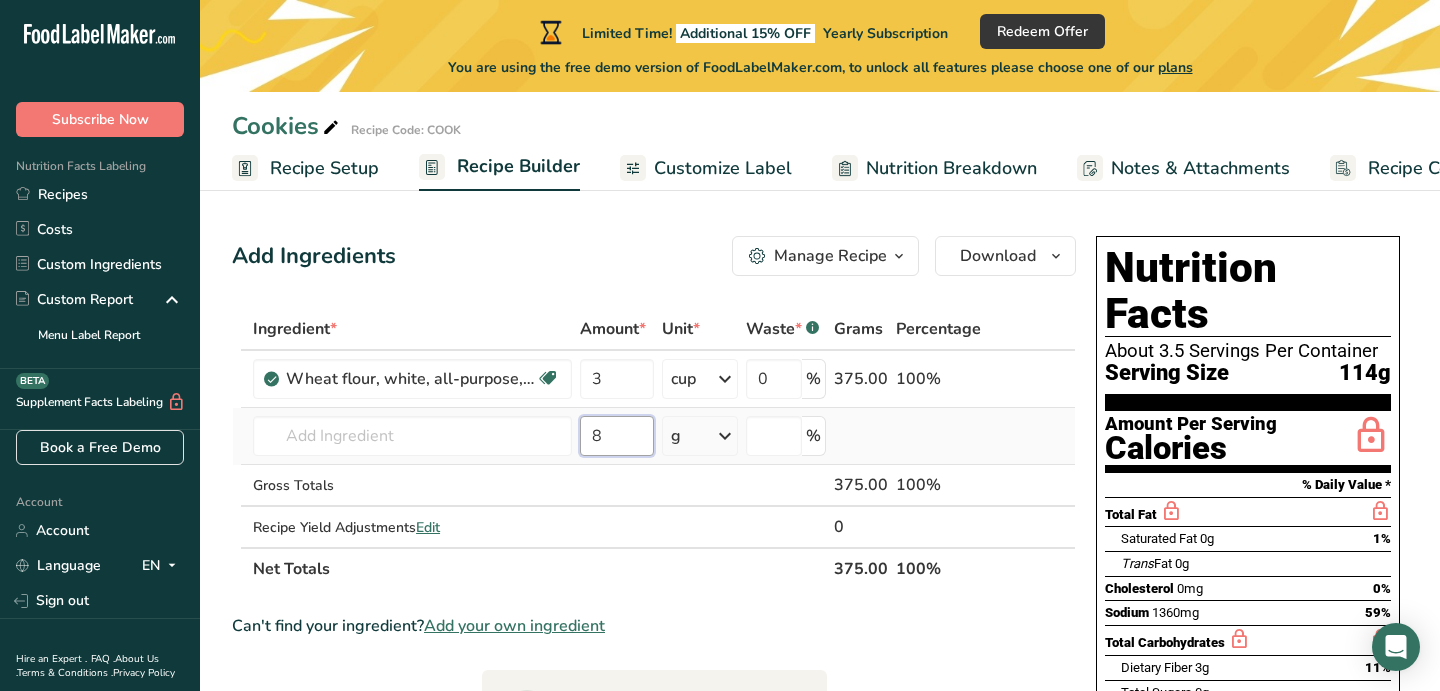 type on "8" 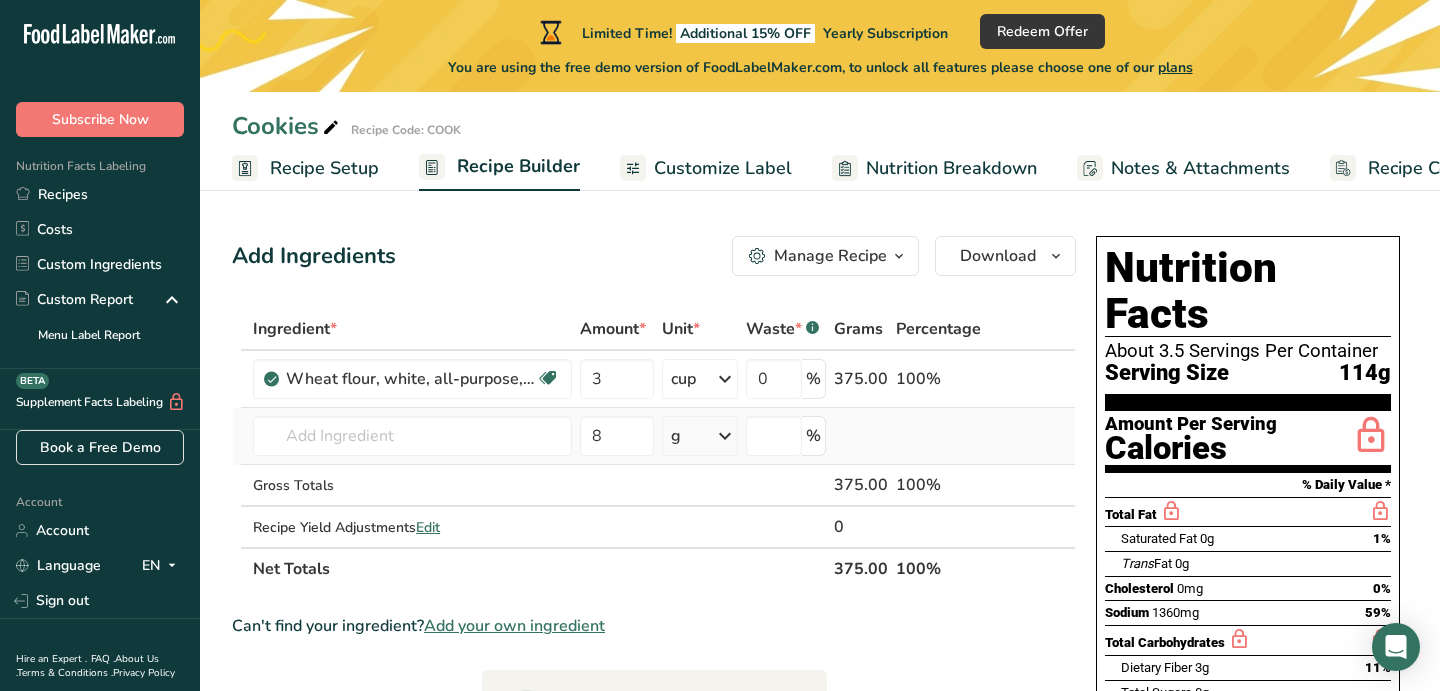 click at bounding box center (725, 436) 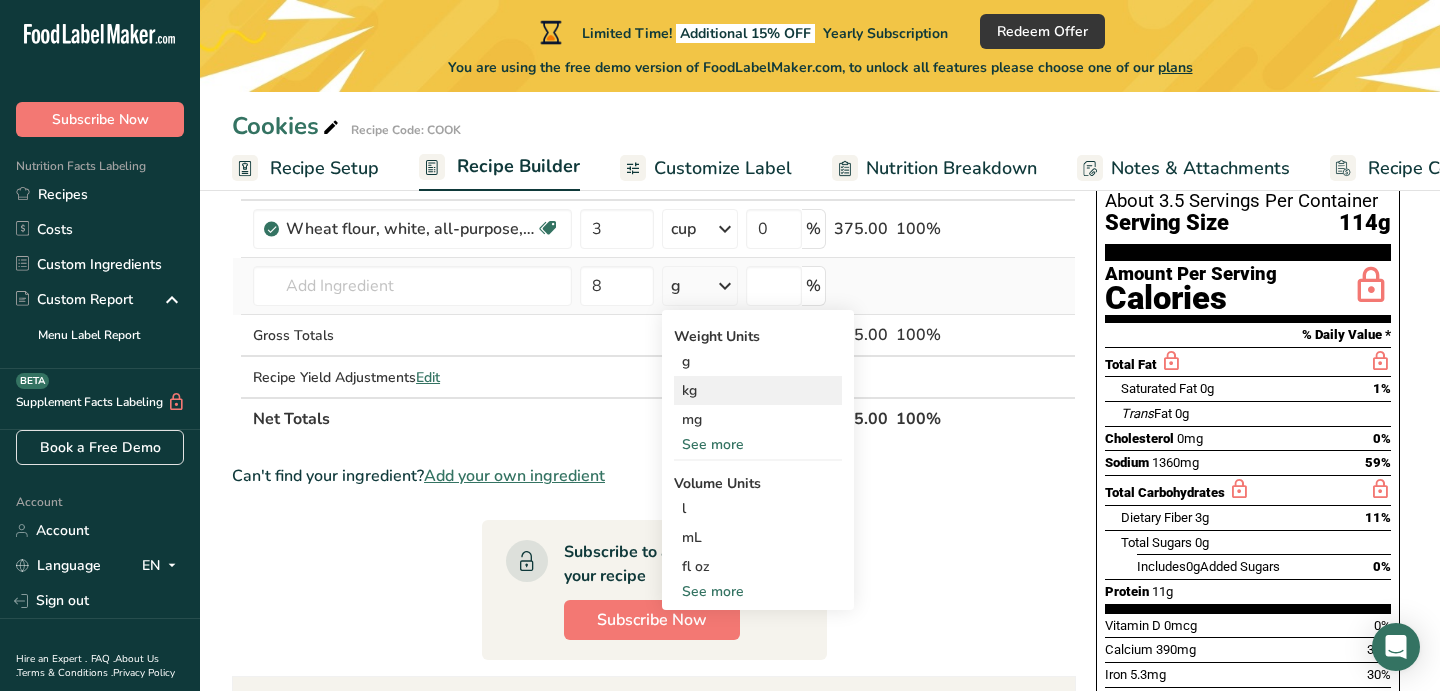 scroll, scrollTop: 154, scrollLeft: 0, axis: vertical 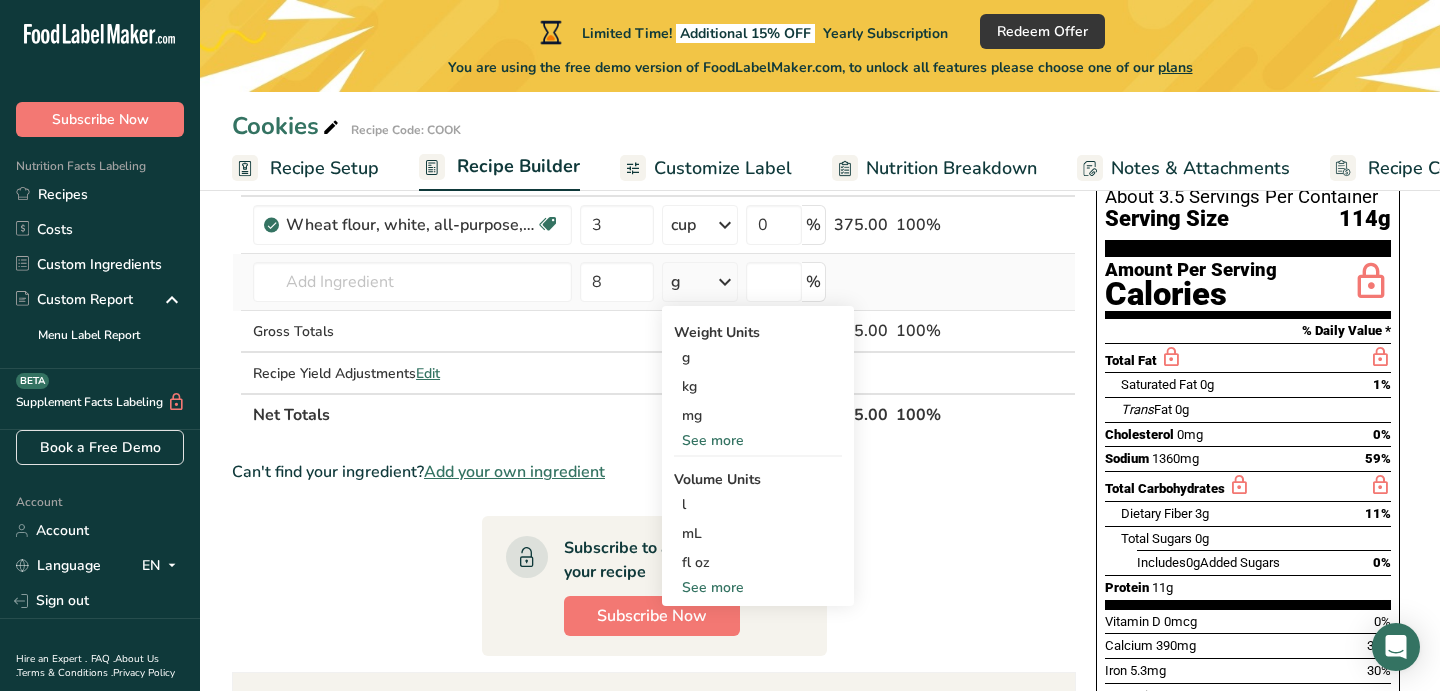 click on "See more" at bounding box center [758, 587] 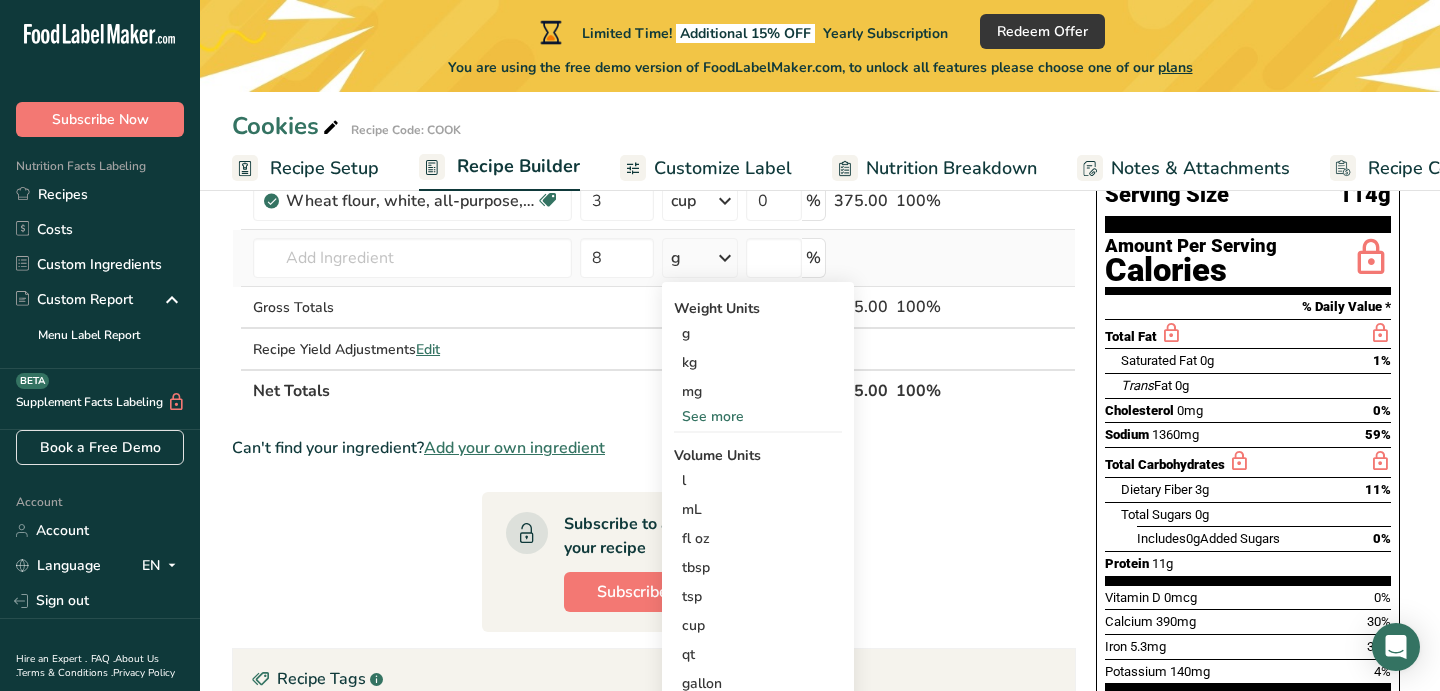 scroll, scrollTop: 157, scrollLeft: 0, axis: vertical 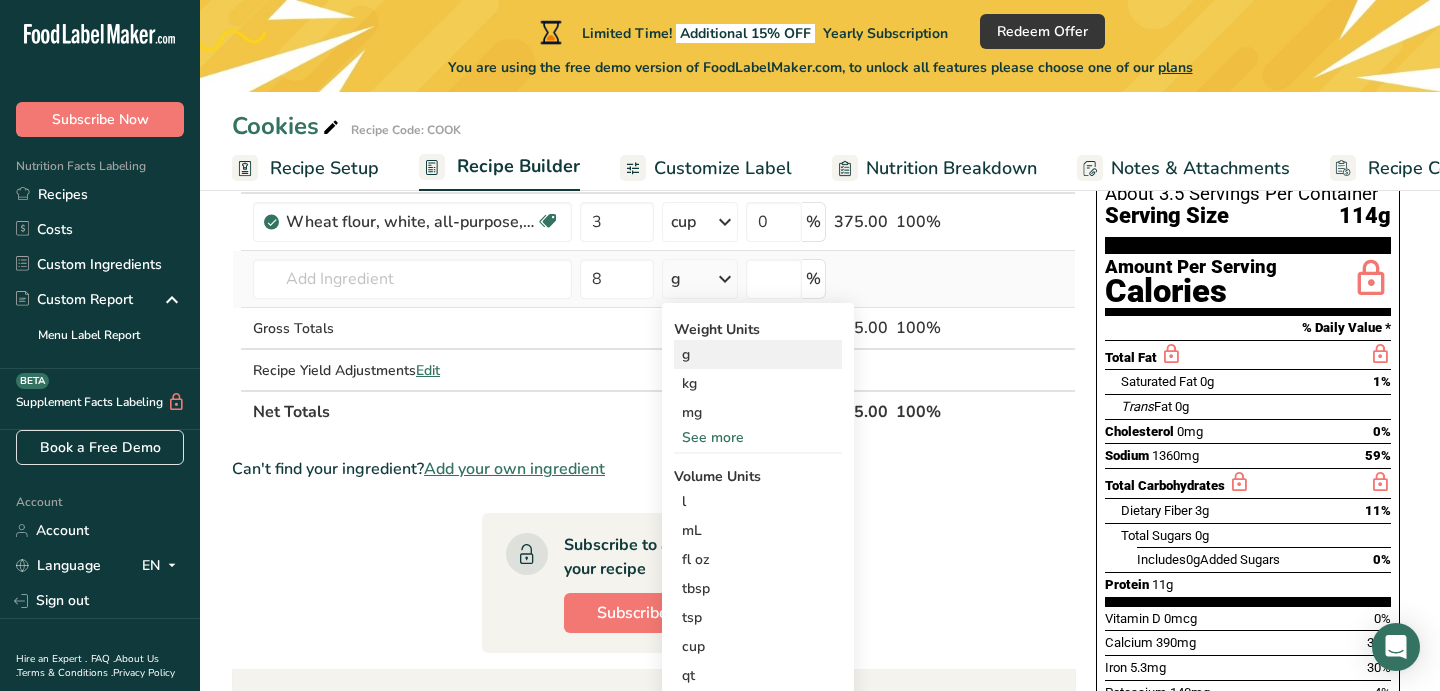 click on "g" at bounding box center [758, 354] 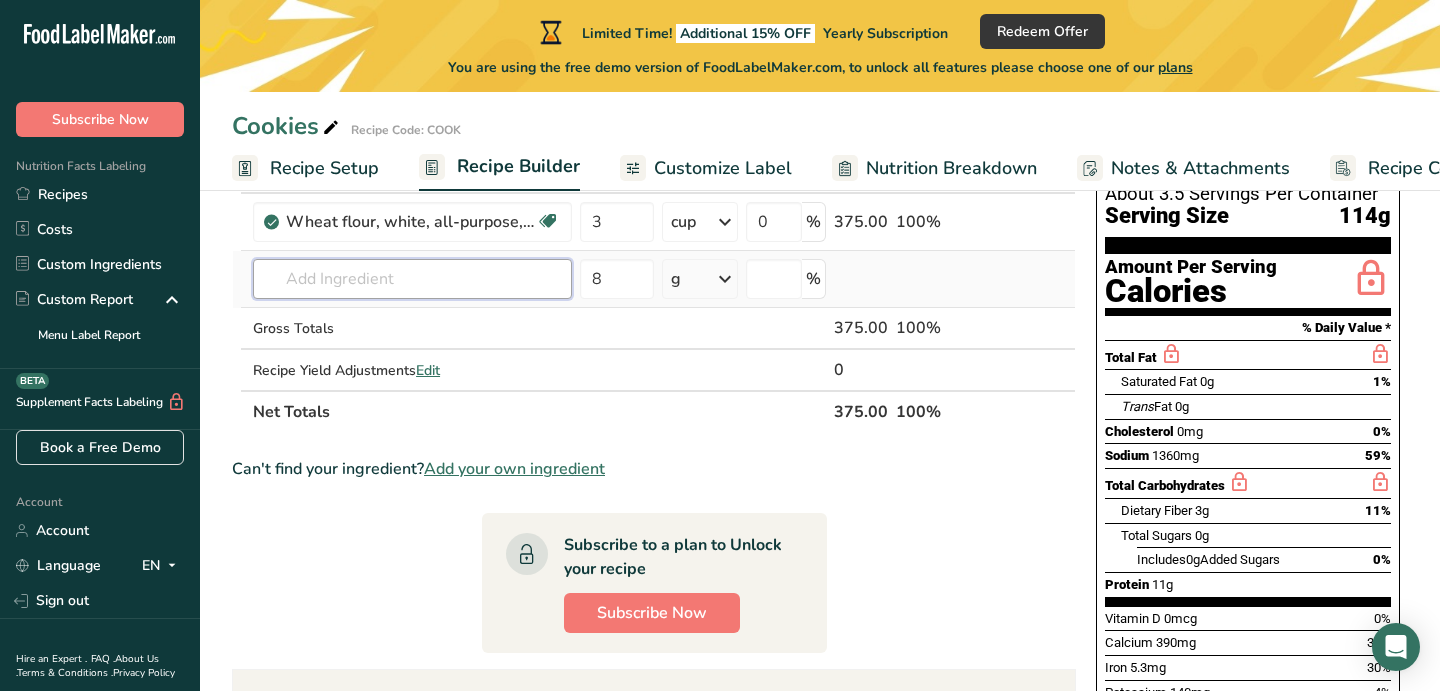 click at bounding box center (412, 279) 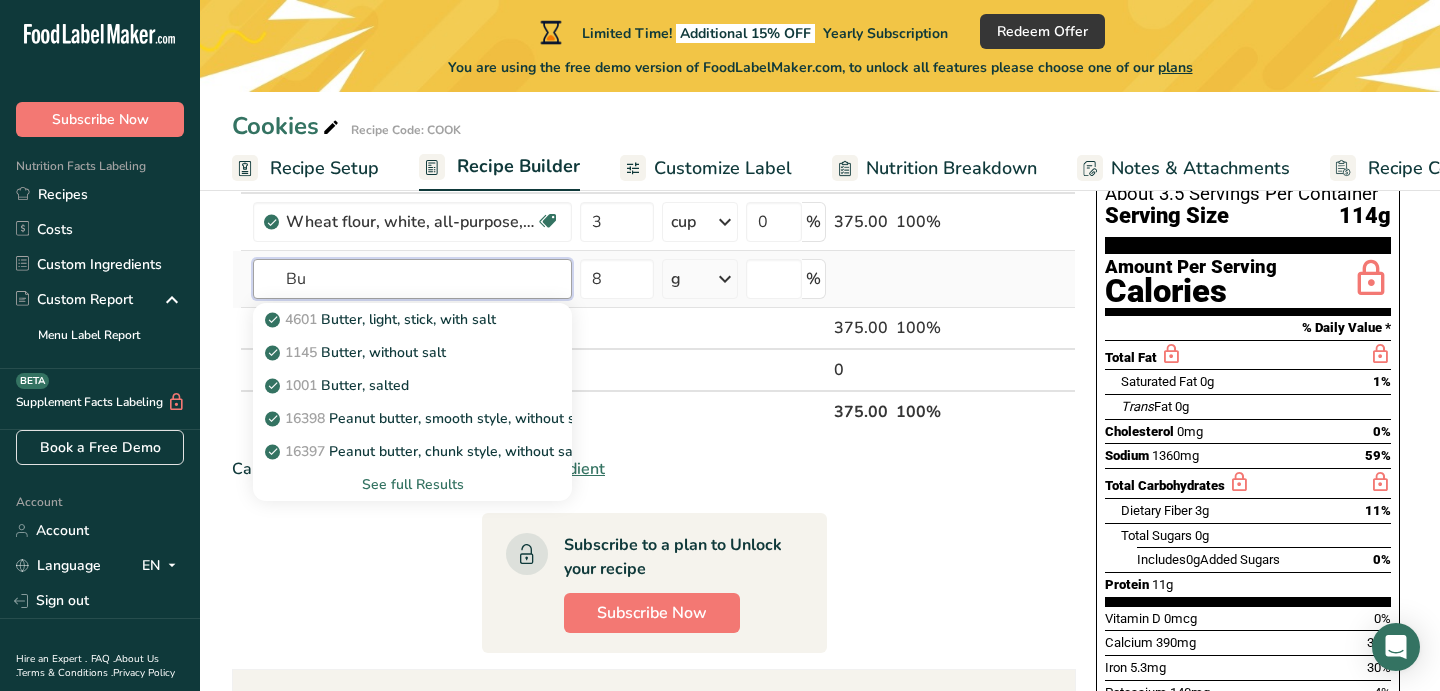 type on "B" 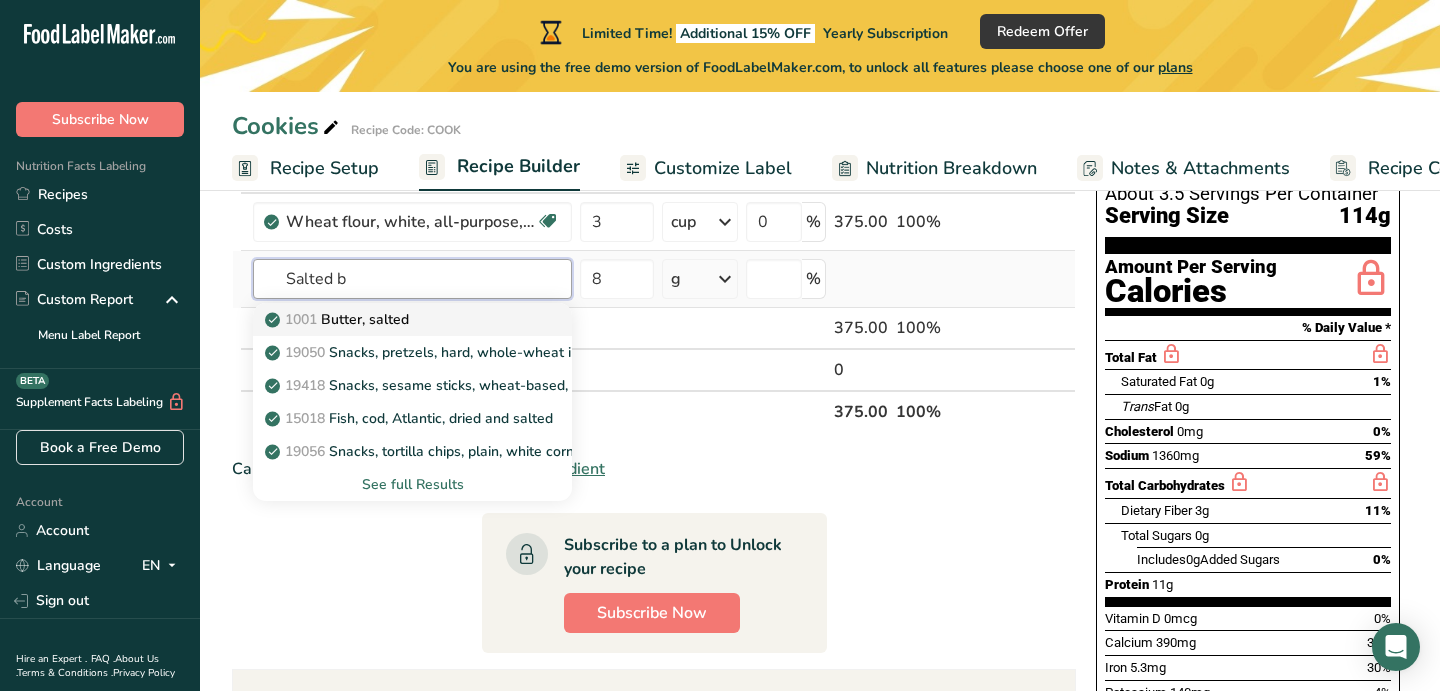 type on "Salted b" 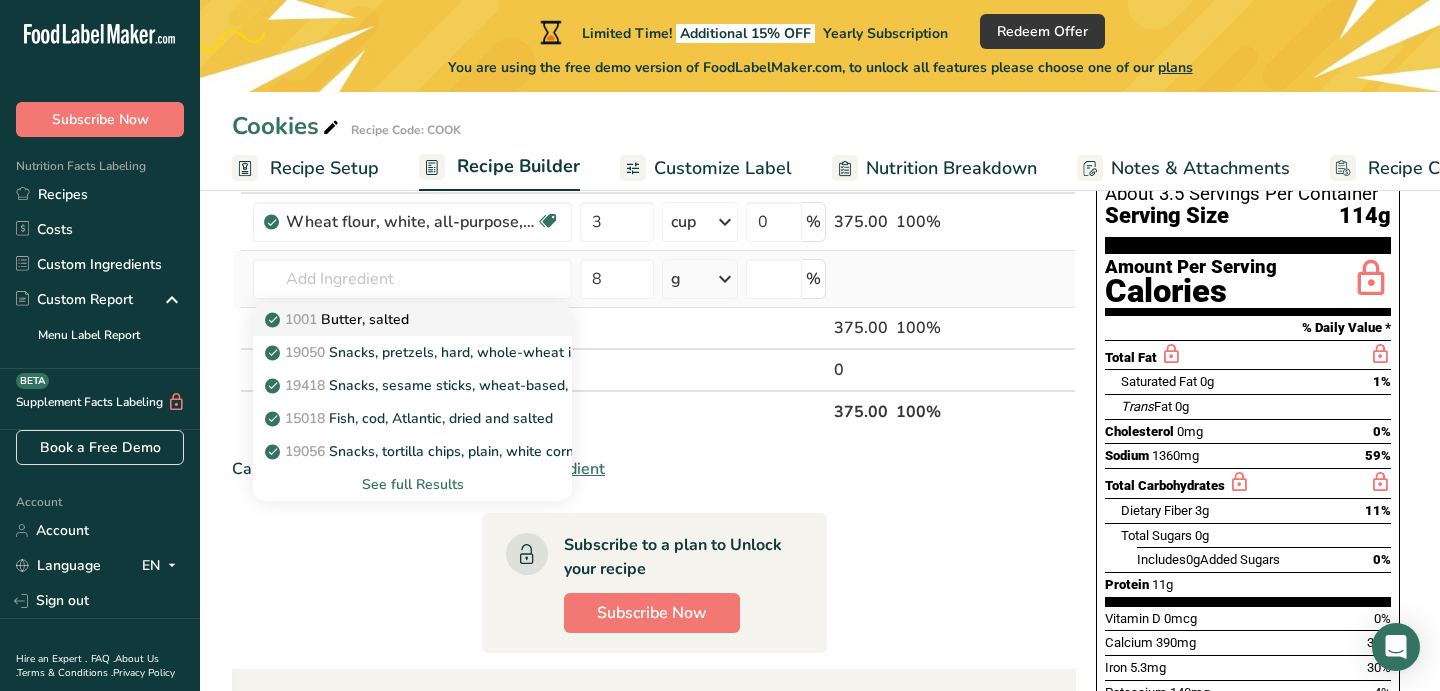 click on "1001
Butter, salted" at bounding box center [339, 319] 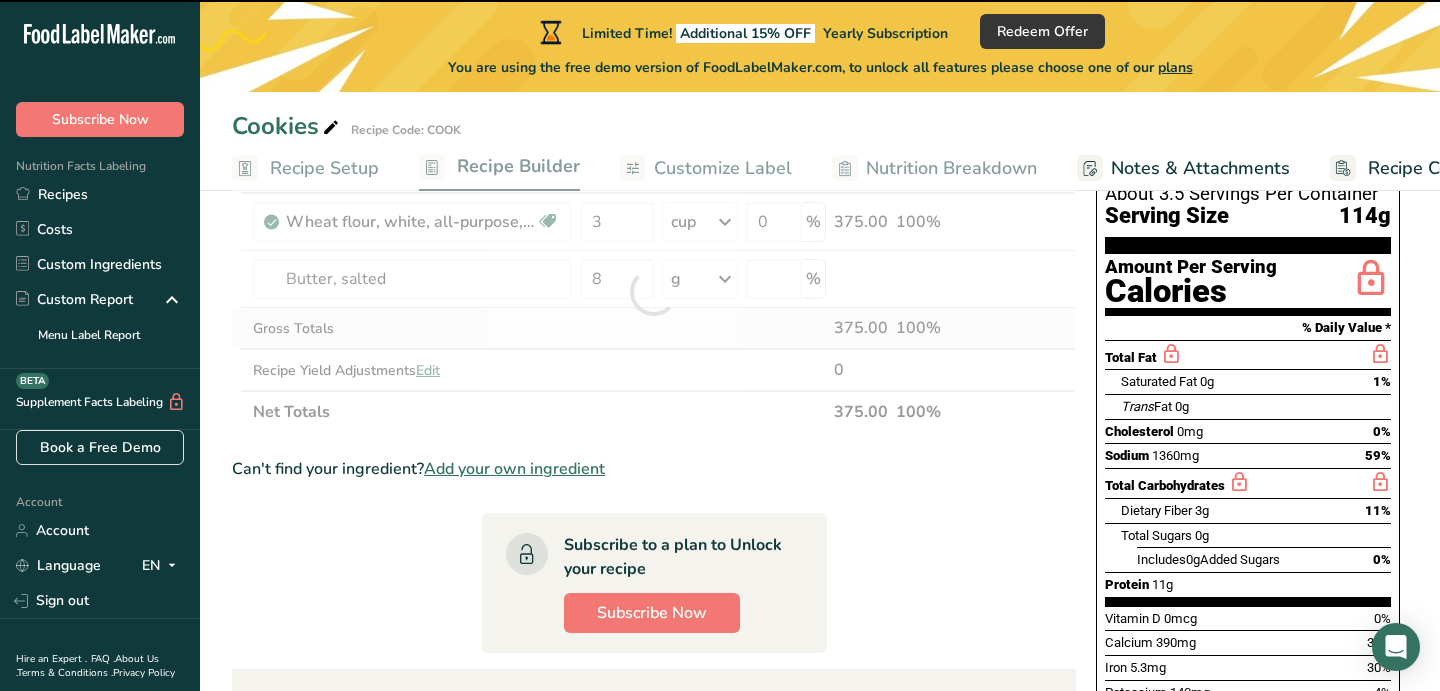 type on "0" 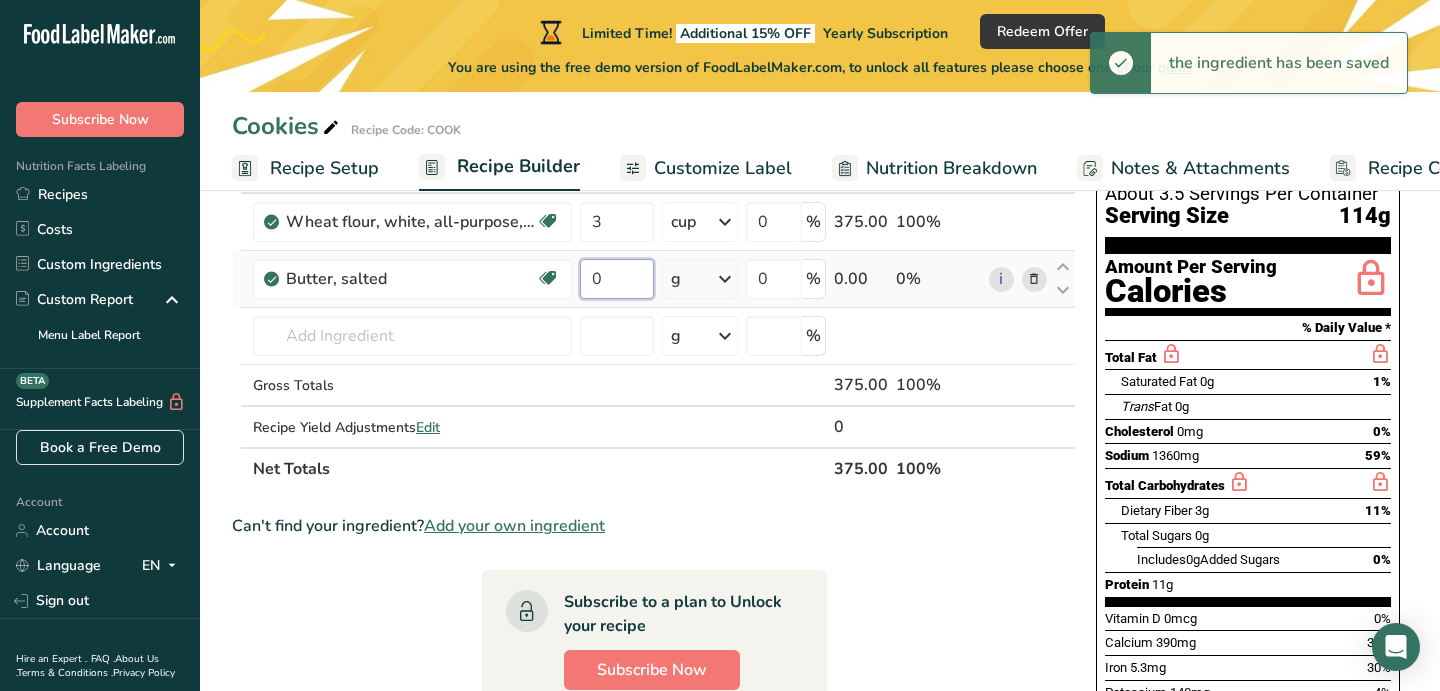 click on "0" at bounding box center [617, 279] 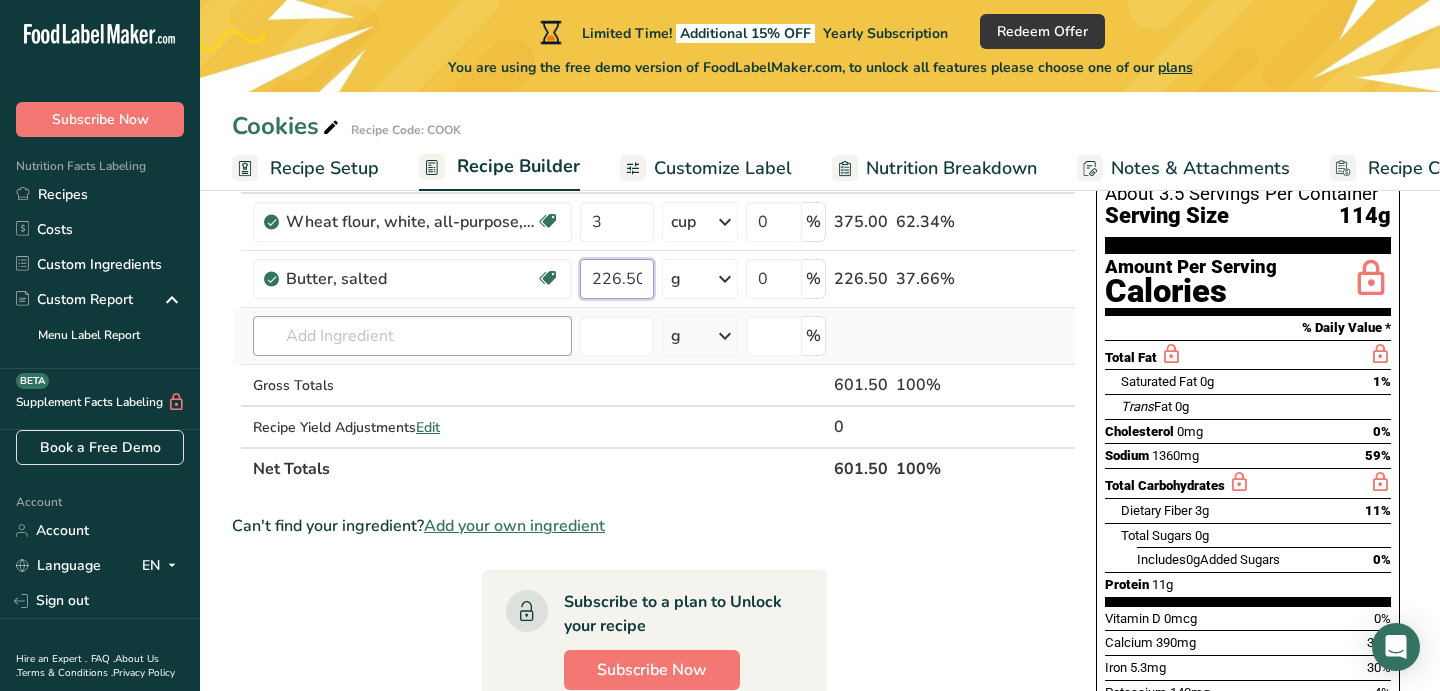 type on "226.50" 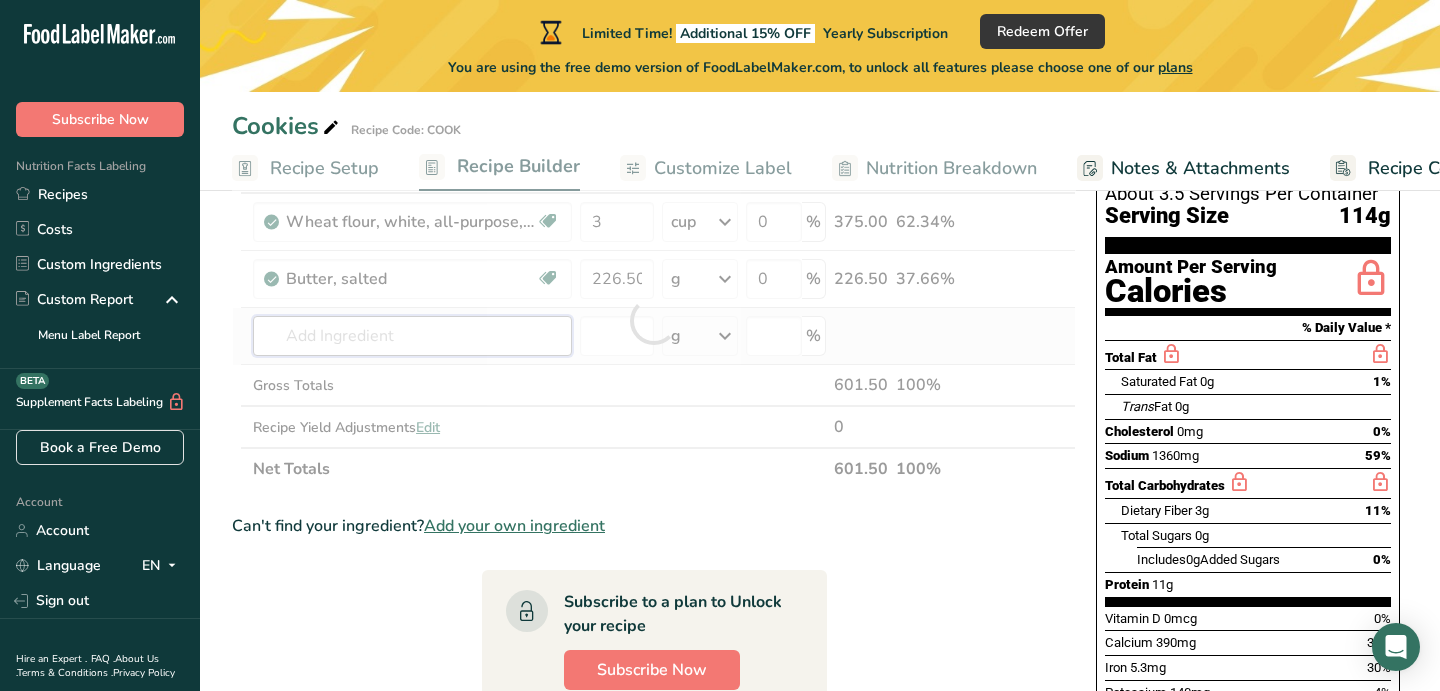 click on "Ingredient *
Amount *
Unit *
Waste *   .a-a{fill:#347362;}.b-a{fill:#fff;}          Grams
Percentage
Wheat flour, white, all-purpose, self-rising, enriched
Dairy free
Vegan
Vegetarian
Soy free
3
cup
Portions
1 cup
Weight Units
g
kg
mg
See more
Volume Units
l
Volume units require a density conversion. If you know your ingredient's density enter it below. Otherwise, click on "RIA" our AI Regulatory bot - she will be able to help you
lb/ft3
g/cm3
Confirm
mL
lb/ft3
0" at bounding box center [654, 320] 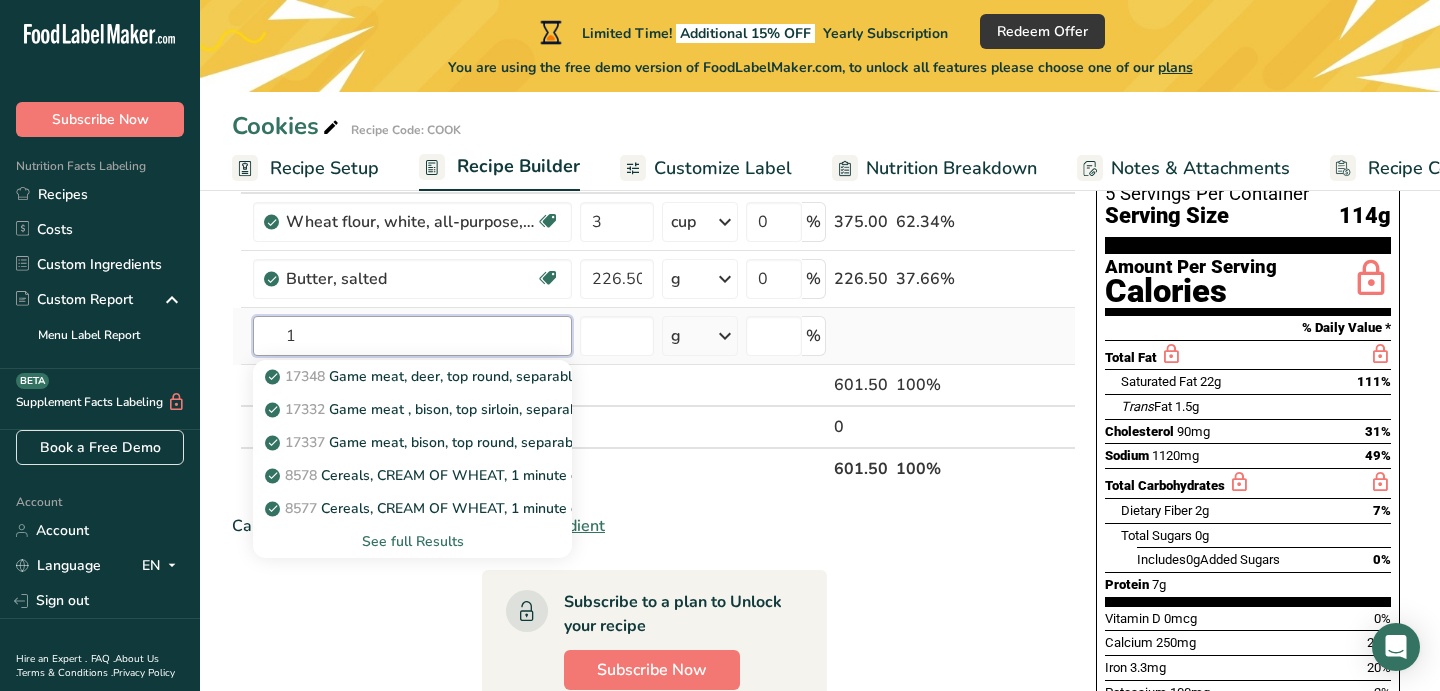 type on "1" 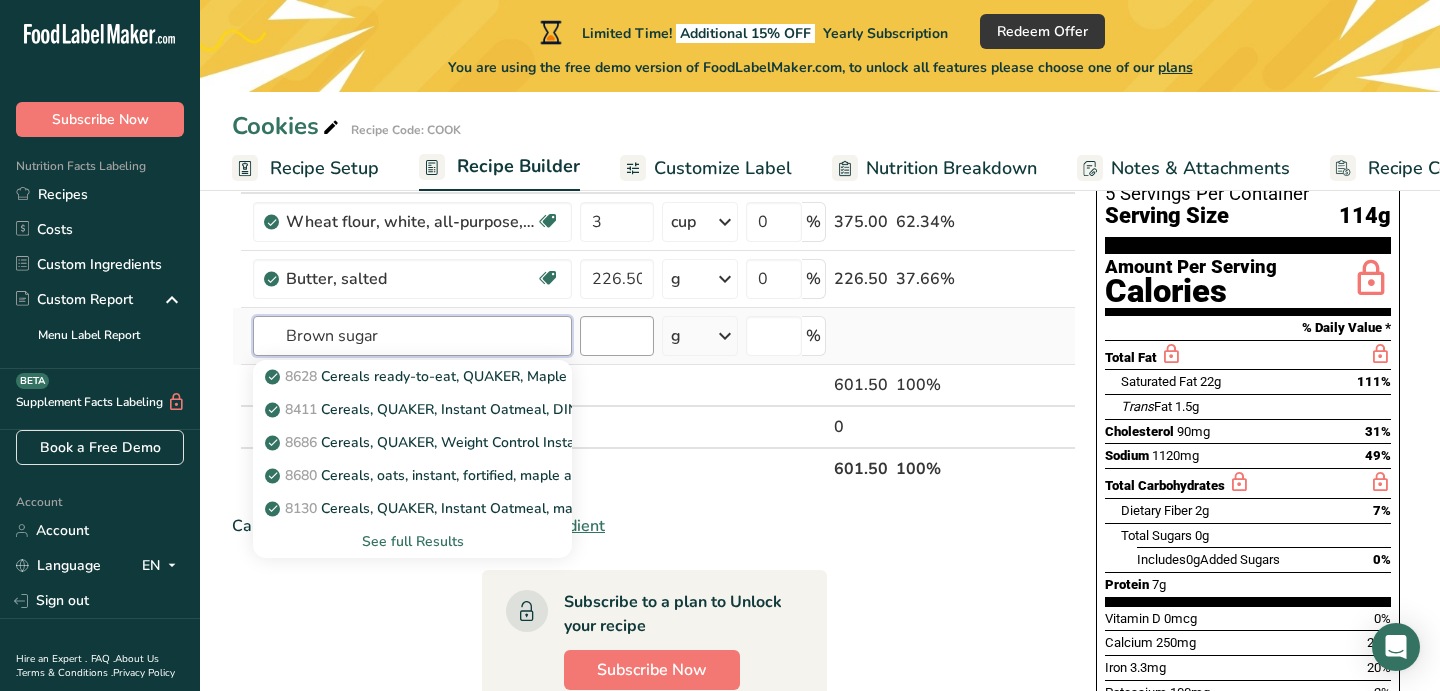 type on "Brown sugar" 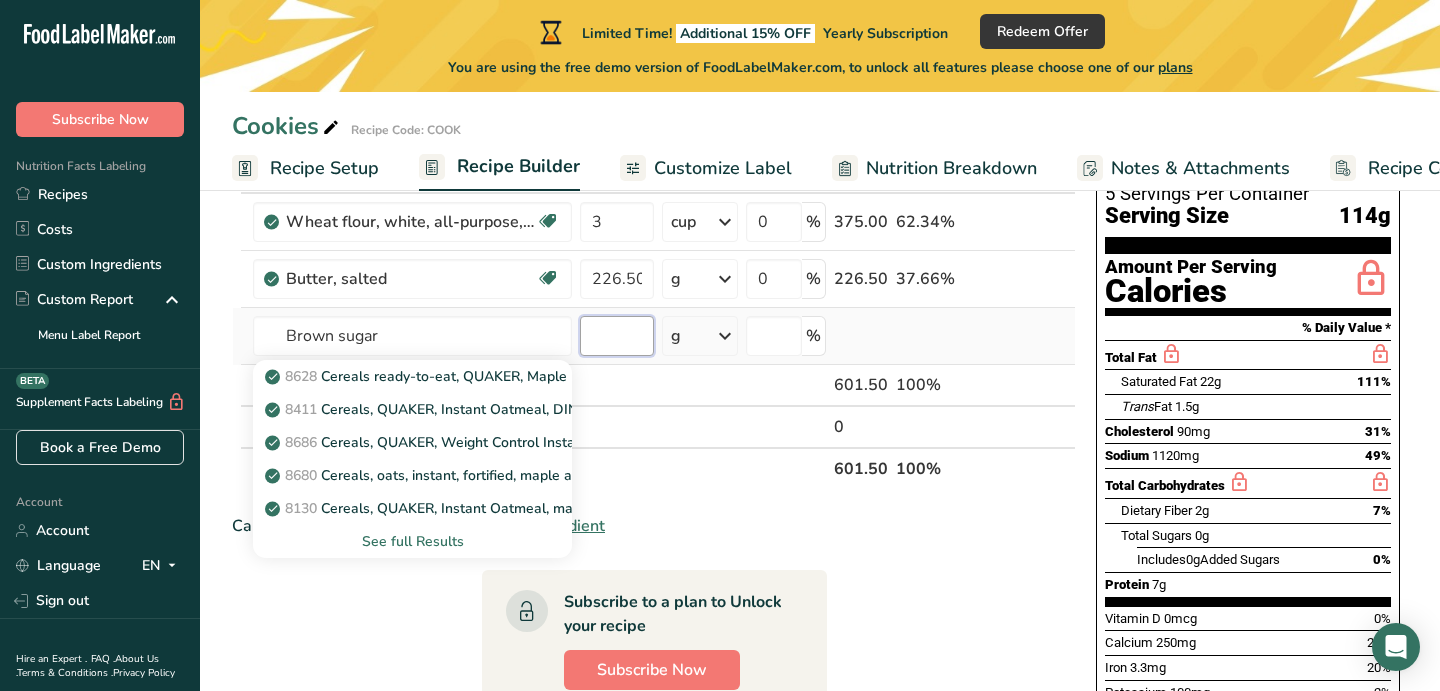 type 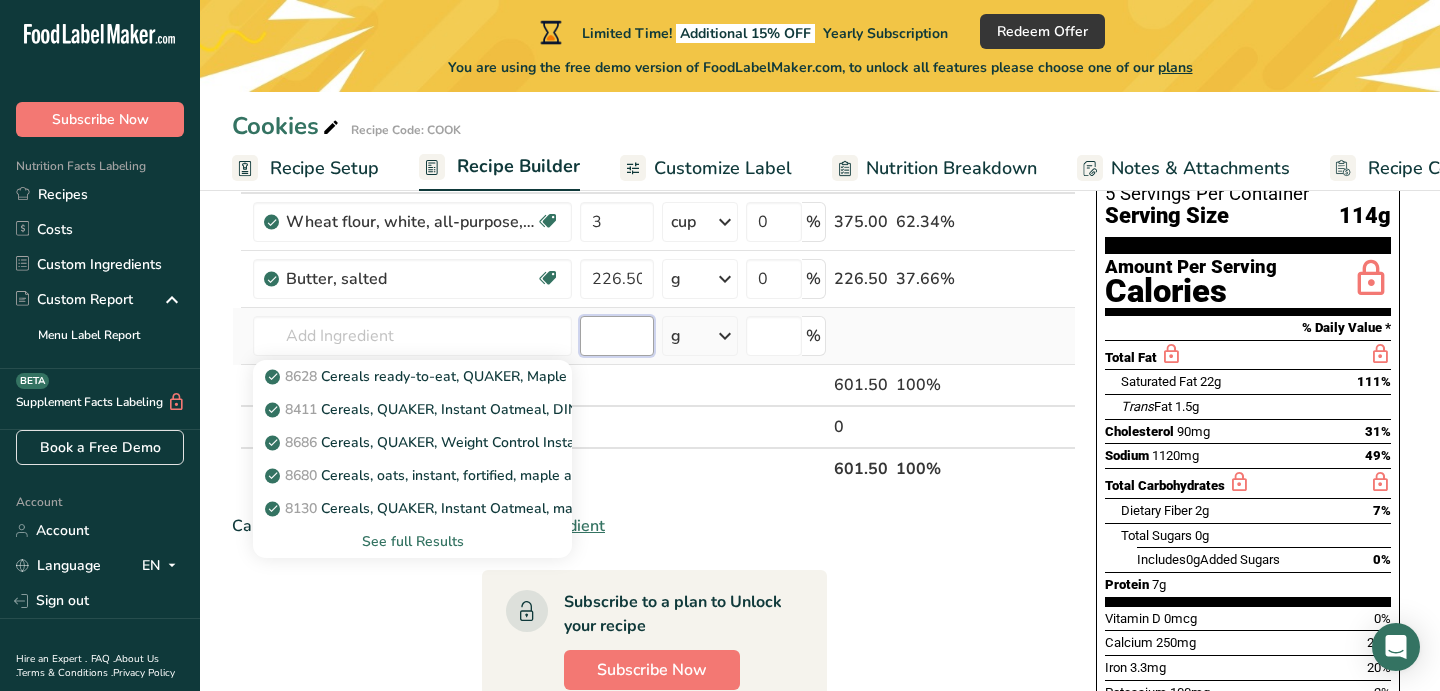click at bounding box center (617, 336) 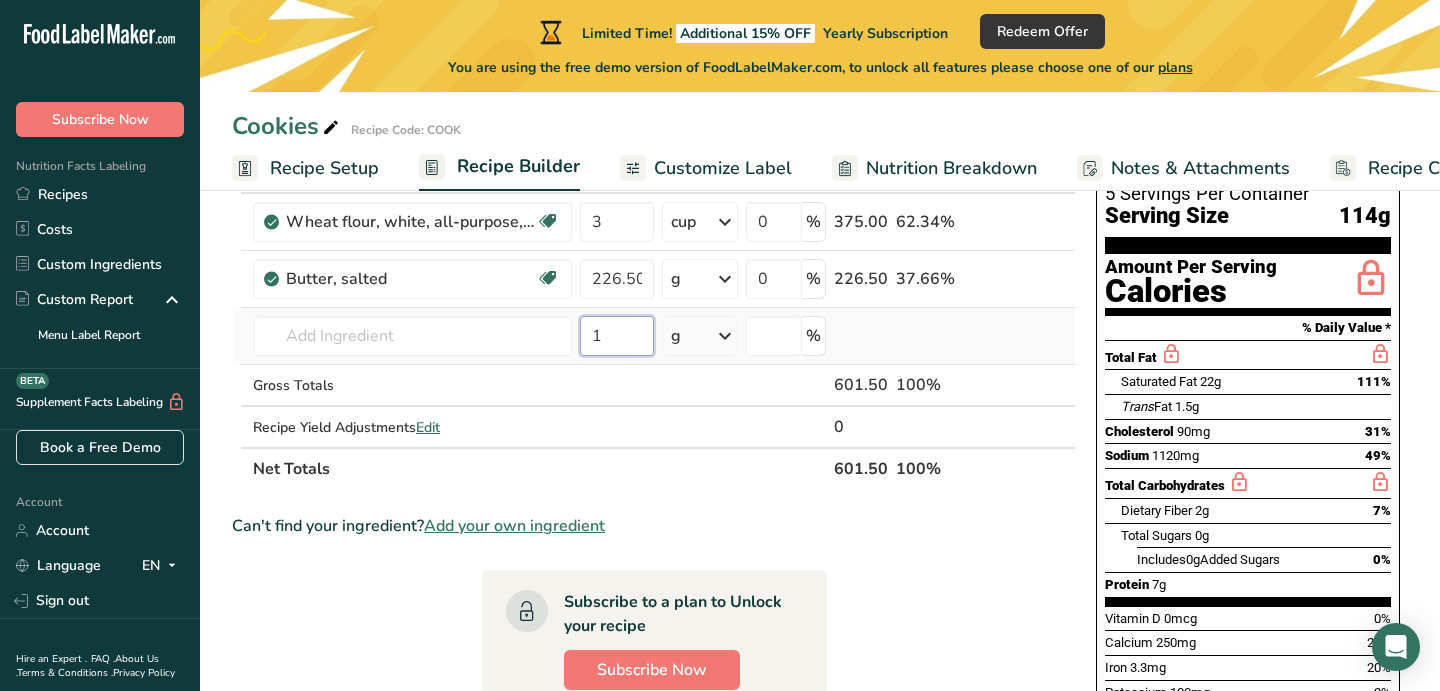 type on "1" 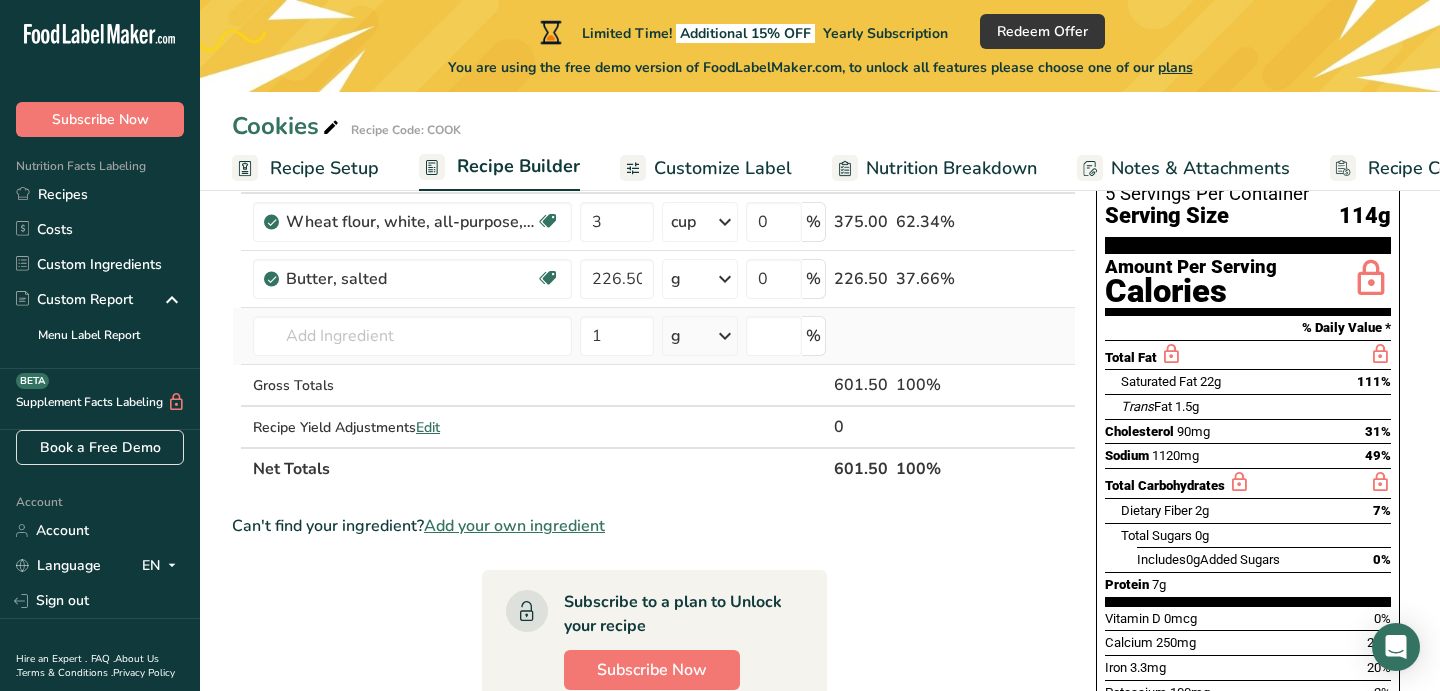 click at bounding box center [725, 336] 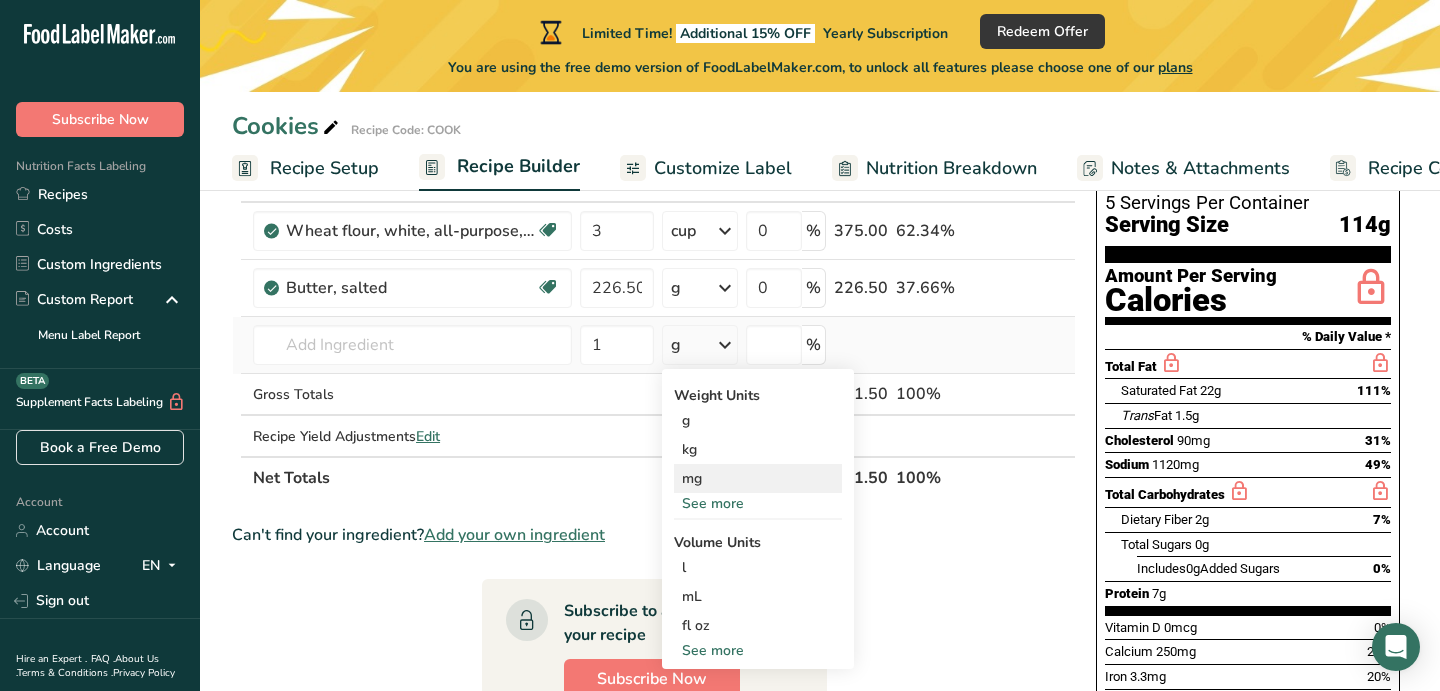 scroll, scrollTop: 145, scrollLeft: 0, axis: vertical 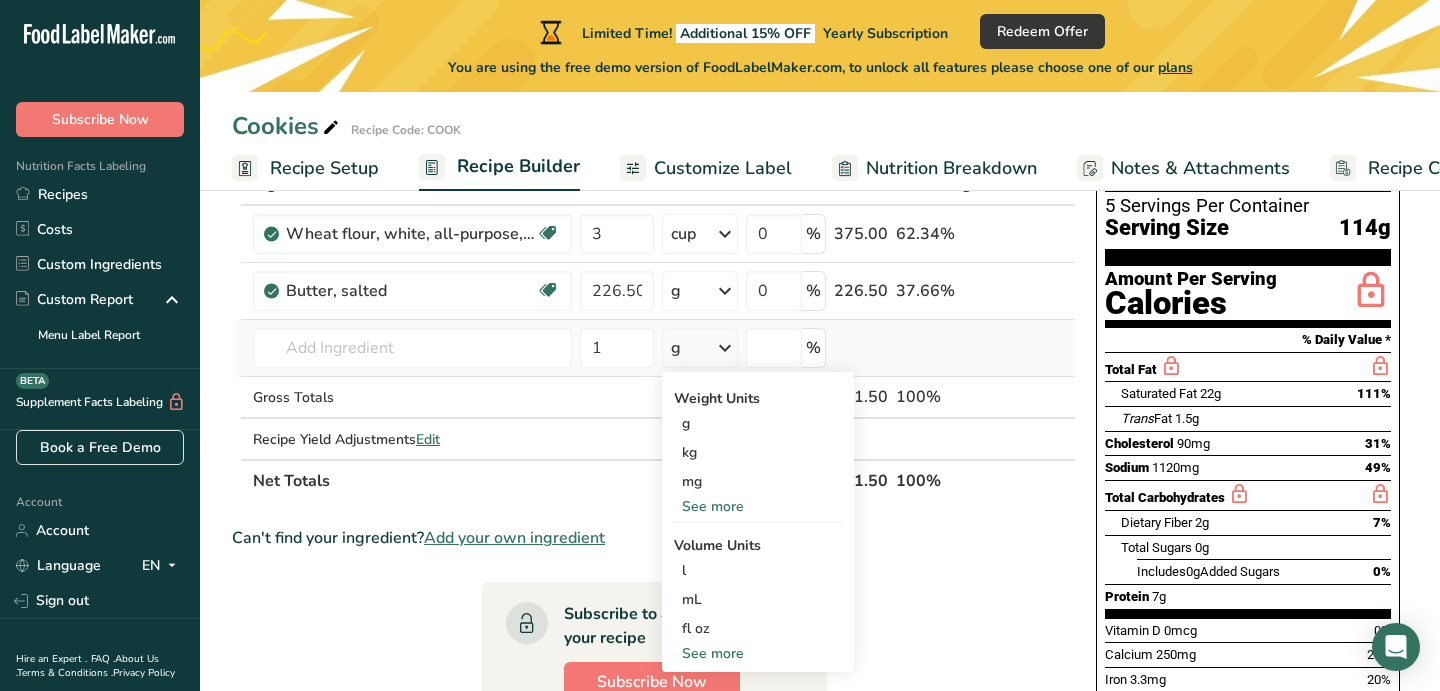 click on "See more" at bounding box center (758, 506) 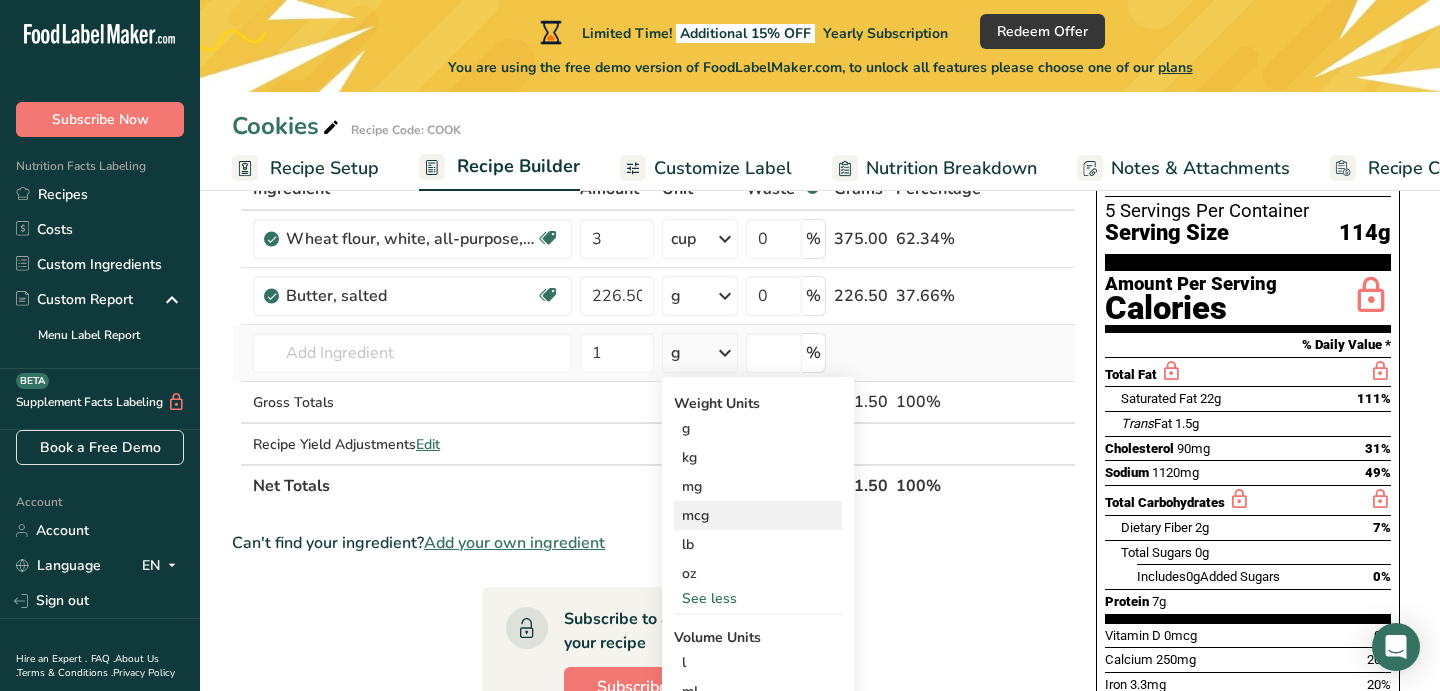 scroll, scrollTop: 128, scrollLeft: 0, axis: vertical 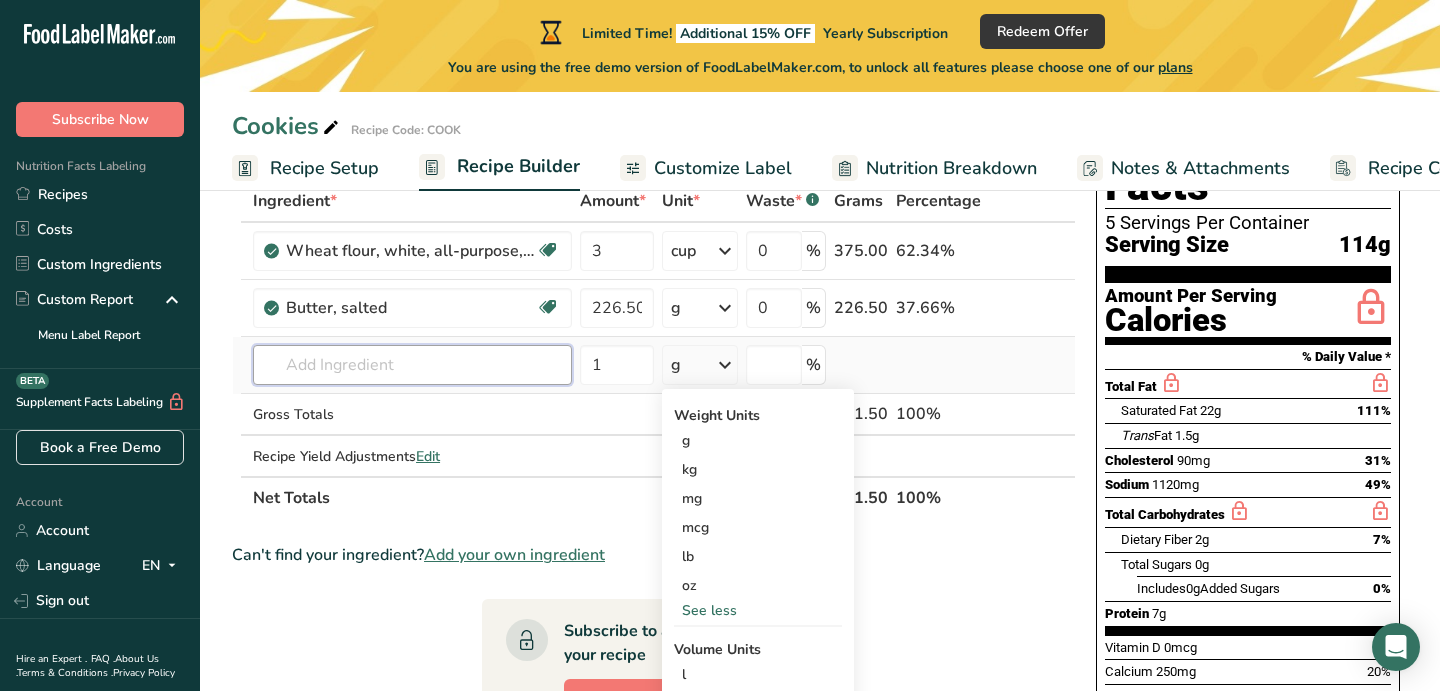 click at bounding box center [412, 365] 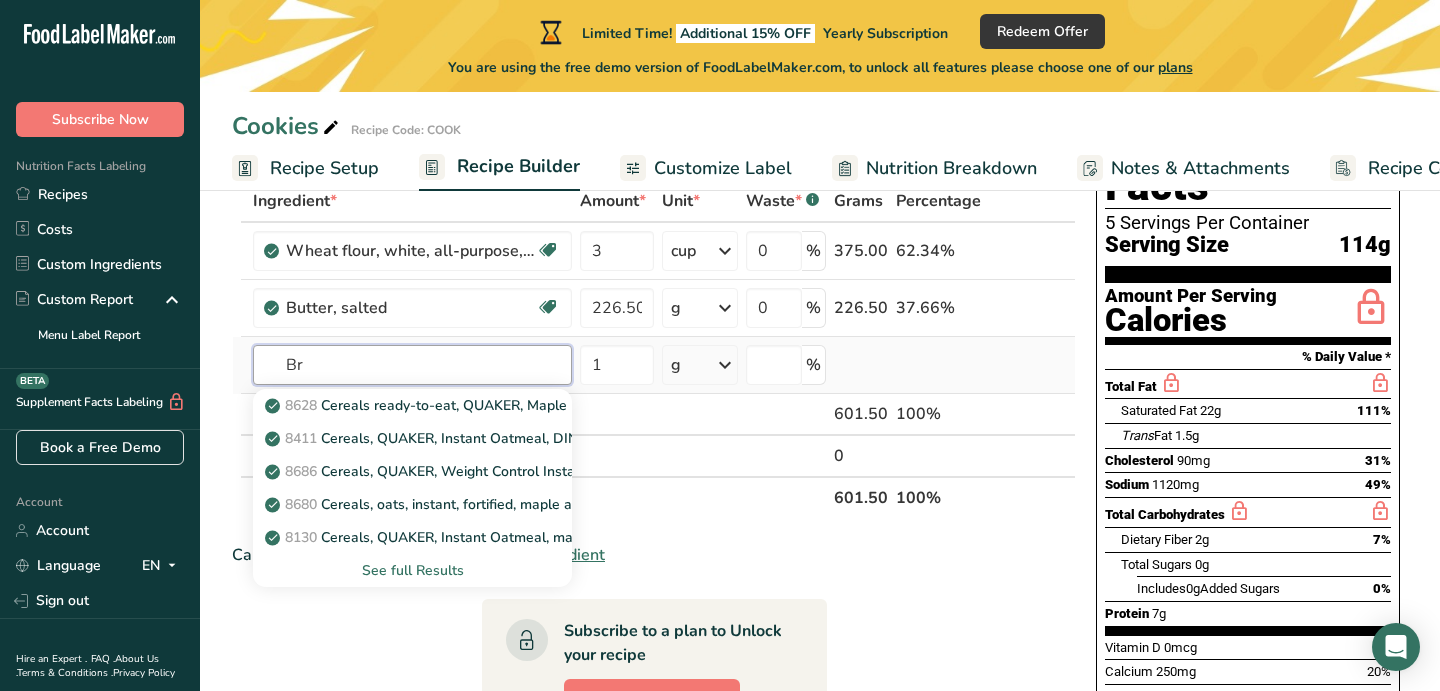 type on "B" 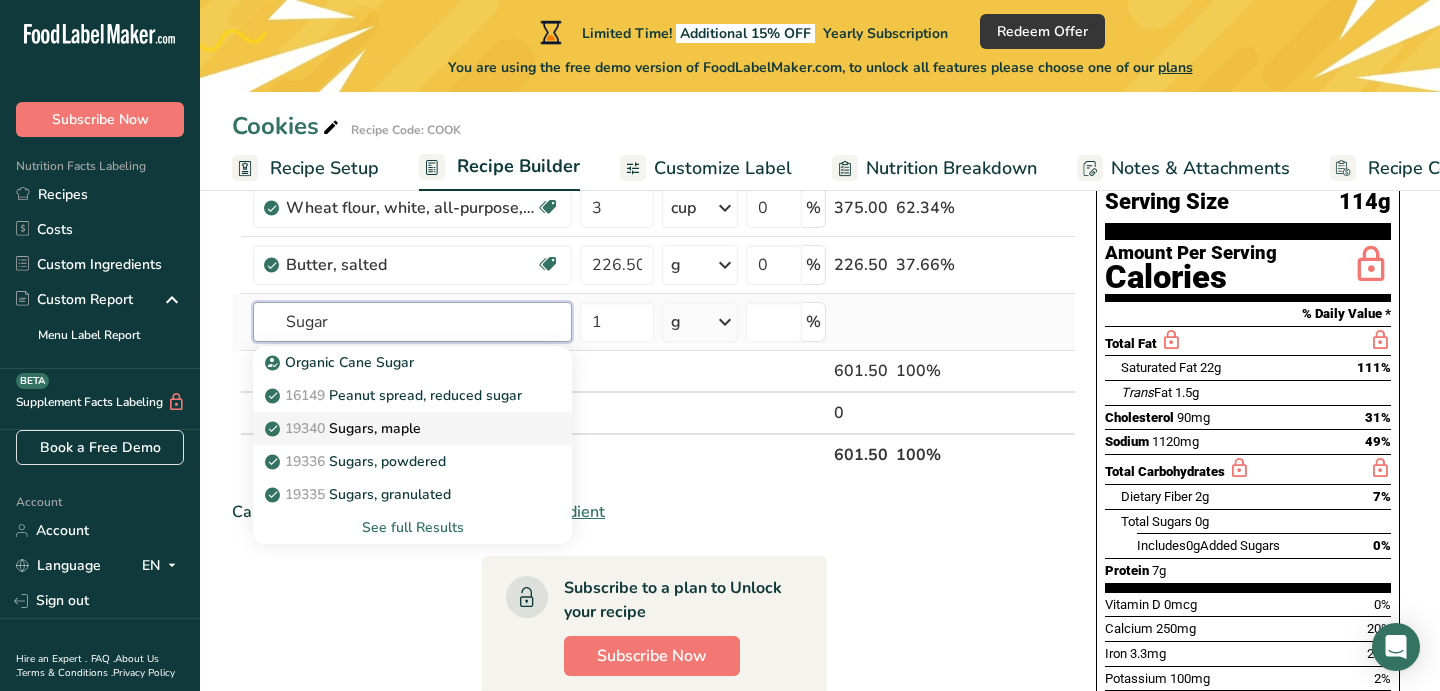 scroll, scrollTop: 172, scrollLeft: 0, axis: vertical 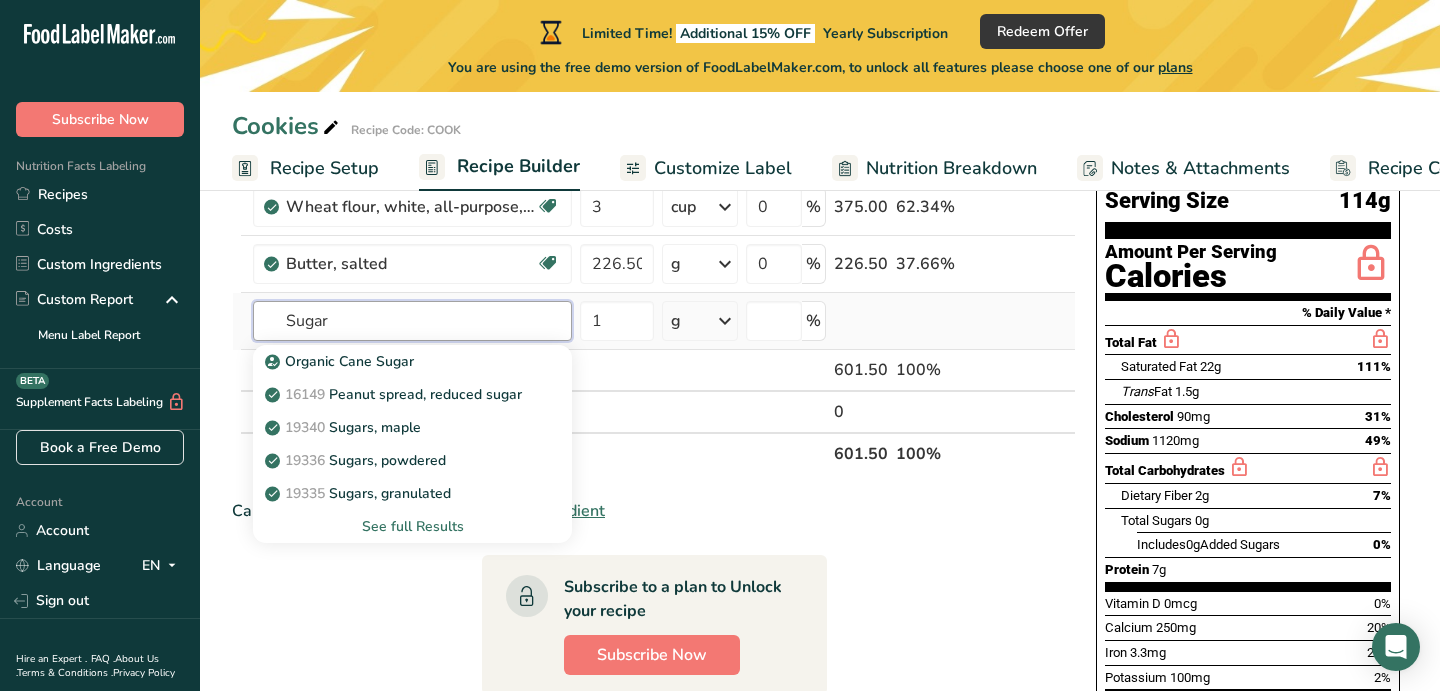 type on "Sugar" 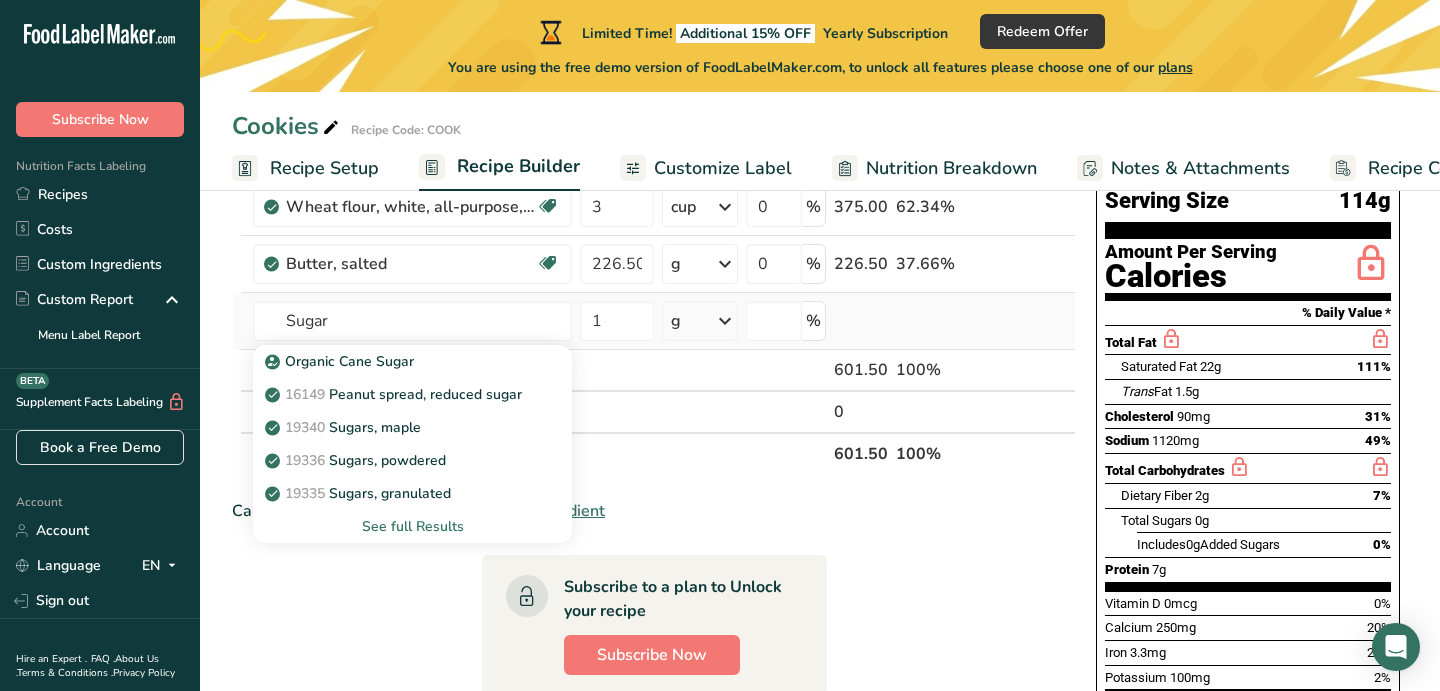 type 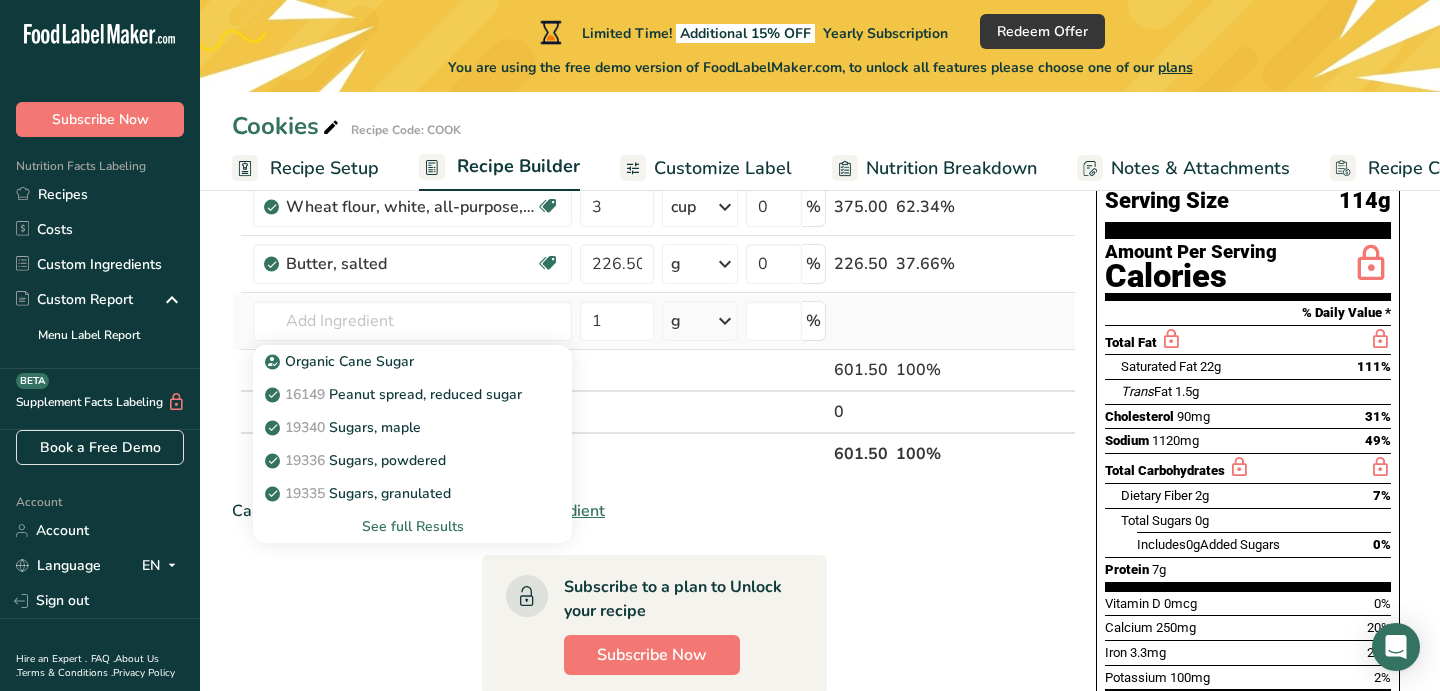 click on "See full Results" at bounding box center [412, 526] 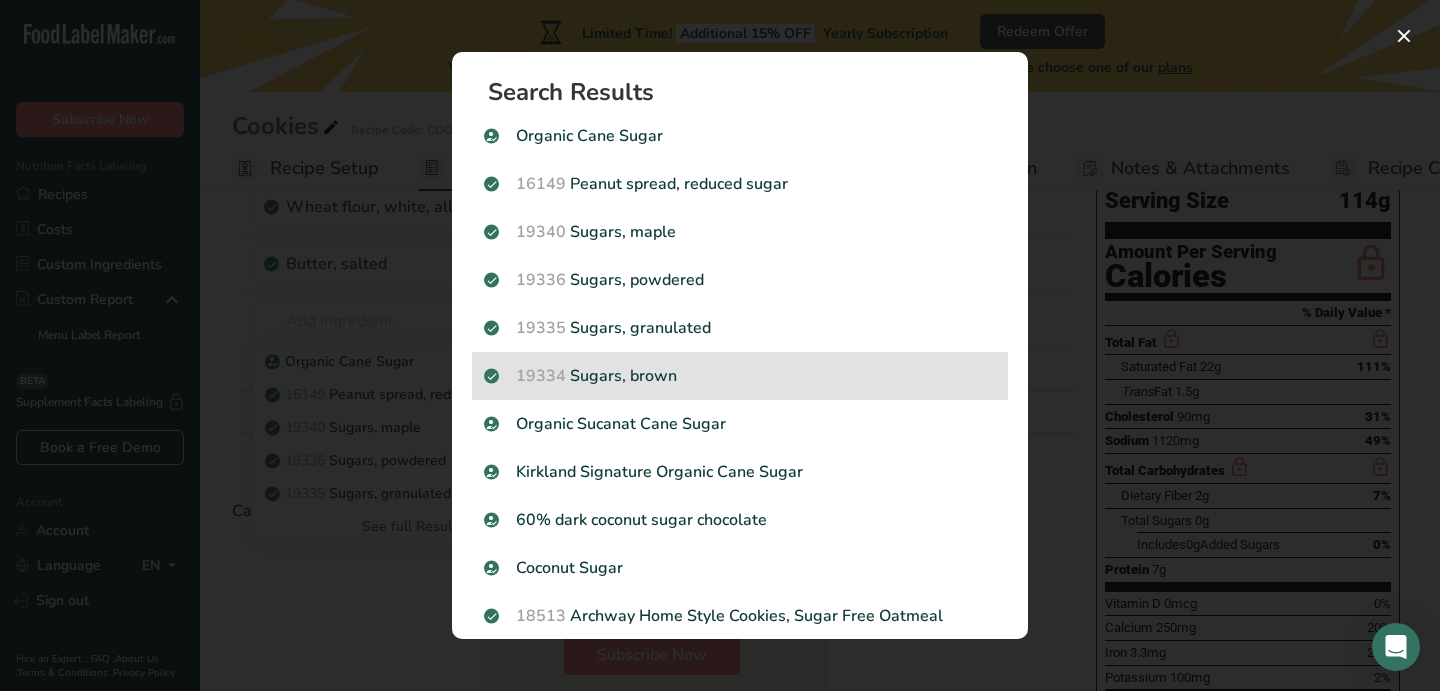 click on "19334
Sugars, brown" at bounding box center [740, 376] 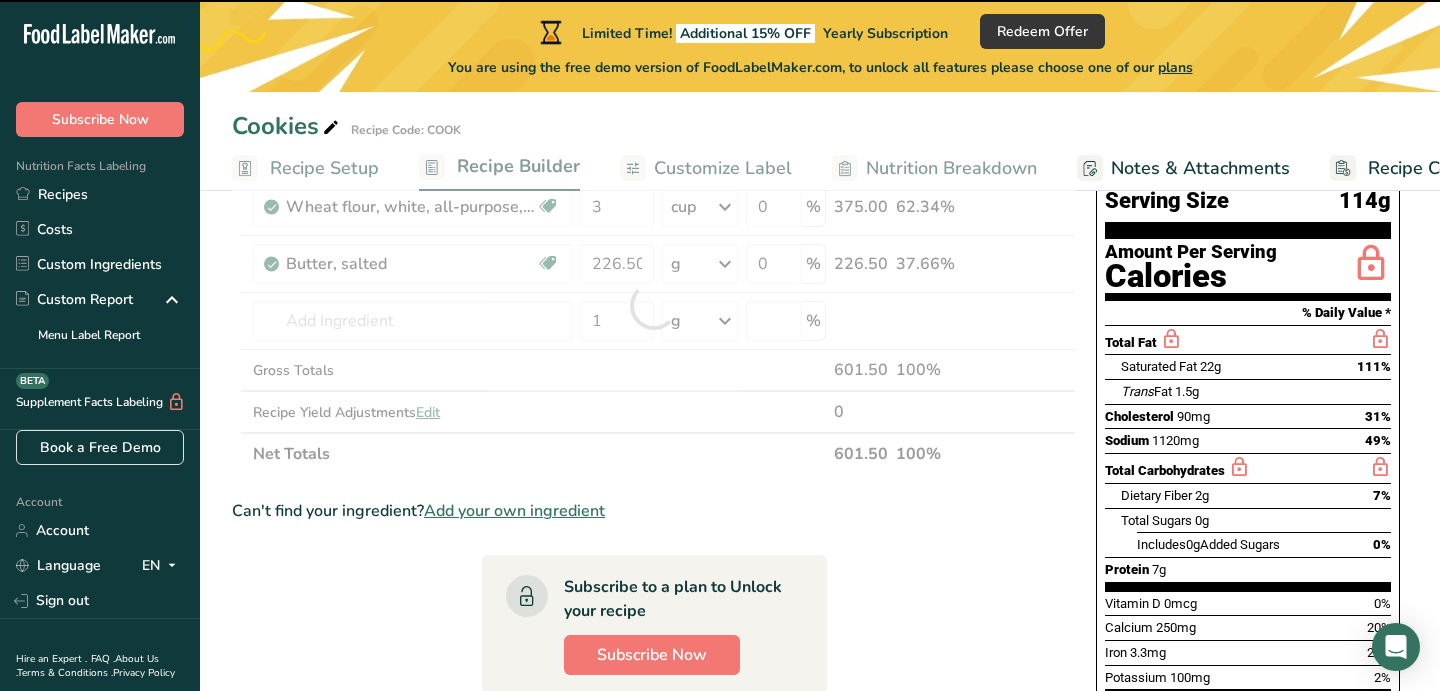 type on "0" 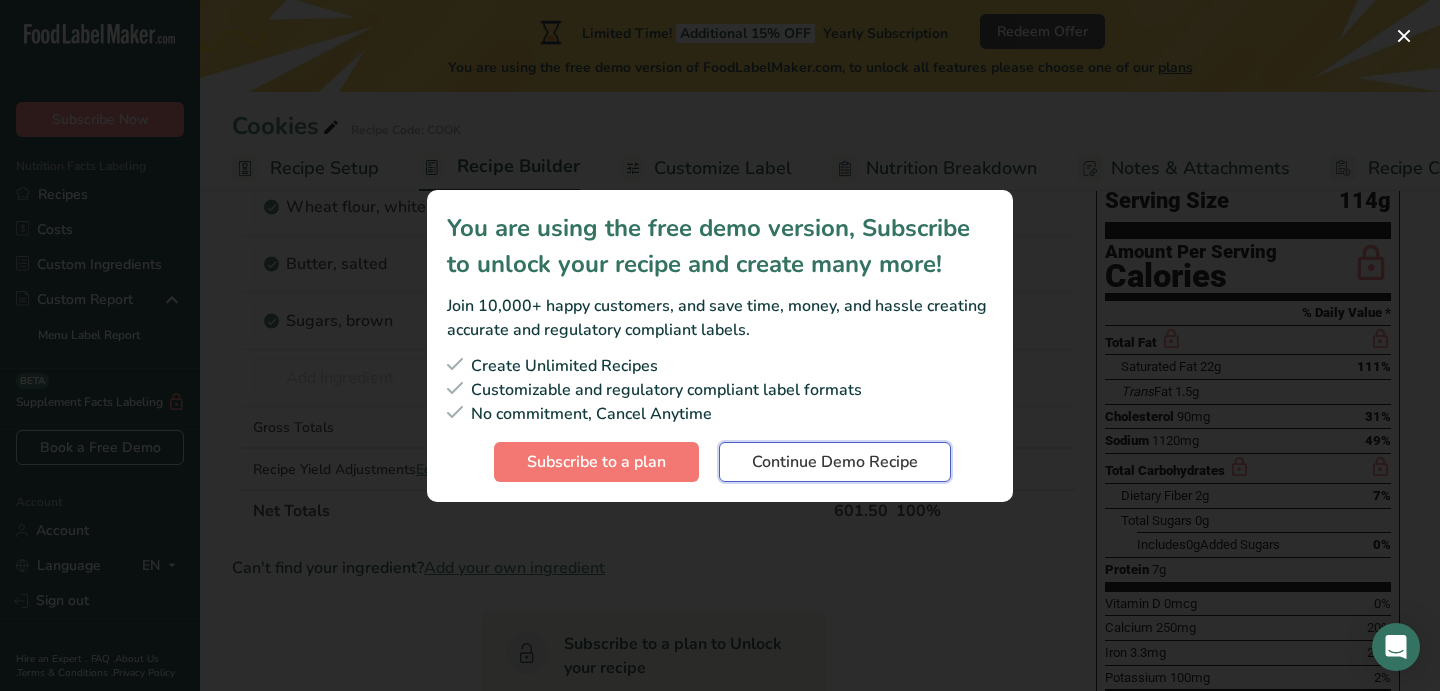 click on "Continue Demo Recipe" at bounding box center (835, 462) 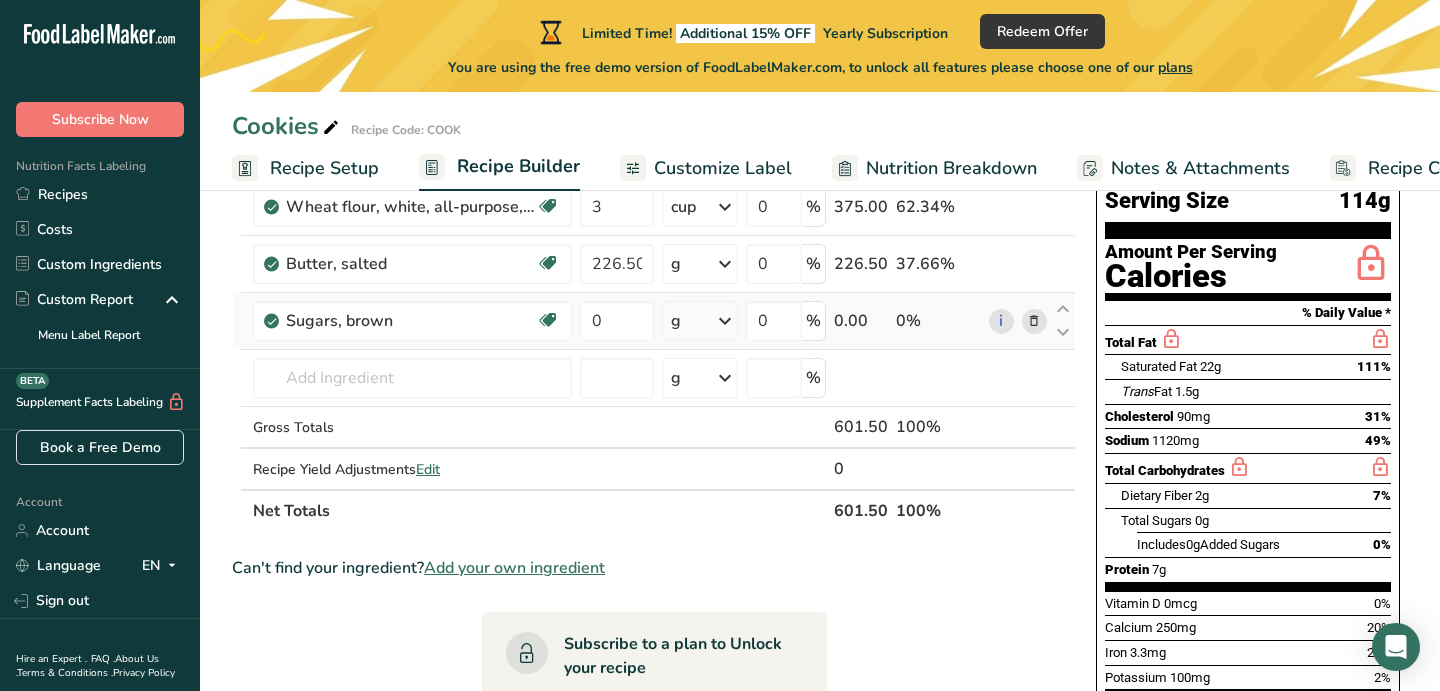 click at bounding box center (725, 321) 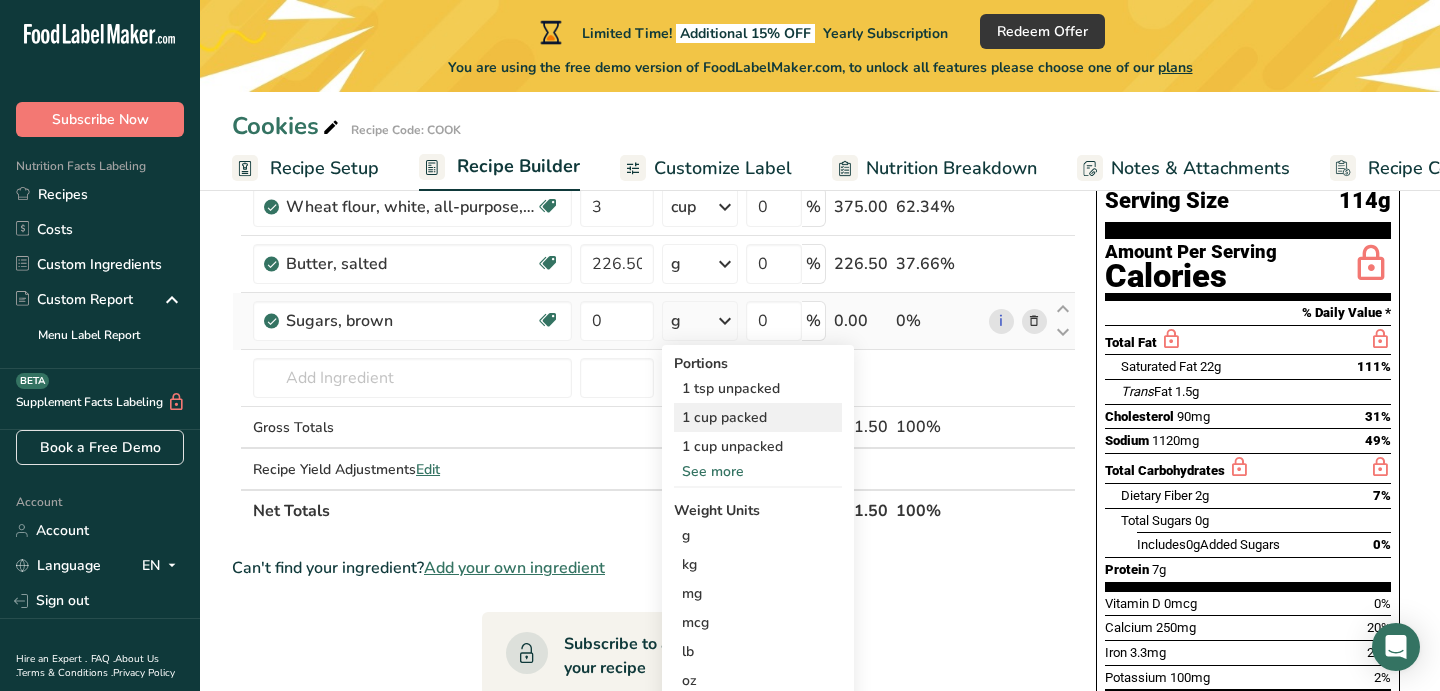 click on "1 cup packed" at bounding box center [758, 417] 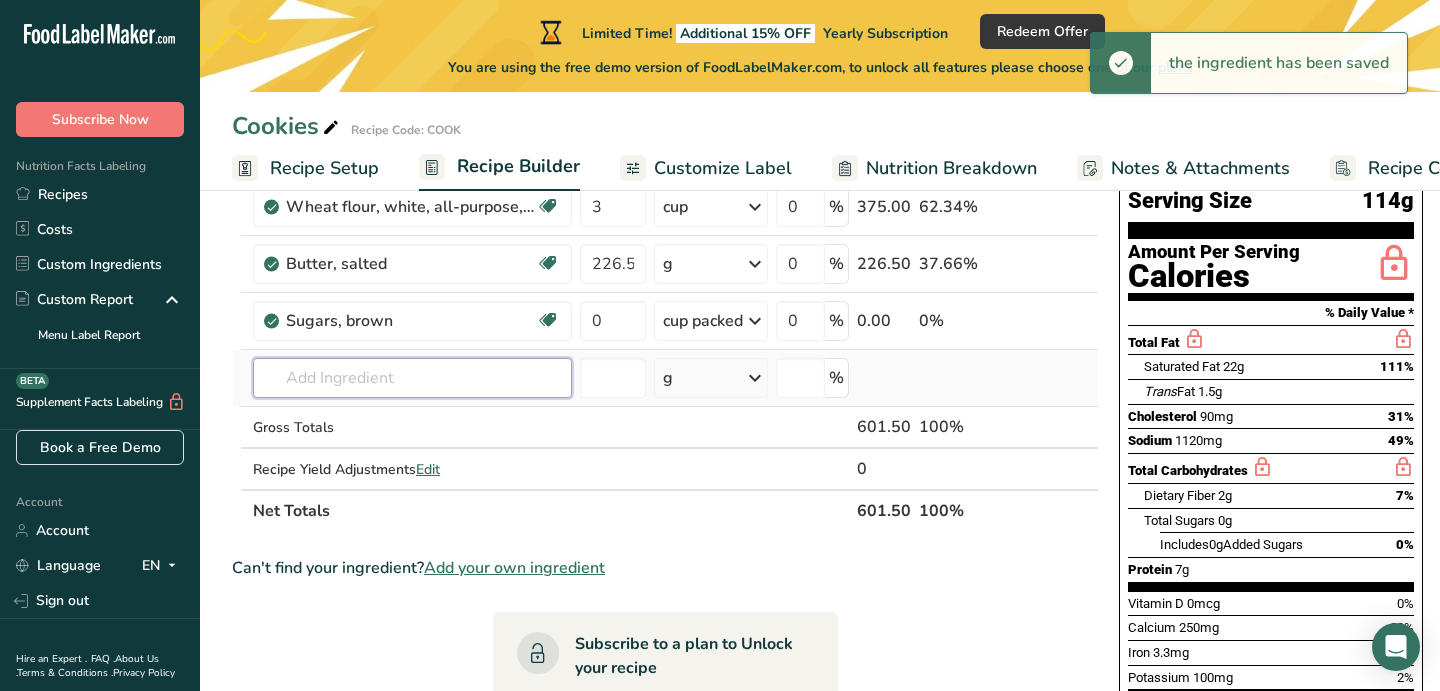 click at bounding box center [412, 378] 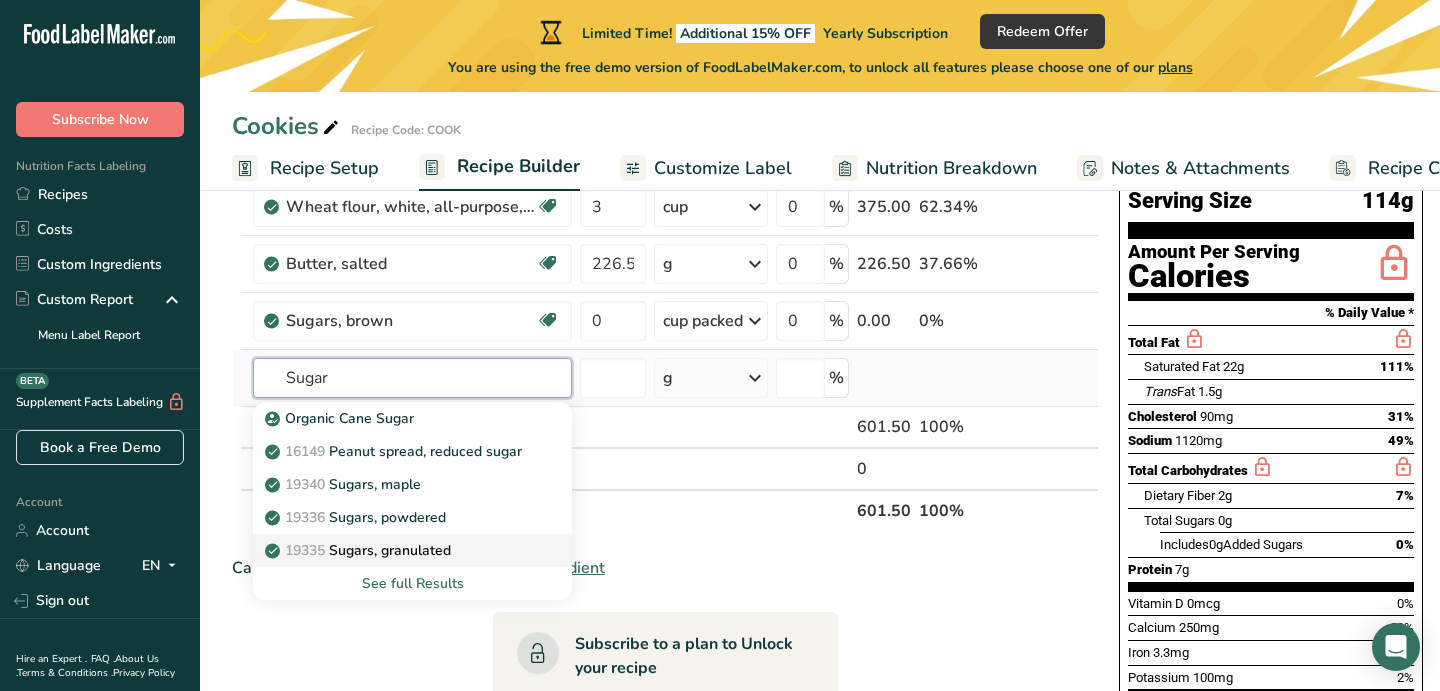 type on "Sugar" 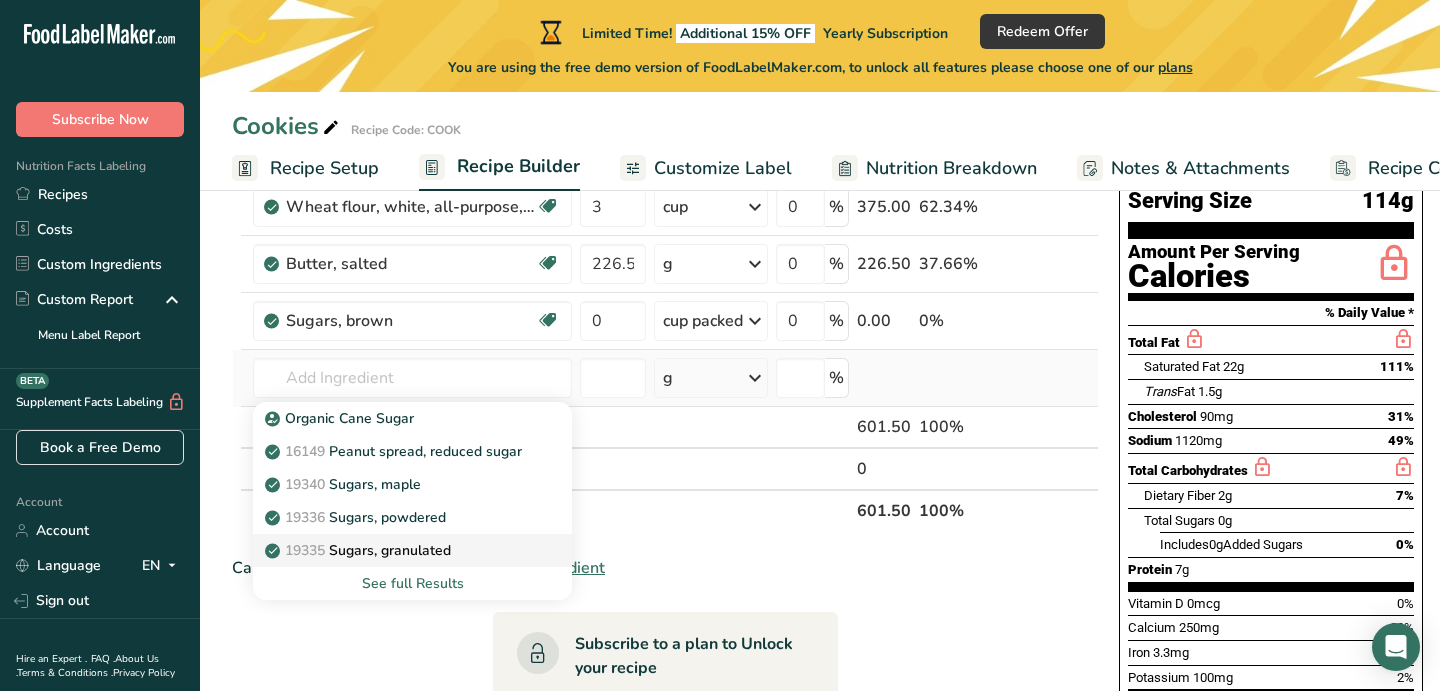 click on "19335
Sugars, granulated" at bounding box center (360, 550) 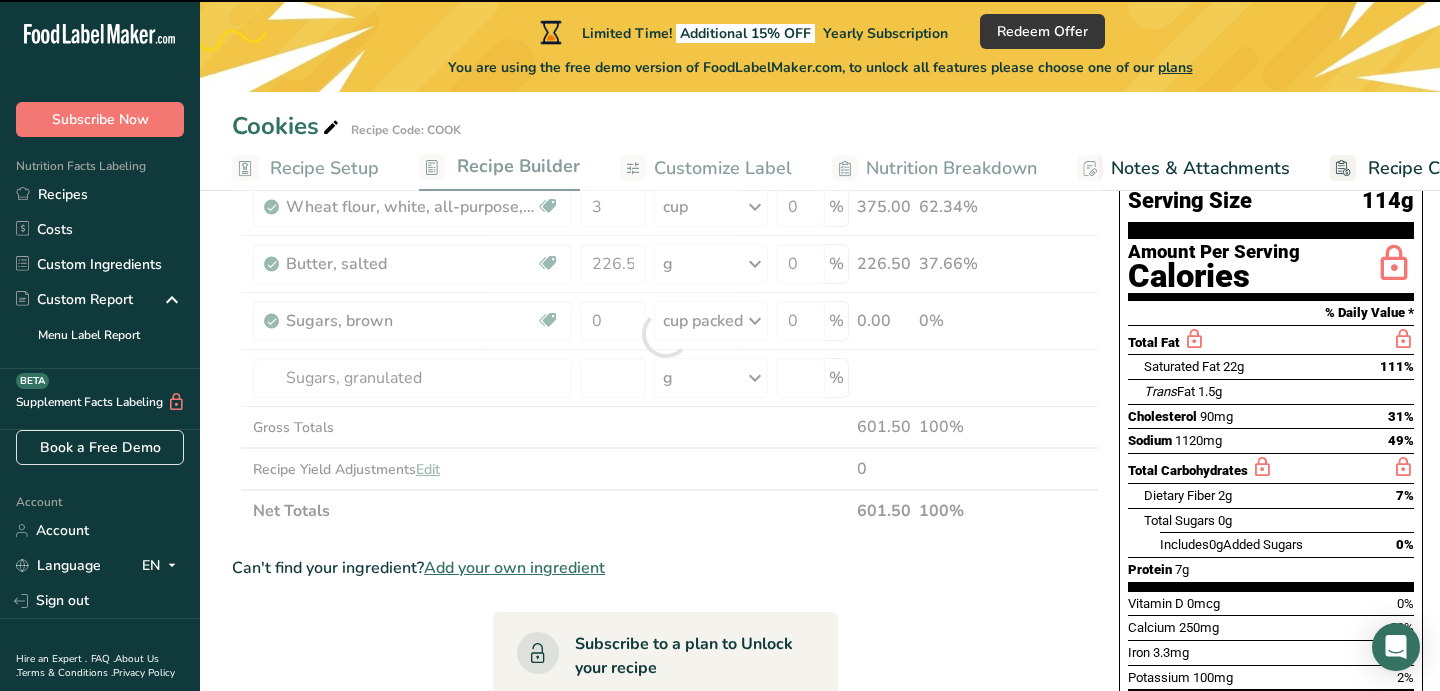 type on "0" 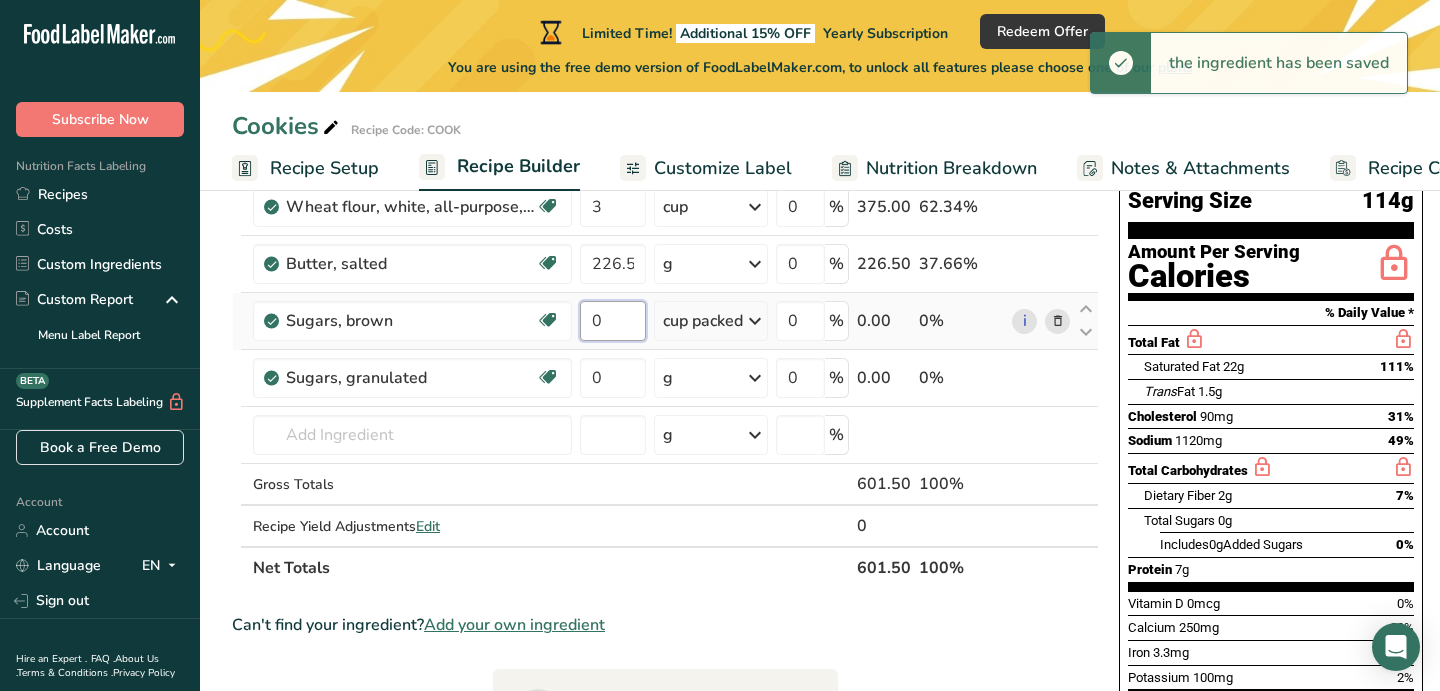 click on "0" at bounding box center [613, 321] 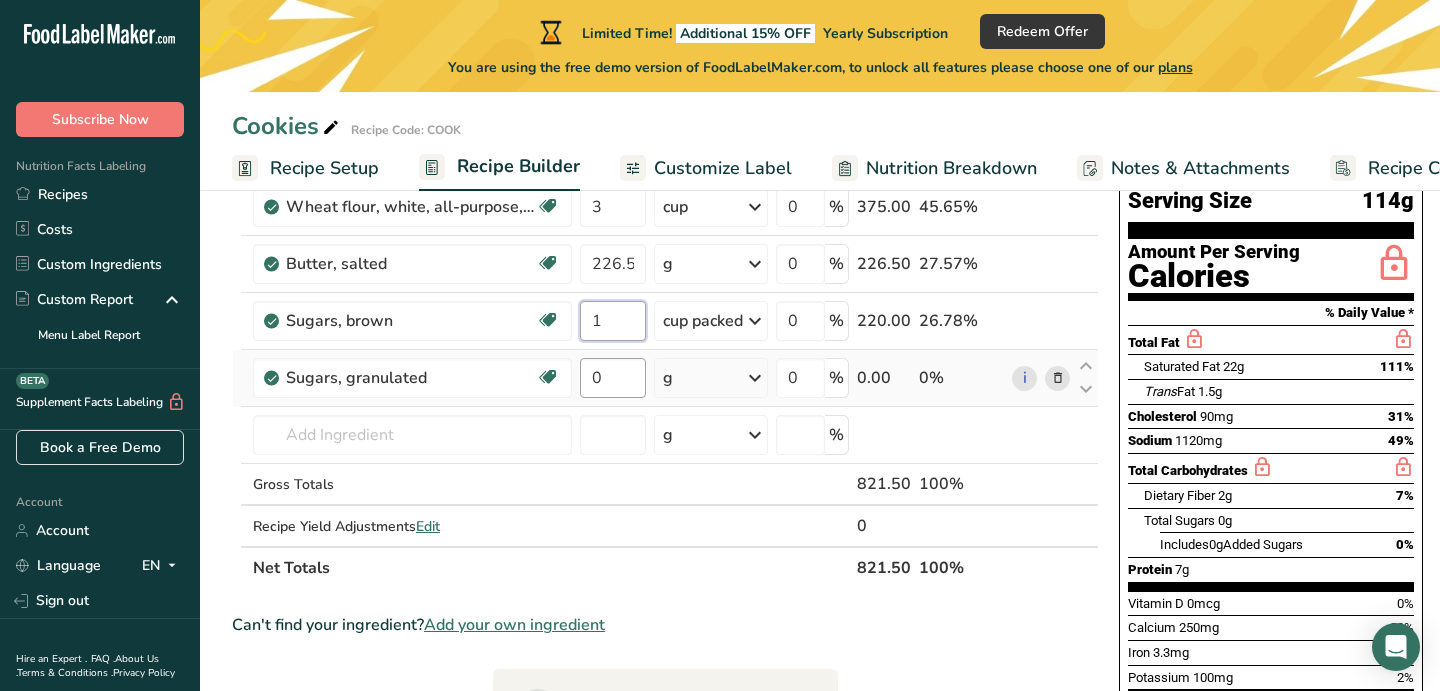 type on "1" 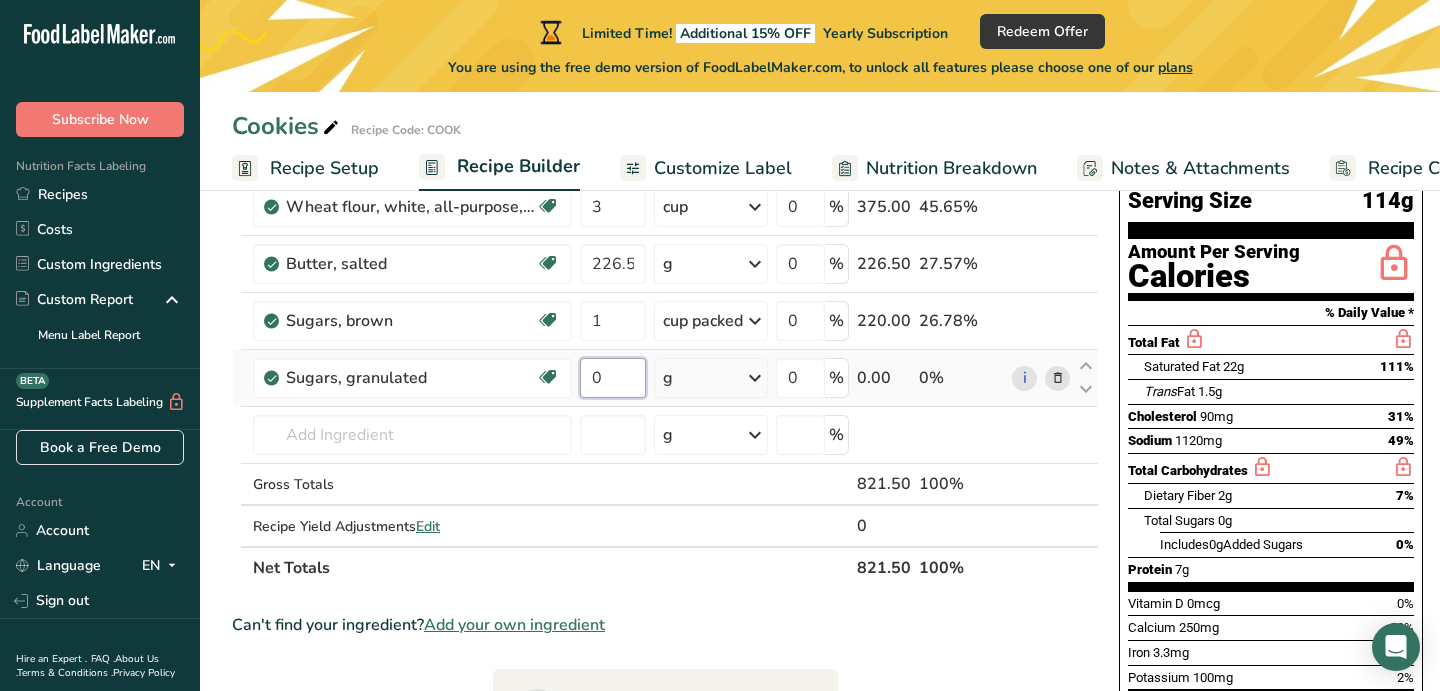 click on "Ingredient *
Amount *
Unit *
Waste *   .a-a{fill:#347362;}.b-a{fill:#fff;}          Grams
Percentage
Wheat flour, white, all-purpose, self-rising, enriched
Dairy free
Vegan
Vegetarian
Soy free
3
cup
Portions
1 cup
Weight Units
g
kg
mg
See more
Volume Units
l
Volume units require a density conversion. If you know your ingredient's density enter it below. Otherwise, click on "RIA" our AI Regulatory bot - she will be able to help you
lb/ft3
g/cm3
Confirm
mL
lb/ft3
0" at bounding box center (665, 362) 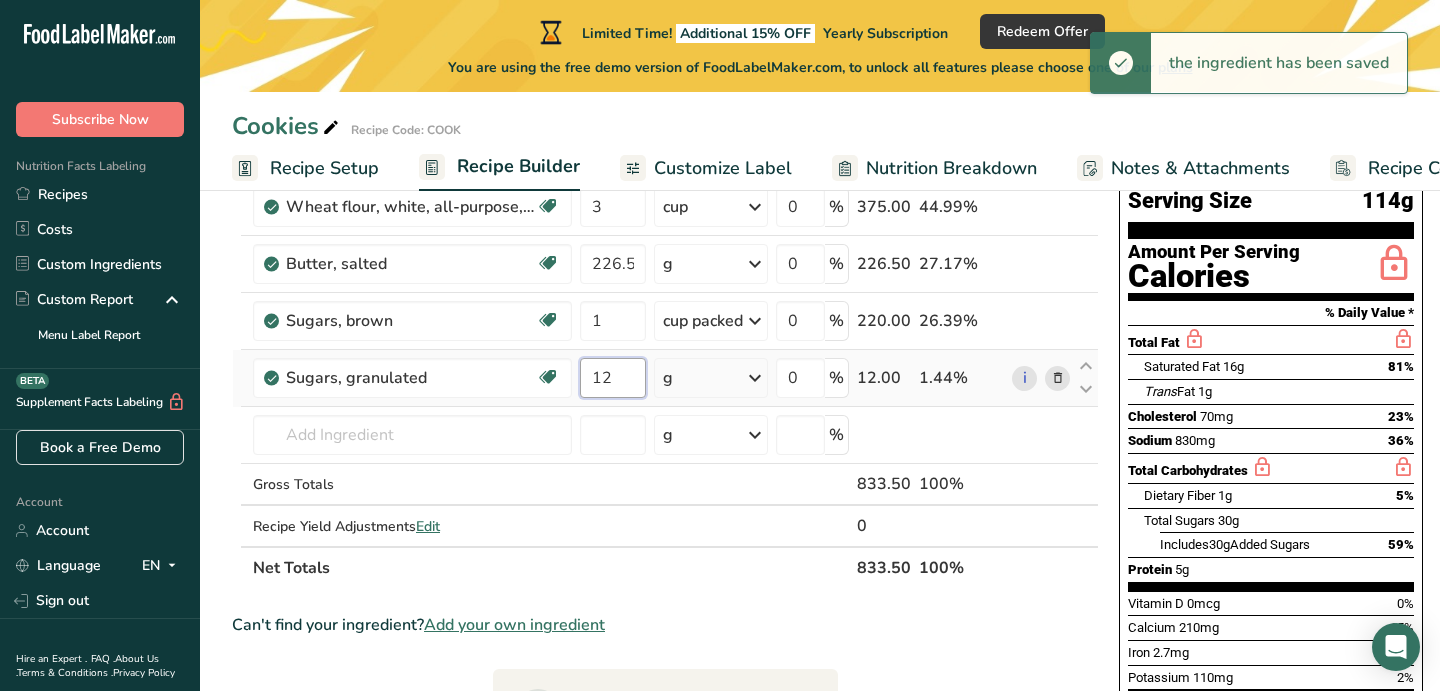 type on "1" 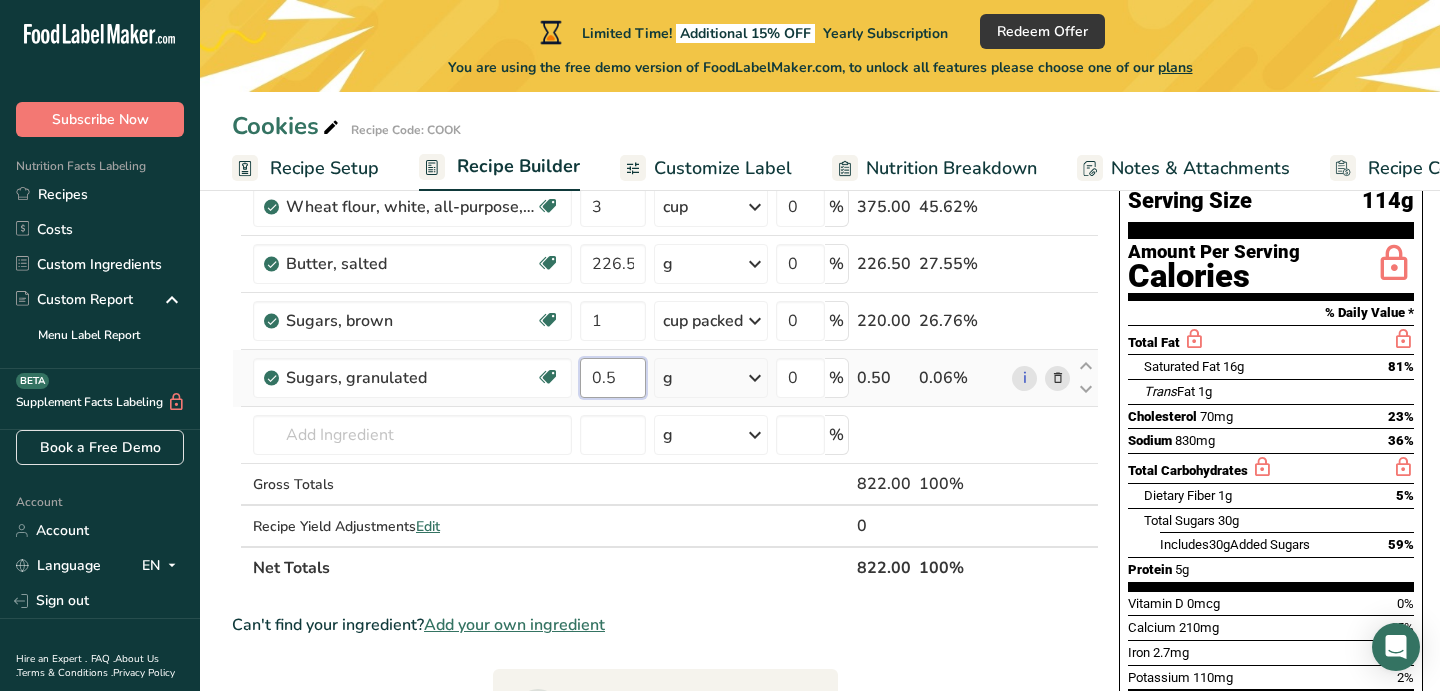 type on "0.5" 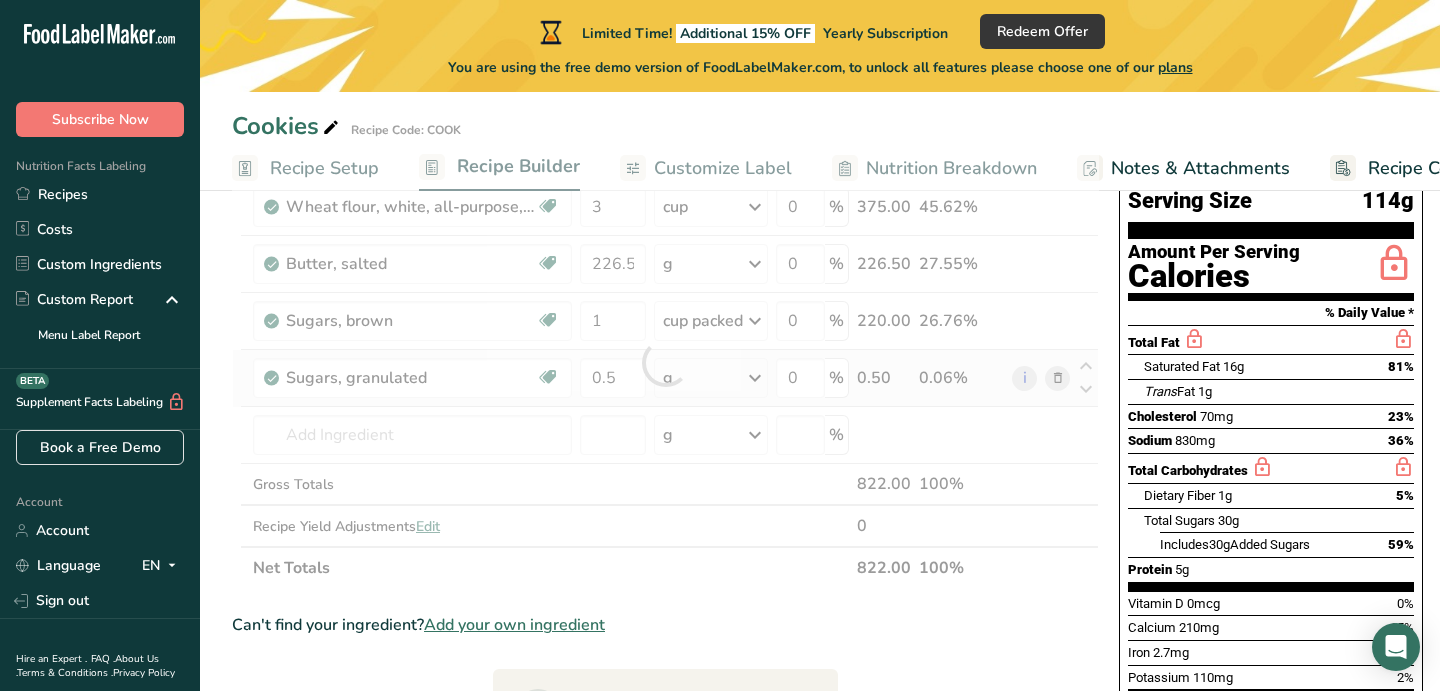 click on "Ingredient *
Amount *
Unit *
Waste *   .a-a{fill:#347362;}.b-a{fill:#fff;}          Grams
Percentage
Wheat flour, white, all-purpose, self-rising, enriched
Dairy free
Vegan
Vegetarian
Soy free
3
cup
Portions
1 cup
Weight Units
g
kg
mg
See more
Volume Units
l
Volume units require a density conversion. If you know your ingredient's density enter it below. Otherwise, click on "RIA" our AI Regulatory bot - she will be able to help you
lb/ft3
g/cm3
Confirm
mL
lb/ft3
0" at bounding box center [665, 362] 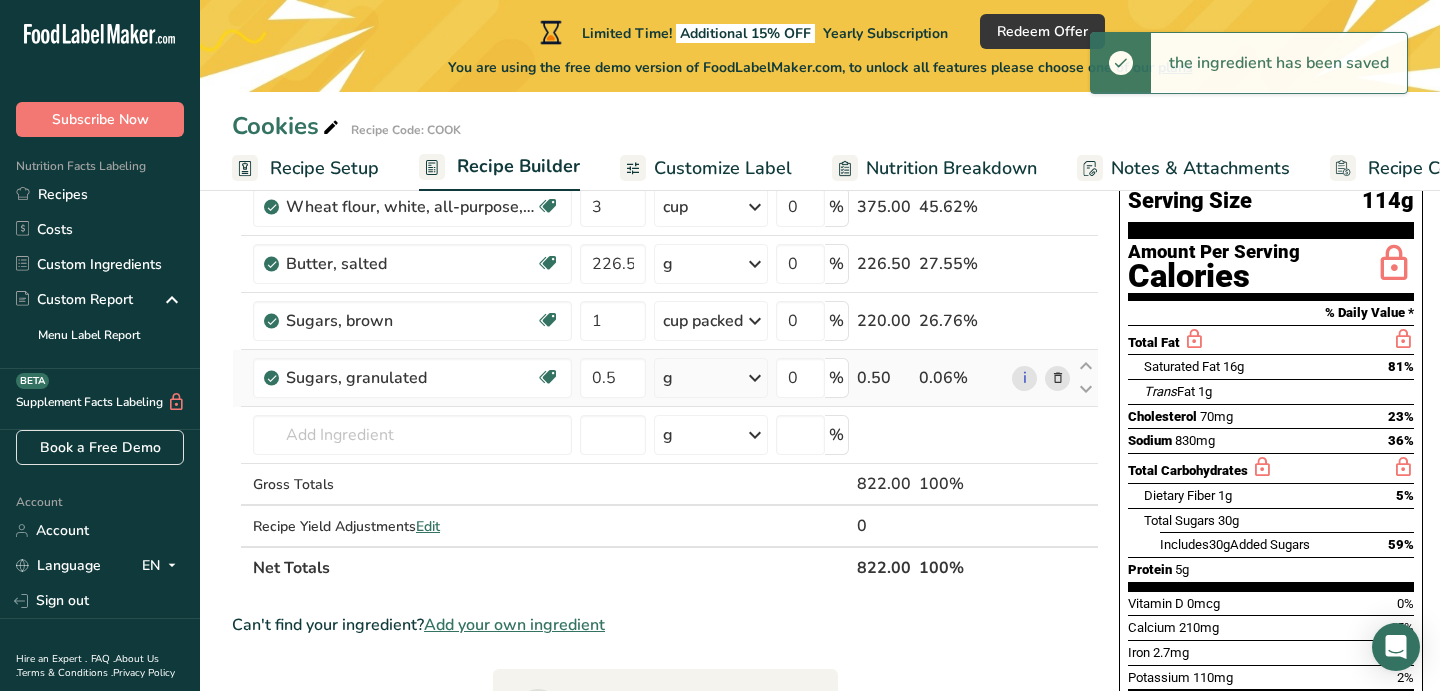 click at bounding box center [755, 378] 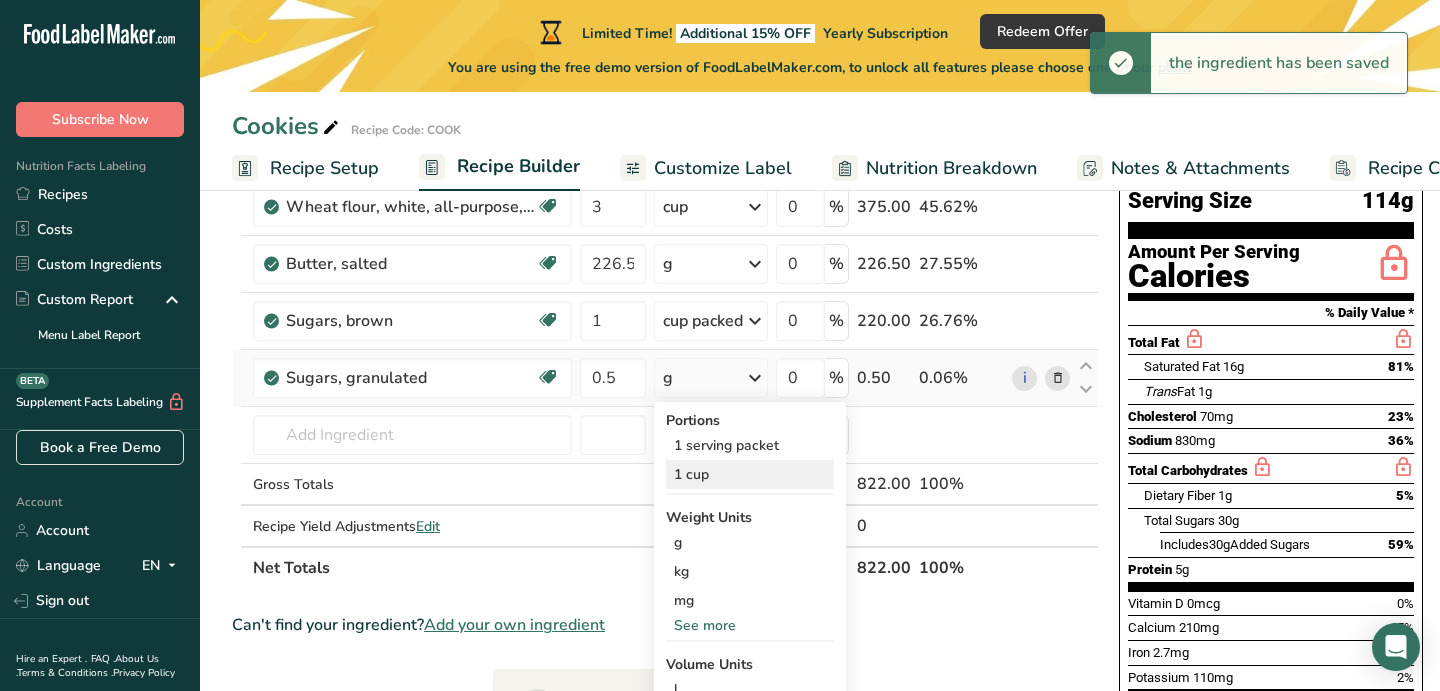 click on "1 cup" at bounding box center (750, 474) 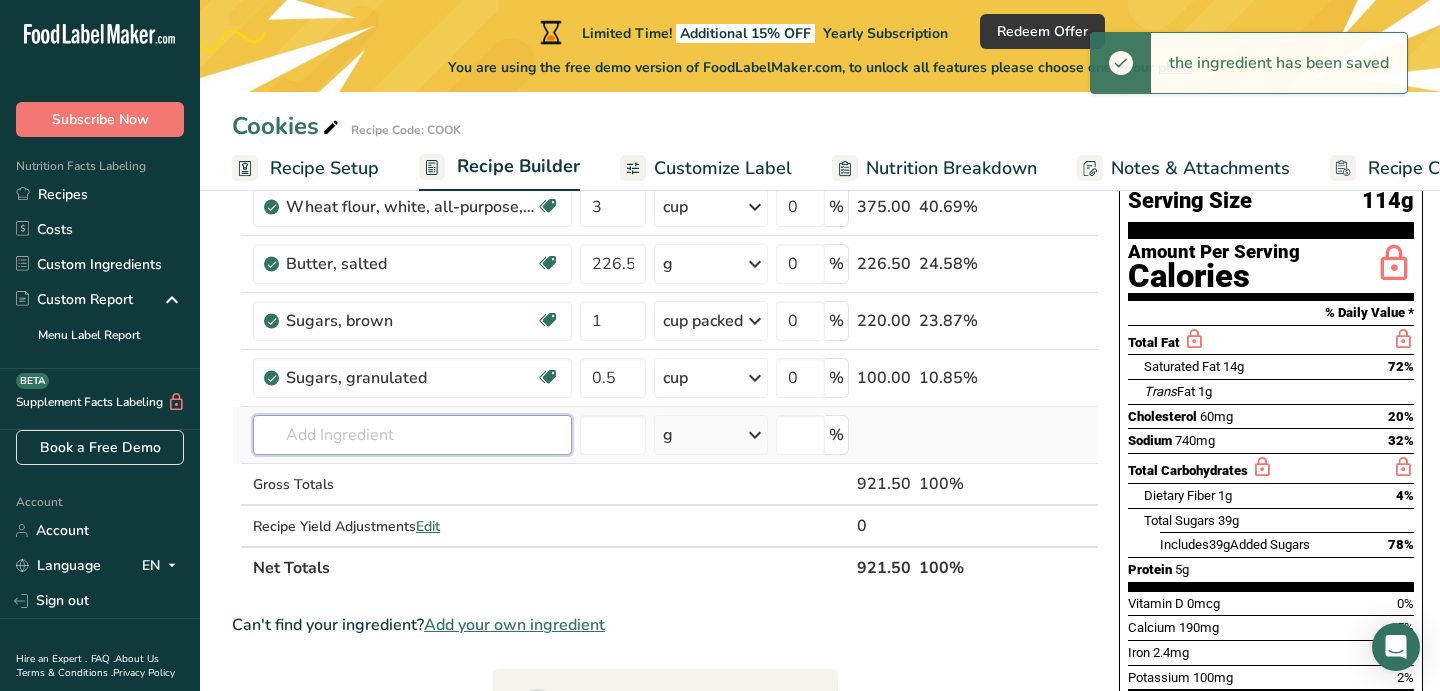 click at bounding box center (412, 435) 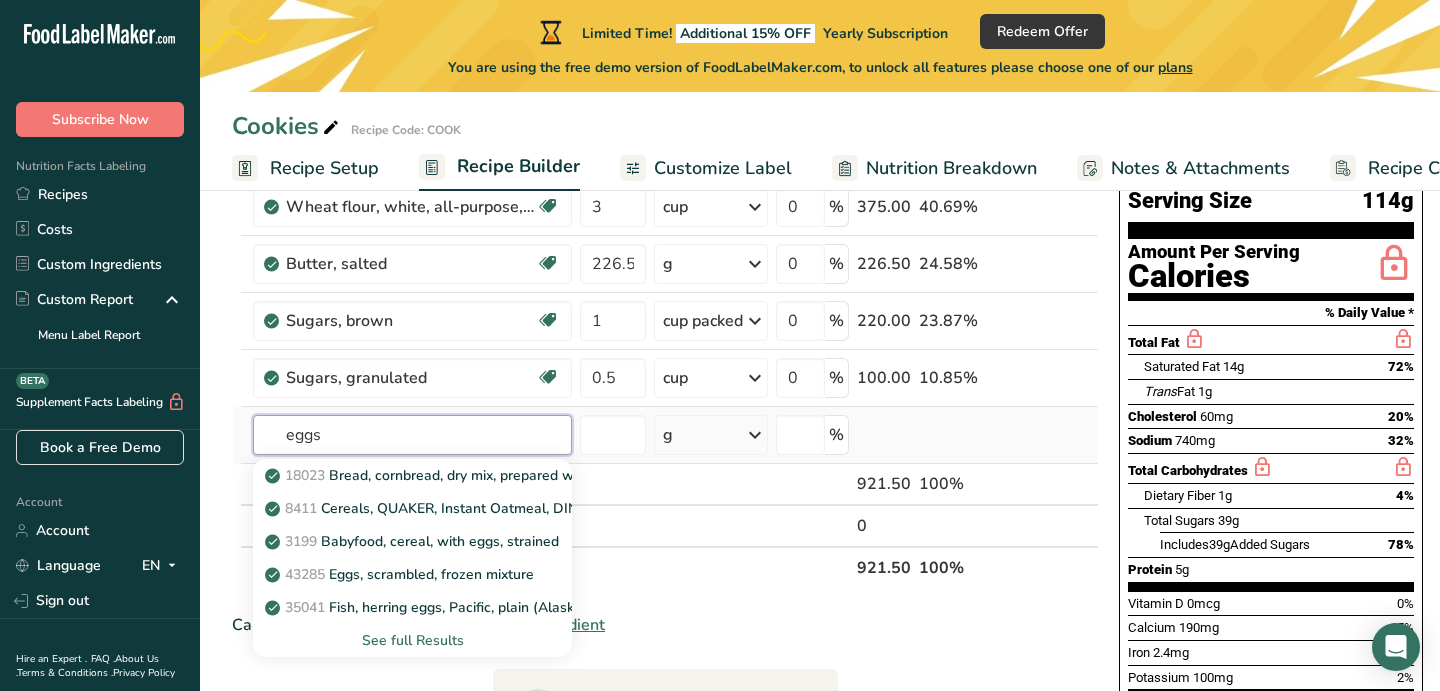 type on "eggs" 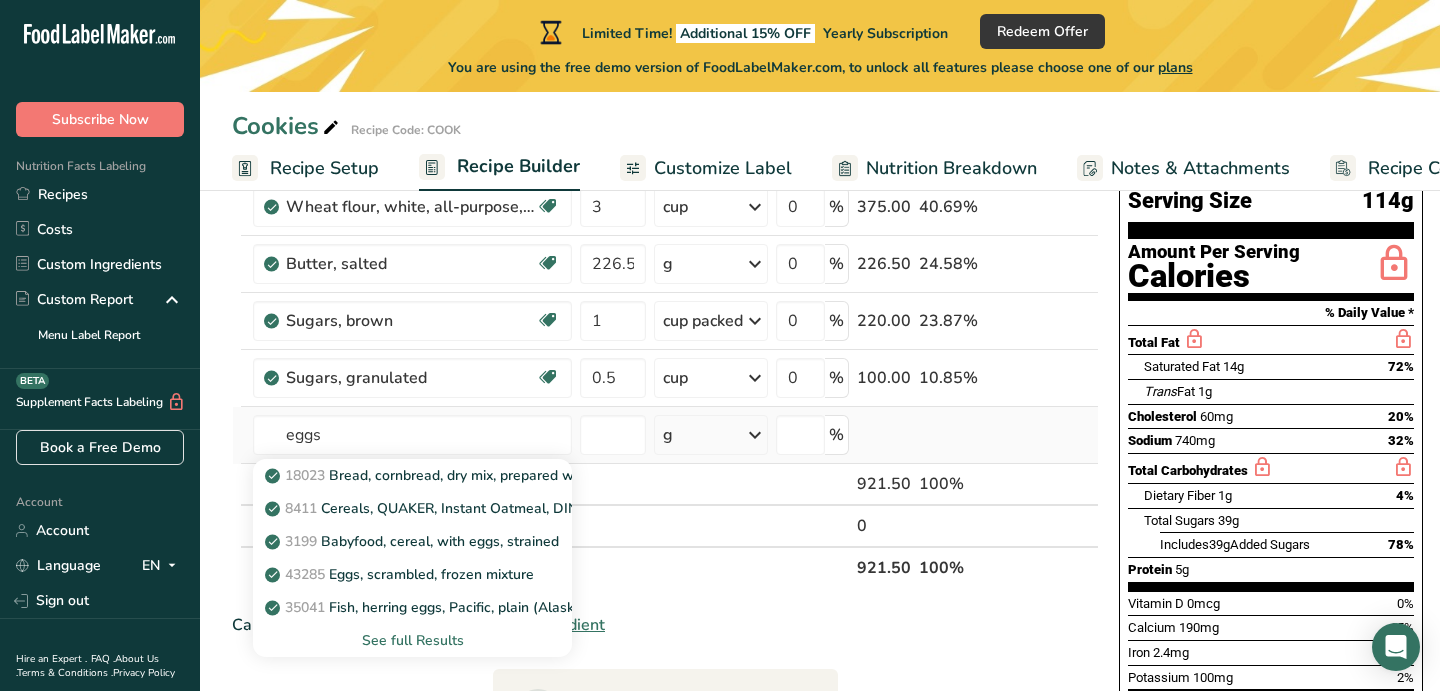 type 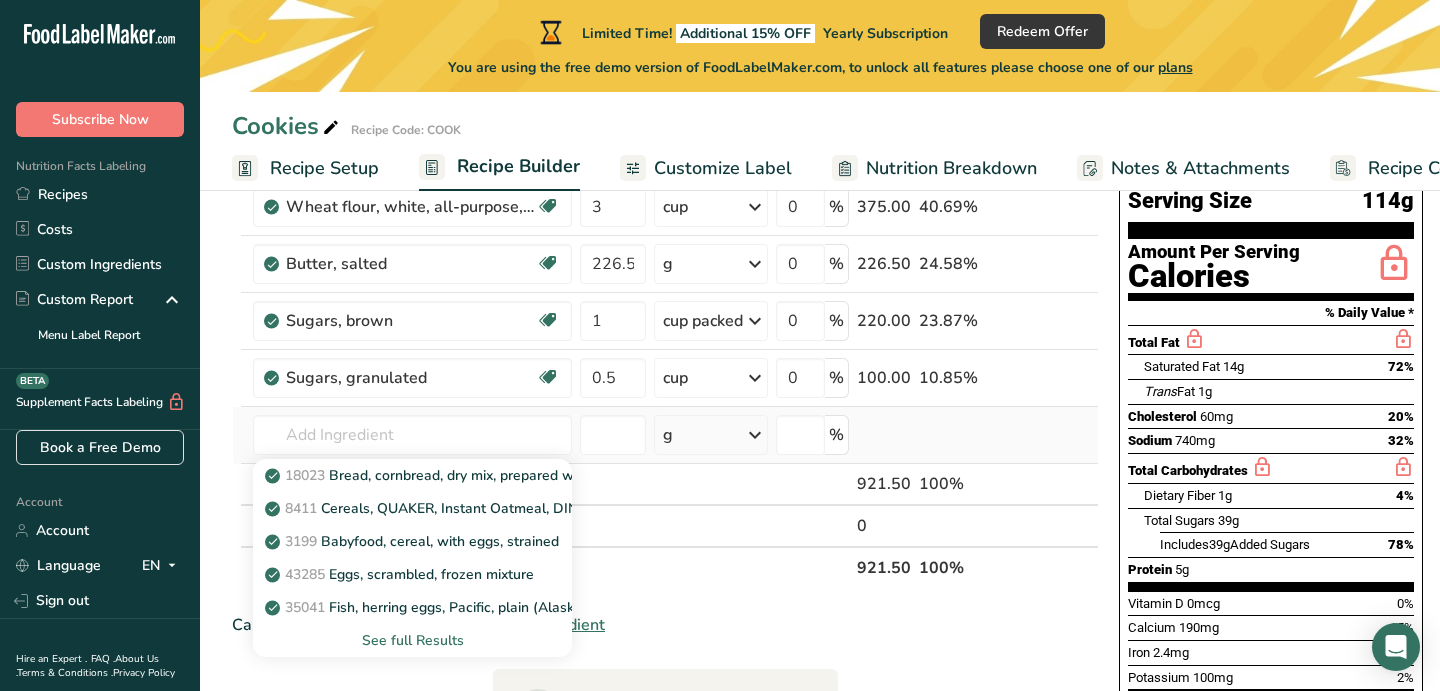 click on "See full Results" at bounding box center [412, 640] 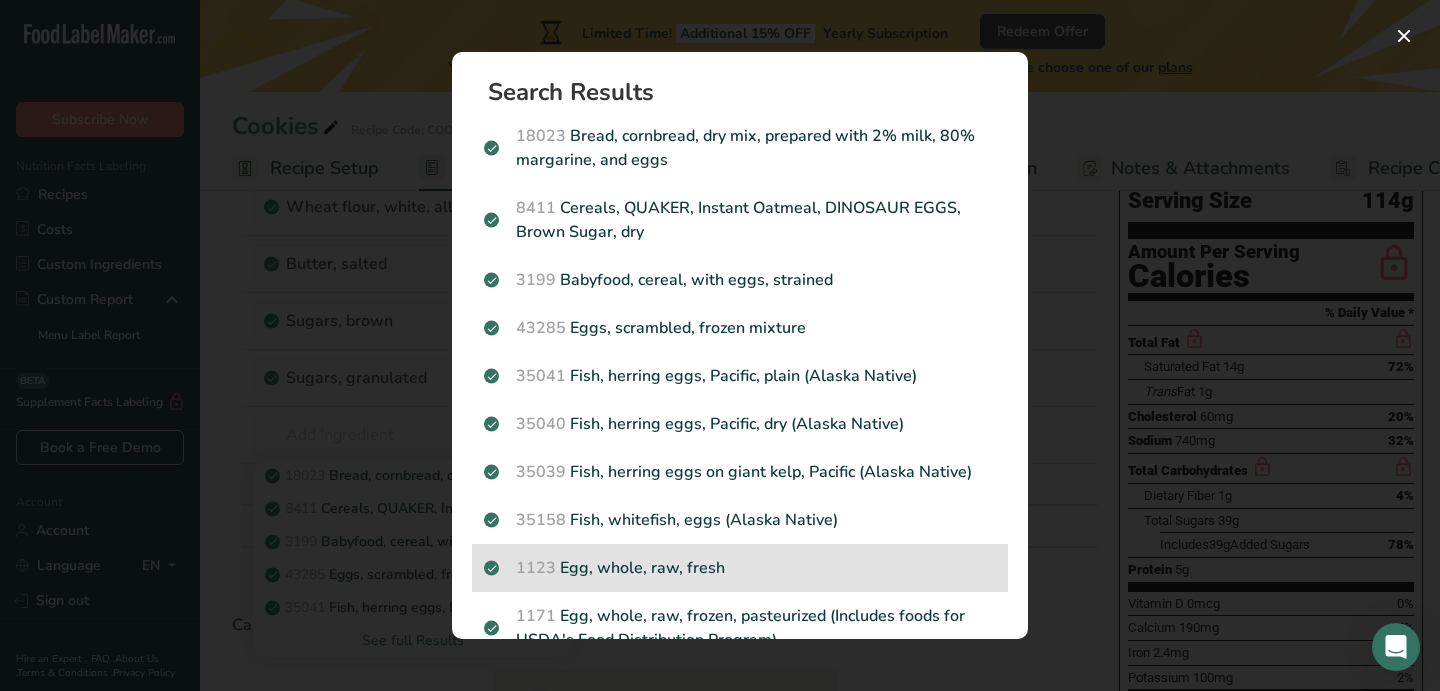 click on "1123
Egg, whole, raw, fresh" at bounding box center (740, 568) 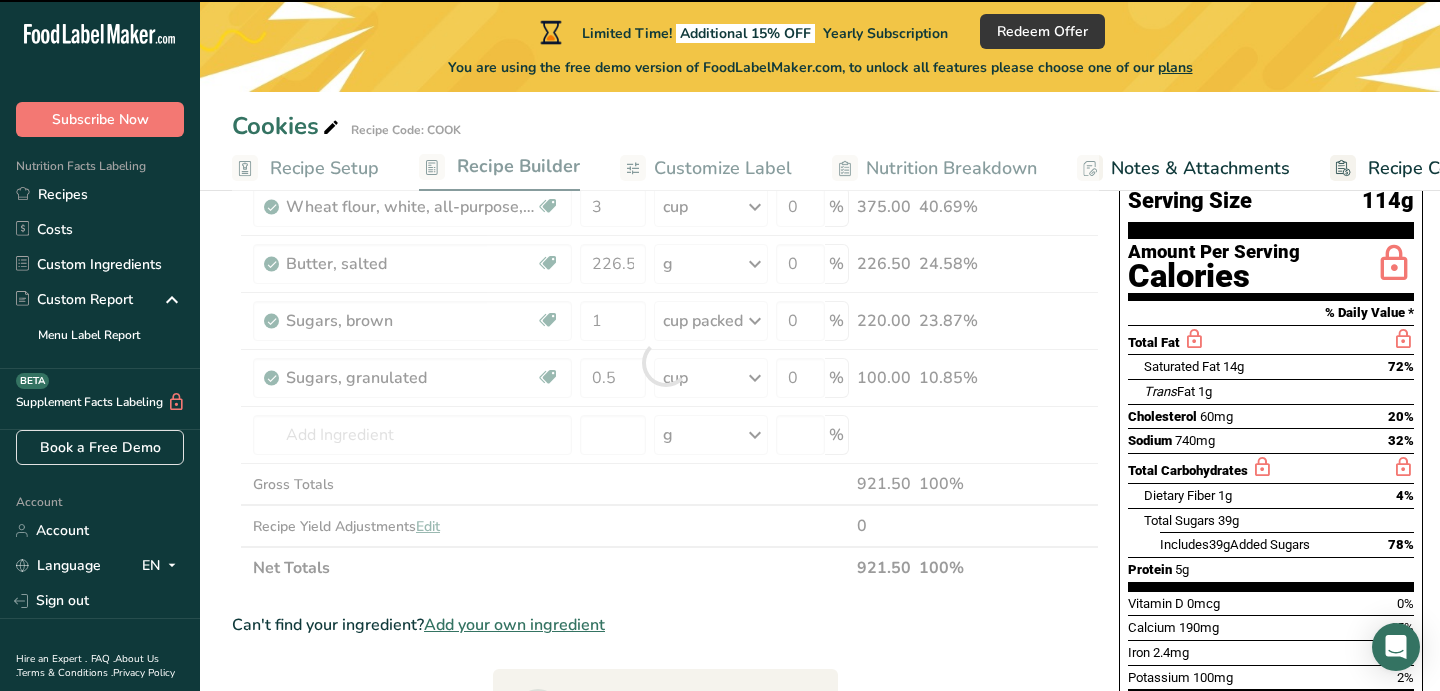 type on "0" 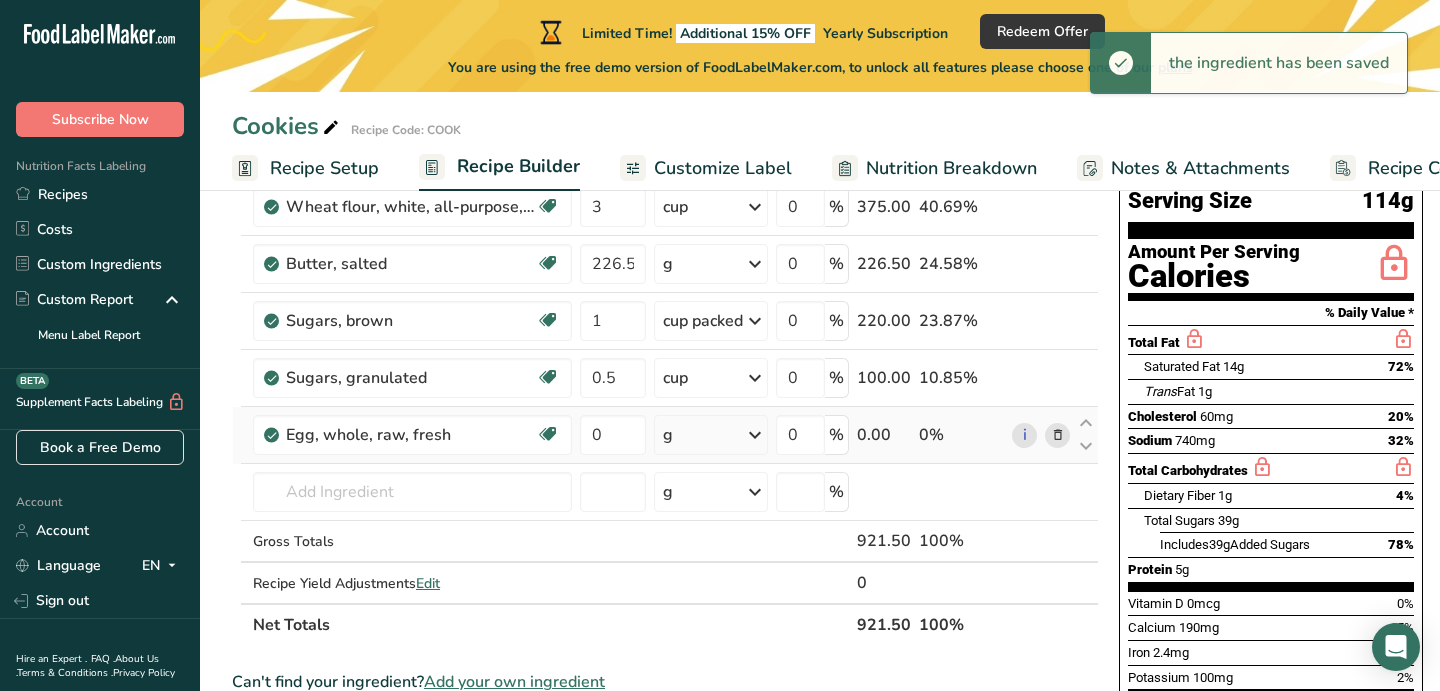 click at bounding box center (755, 435) 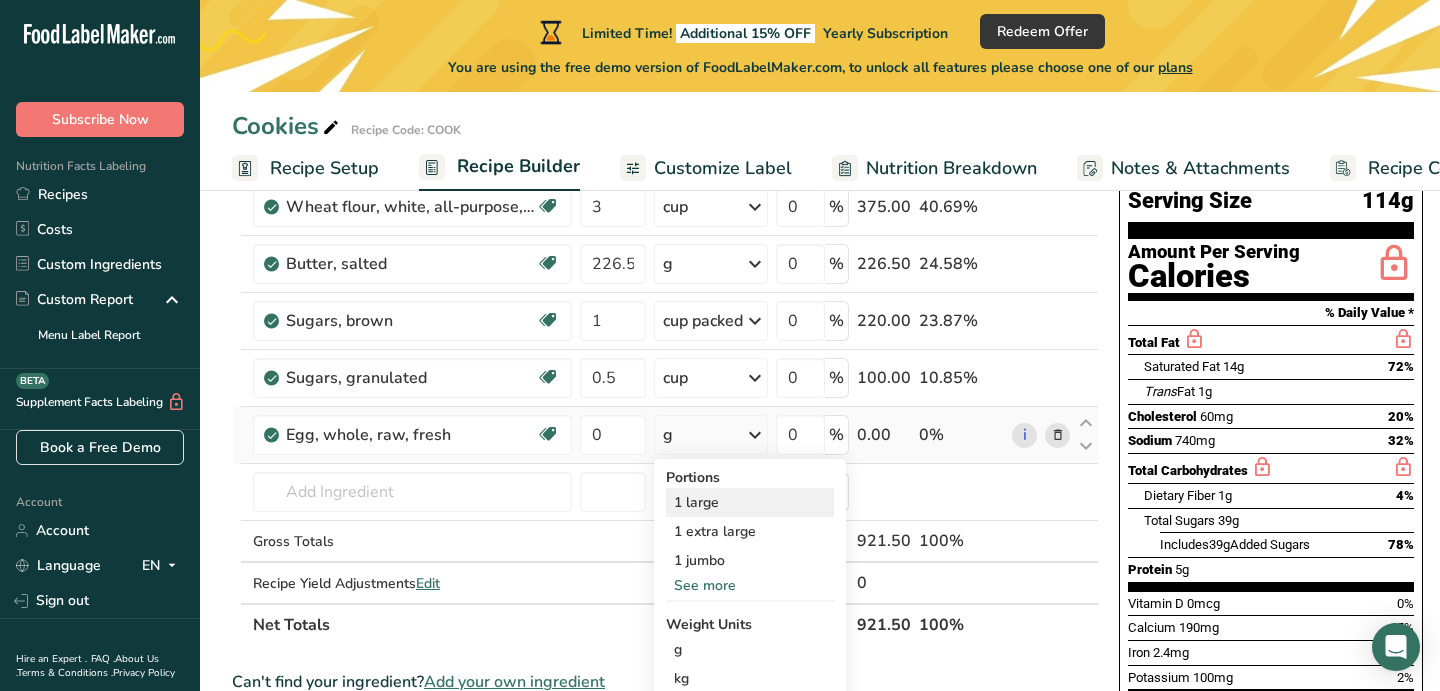 click on "1 large" at bounding box center (750, 502) 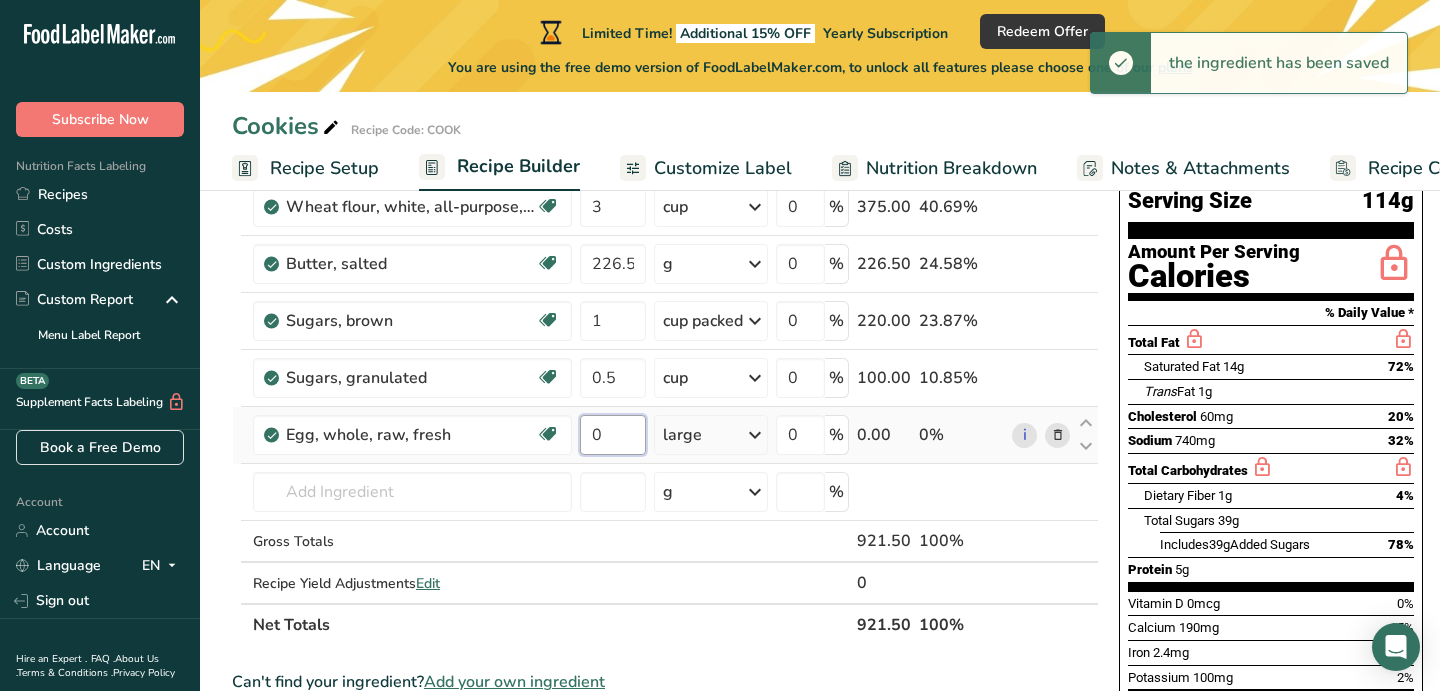 click on "0" at bounding box center (613, 435) 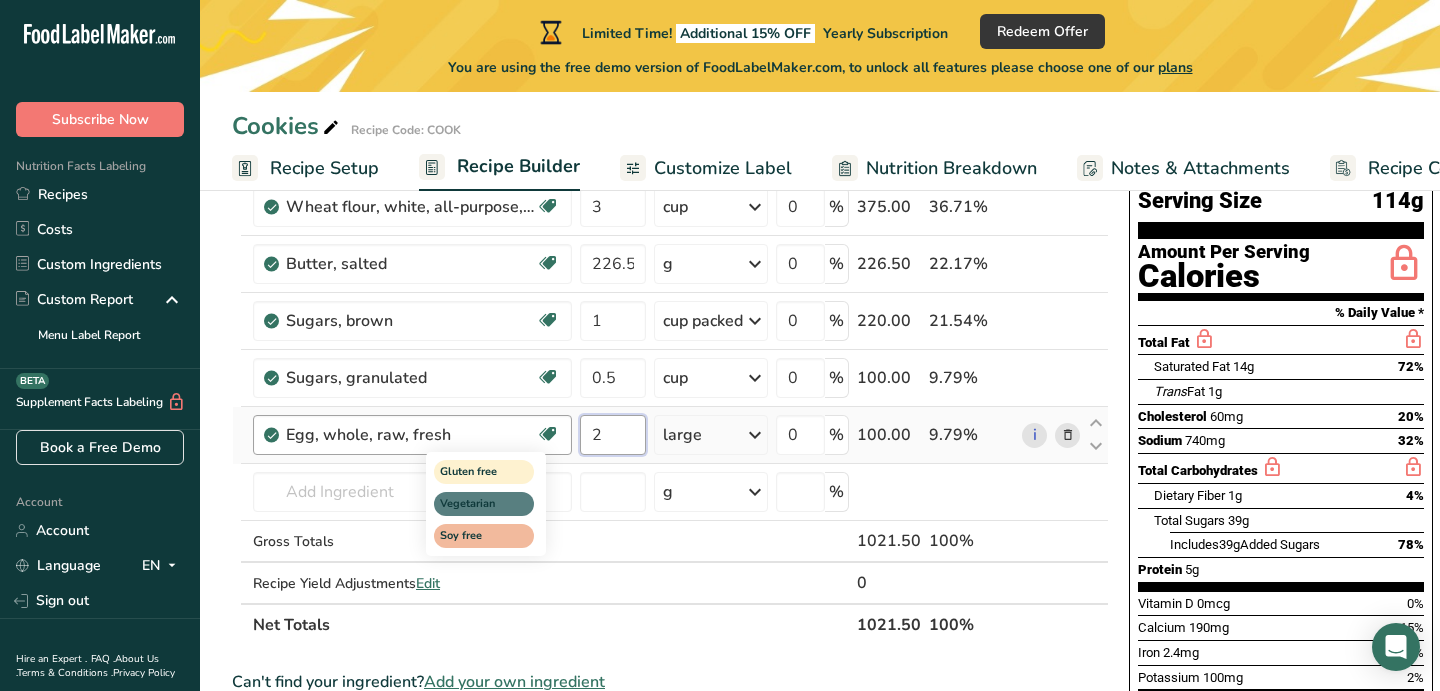 type on "2" 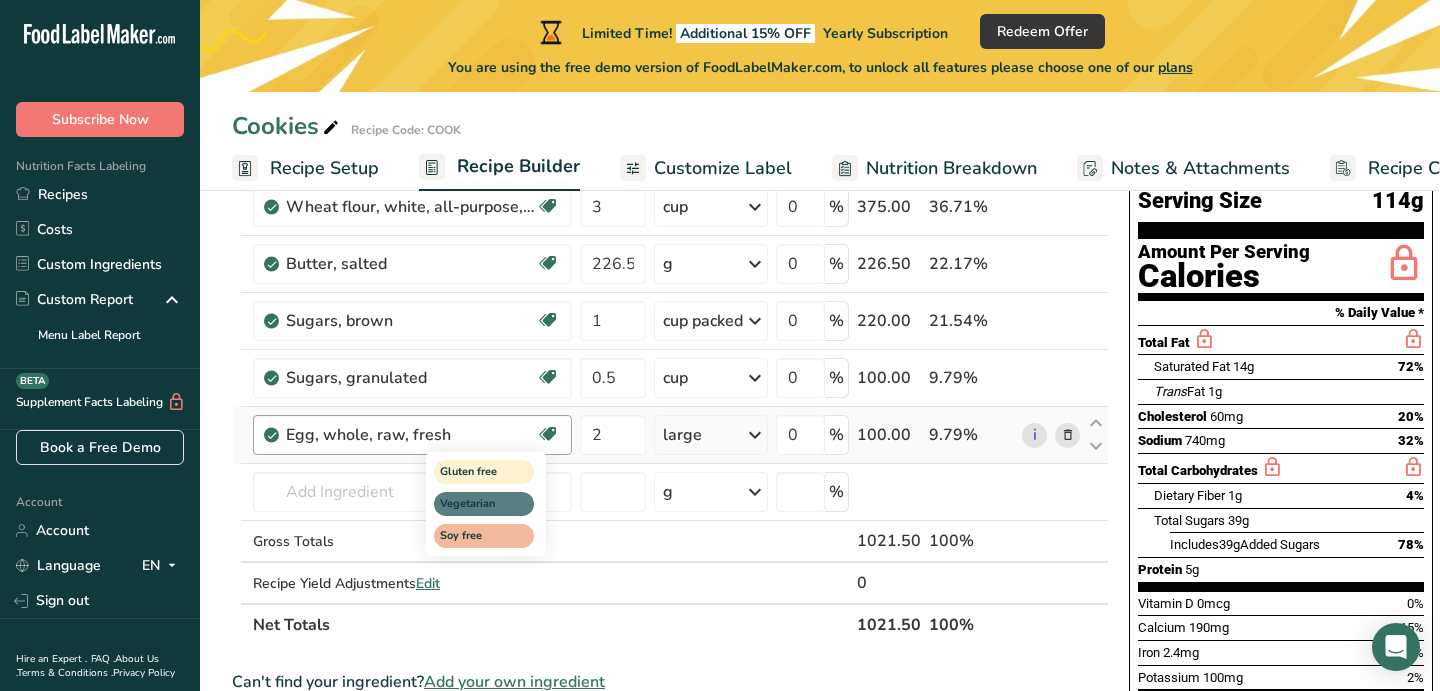 click on "Ingredient *
Amount *
Unit *
Waste *   .a-a{fill:#347362;}.b-a{fill:#fff;}          Grams
Percentage
Wheat flour, white, all-purpose, self-rising, enriched
Dairy free
Vegan
Vegetarian
Soy free
3
cup
Portions
1 cup
Weight Units
g
kg
mg
See more
Volume Units
l
Volume units require a density conversion. If you know your ingredient's density enter it below. Otherwise, click on "RIA" our AI Regulatory bot - she will be able to help you
lb/ft3
g/cm3
Confirm
mL
lb/ft3
0" at bounding box center (670, 391) 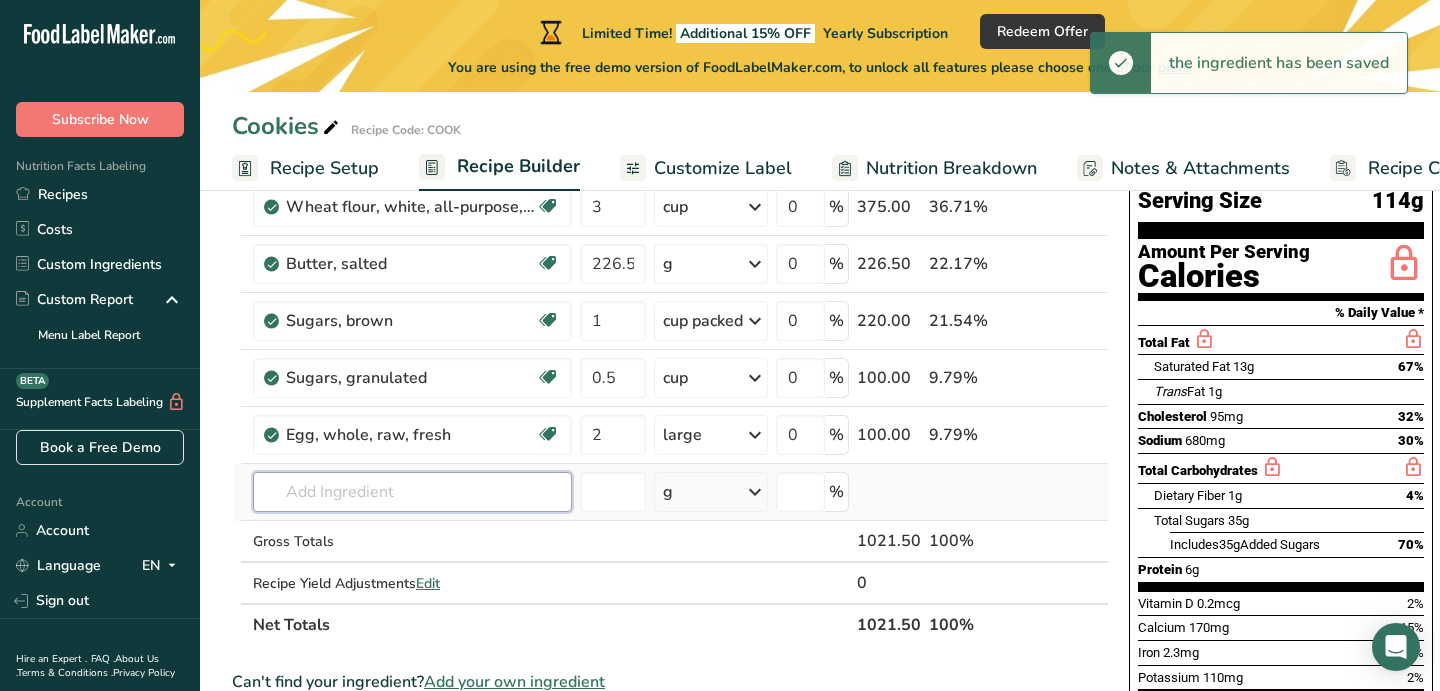 click at bounding box center (412, 492) 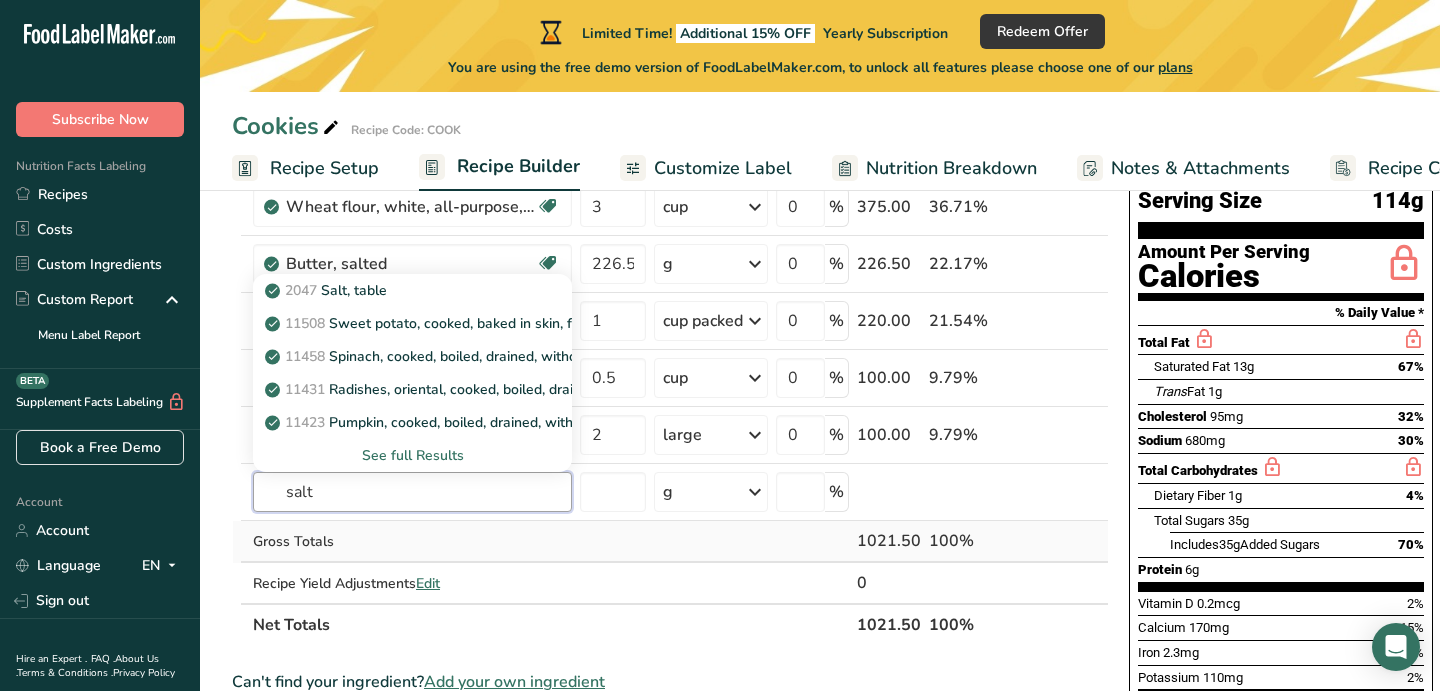 type on "salt" 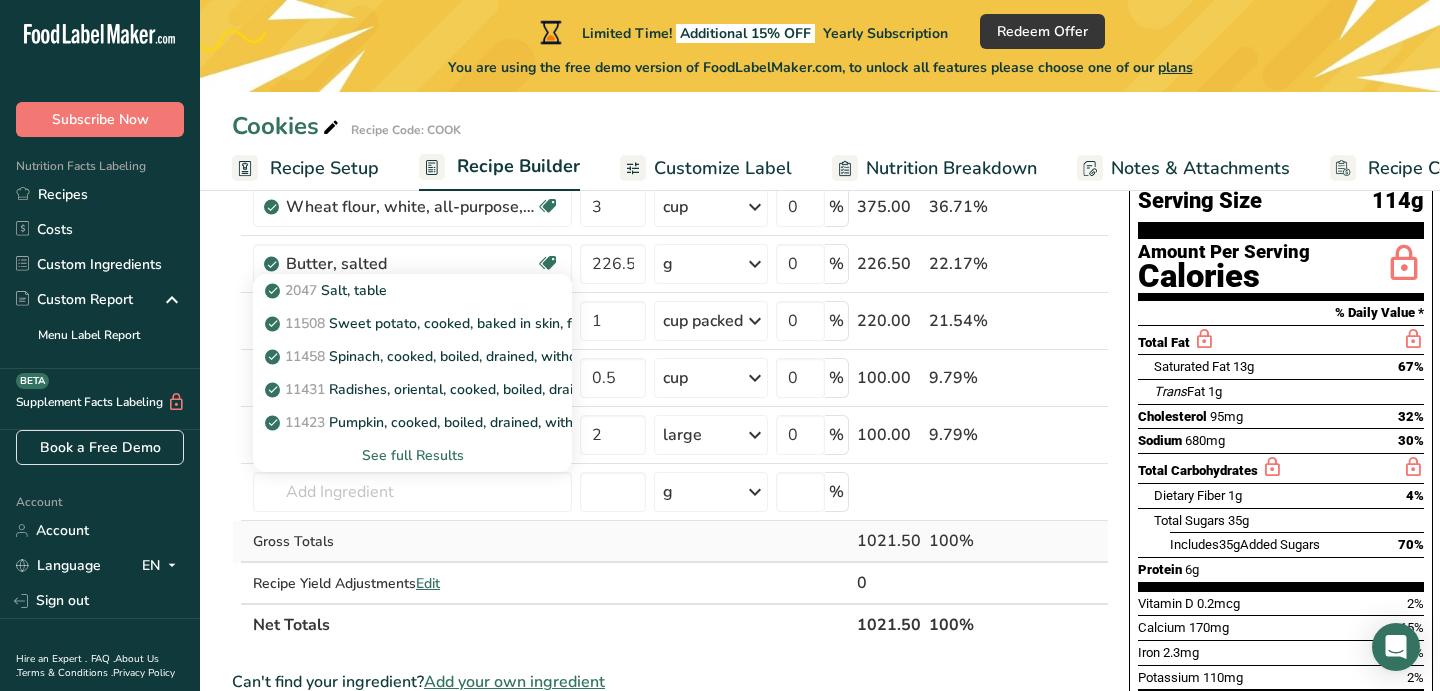 click on "Gross Totals" at bounding box center [412, 541] 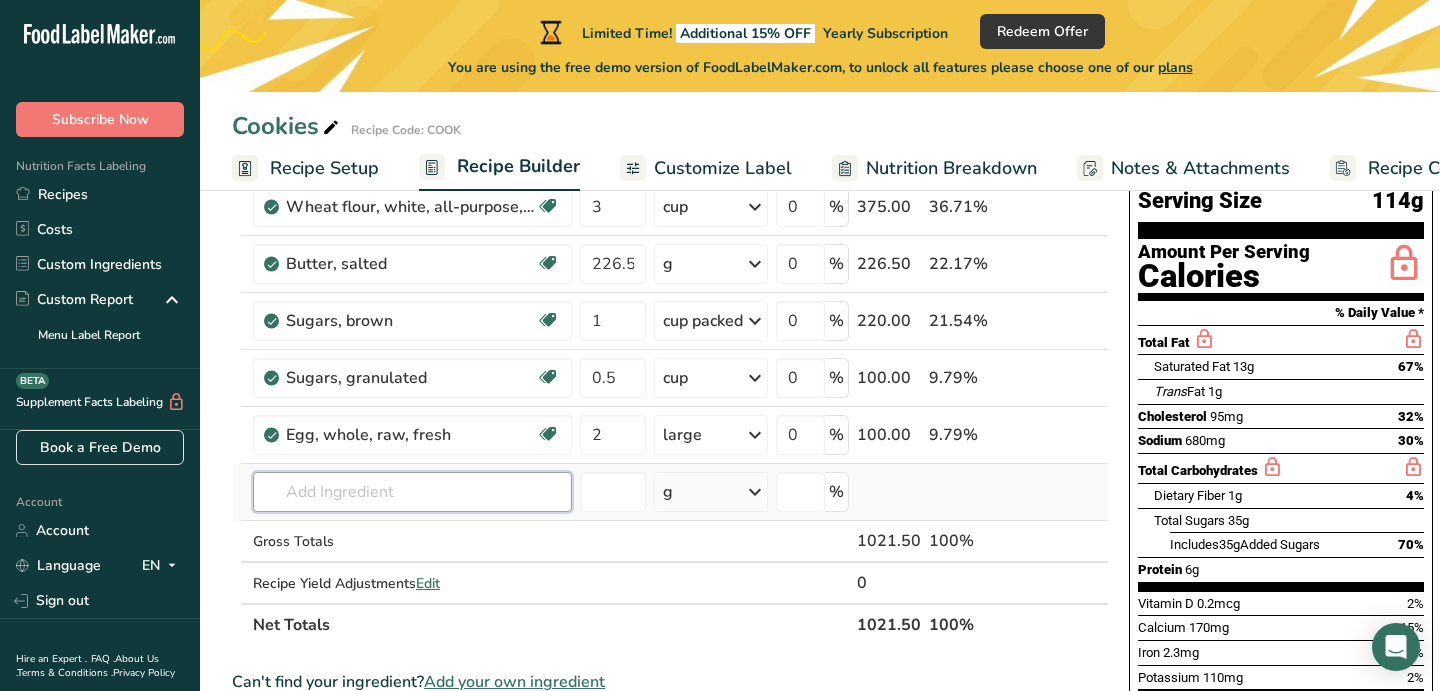 click at bounding box center (412, 492) 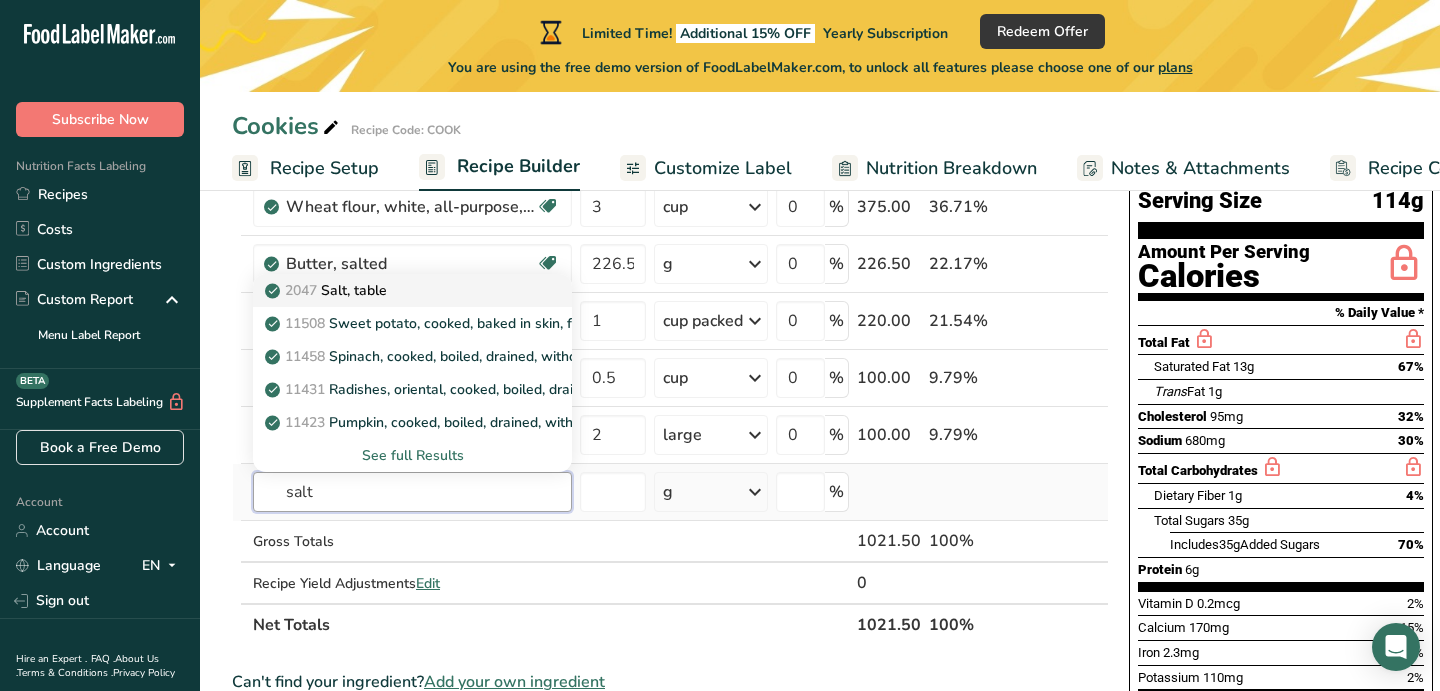type on "salt" 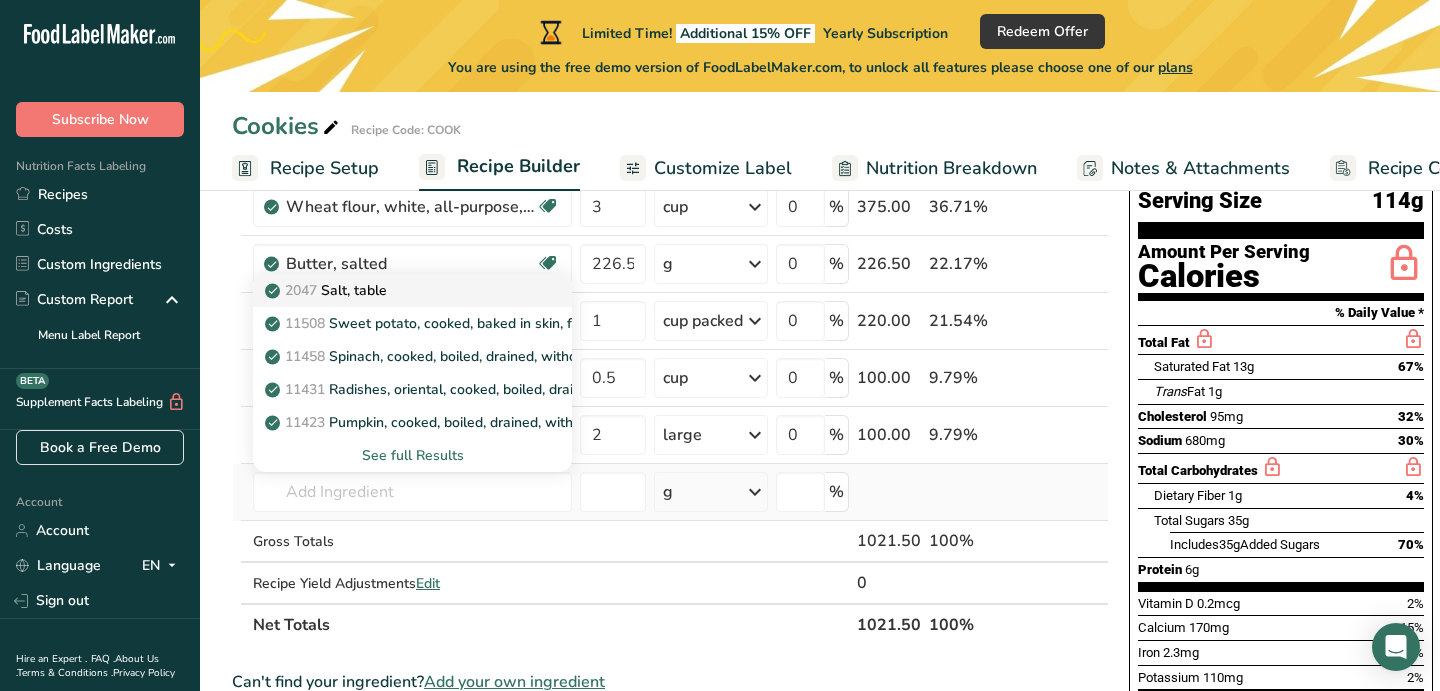 click on "2047
Salt, table" at bounding box center (328, 290) 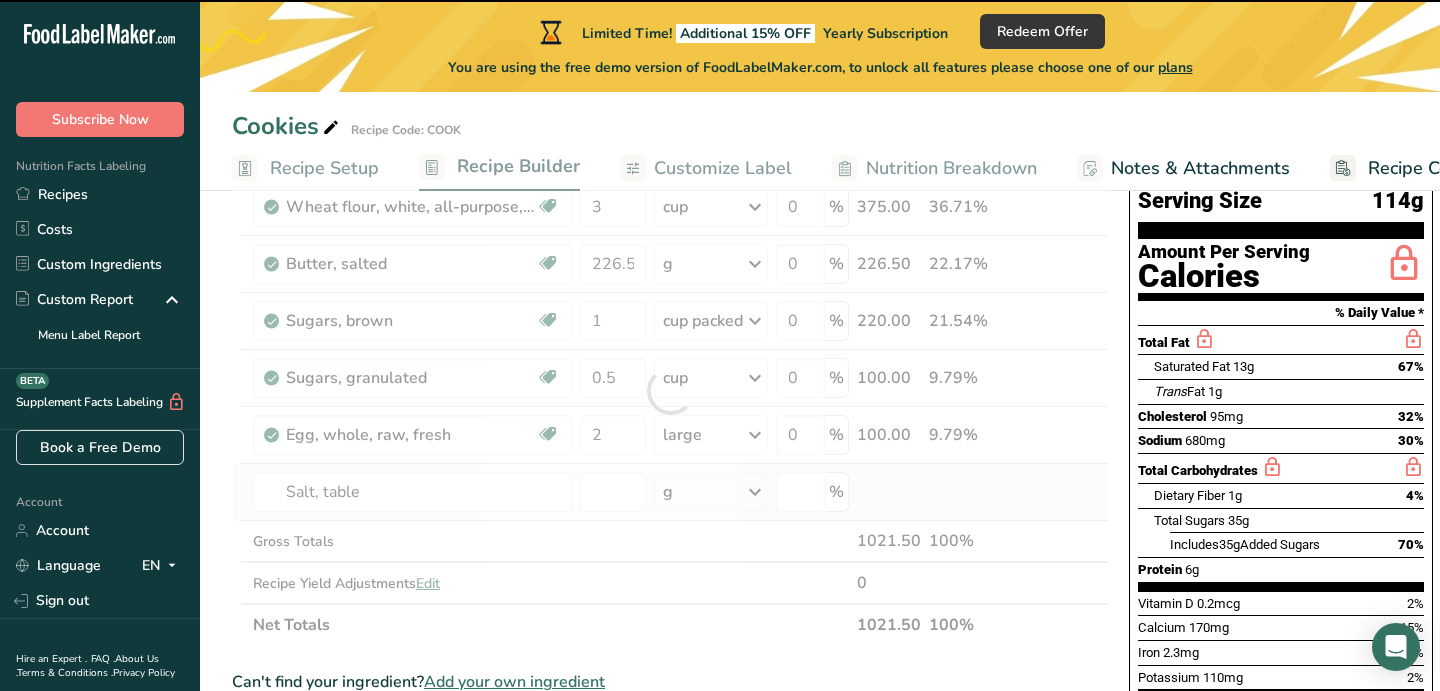 type on "0" 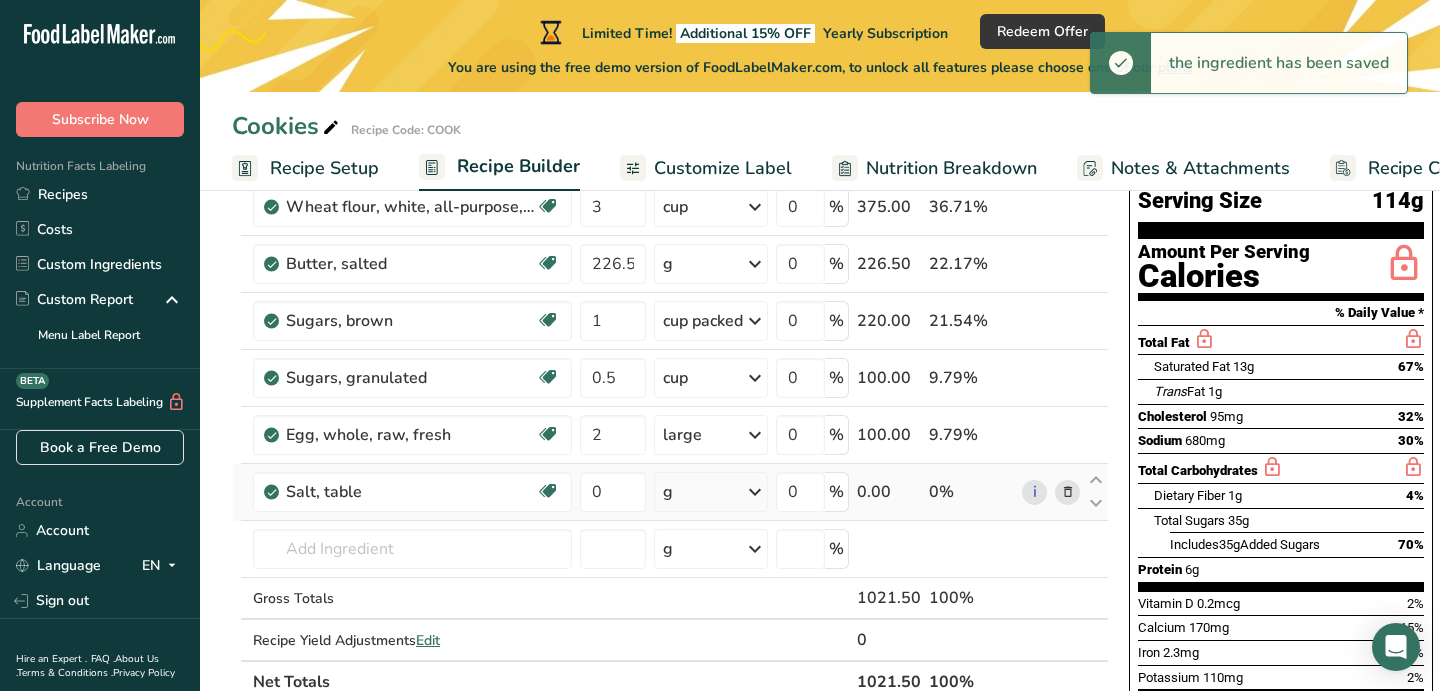 click at bounding box center [755, 492] 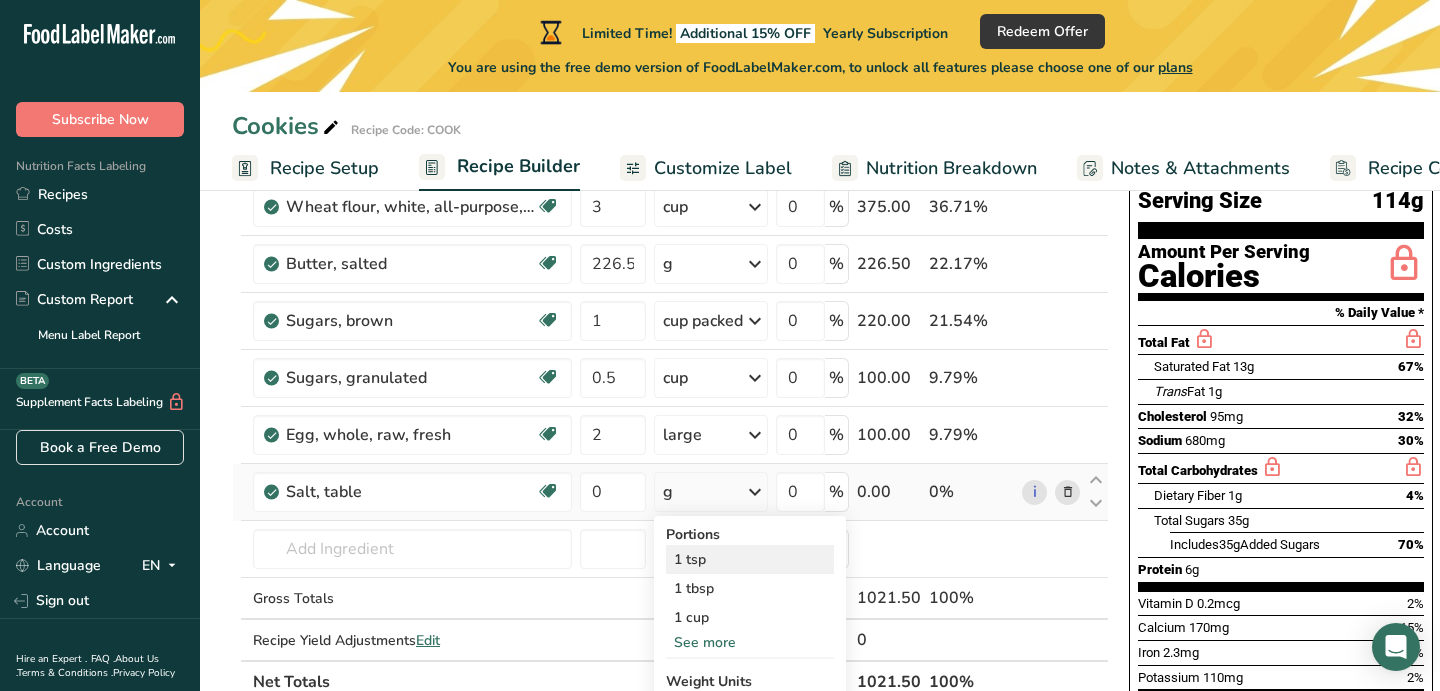 click on "1 tsp" at bounding box center (750, 559) 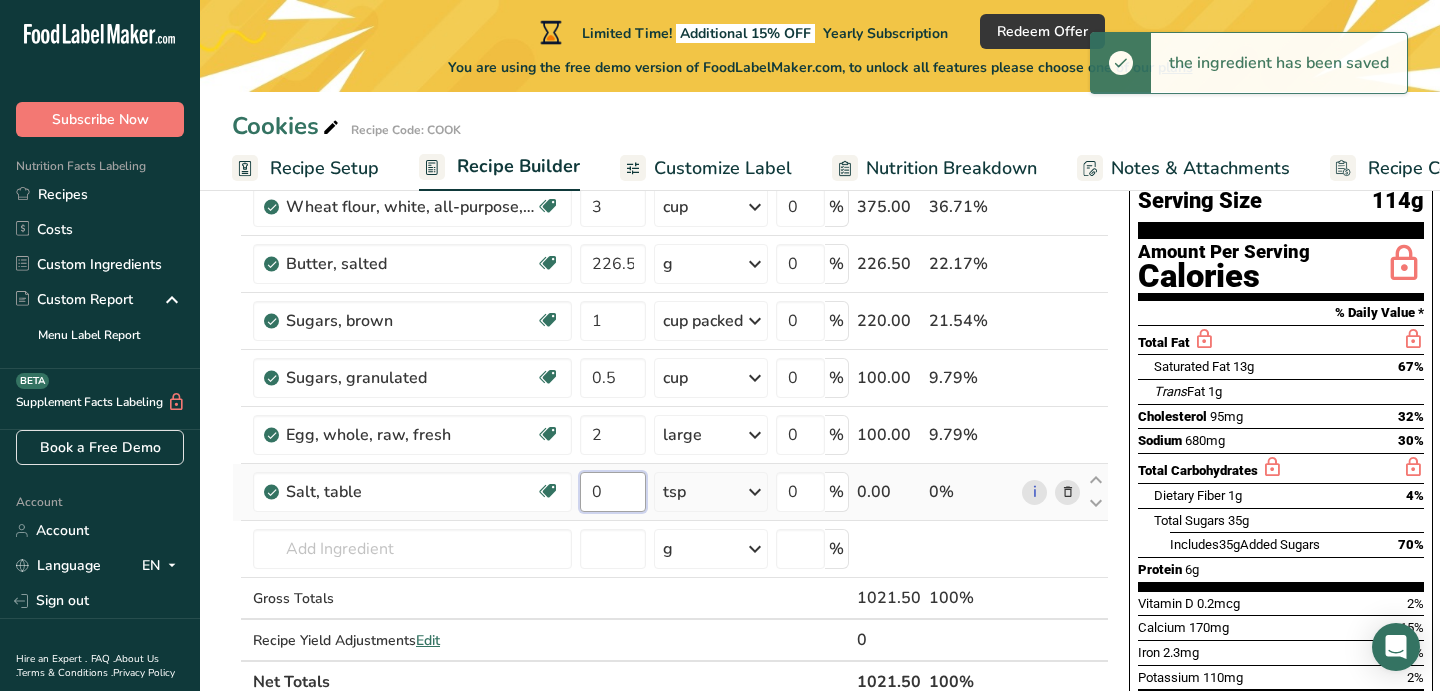 click on "0" at bounding box center [613, 492] 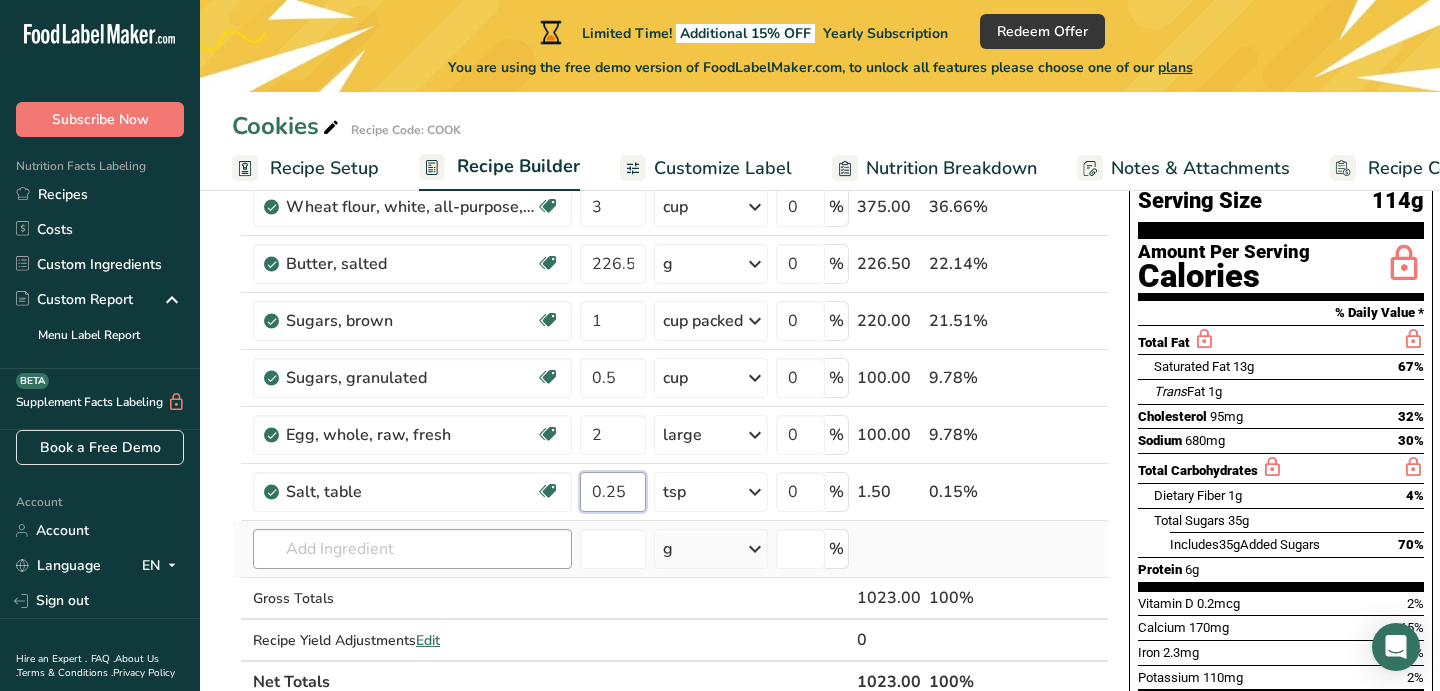 type on "0.25" 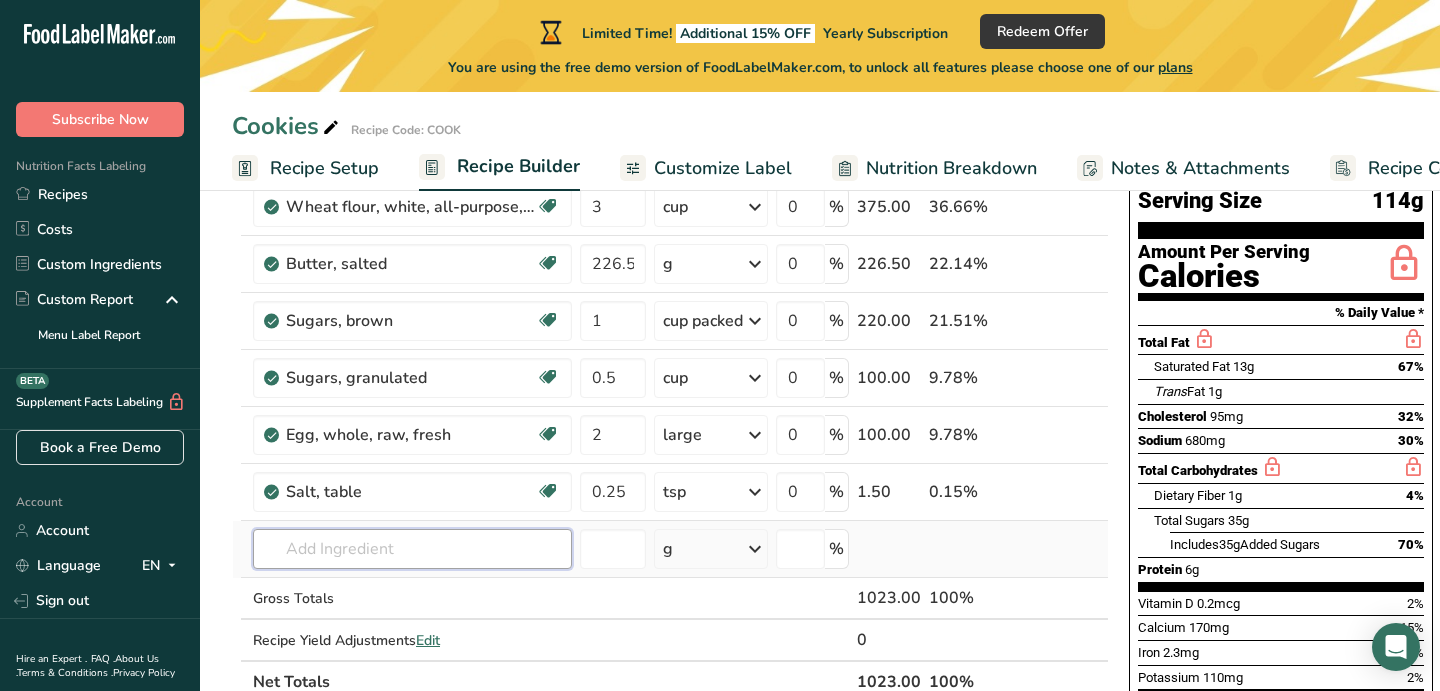click on "Ingredient *
Amount *
Unit *
Waste *   .a-a{fill:#347362;}.b-a{fill:#fff;}          Grams
Percentage
Wheat flour, white, all-purpose, self-rising, enriched
Dairy free
Vegan
Vegetarian
Soy free
3
cup
Portions
1 cup
Weight Units
g
kg
mg
See more
Volume Units
l
Volume units require a density conversion. If you know your ingredient's density enter it below. Otherwise, click on "RIA" our AI Regulatory bot - she will be able to help you
lb/ft3
g/cm3
Confirm
mL
lb/ft3
0" at bounding box center [670, 419] 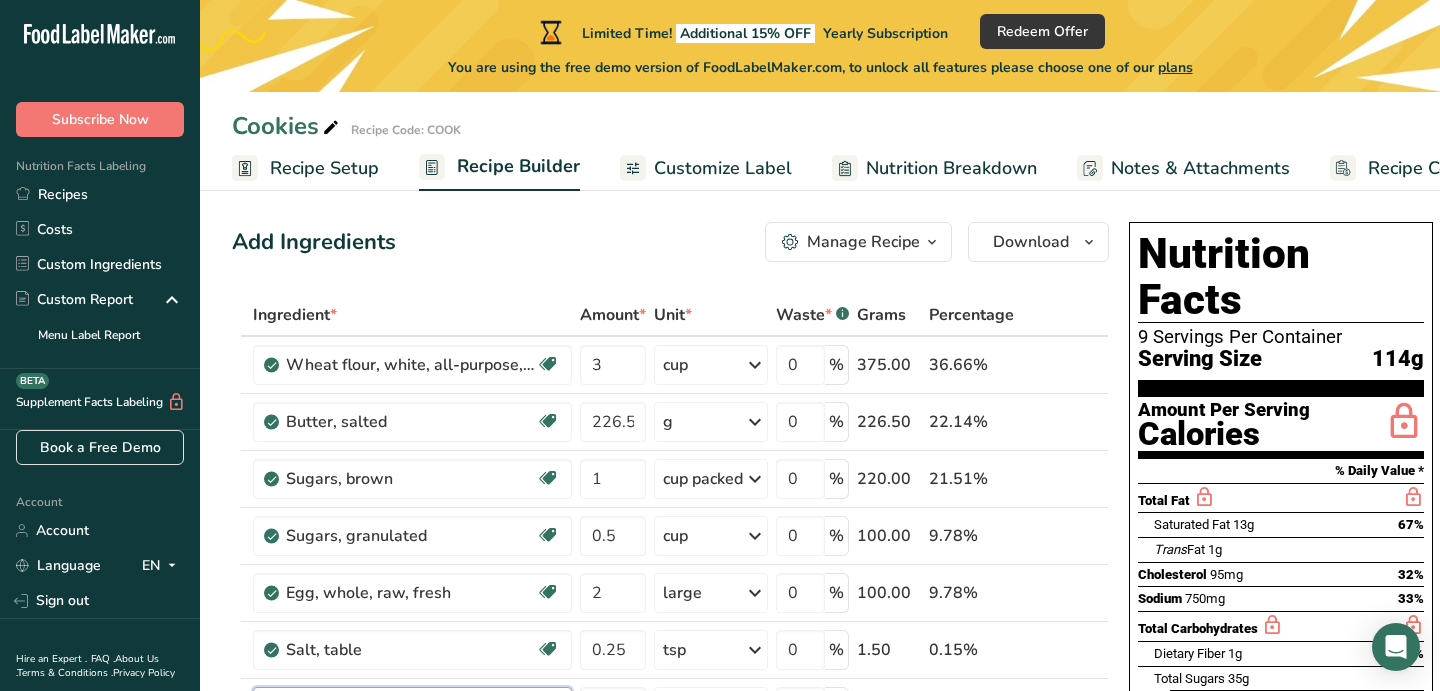 scroll, scrollTop: 0, scrollLeft: 0, axis: both 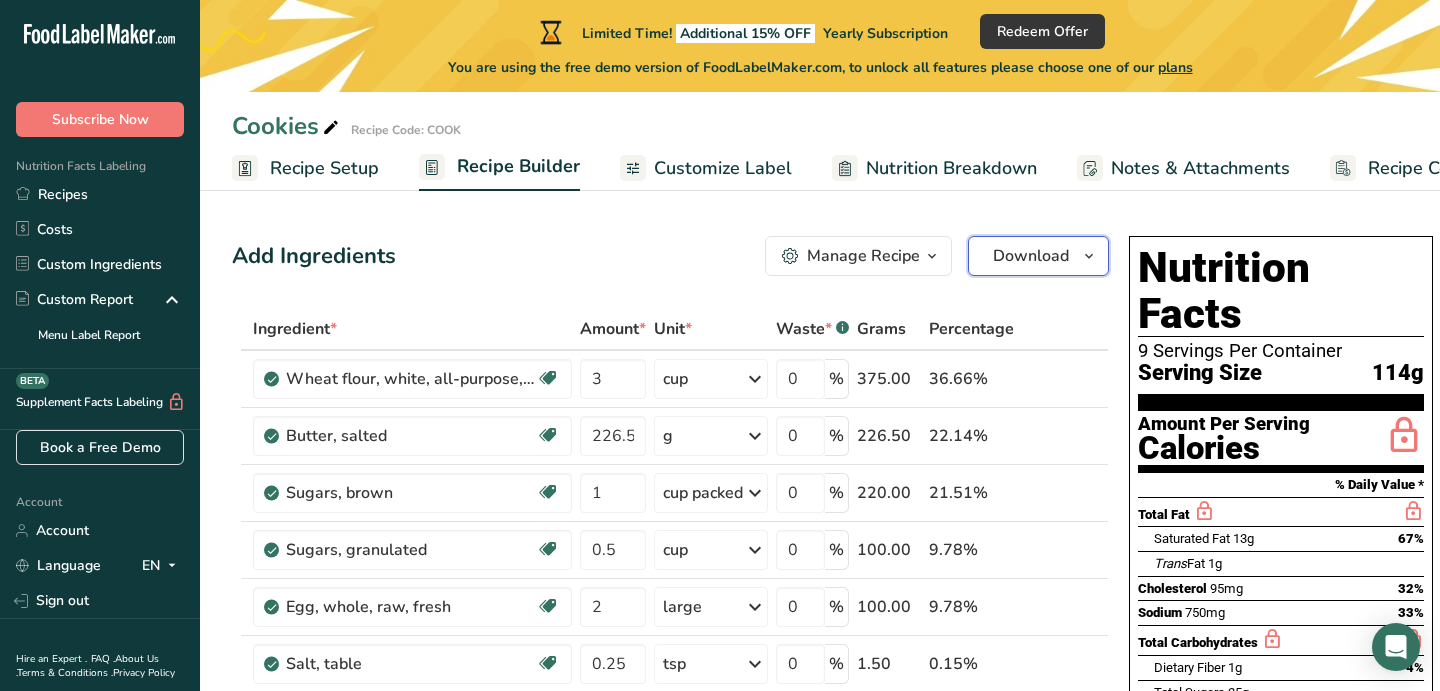 click on "Download" at bounding box center [1031, 256] 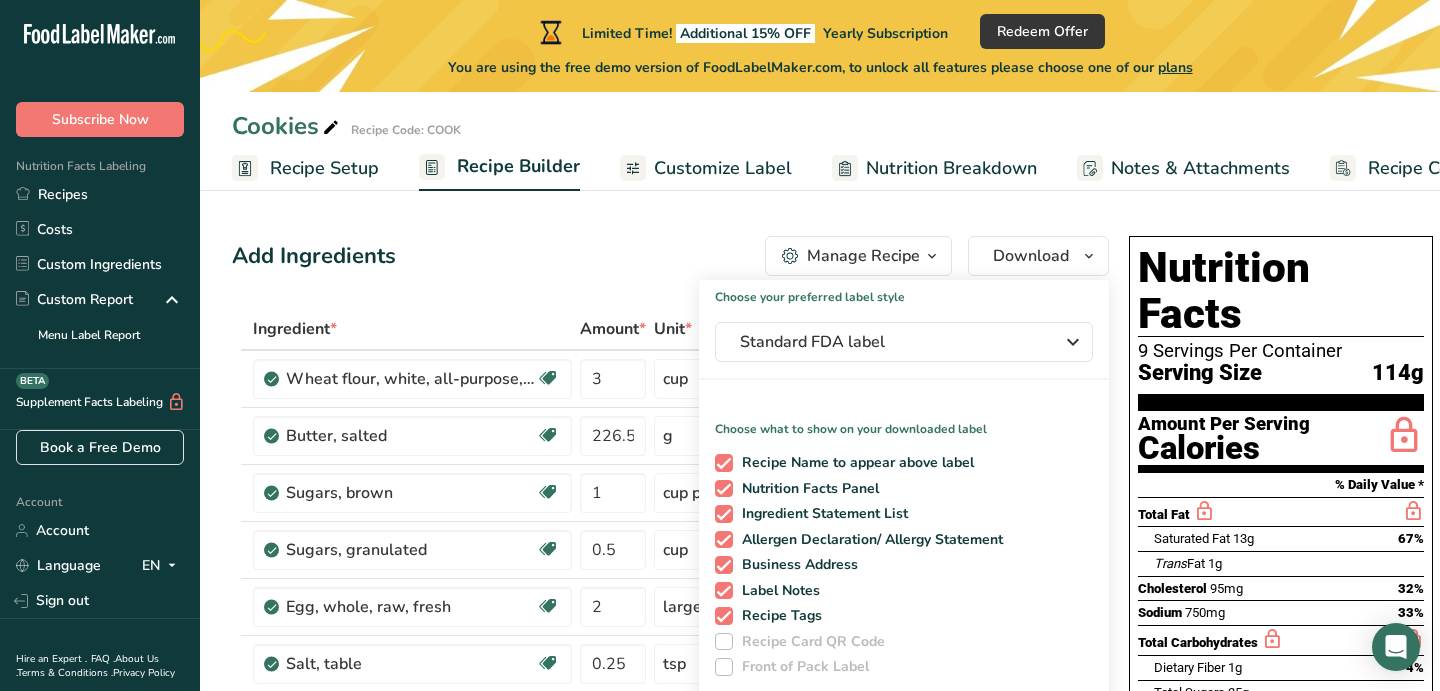 click on "Add Ingredients
Manage Recipe         Delete Recipe             Duplicate Recipe               Scale Recipe               Save as Sub-Recipe   .a-a{fill:#347362;}.b-a{fill:#fff;}                                 Nutrition Breakdown                 Recipe Card
NEW
Amino Acids Pattern Report             Activity History
Download
Choose your preferred label style
Standard FDA label
Standard FDA label
The most common format for nutrition facts labels in compliance with the FDA's typeface, style and requirements
Tabular FDA label
A label format compliant with the FDA regulations presented in a tabular (horizontal) display.
Linear FDA label
A simple linear display for small sized packages.
Simplified FDA label" at bounding box center (670, 256) 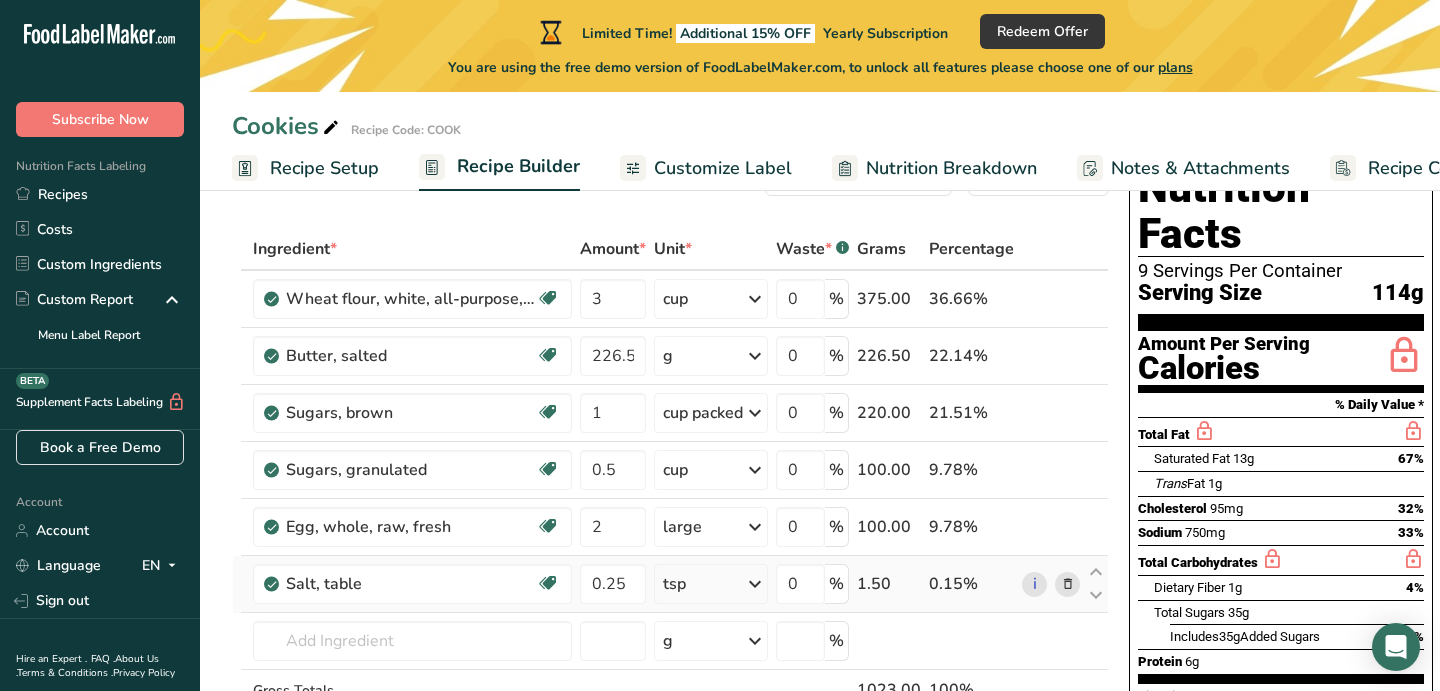 scroll, scrollTop: 0, scrollLeft: 0, axis: both 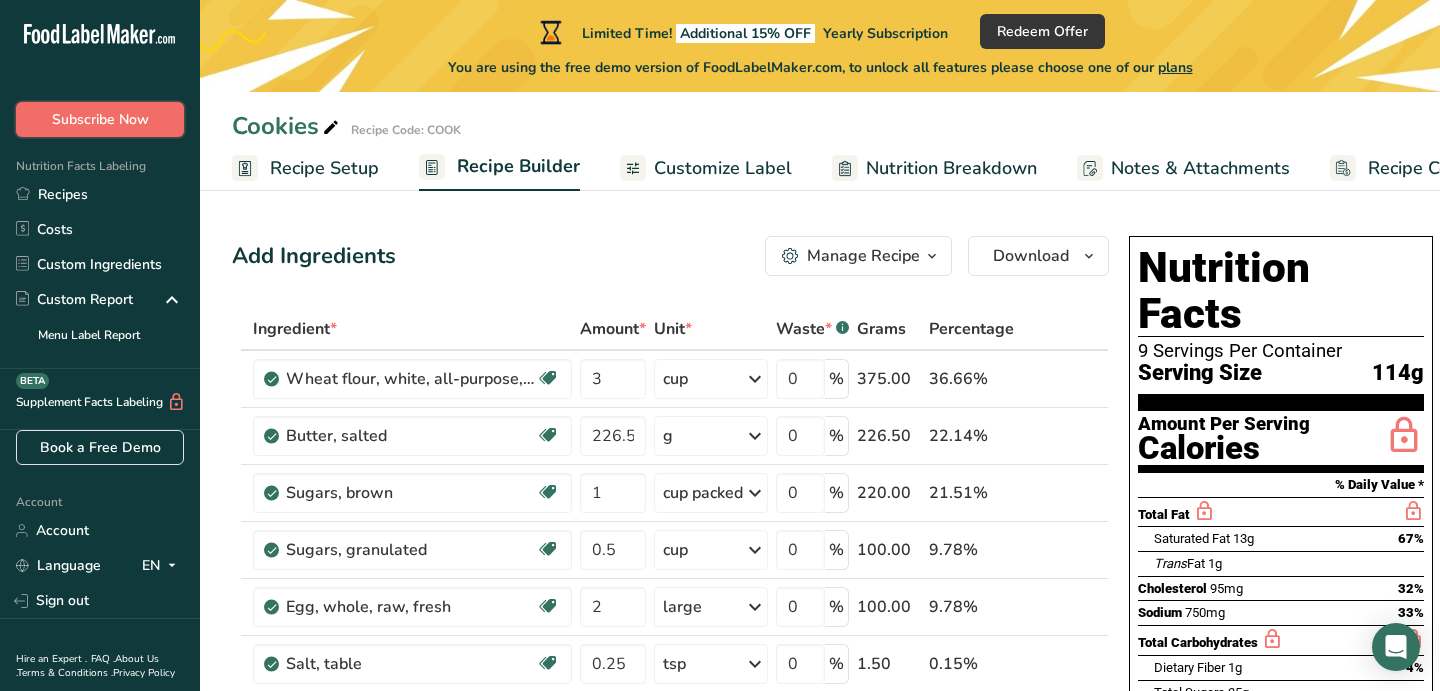 click on "Subscribe Now" at bounding box center (100, 119) 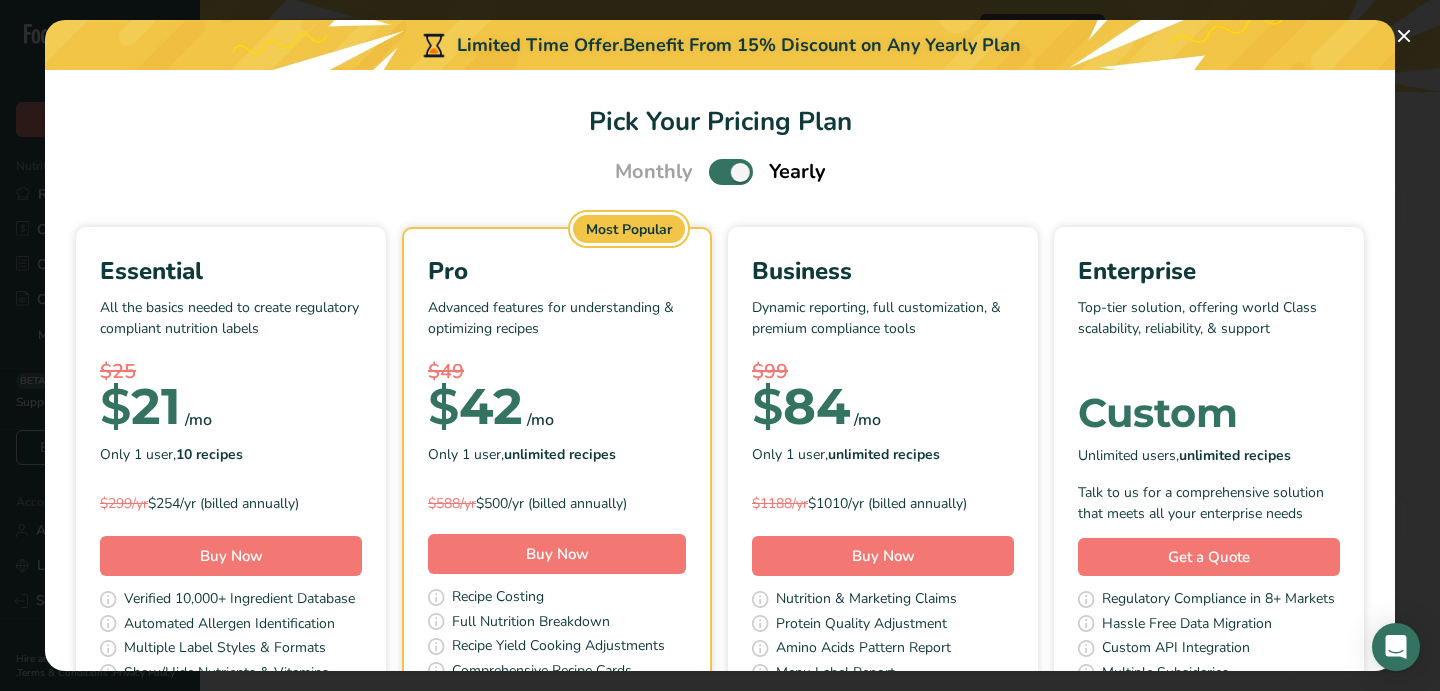 scroll, scrollTop: 0, scrollLeft: 0, axis: both 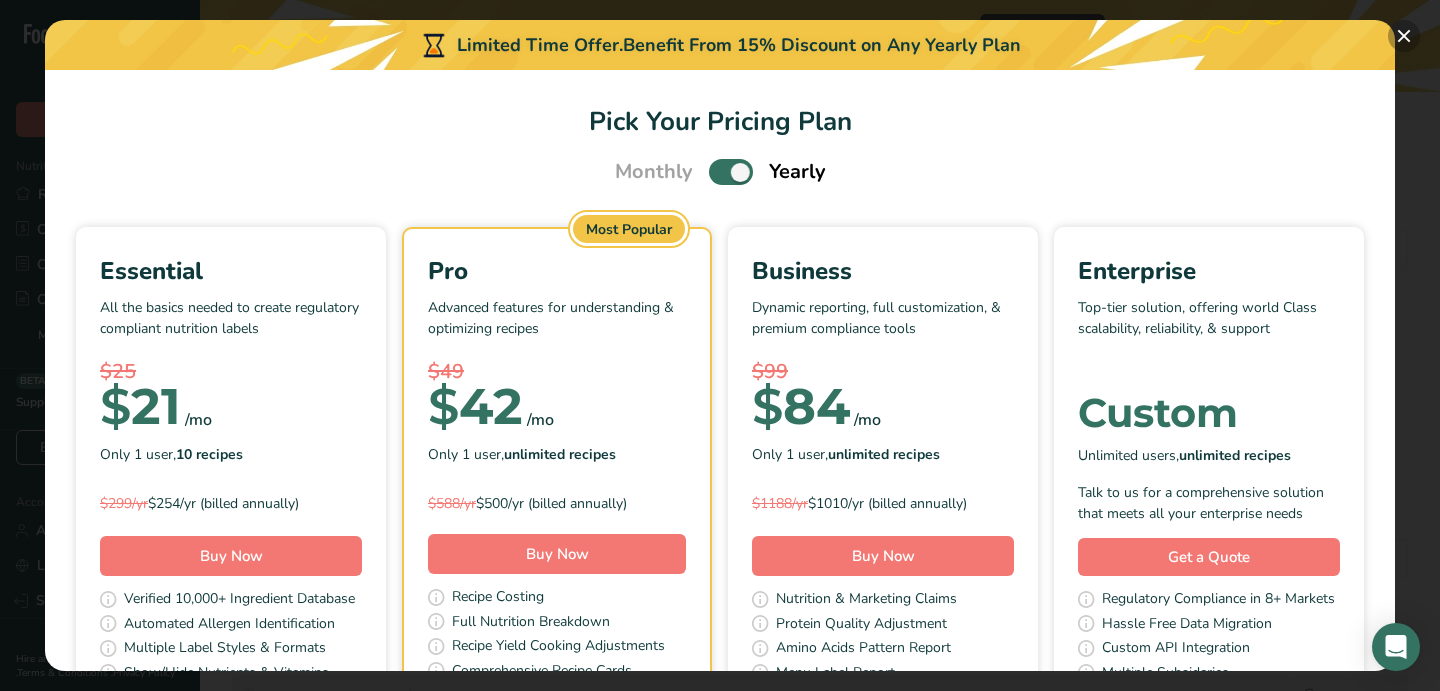 click at bounding box center (1404, 36) 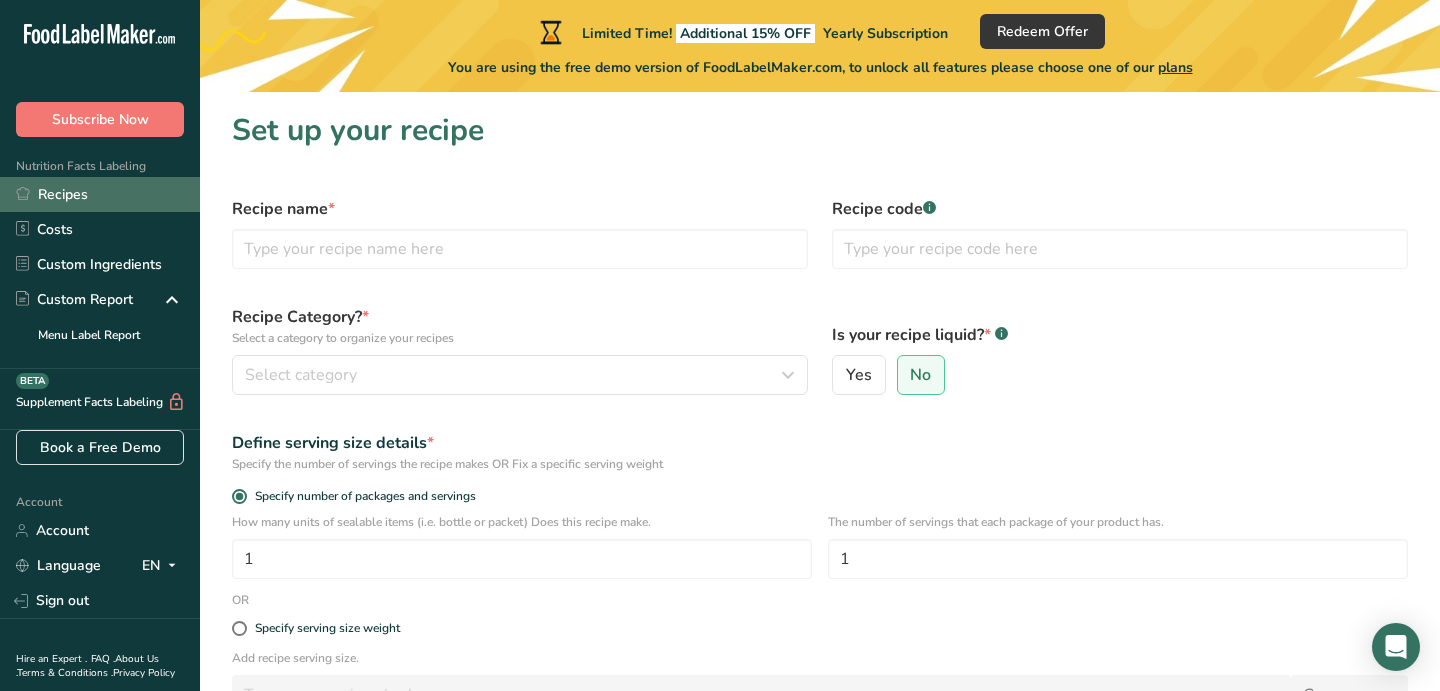 click on "Recipes" at bounding box center [100, 194] 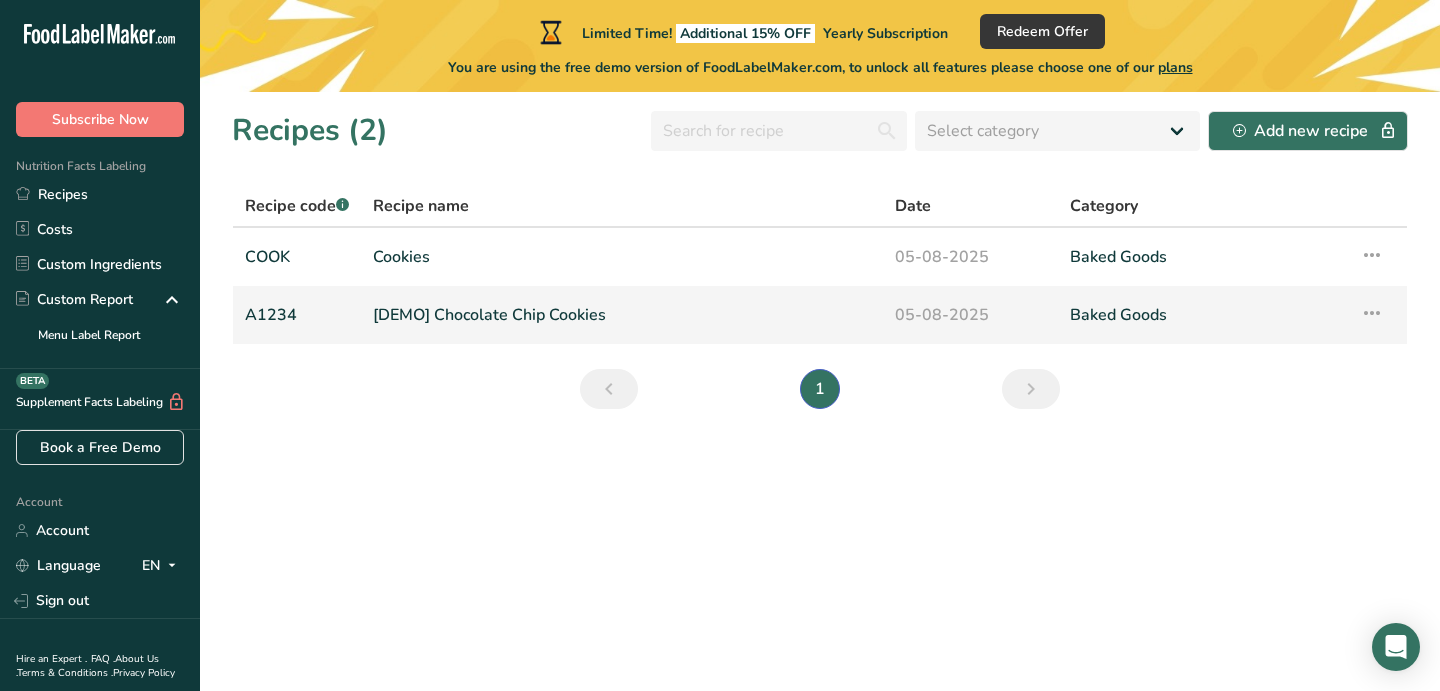 click on "[DEMO] Chocolate Chip Cookies" at bounding box center [622, 315] 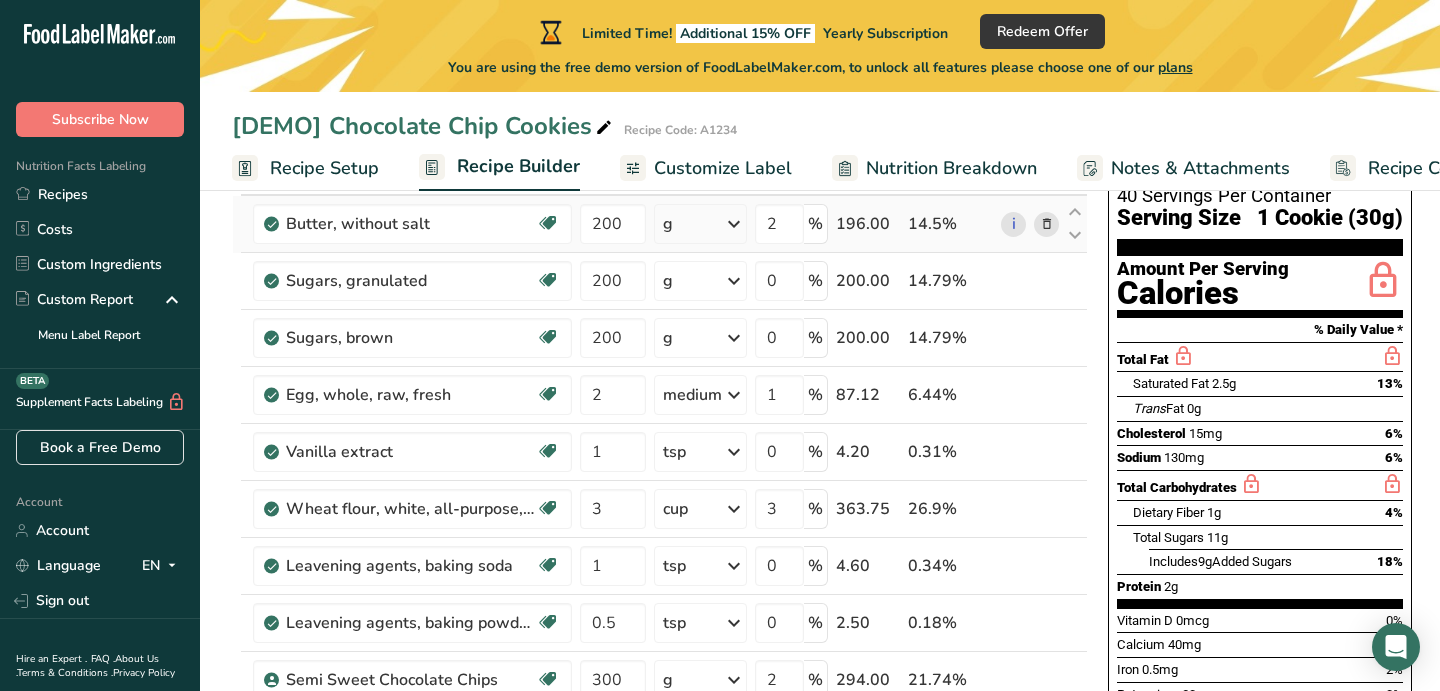 scroll, scrollTop: 0, scrollLeft: 0, axis: both 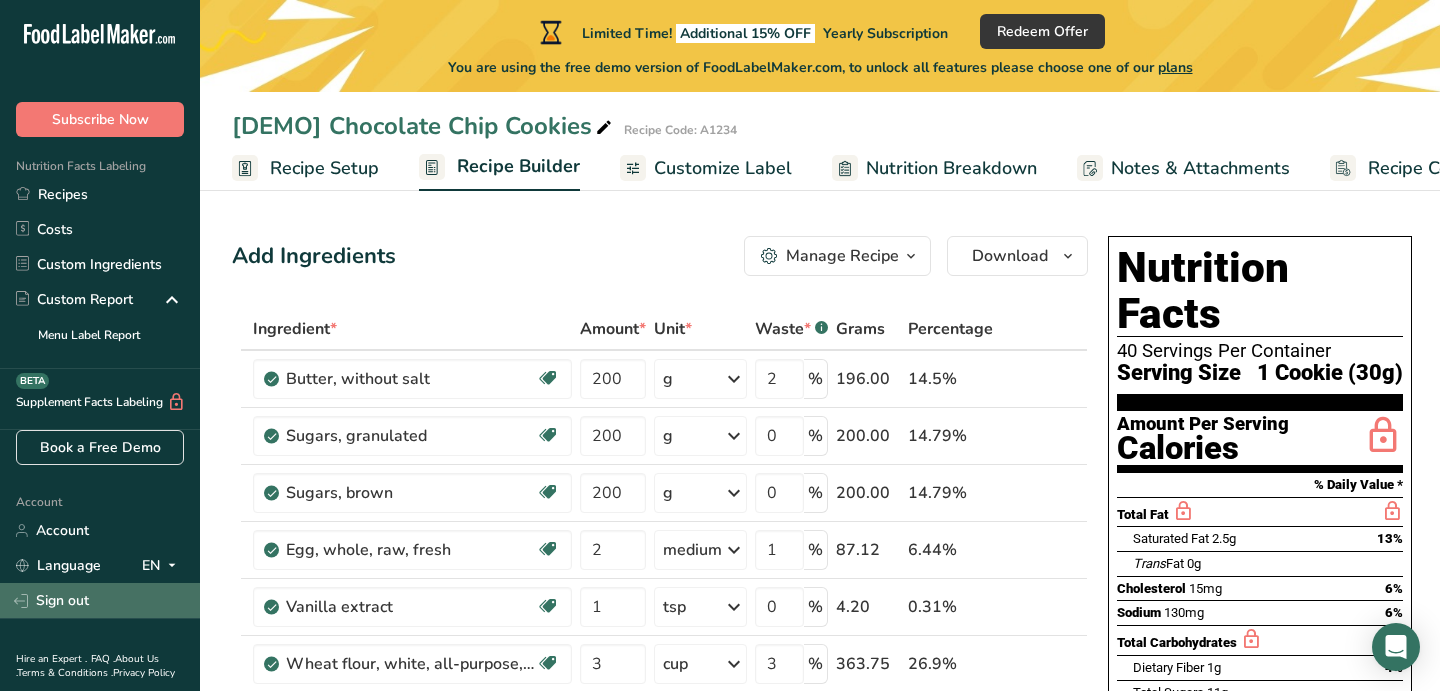 click on "Sign out" at bounding box center (100, 600) 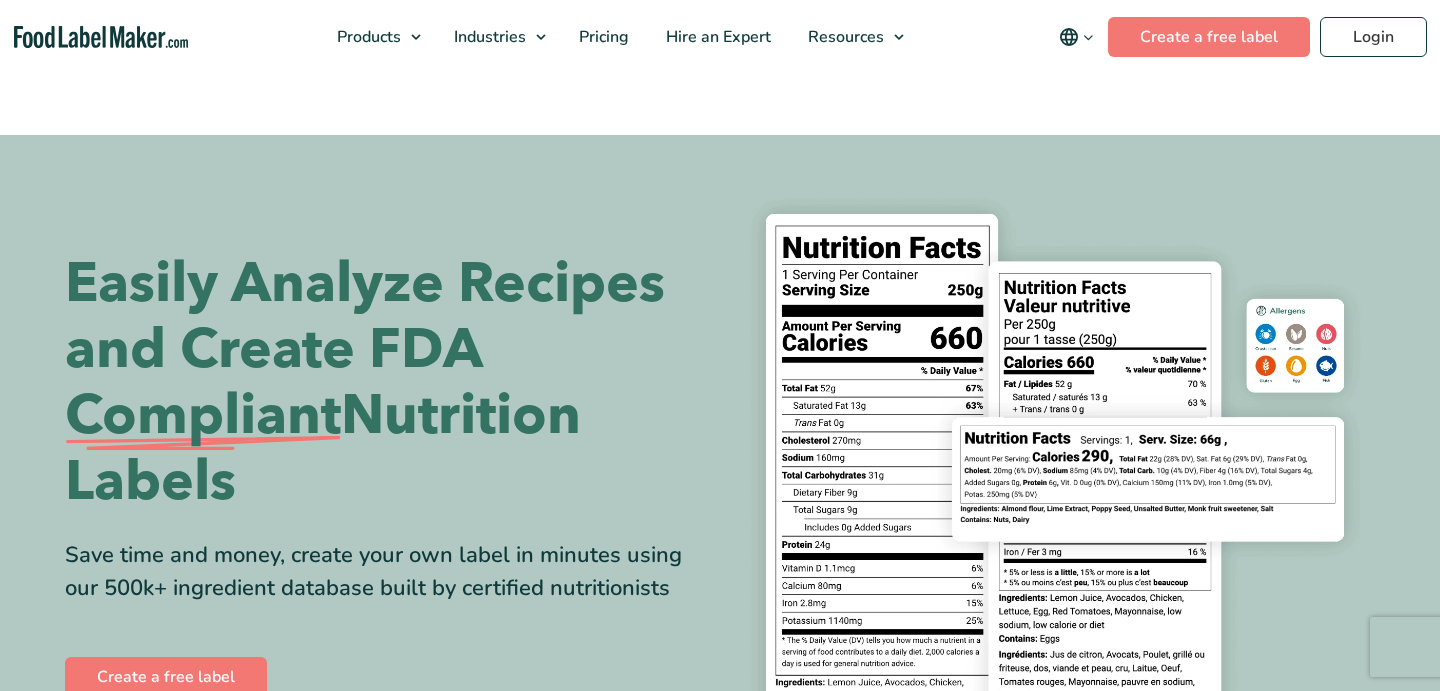 scroll, scrollTop: 0, scrollLeft: 0, axis: both 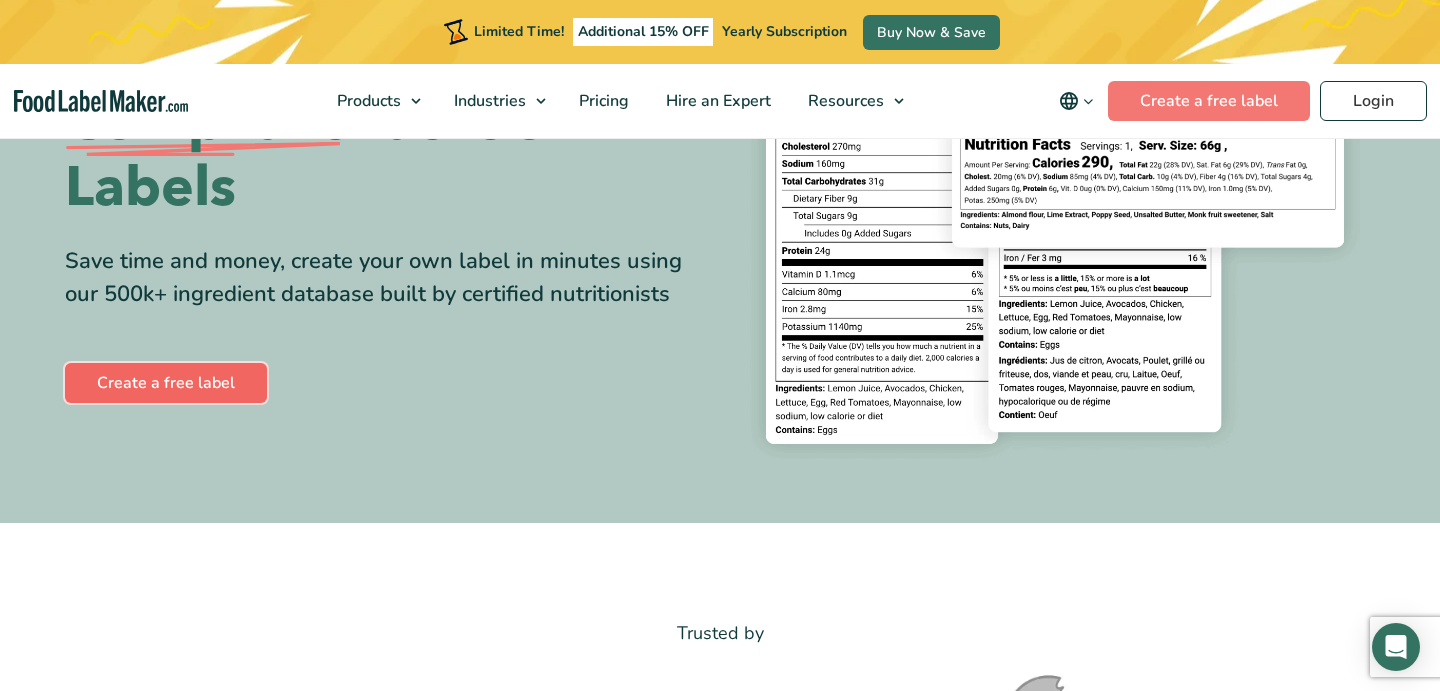 click on "Create a free label" at bounding box center (166, 383) 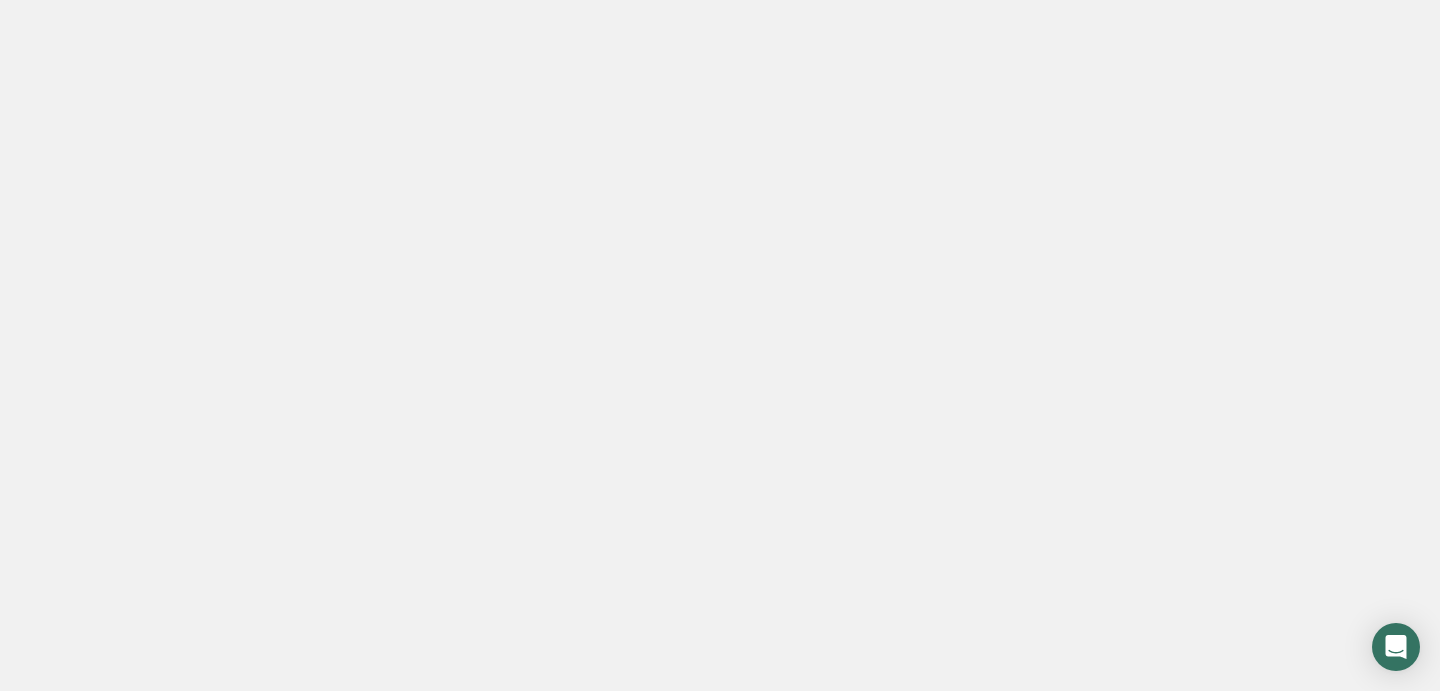 scroll, scrollTop: 0, scrollLeft: 0, axis: both 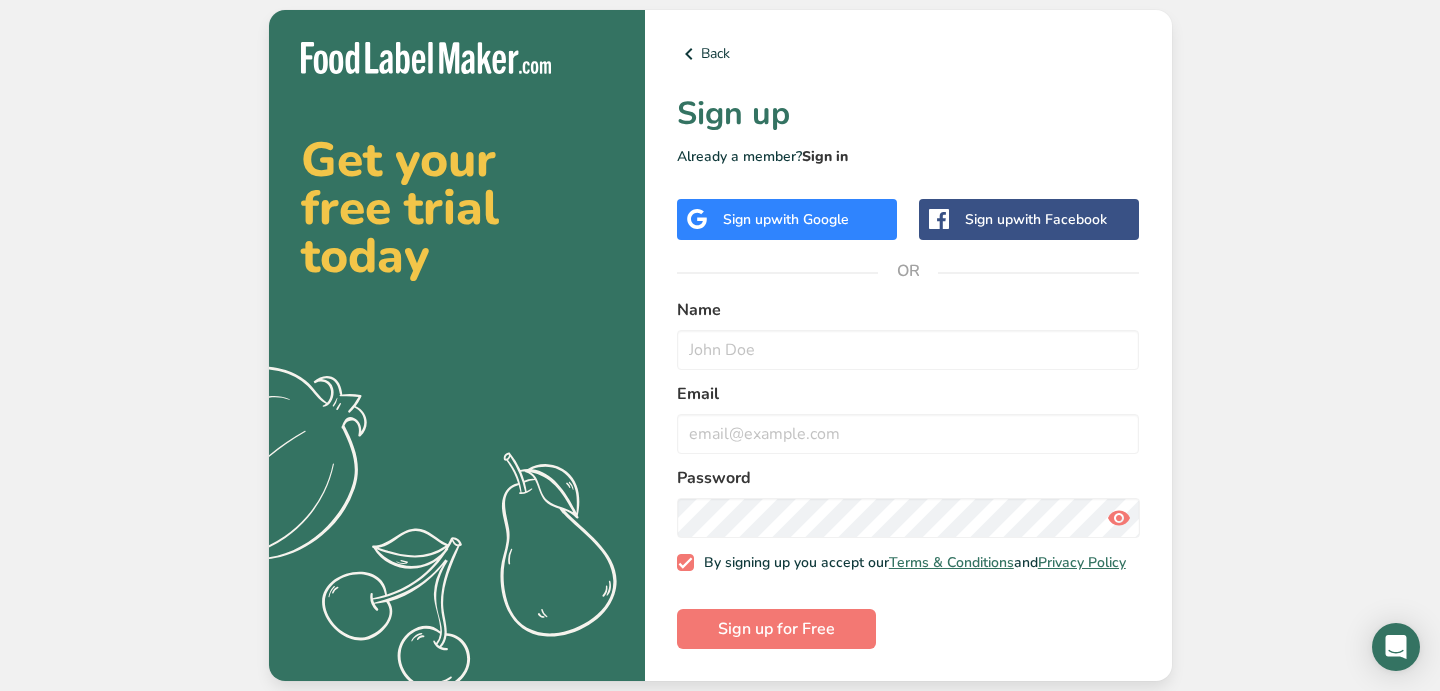 click on "Sign in" at bounding box center (825, 156) 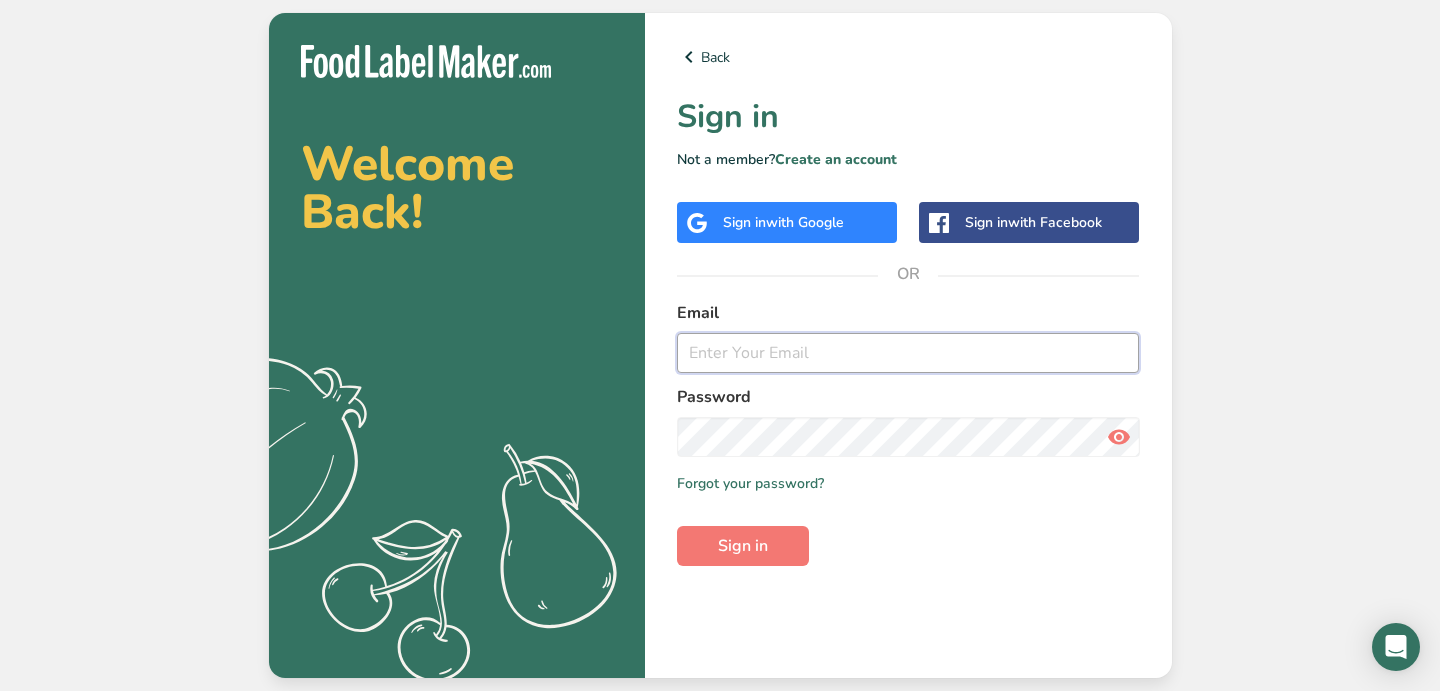 type on "[USERNAME]@example.com" 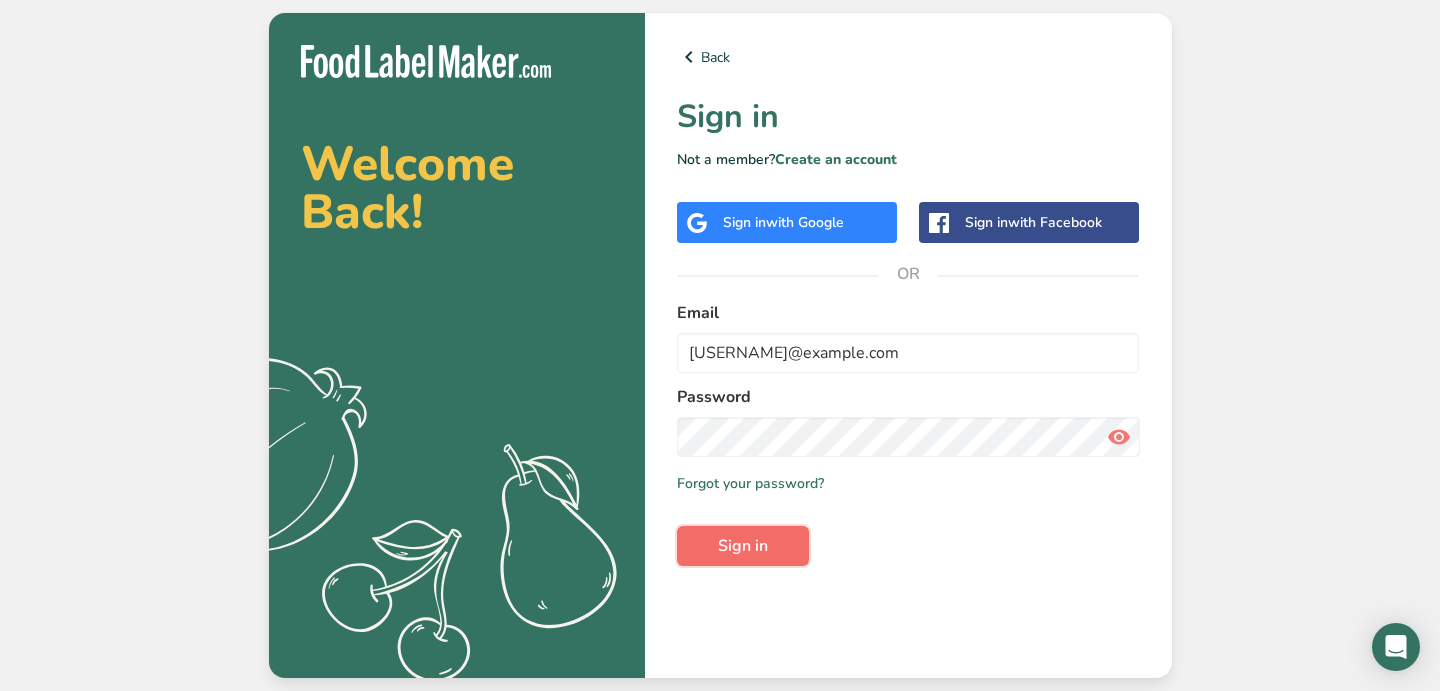 click on "Sign in" at bounding box center (743, 546) 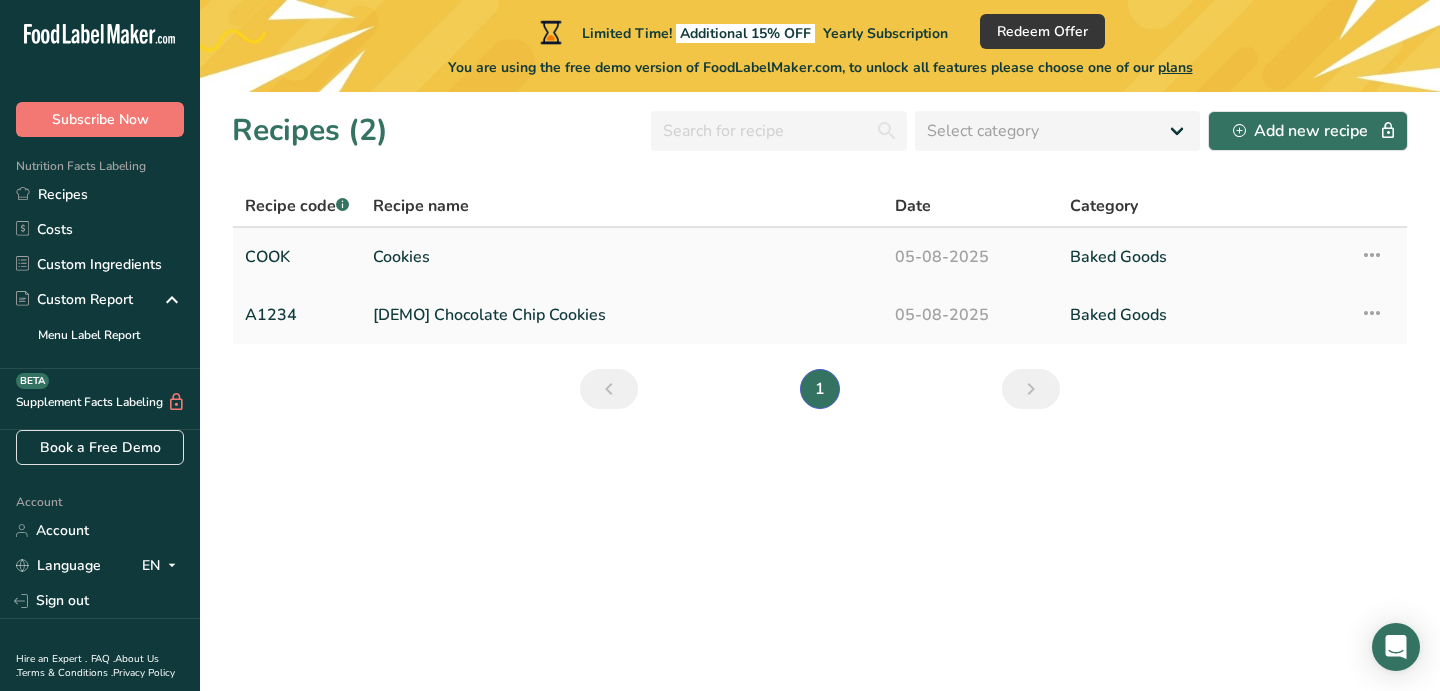 click on "Cookies" at bounding box center (622, 257) 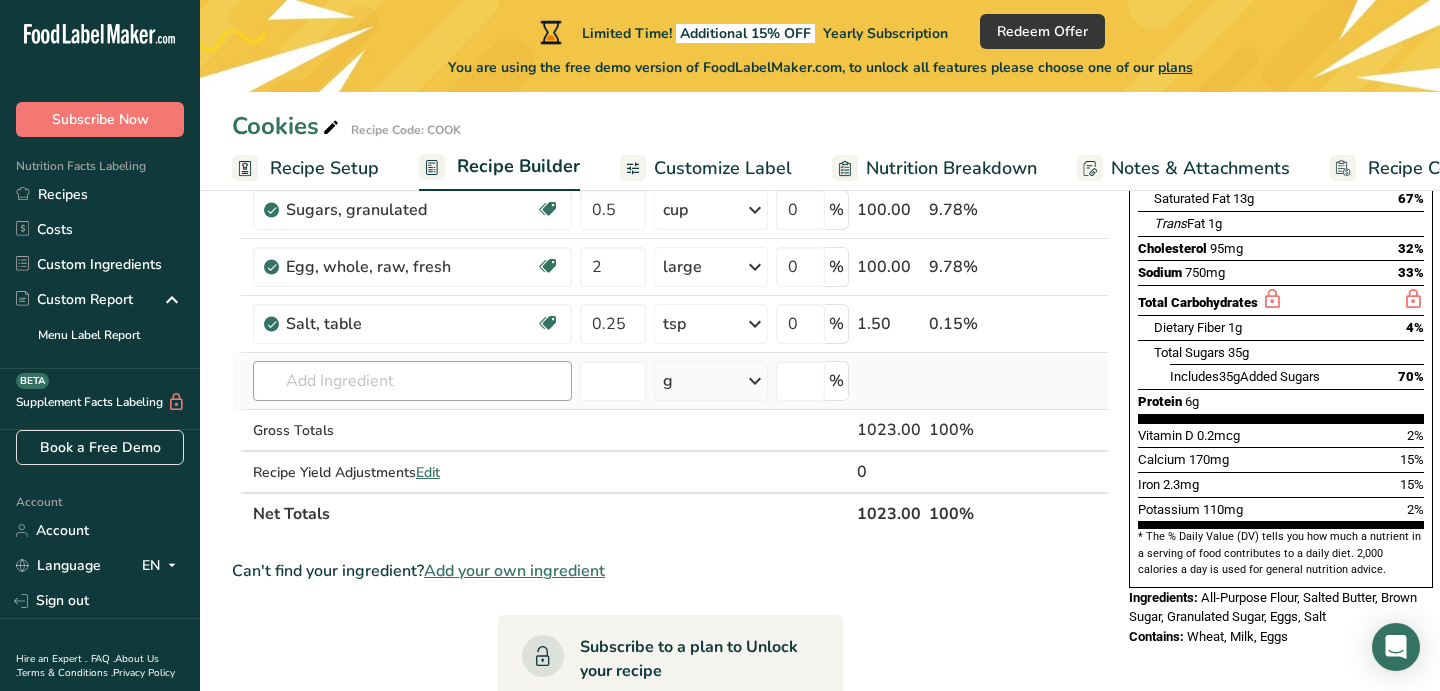 scroll, scrollTop: 338, scrollLeft: 0, axis: vertical 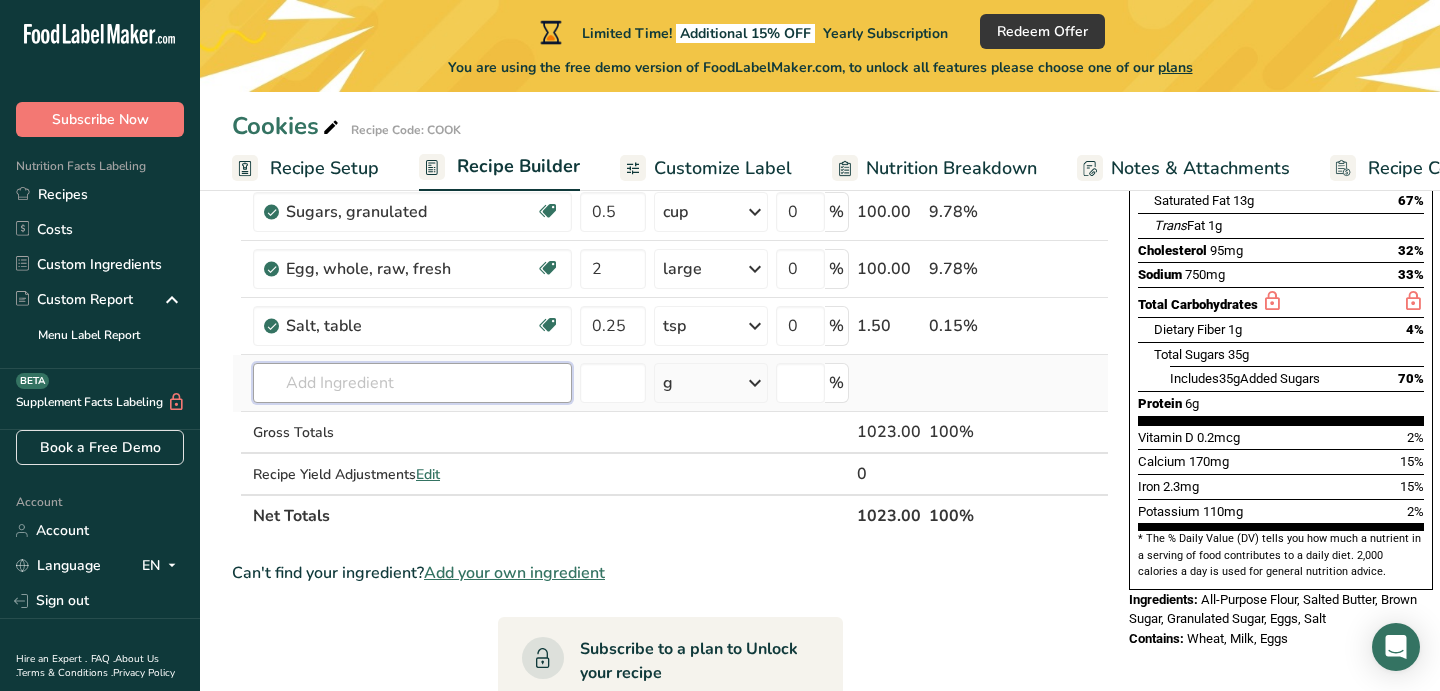 click at bounding box center [412, 383] 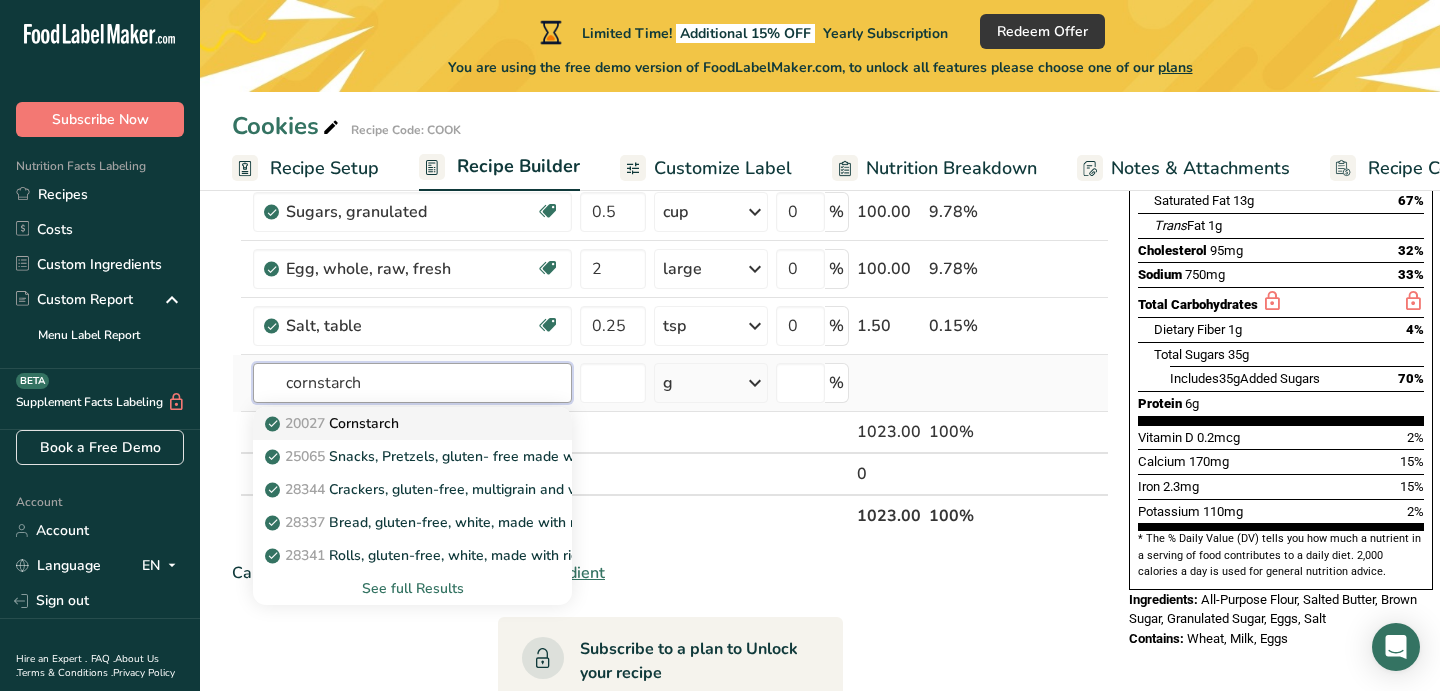 type on "cornstarch" 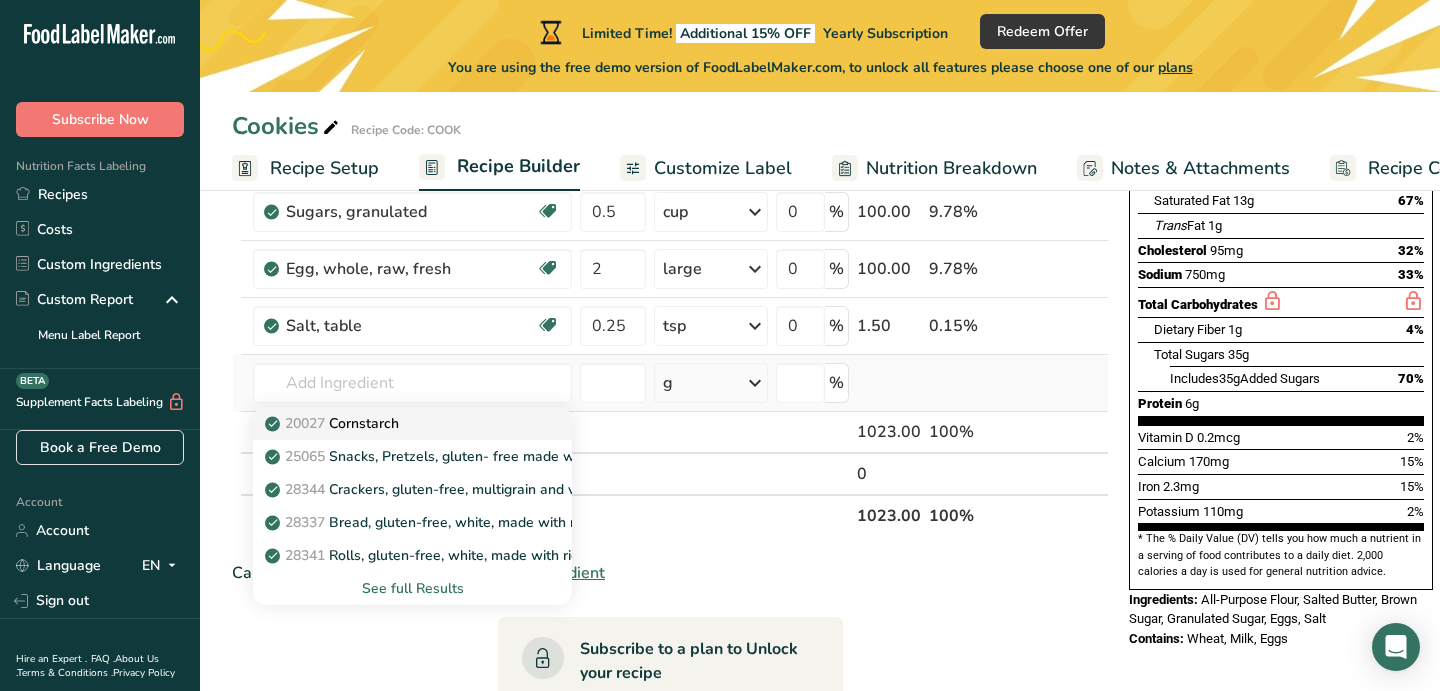 click on "20027
Cornstarch" at bounding box center (334, 423) 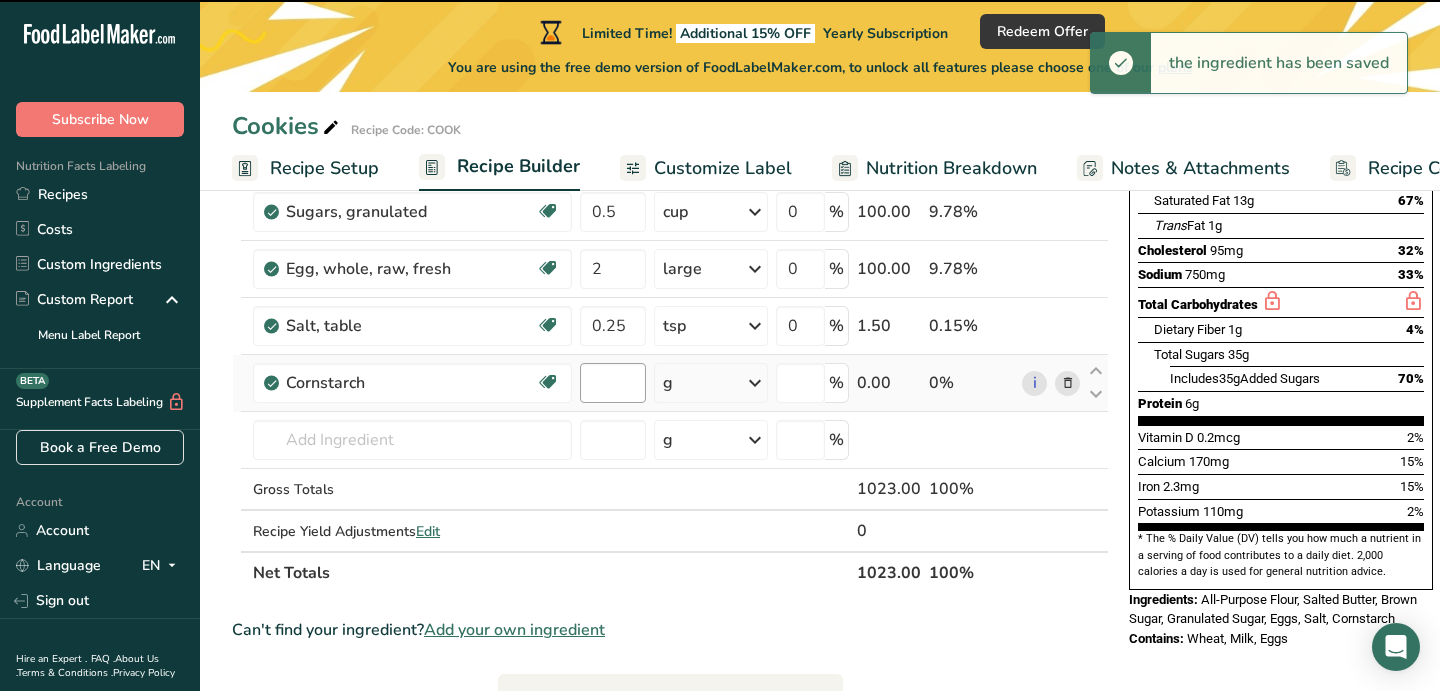 type on "0" 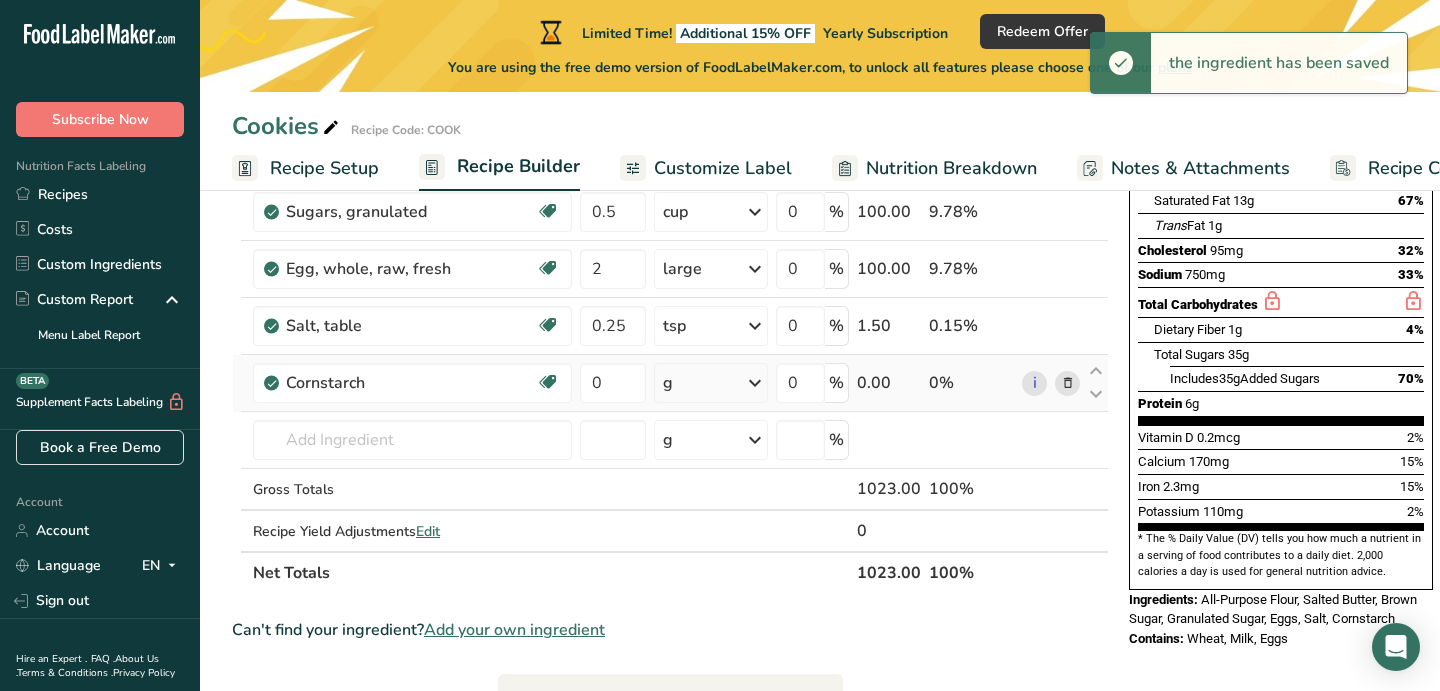 click at bounding box center [755, 383] 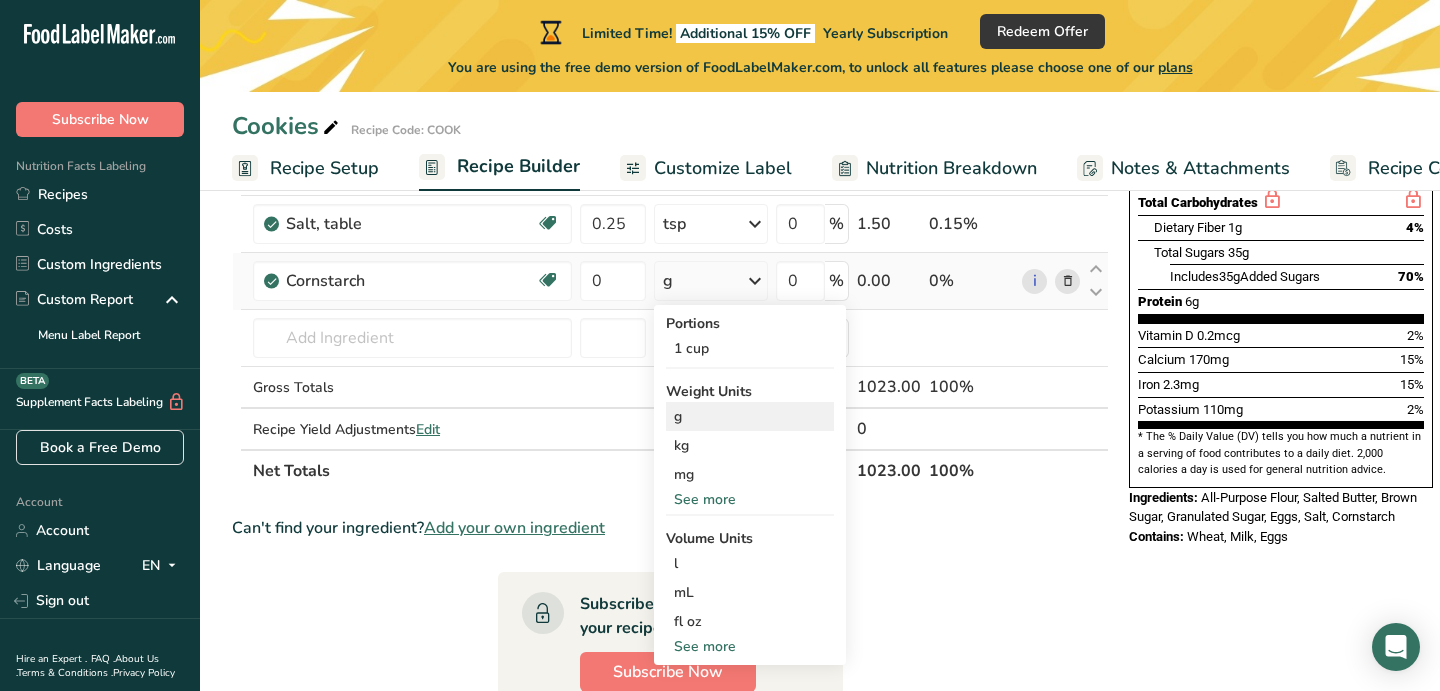 scroll, scrollTop: 471, scrollLeft: 0, axis: vertical 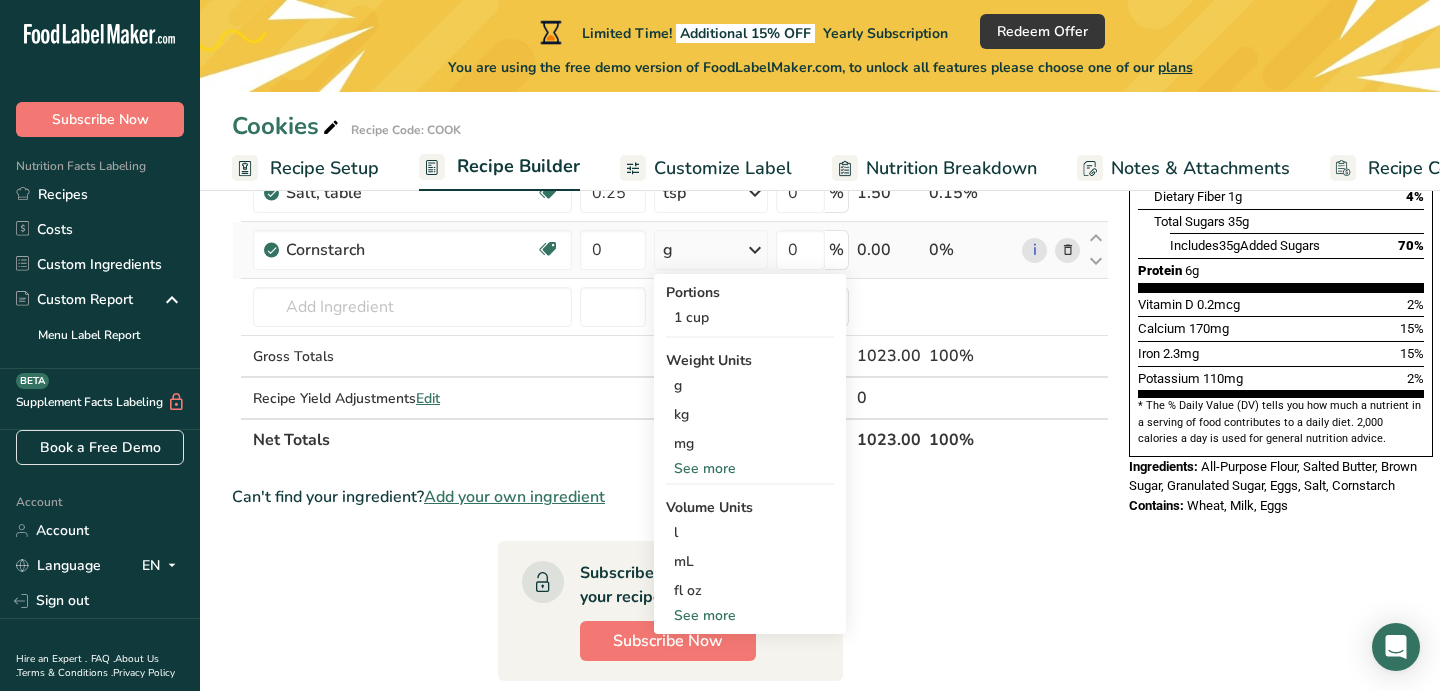 click on "See more" at bounding box center (750, 468) 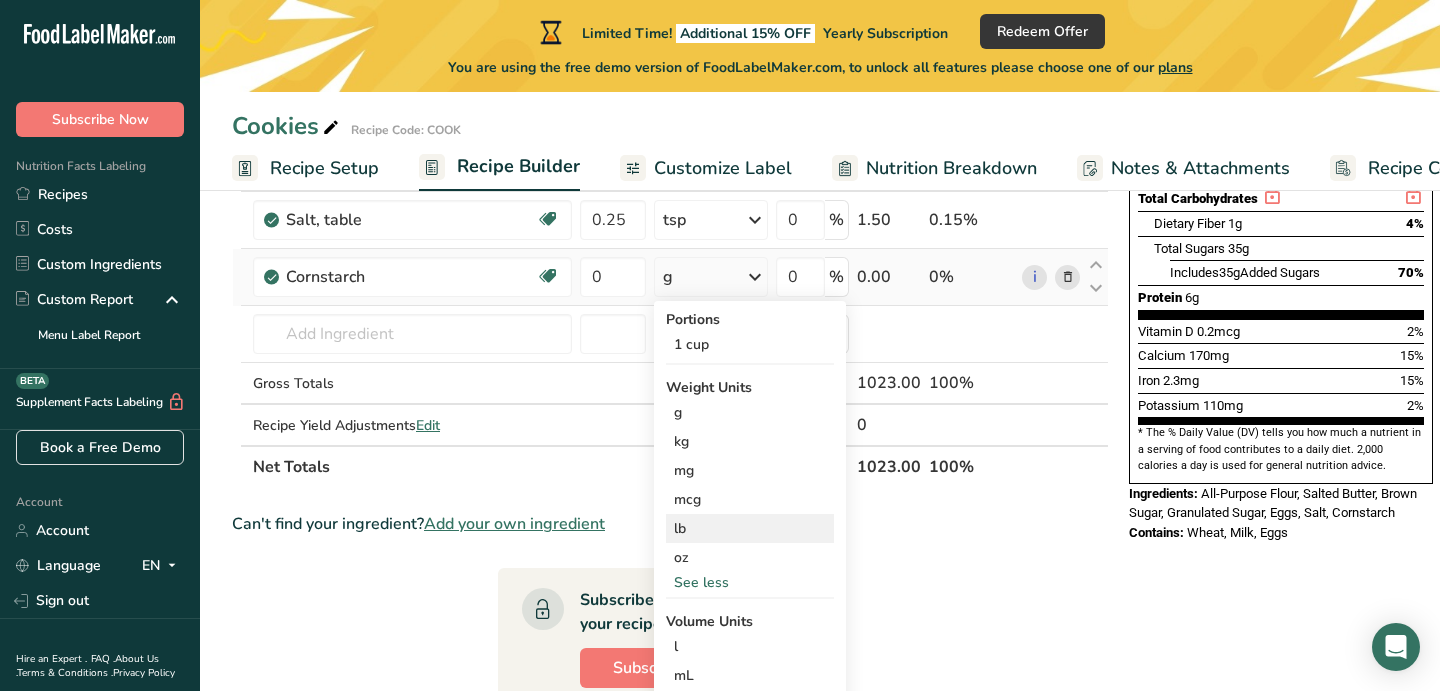 scroll, scrollTop: 443, scrollLeft: 0, axis: vertical 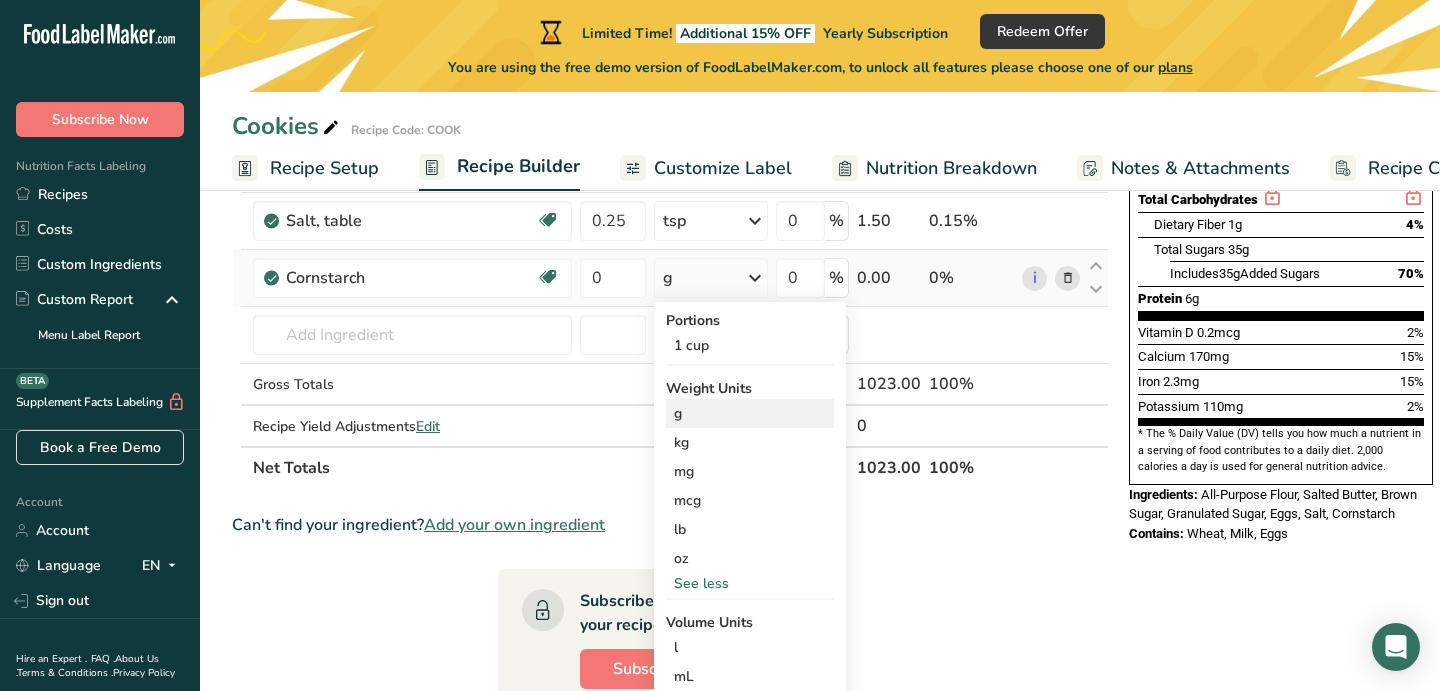 click on "g" at bounding box center (750, 413) 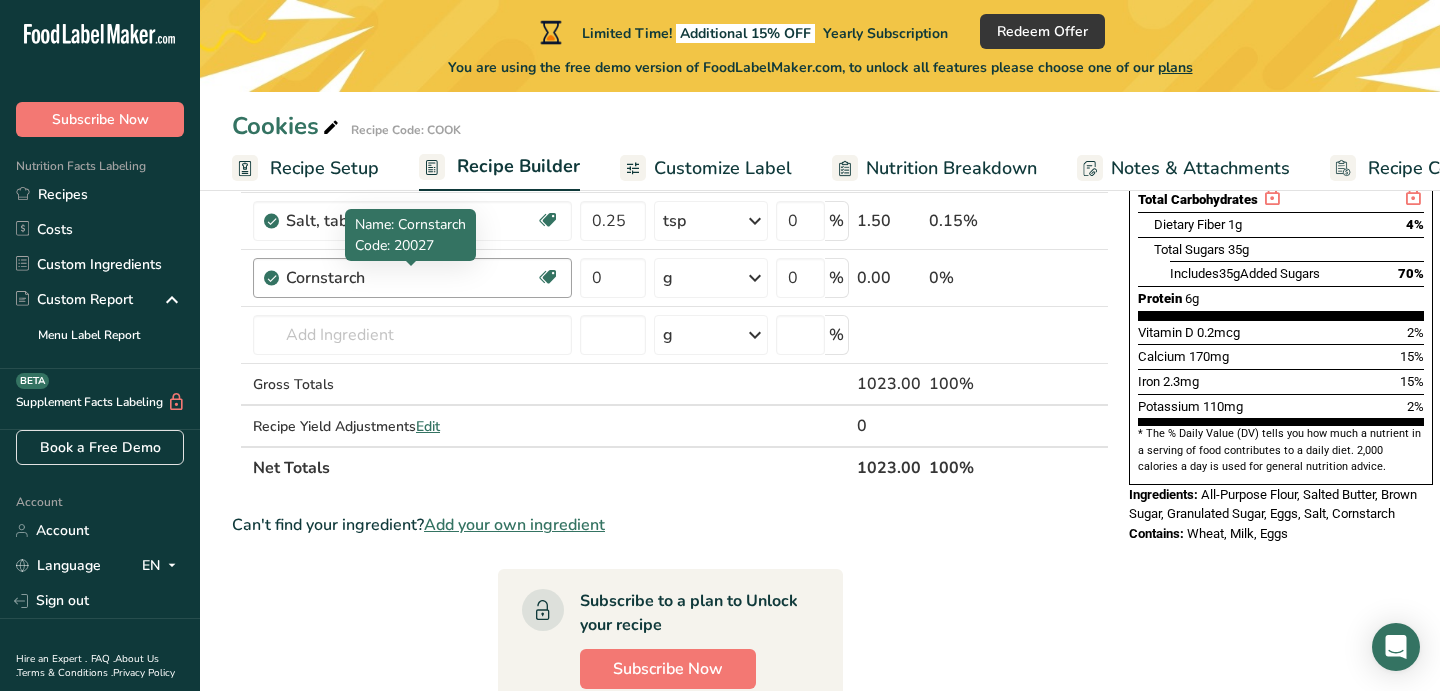 click on "Cornstarch" at bounding box center (411, 278) 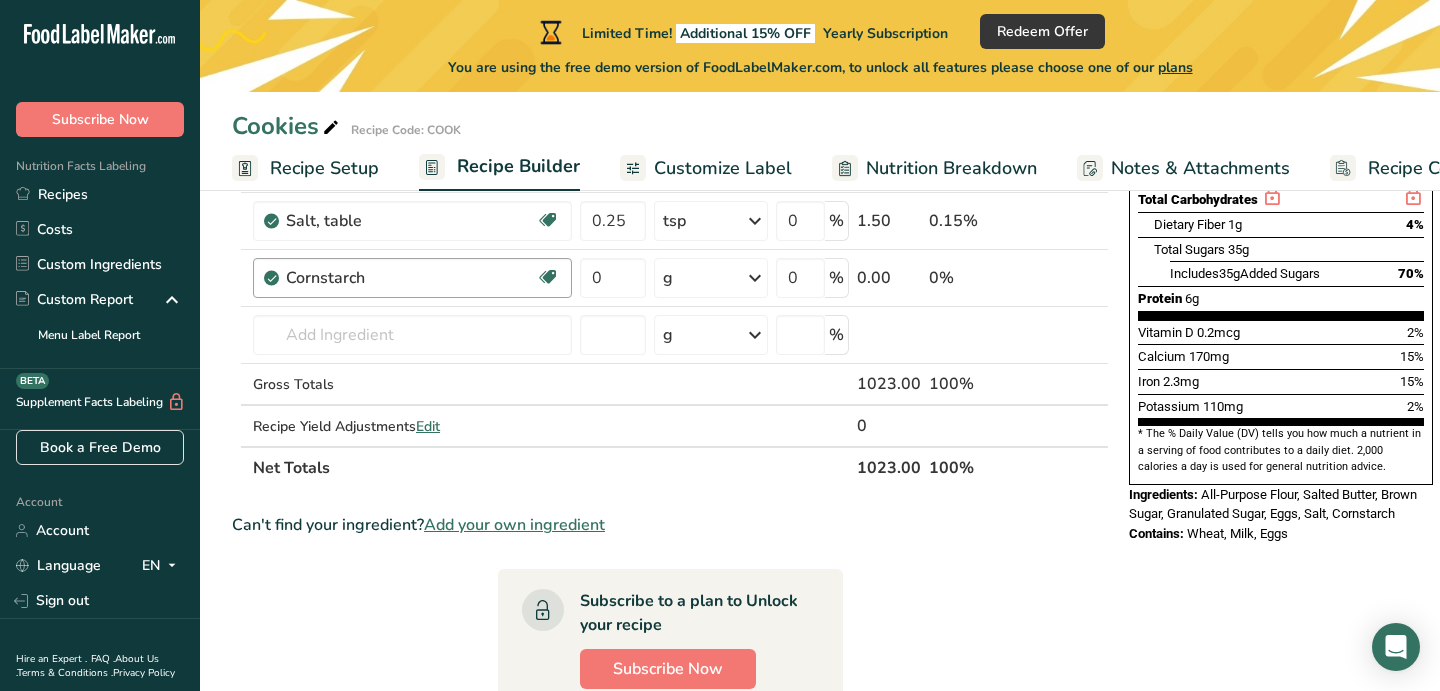 click on "Cornstarch" at bounding box center (411, 278) 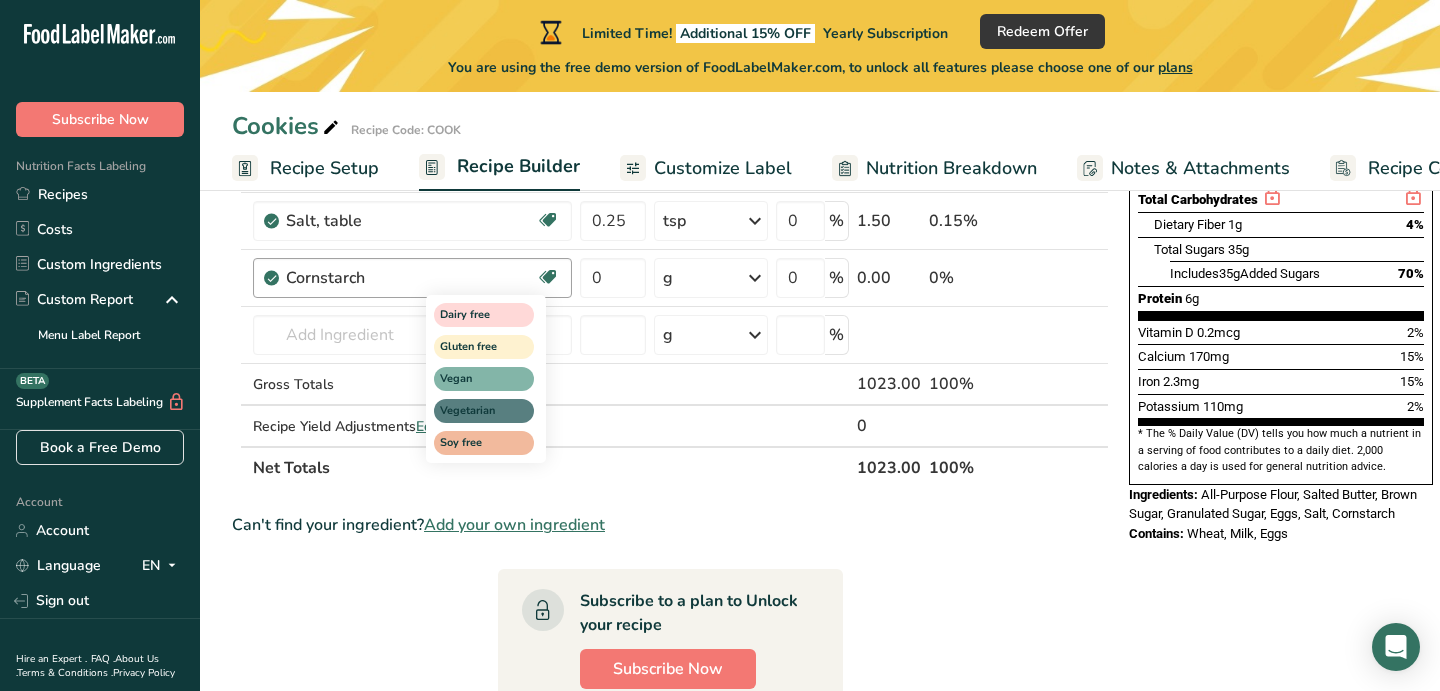 click at bounding box center (548, 277) 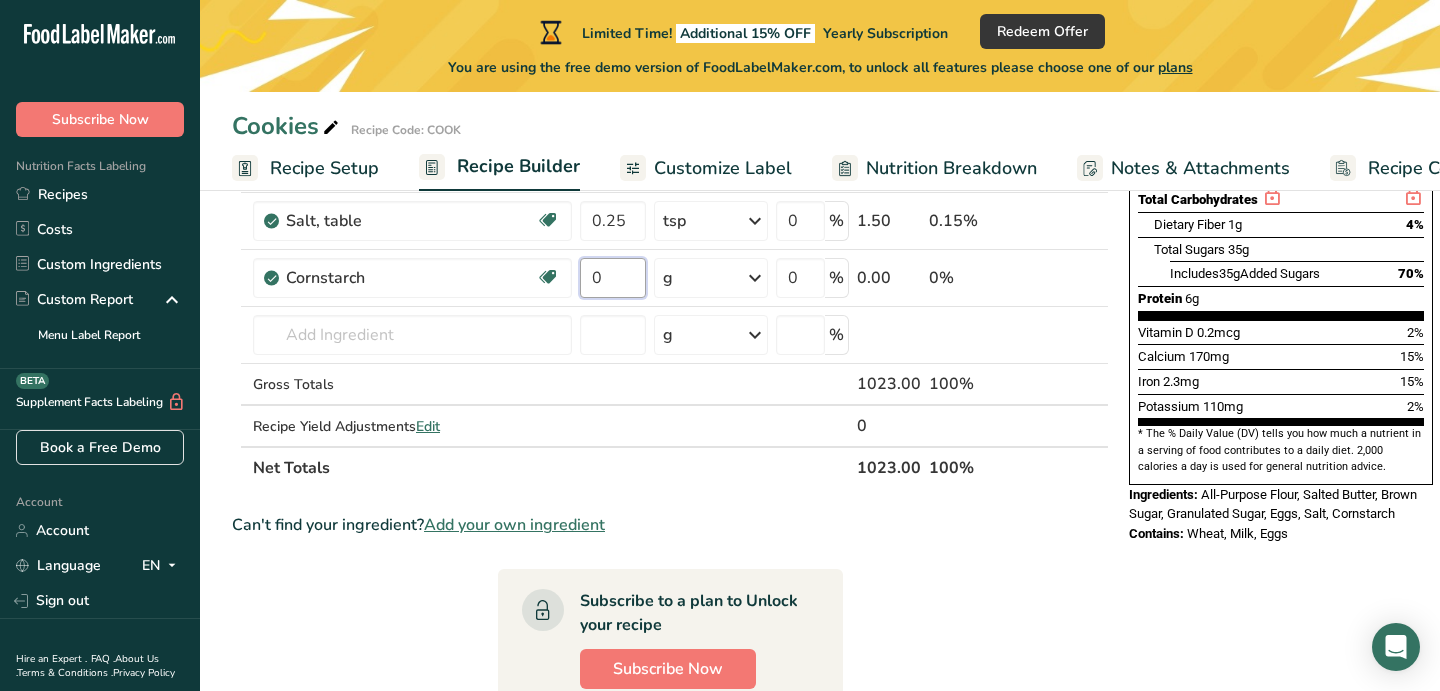 click on "0" at bounding box center (613, 278) 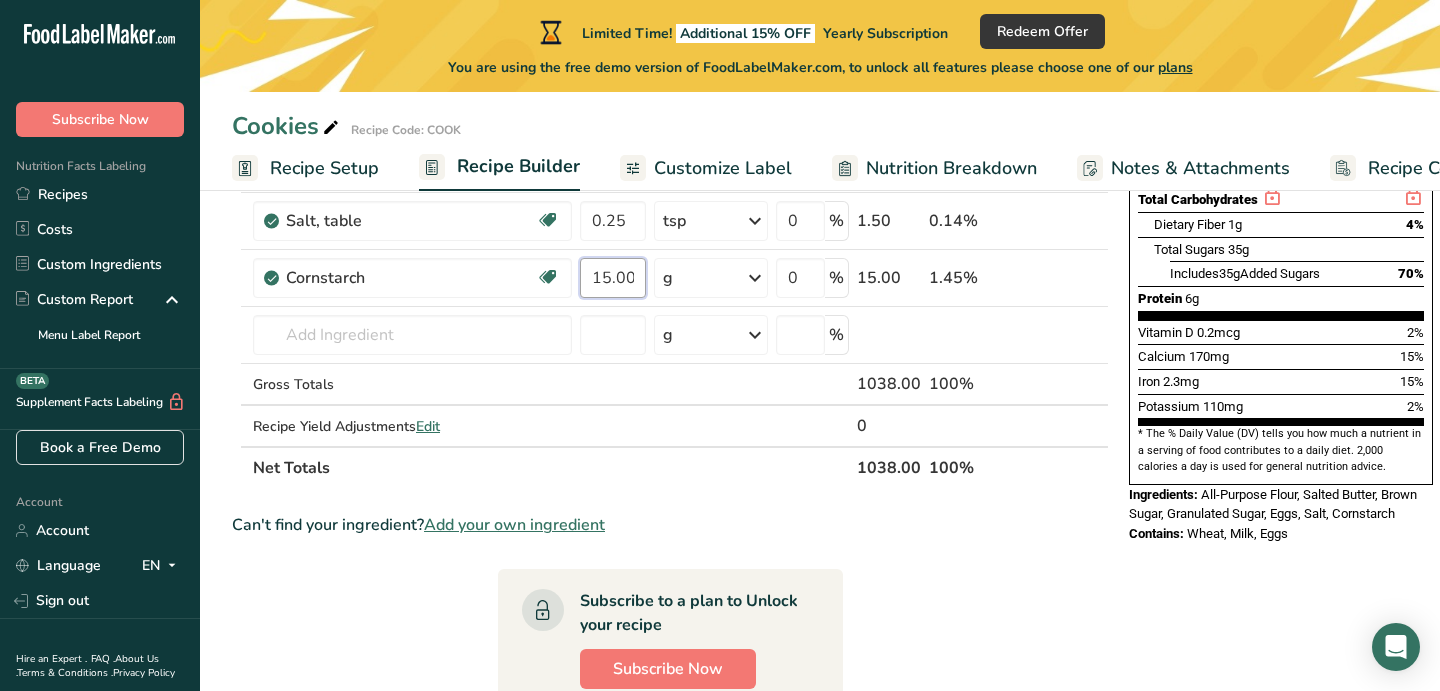 scroll, scrollTop: 442, scrollLeft: 0, axis: vertical 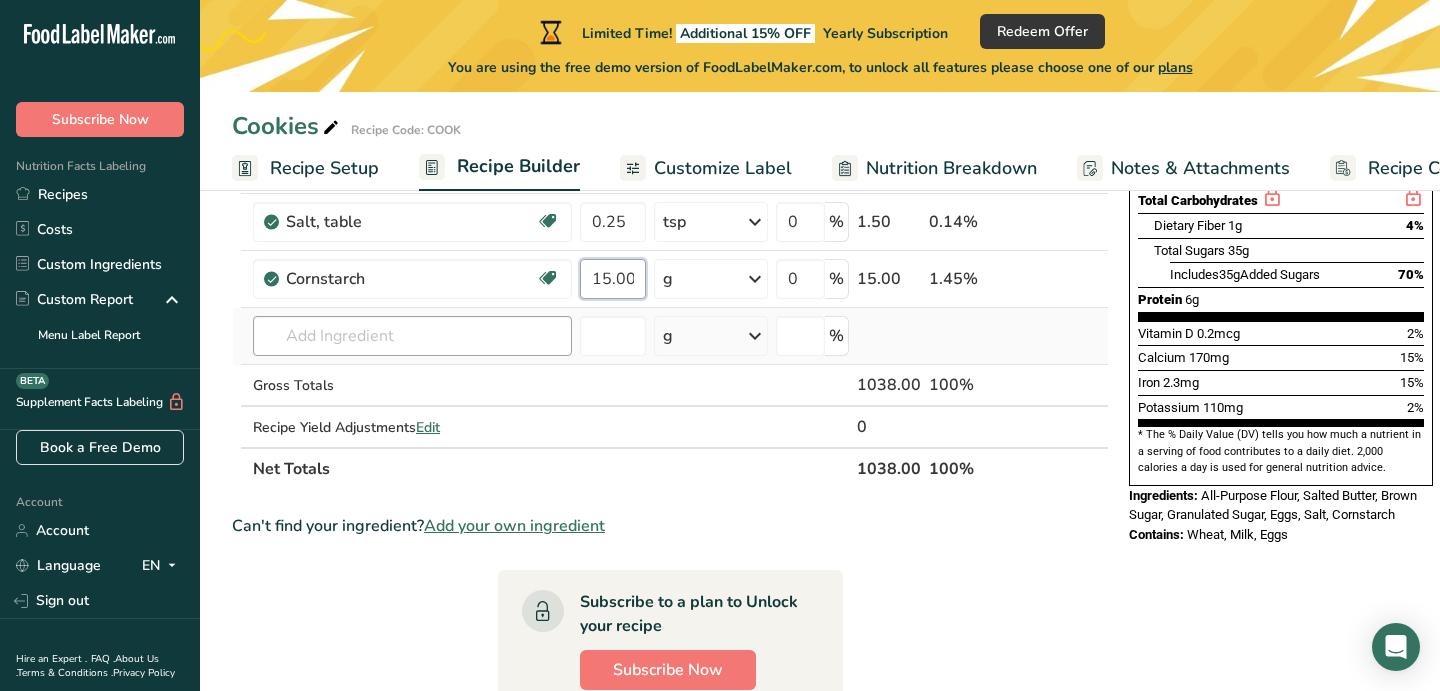 type on "15.000001" 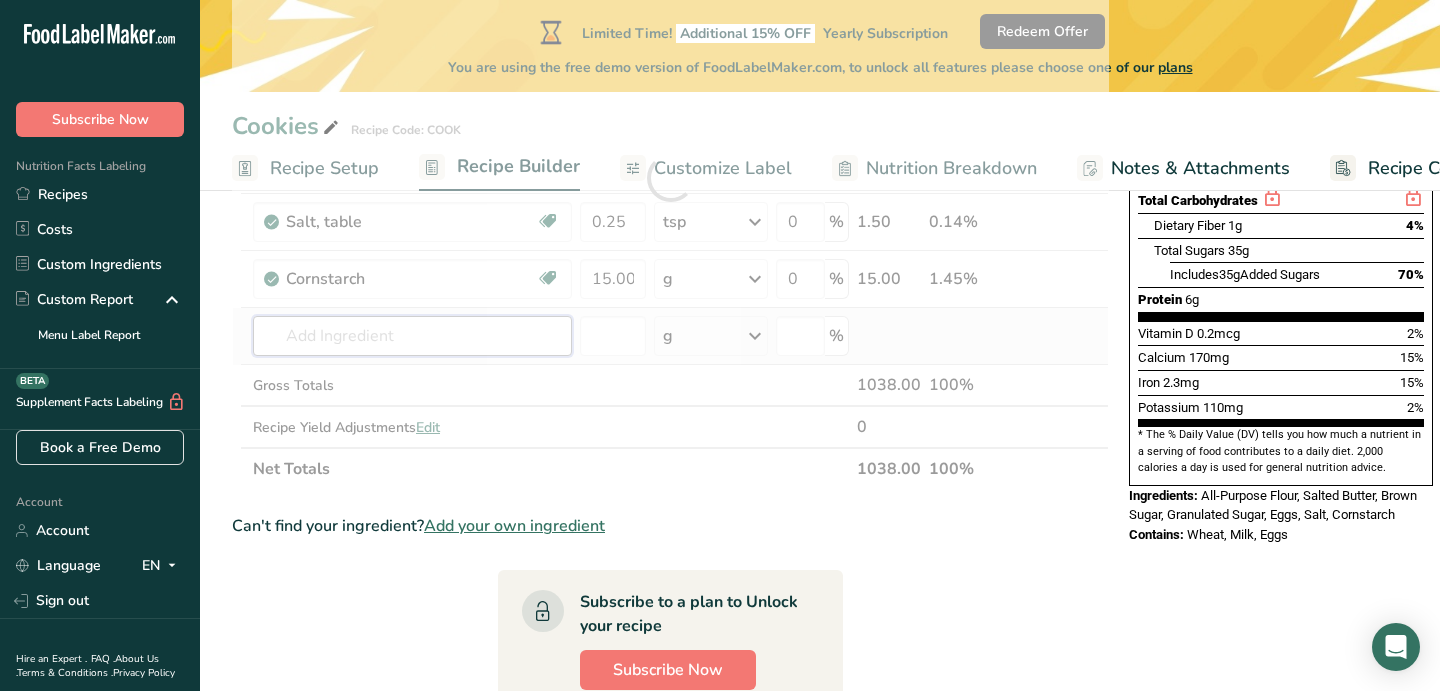 click on "Ingredient *
Amount *
Unit *
Waste *   .a-a{fill:#347362;}.b-a{fill:#fff;}          Grams
Percentage
Wheat flour, white, all-purpose, self-rising, enriched
Dairy free
Vegan
Vegetarian
Soy free
3
cup
Portions
1 cup
Weight Units
g
kg
mg
See more
Volume Units
l
Volume units require a density conversion. If you know your ingredient's density enter it below. Otherwise, click on "RIA" our AI Regulatory bot - she will be able to help you
lb/ft3
g/cm3
Confirm
mL
lb/ft3
0" at bounding box center [670, 178] 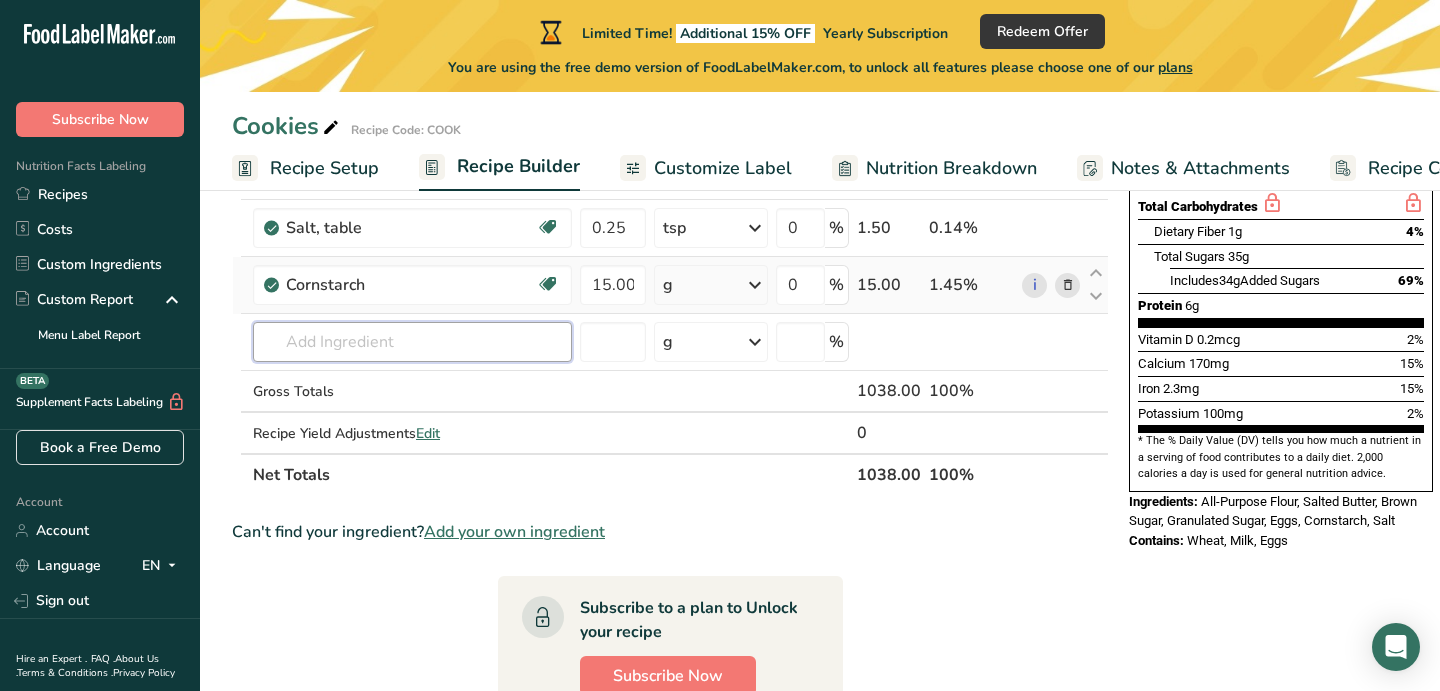 scroll, scrollTop: 440, scrollLeft: 0, axis: vertical 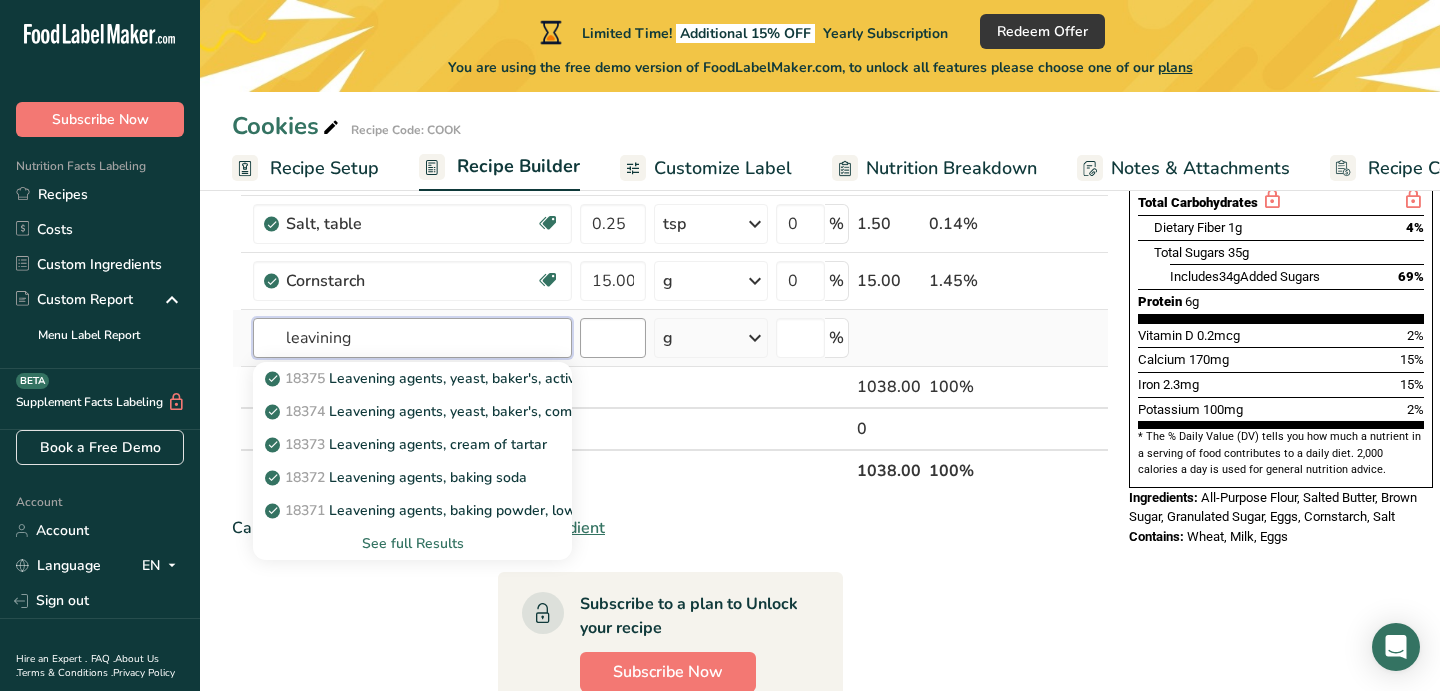 type on "leavining" 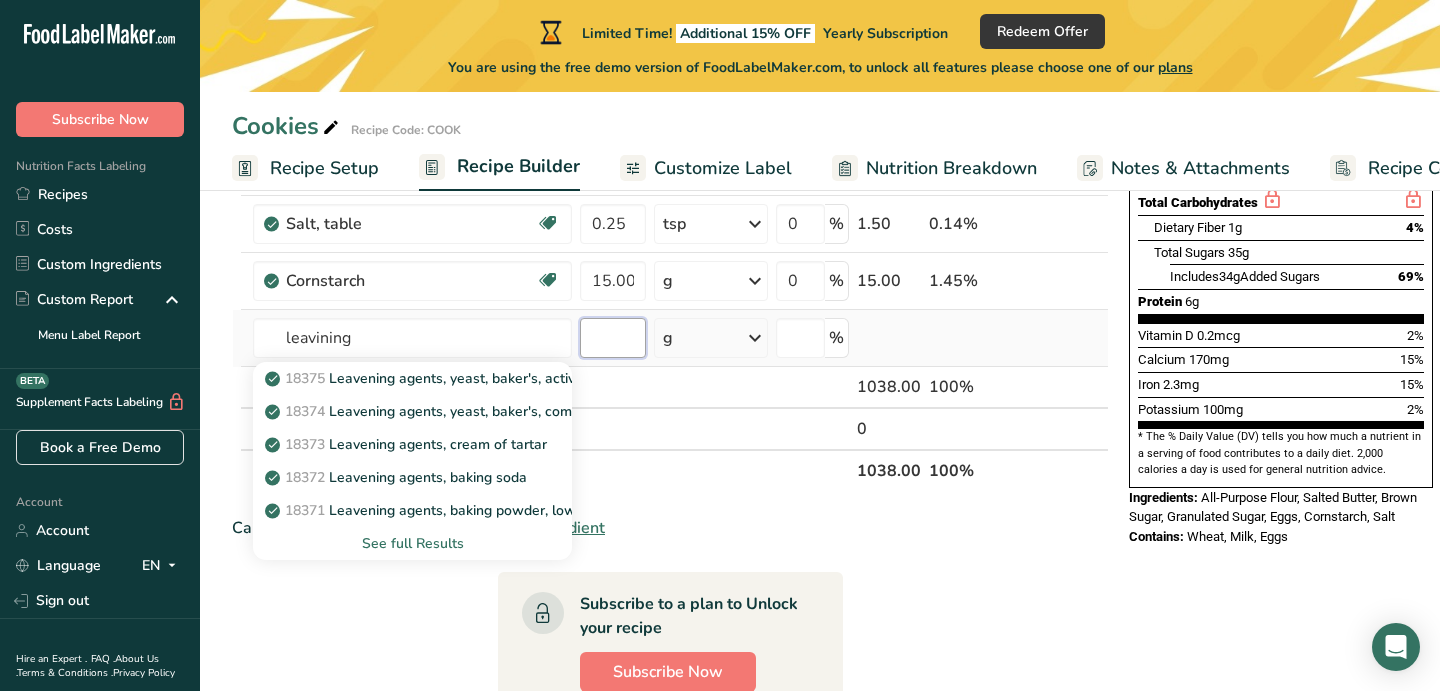 type 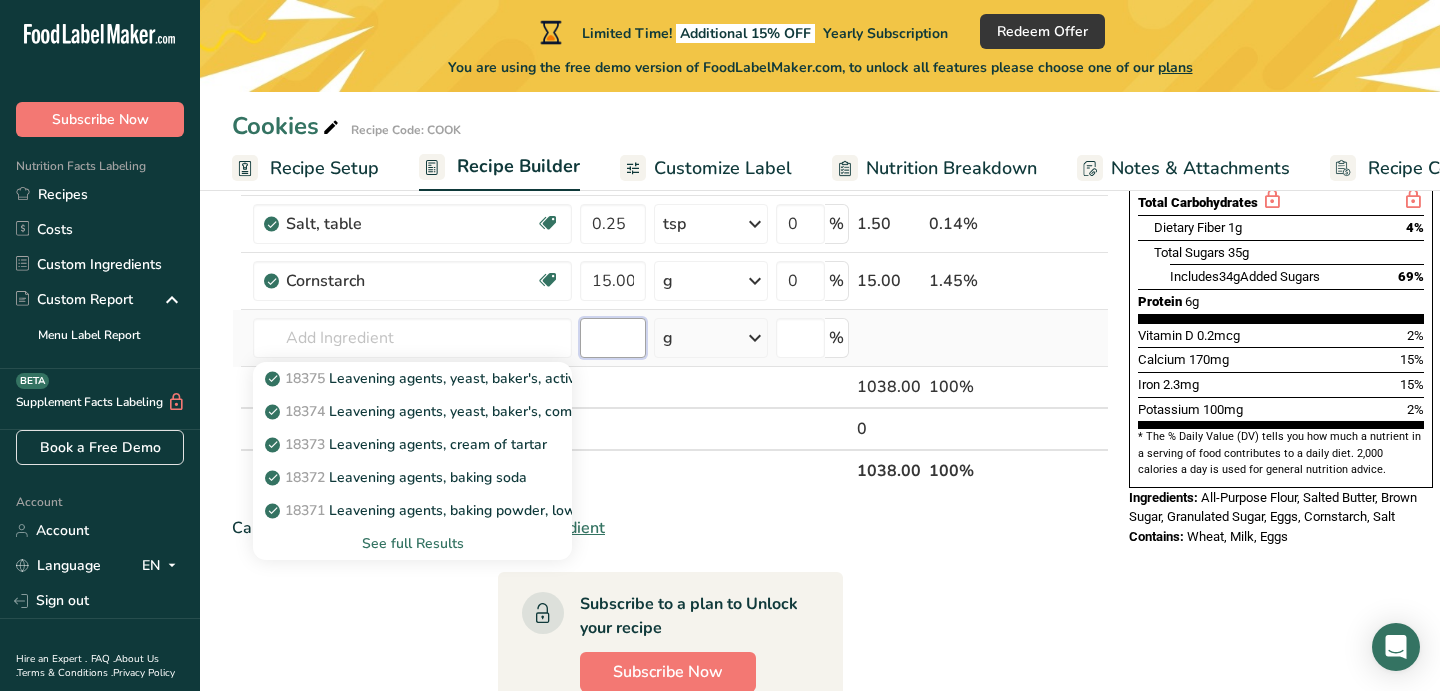 click at bounding box center [613, 338] 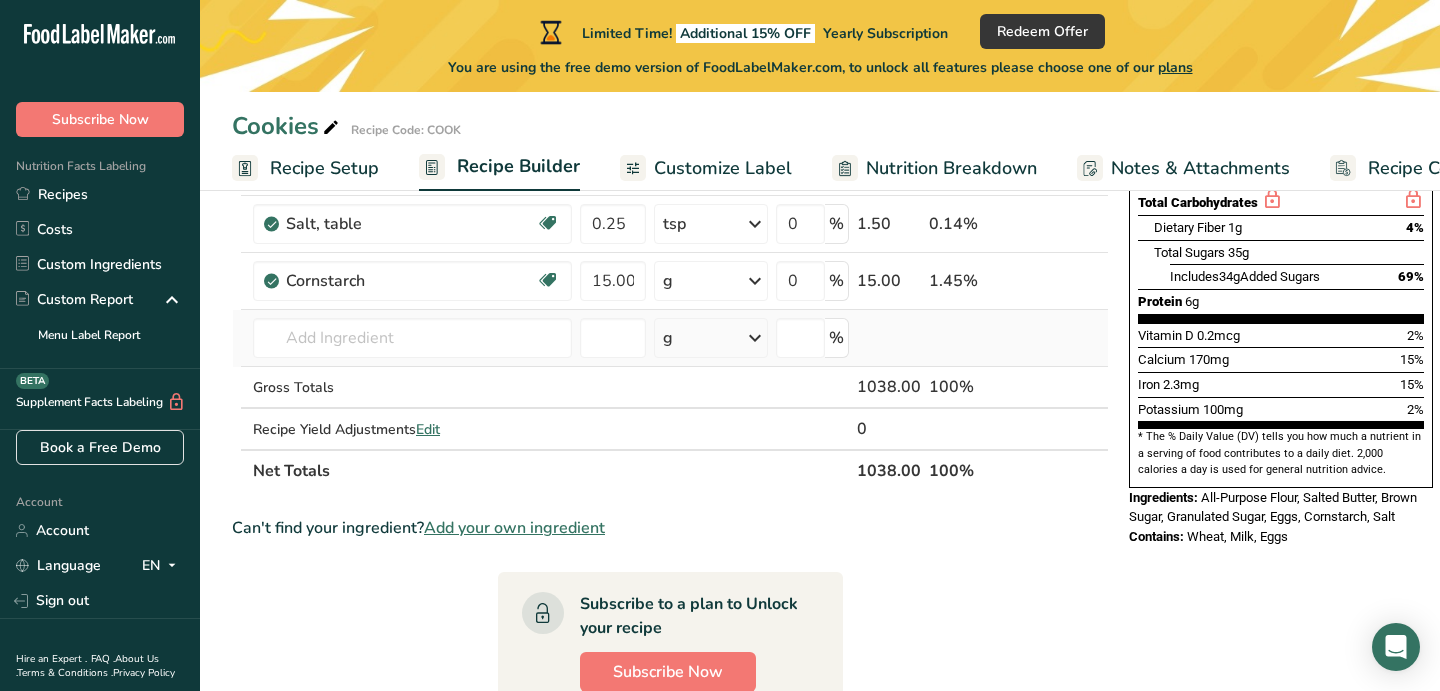 click at bounding box center [755, 338] 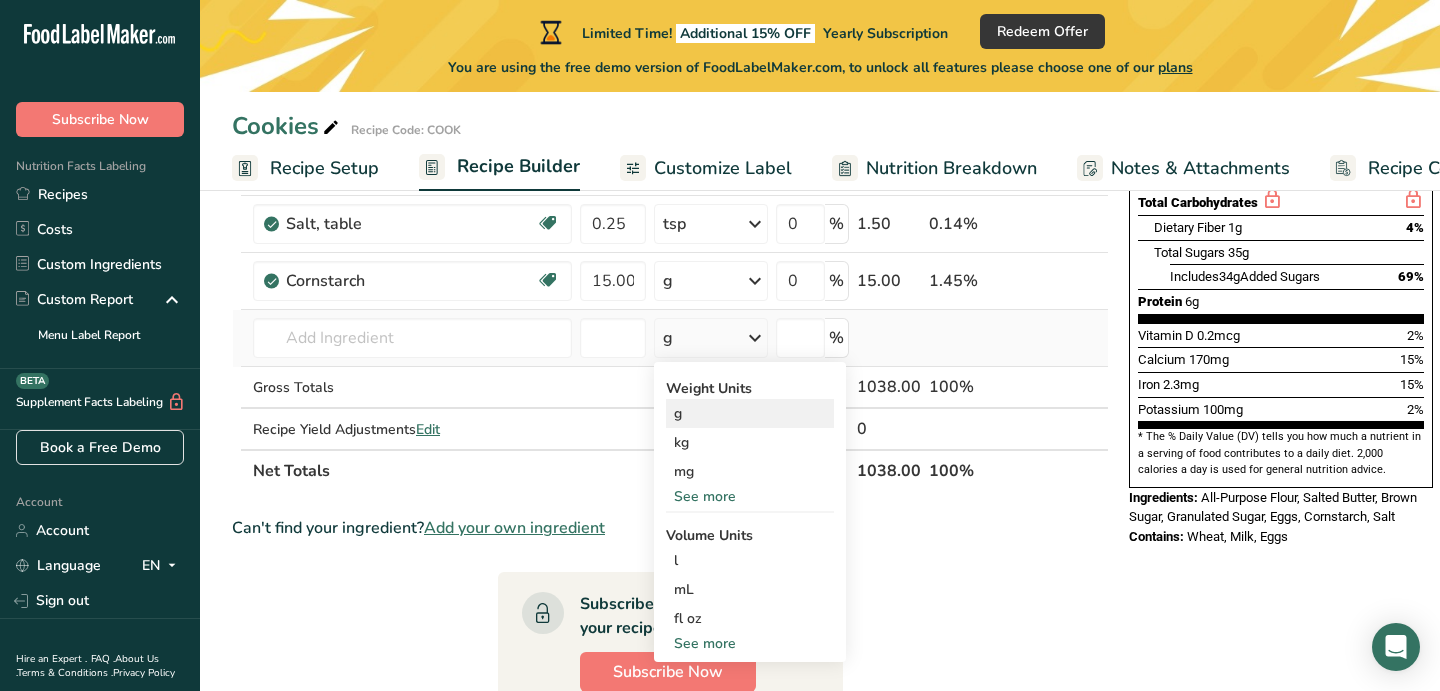 click on "g" at bounding box center (750, 413) 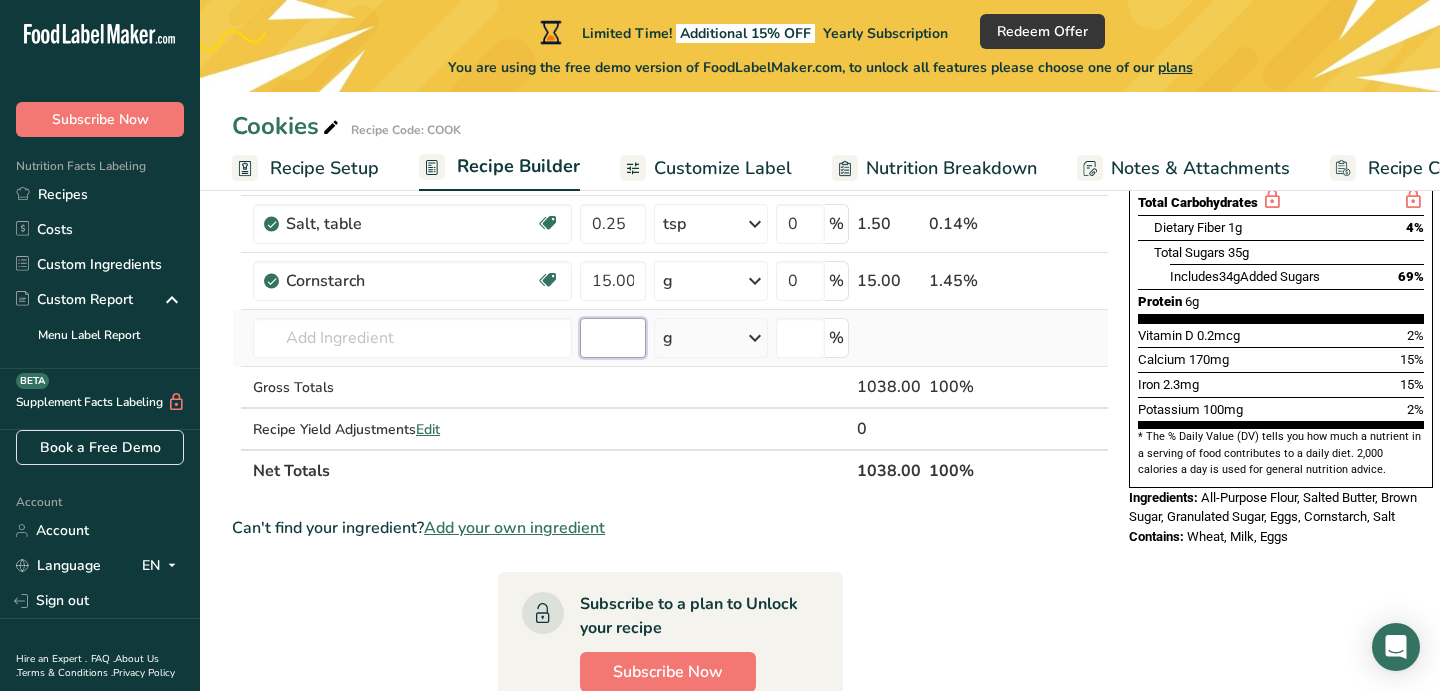 click at bounding box center (613, 338) 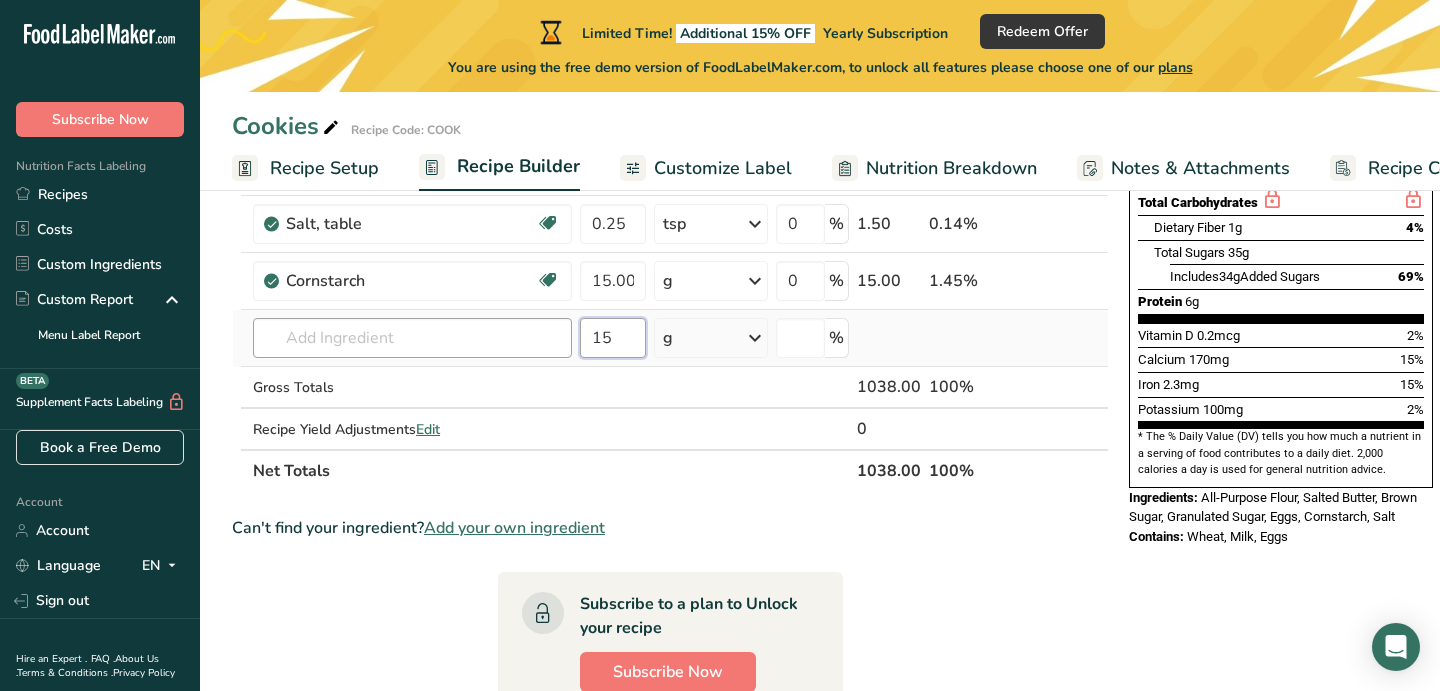 type on "15" 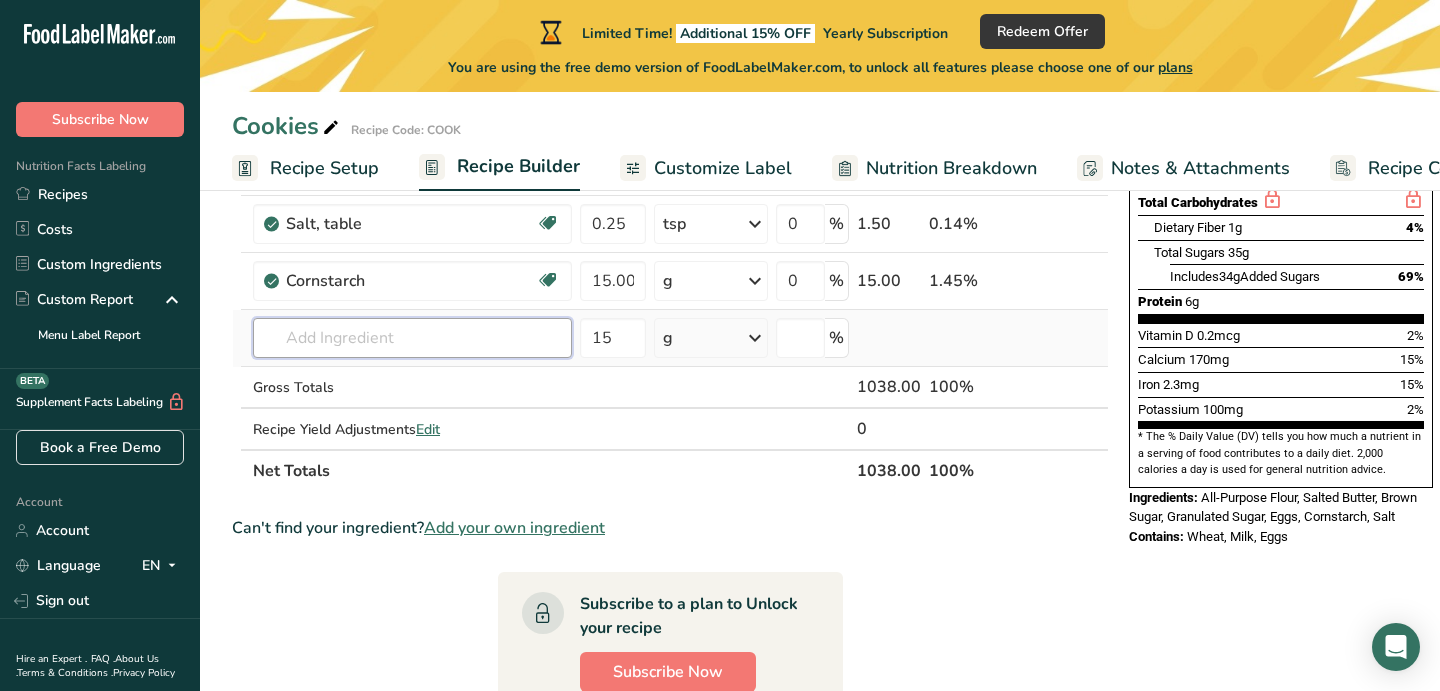 click at bounding box center [412, 338] 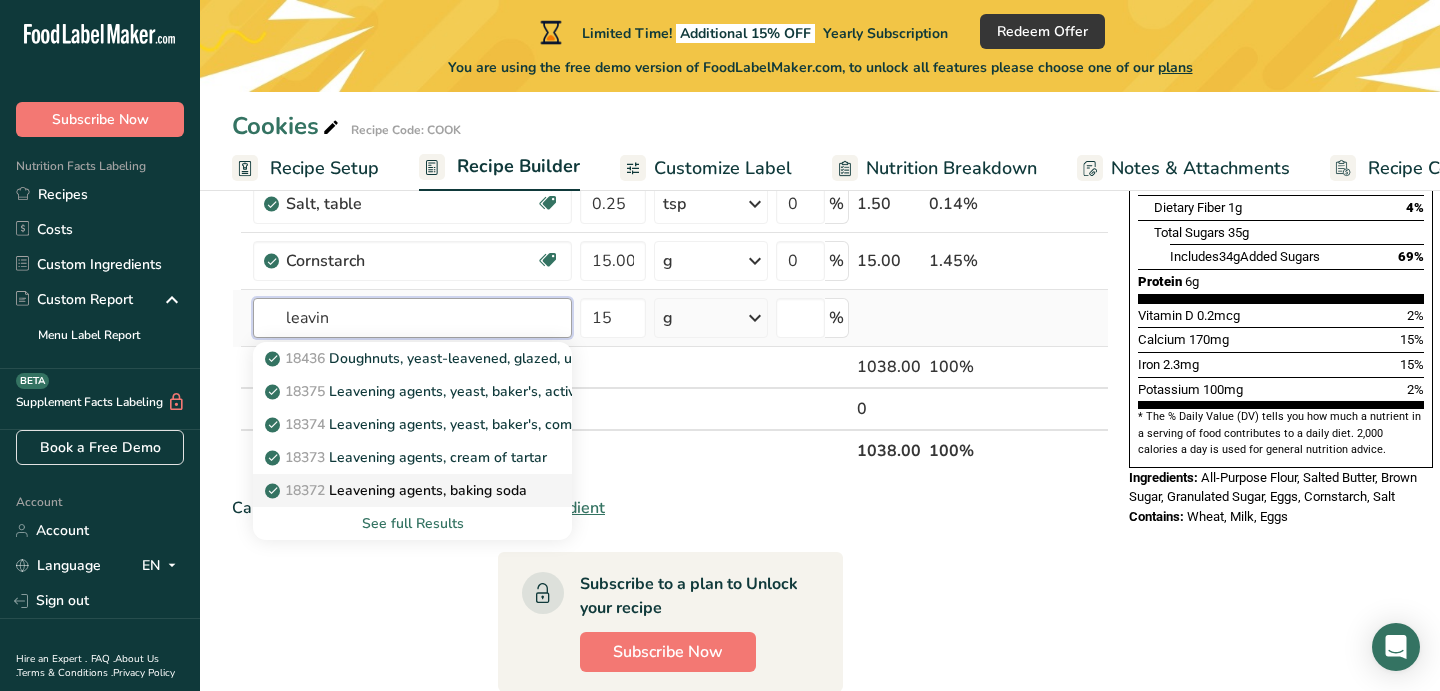 scroll, scrollTop: 470, scrollLeft: 0, axis: vertical 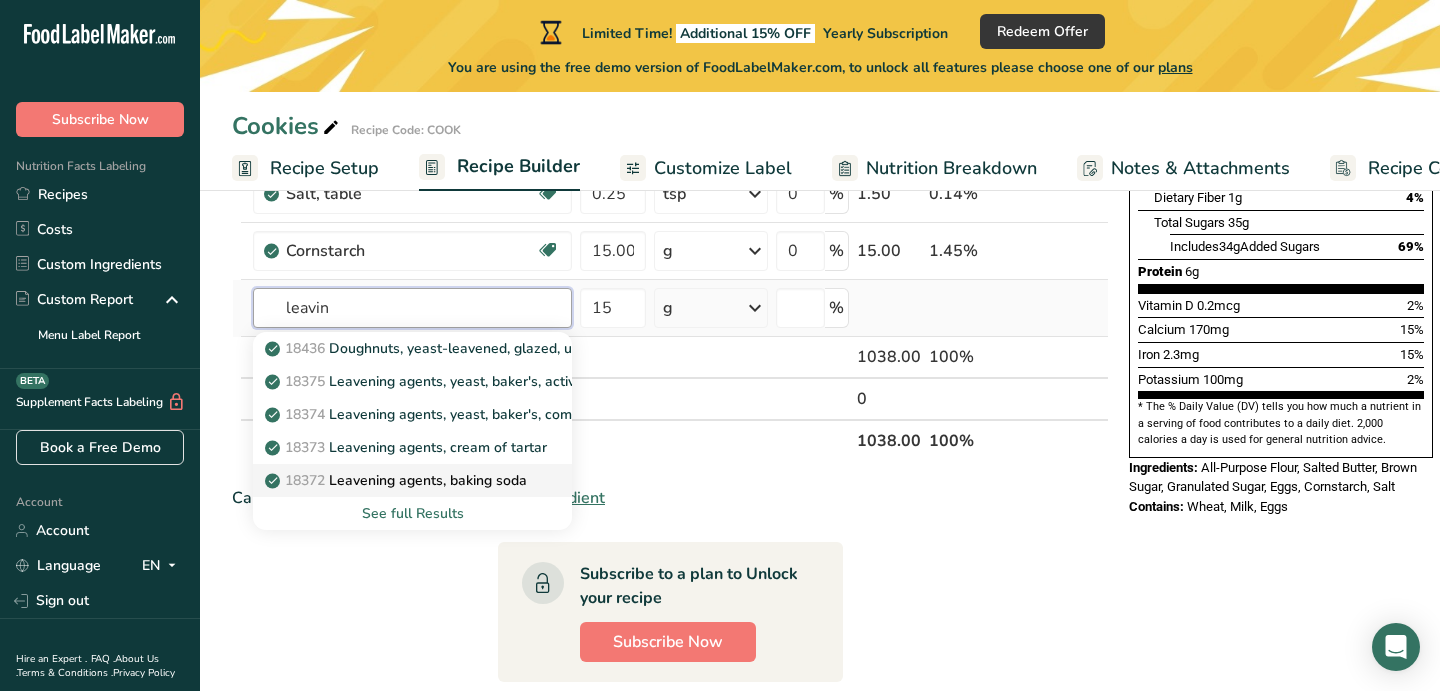 type on "leavin" 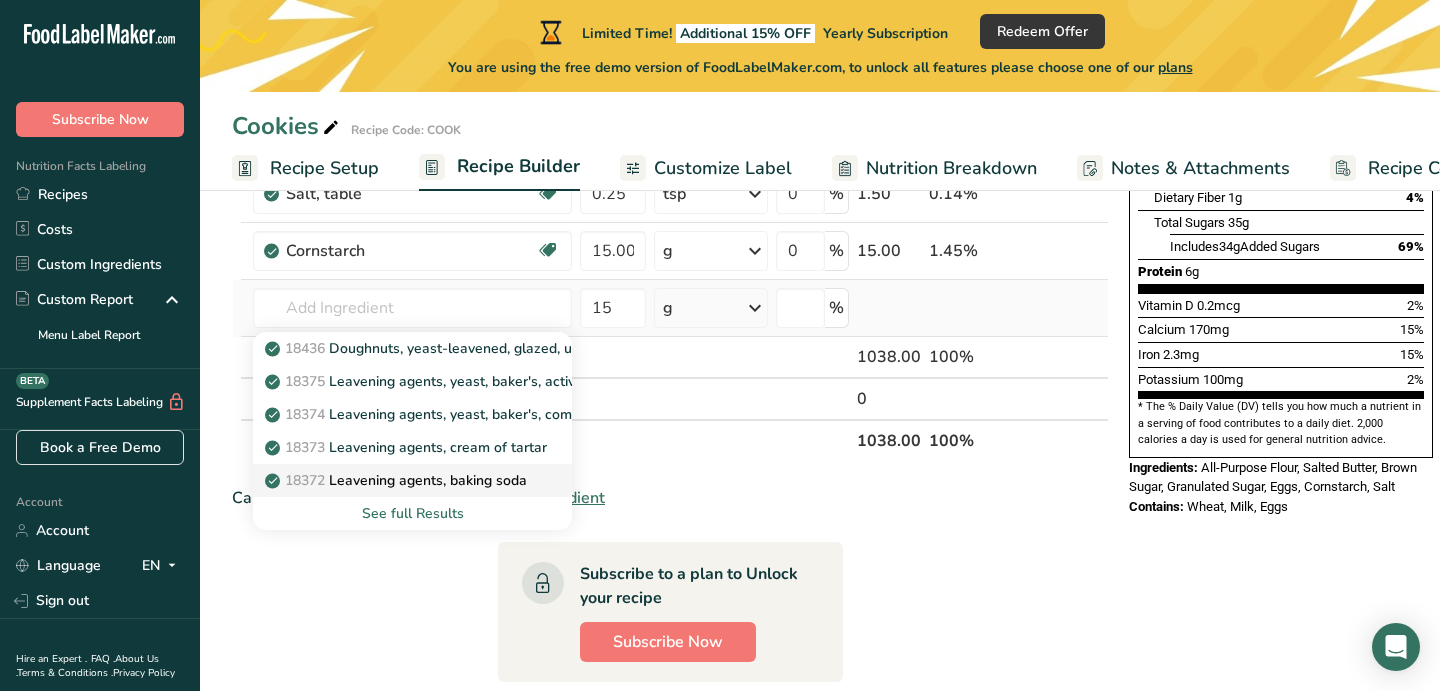 click on "18372
Leavening agents, baking soda" at bounding box center (398, 480) 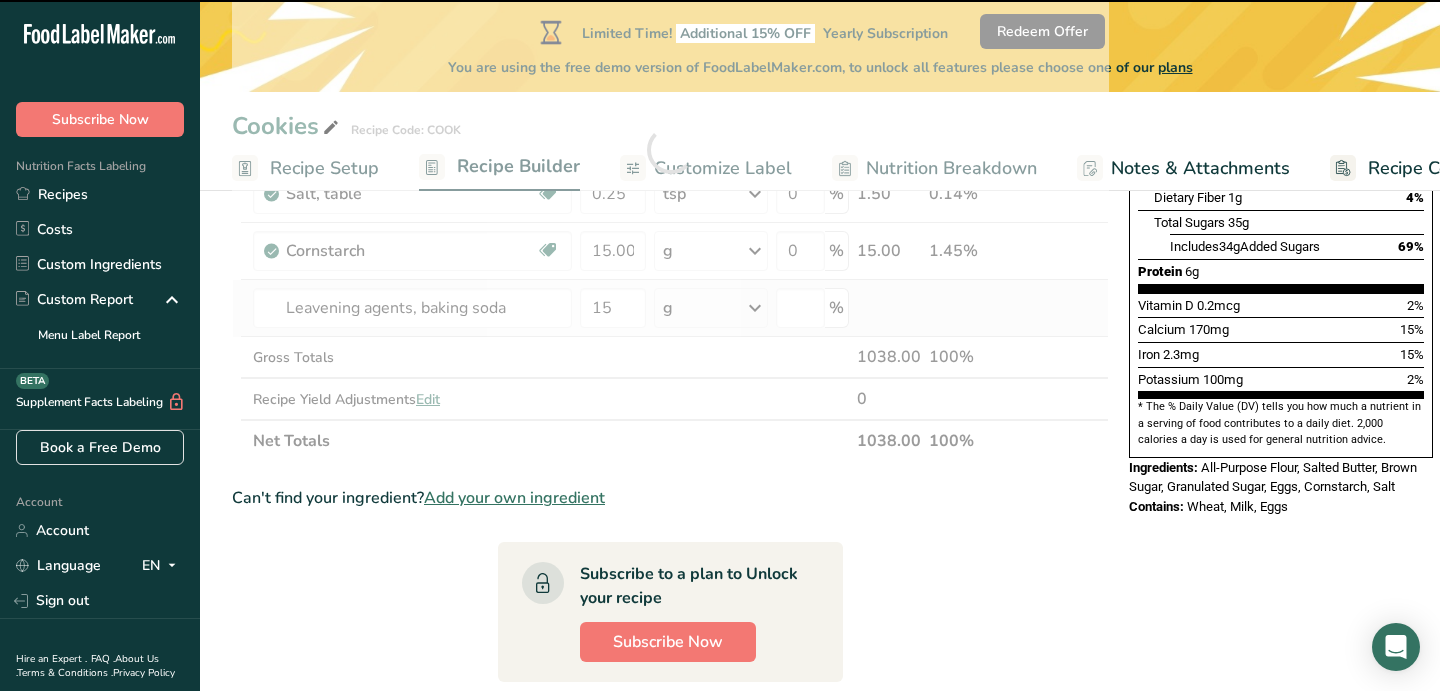 type on "0" 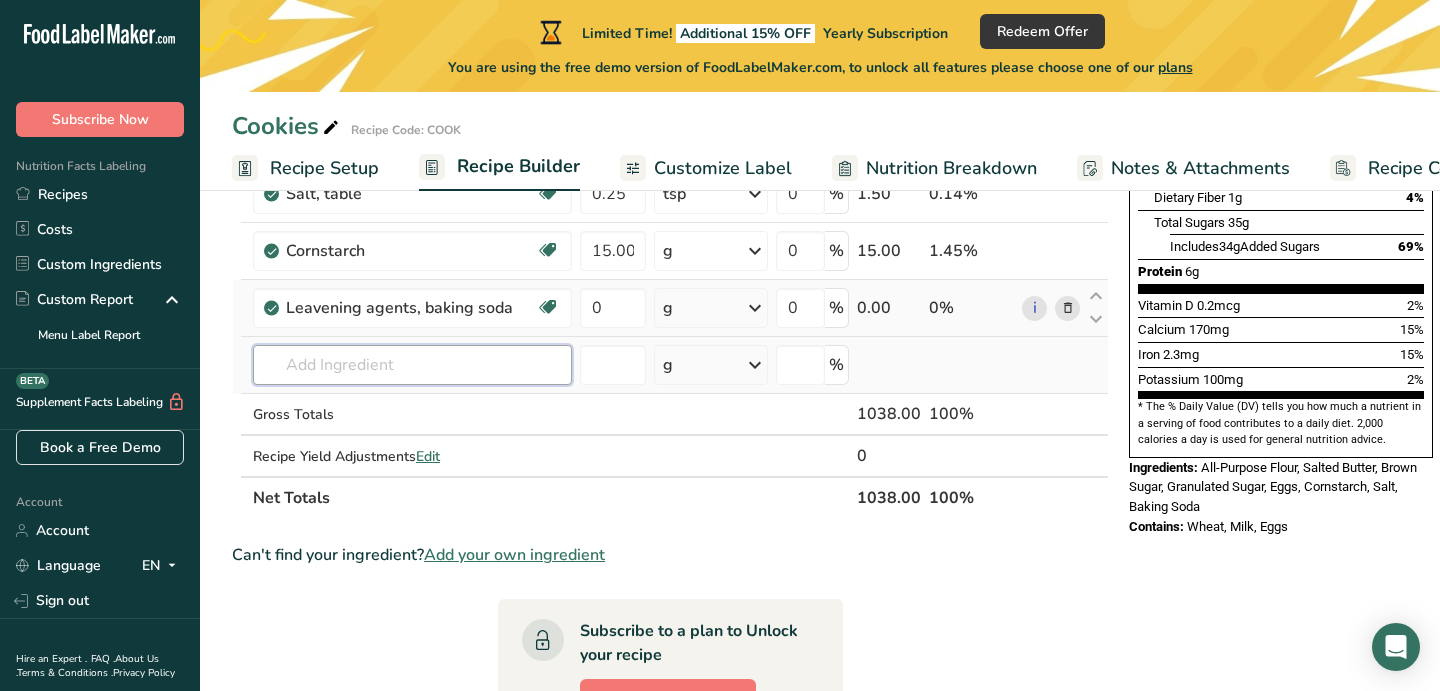 click at bounding box center (412, 365) 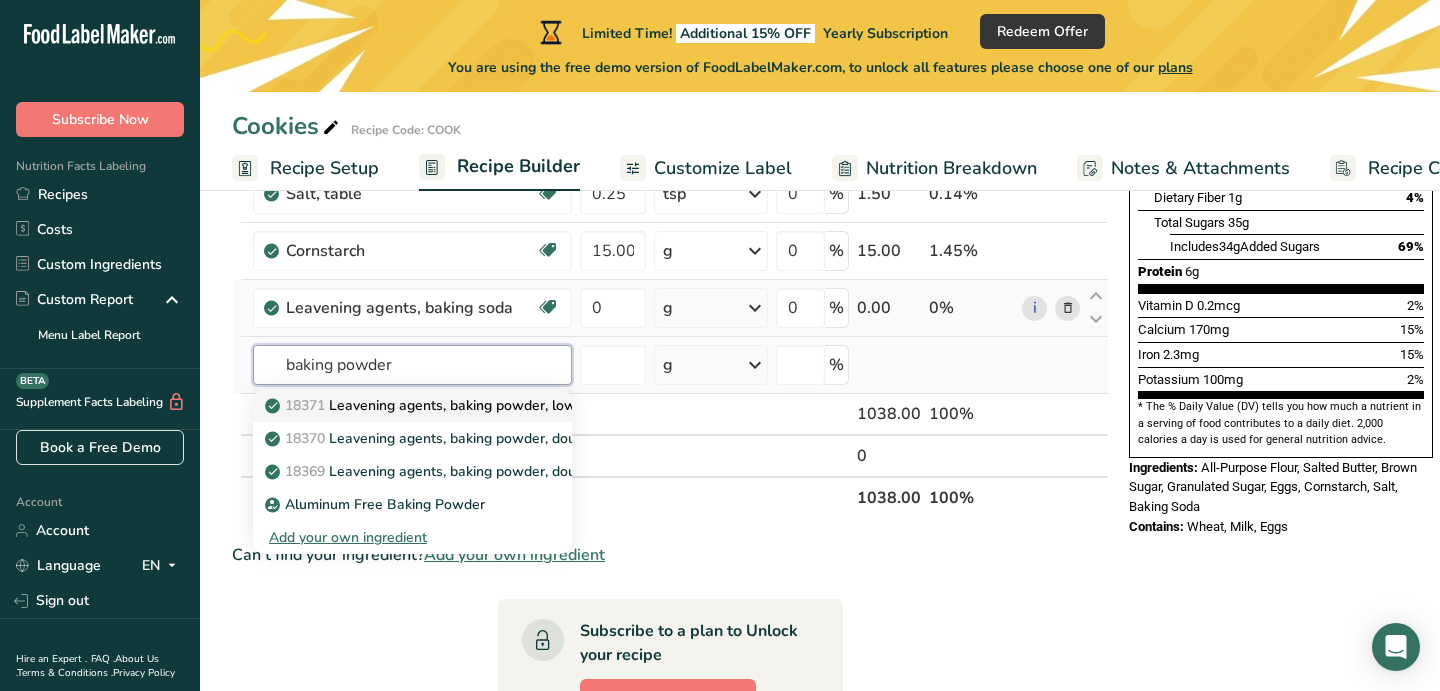 type on "baking powder" 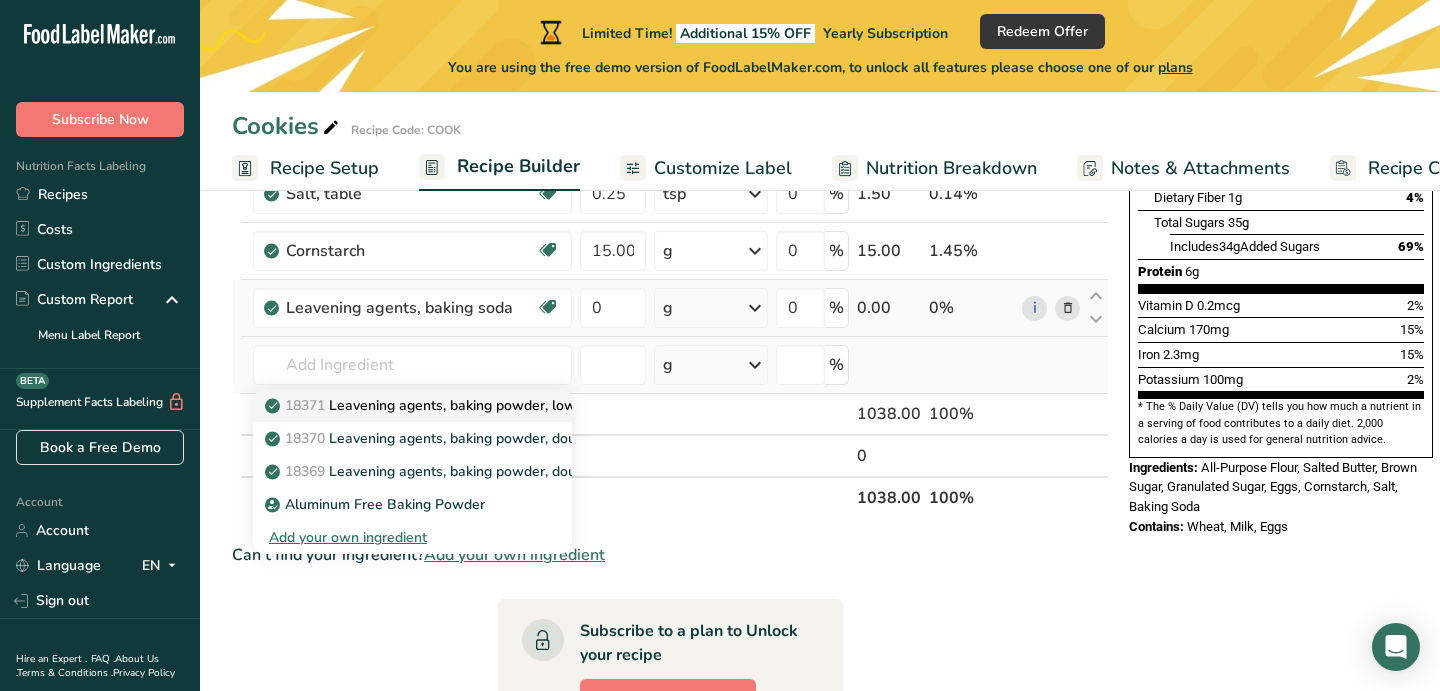 click on "18371
Leavening agents, baking powder, low-sodium" at bounding box center [448, 405] 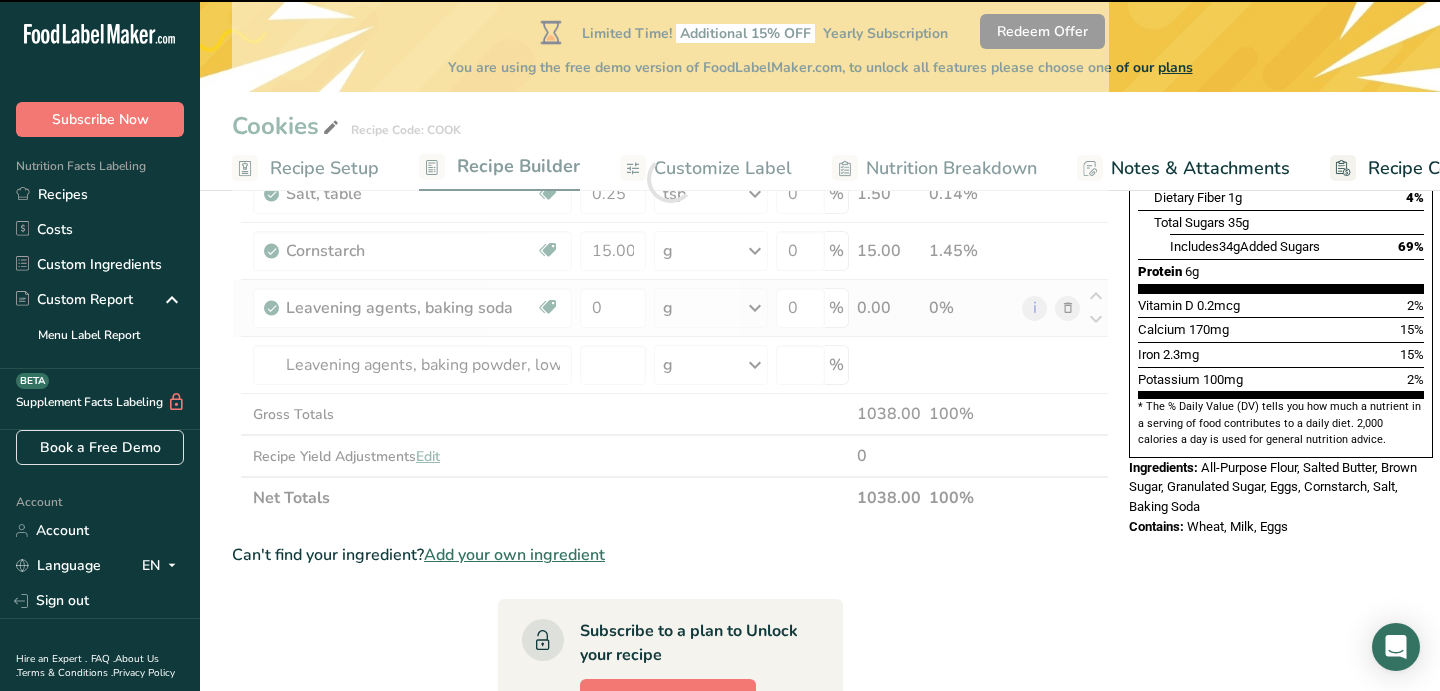 type on "0" 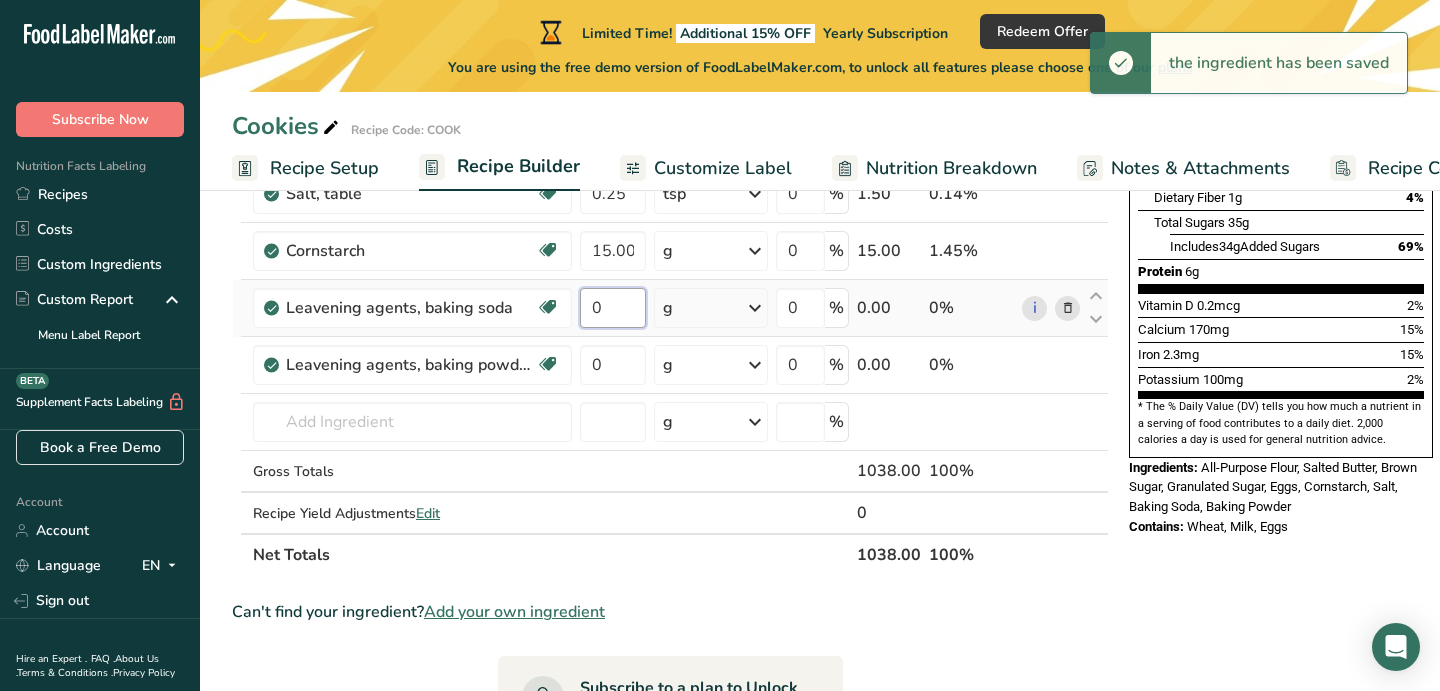 click on "0" at bounding box center (613, 308) 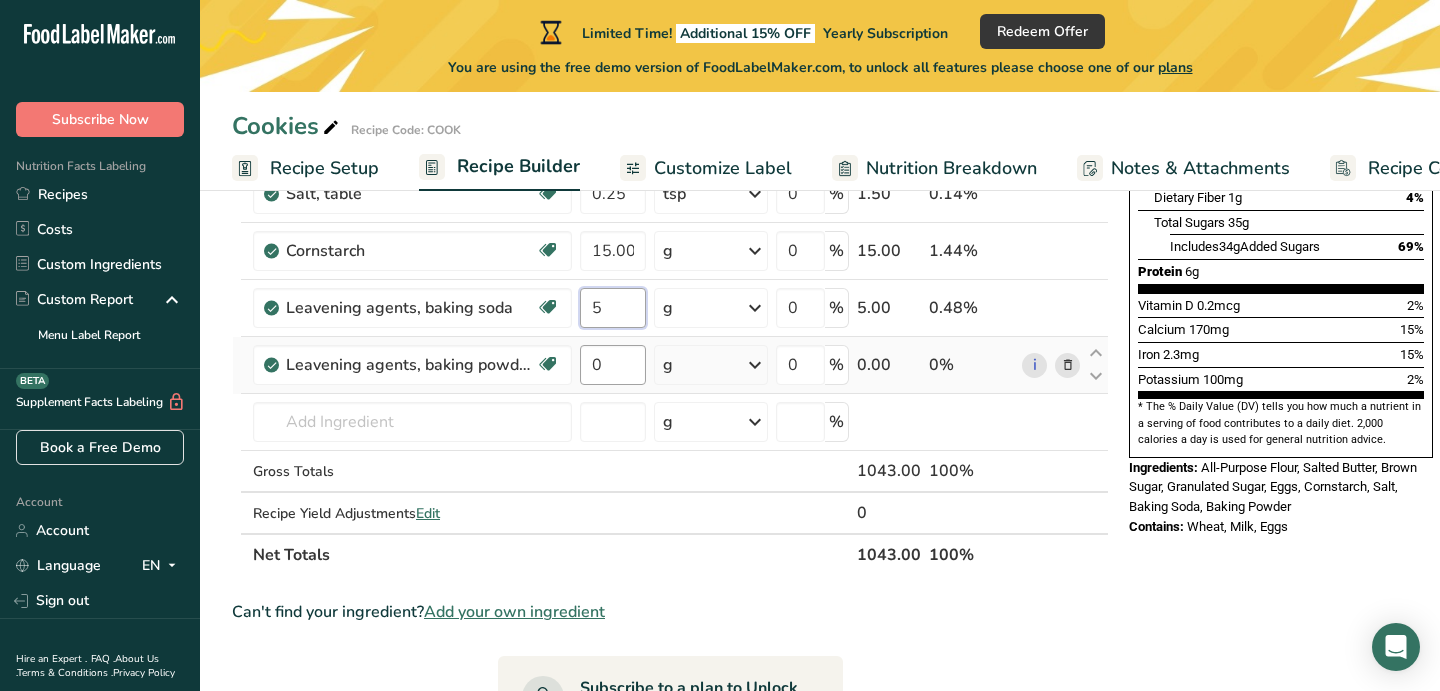 type on "5" 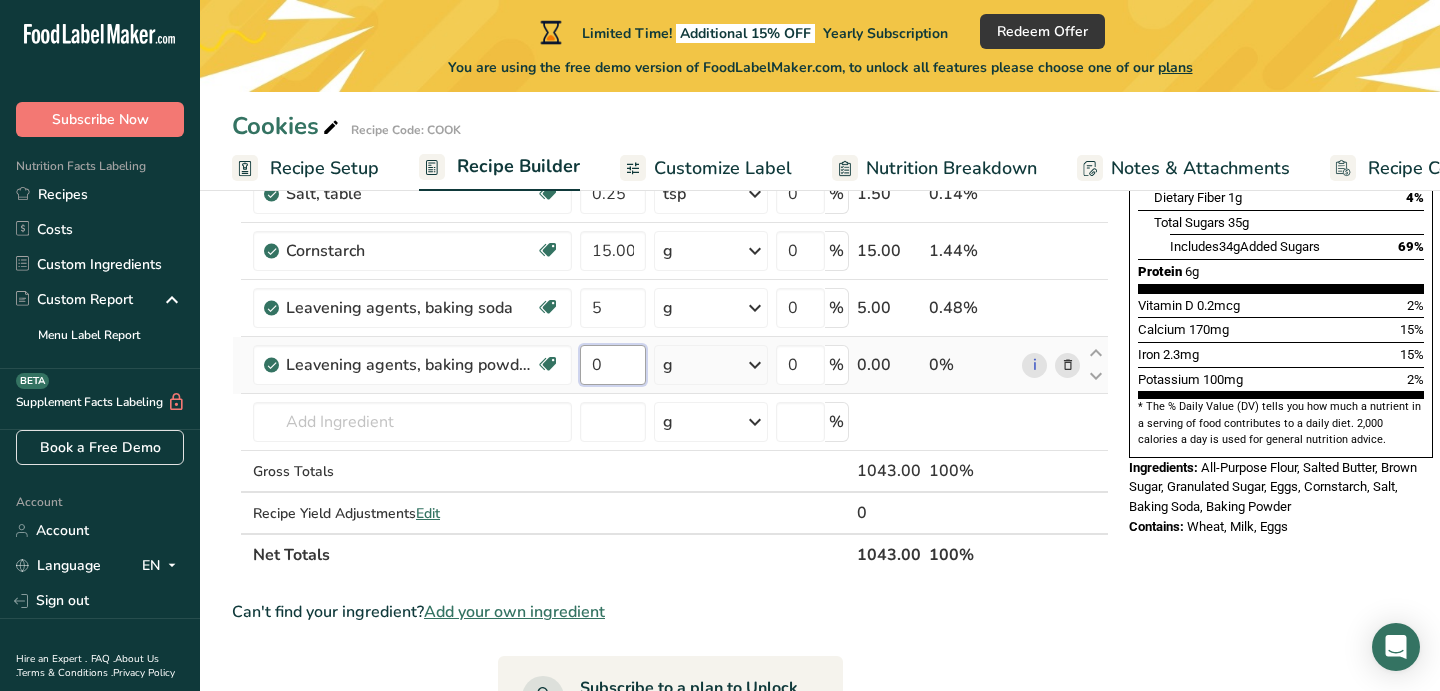 click on "Ingredient *
Amount *
Unit *
Waste *   .a-a{fill:#347362;}.b-a{fill:#fff;}          Grams
Percentage
Wheat flour, white, all-purpose, self-rising, enriched
Dairy free
Vegan
Vegetarian
Soy free
3
cup
Portions
1 cup
Weight Units
g
kg
mg
See more
Volume Units
l
Volume units require a density conversion. If you know your ingredient's density enter it below. Otherwise, click on "RIA" our AI Regulatory bot - she will be able to help you
lb/ft3
g/cm3
Confirm
mL
lb/ft3
0" at bounding box center (670, 207) 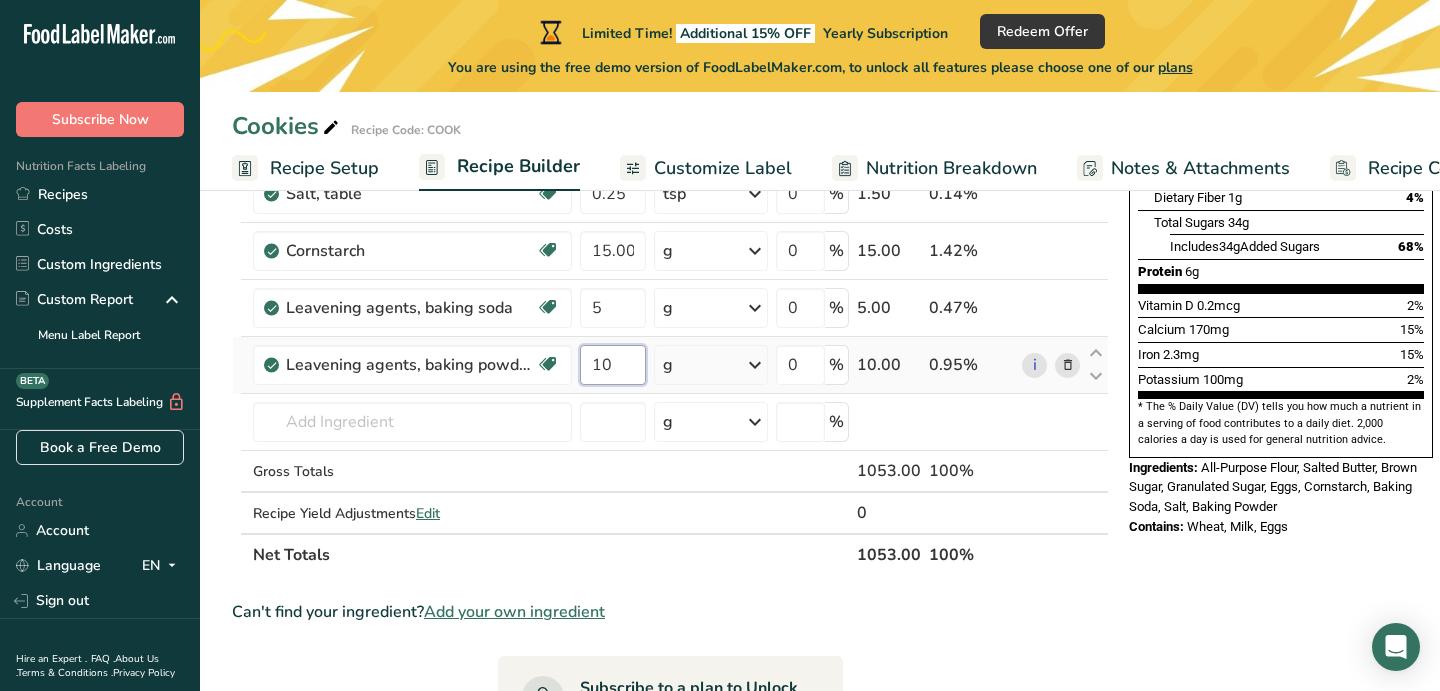 type on "10" 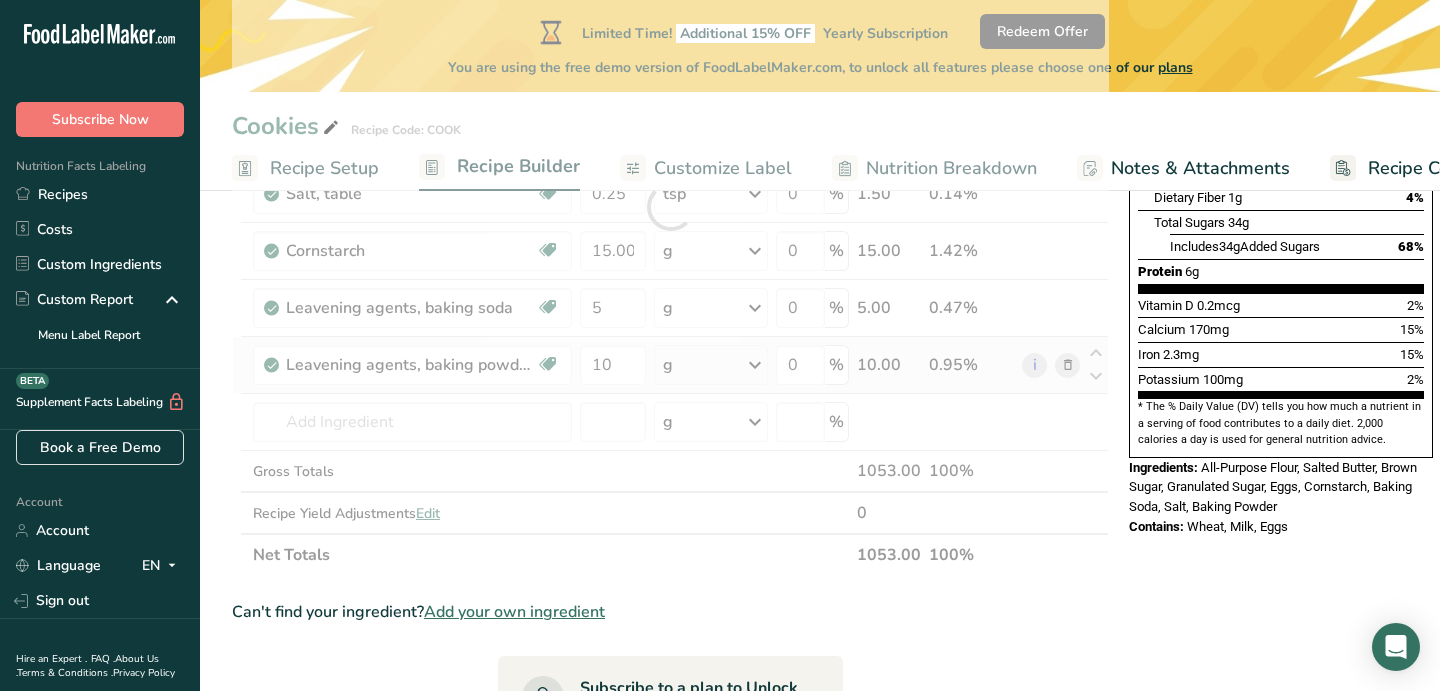 click on "Ingredient *
Amount *
Unit *
Waste *   .a-a{fill:#347362;}.b-a{fill:#fff;}          Grams
Percentage
Wheat flour, white, all-purpose, self-rising, enriched
Dairy free
Vegan
Vegetarian
Soy free
3
cup
Portions
1 cup
Weight Units
g
kg
mg
See more
Volume Units
l
Volume units require a density conversion. If you know your ingredient's density enter it below. Otherwise, click on "RIA" our AI Regulatory bot - she will be able to help you
lb/ft3
g/cm3
Confirm
mL
lb/ft3
0" at bounding box center (670, 207) 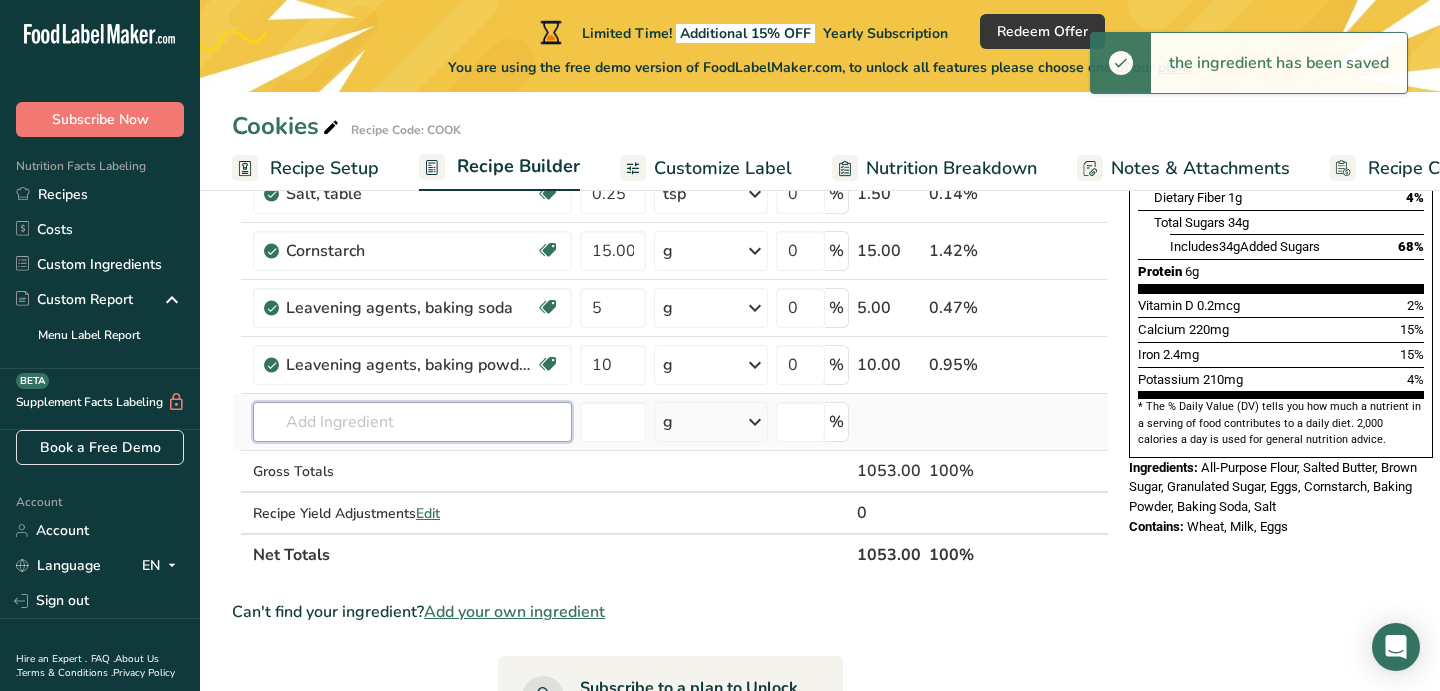 click at bounding box center (412, 422) 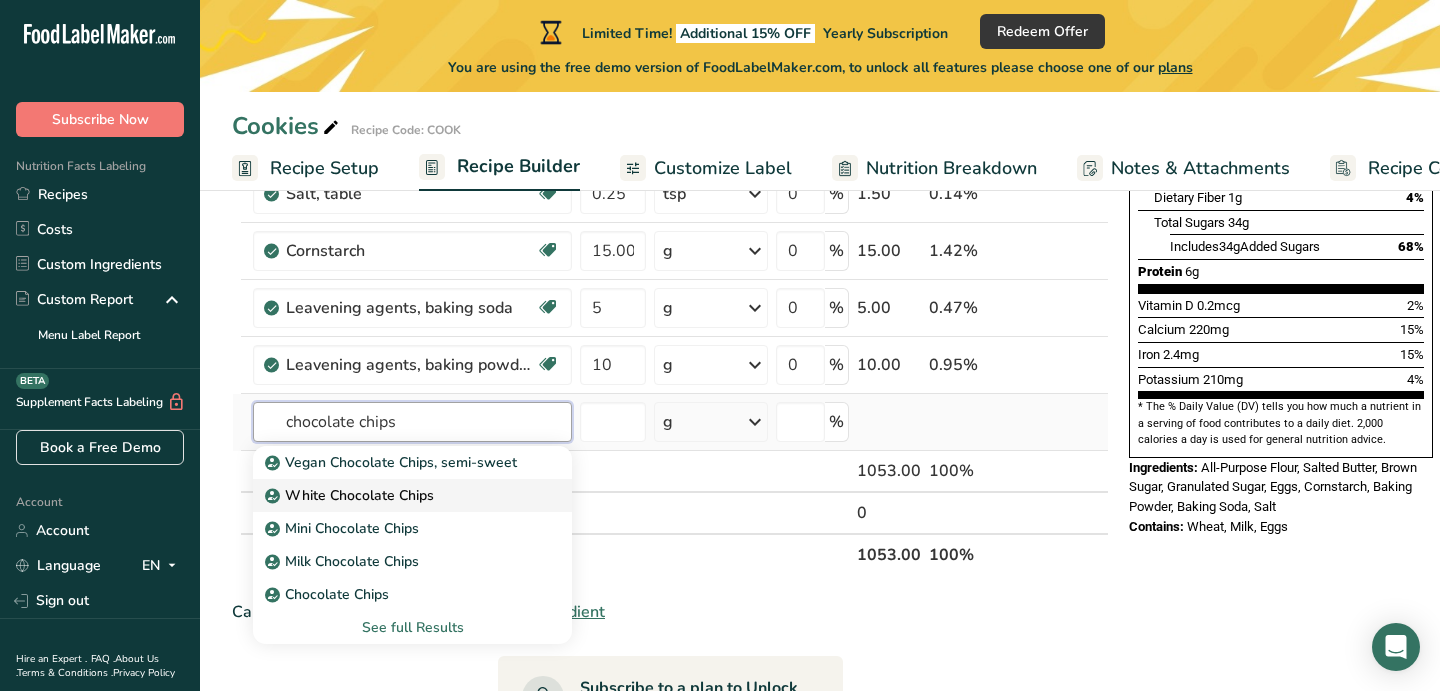 type on "chocolate chips" 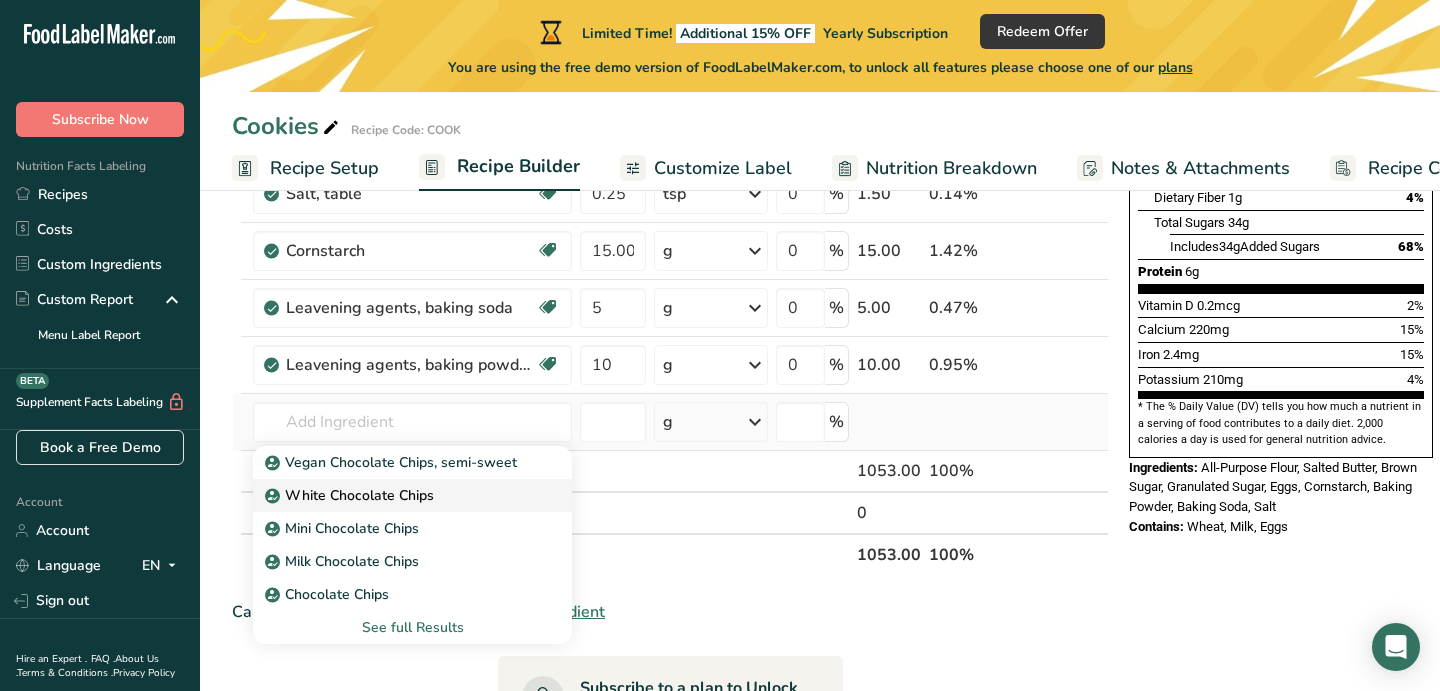 click on "White Chocolate Chips" at bounding box center [351, 495] 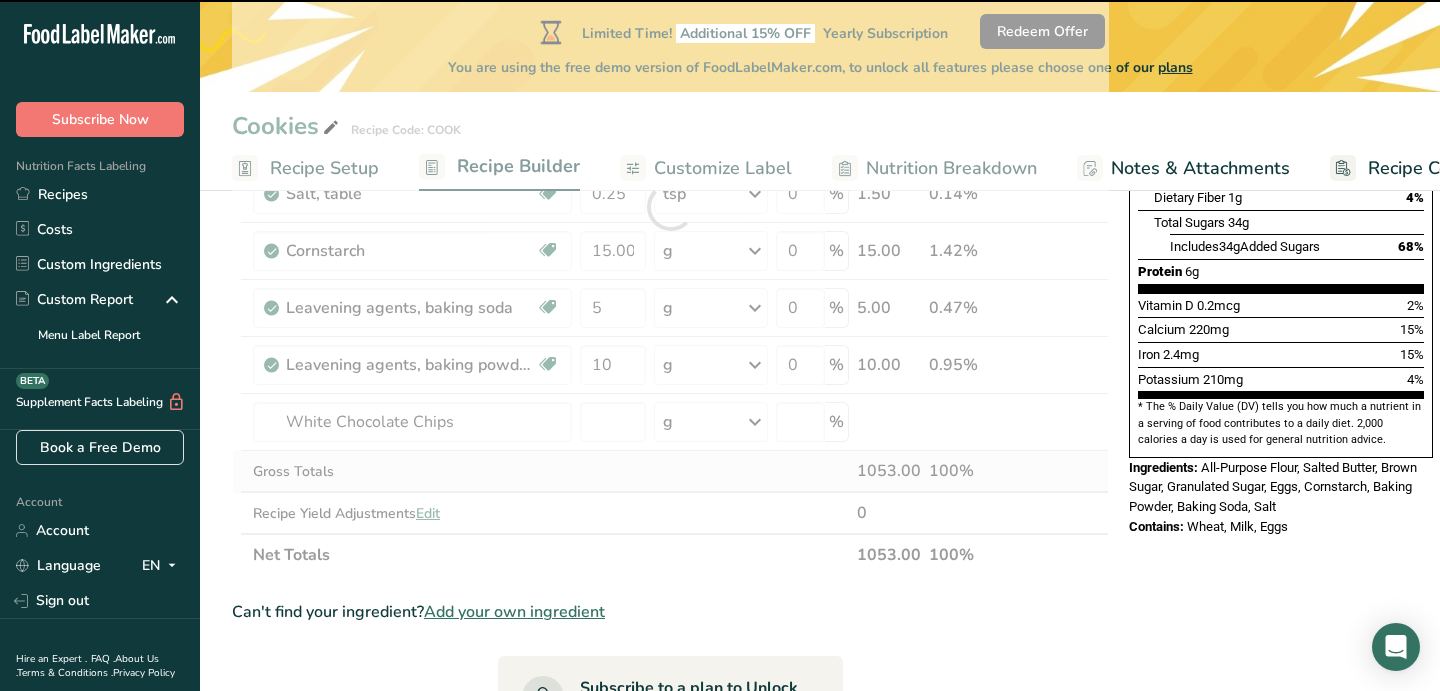 type on "0" 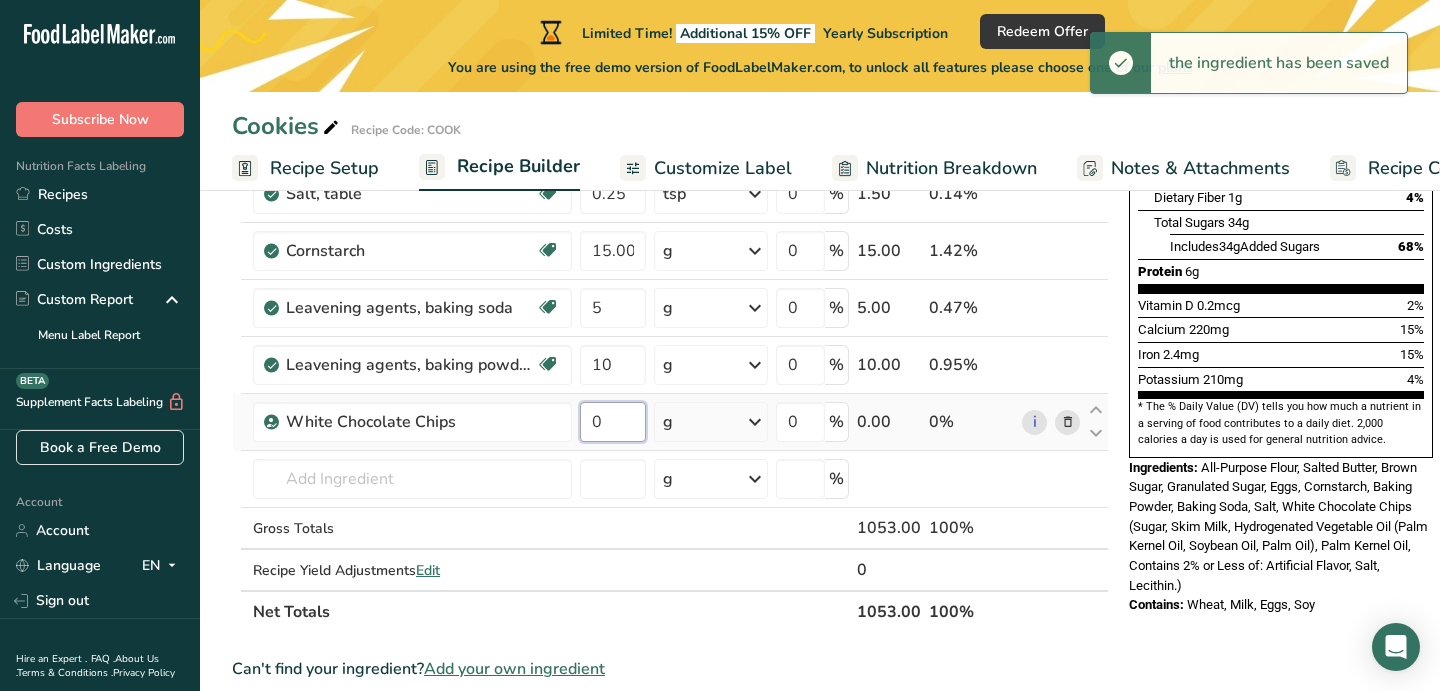 click on "0" at bounding box center [613, 422] 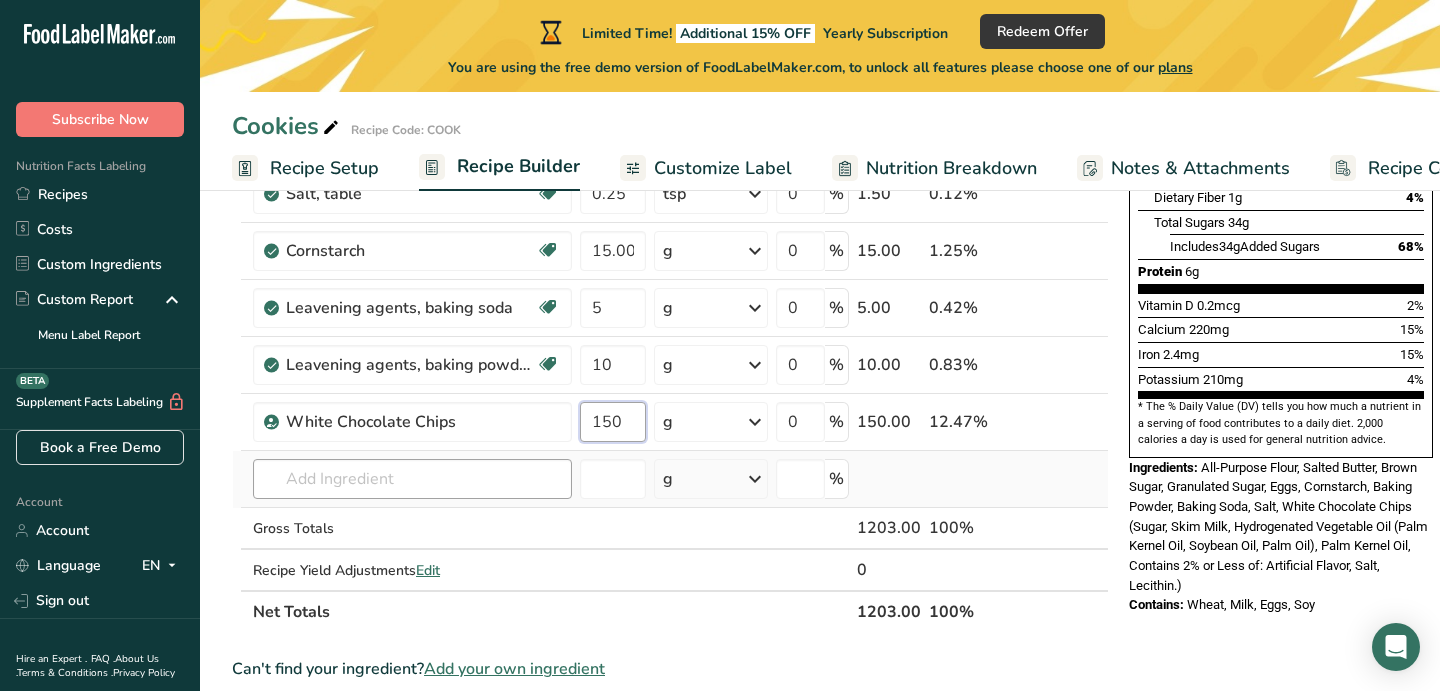 type on "150" 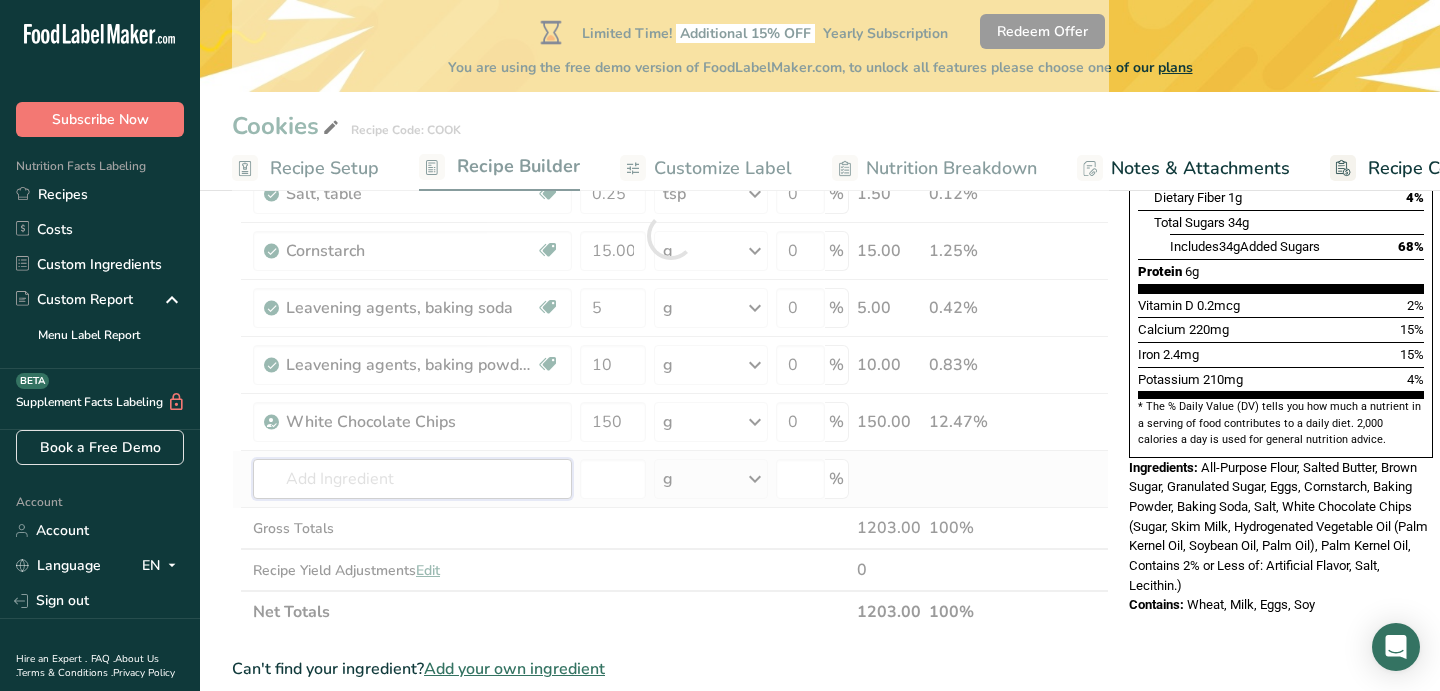 click on "Ingredient *
Amount *
Unit *
Waste *   .a-a{fill:#347362;}.b-a{fill:#fff;}          Grams
Percentage
Wheat flour, white, all-purpose, self-rising, enriched
Dairy free
Vegan
Vegetarian
Soy free
3
cup
Portions
1 cup
Weight Units
g
kg
mg
See more
Volume Units
l
Volume units require a density conversion. If you know your ingredient's density enter it below. Otherwise, click on "RIA" our AI Regulatory bot - she will be able to help you
lb/ft3
g/cm3
Confirm
mL
lb/ft3
0" at bounding box center (670, 235) 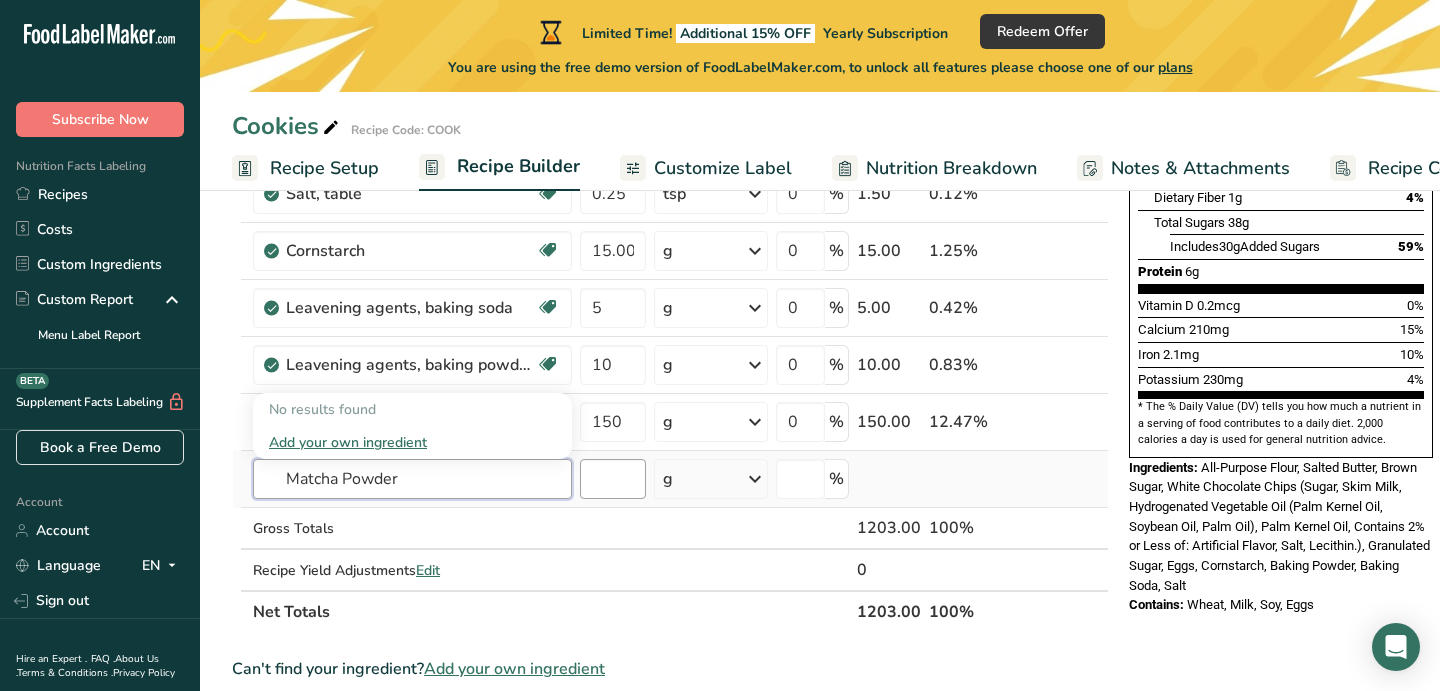 type on "Matcha Powder" 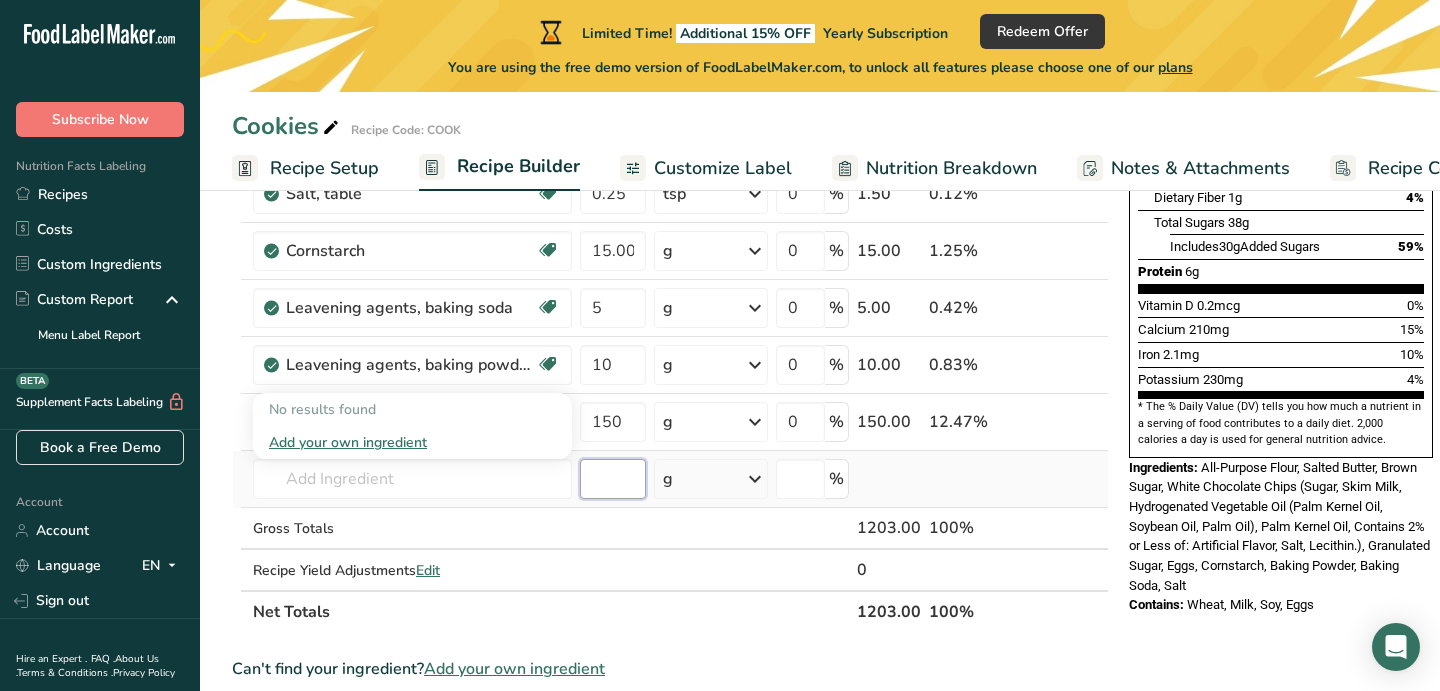 click at bounding box center (613, 479) 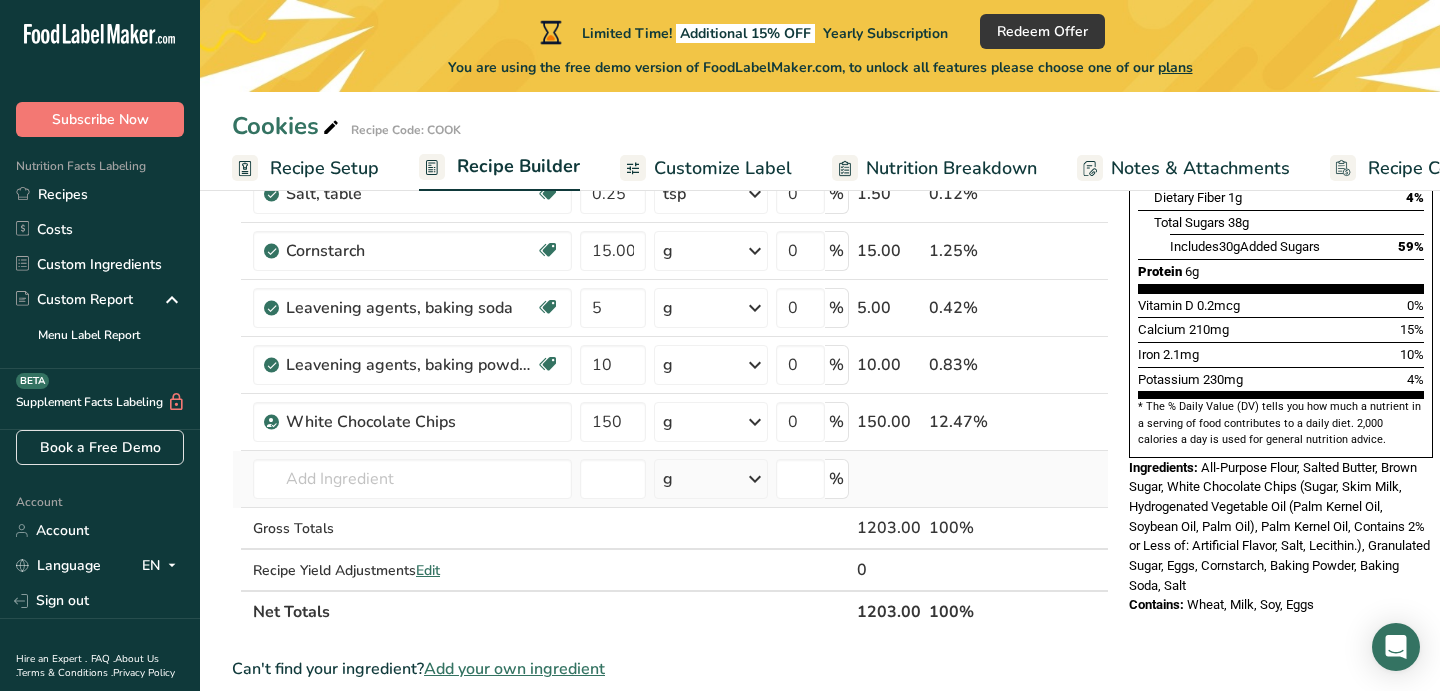 click at bounding box center (755, 479) 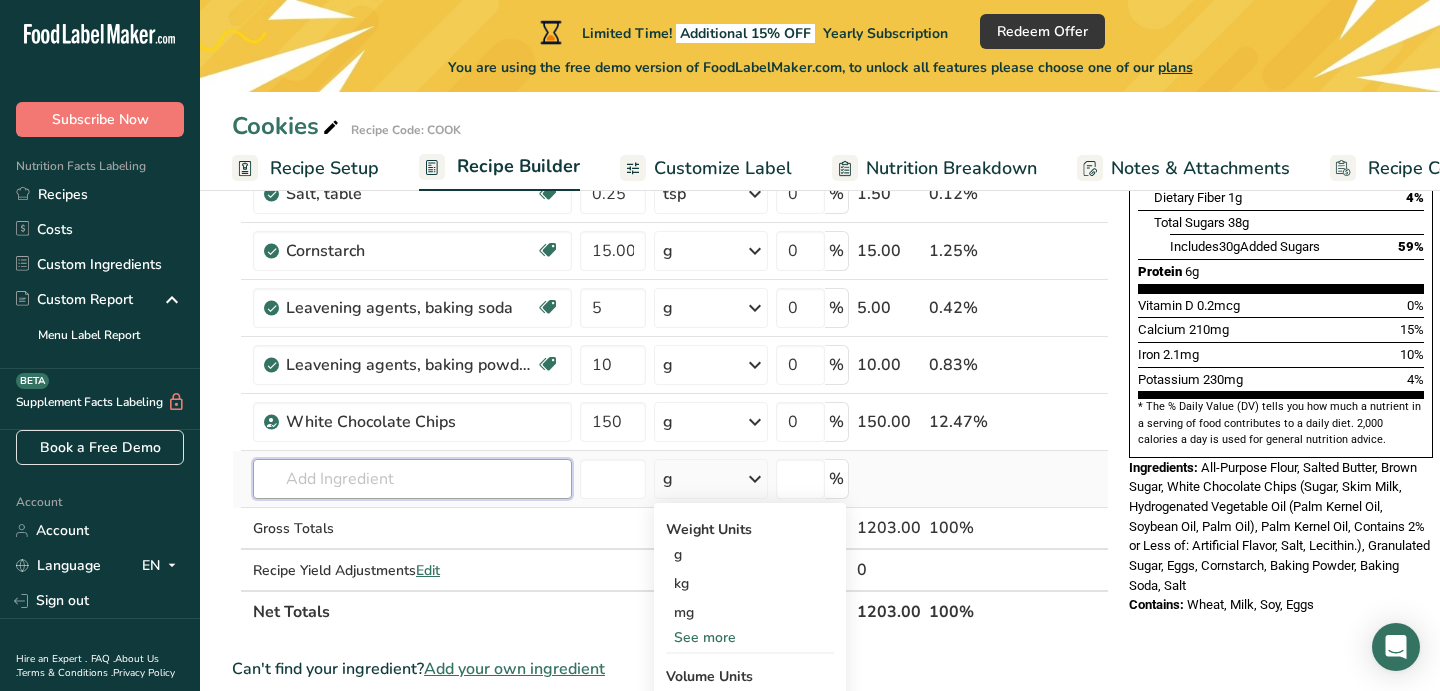 drag, startPoint x: 427, startPoint y: 498, endPoint x: 441, endPoint y: 497, distance: 14.035668 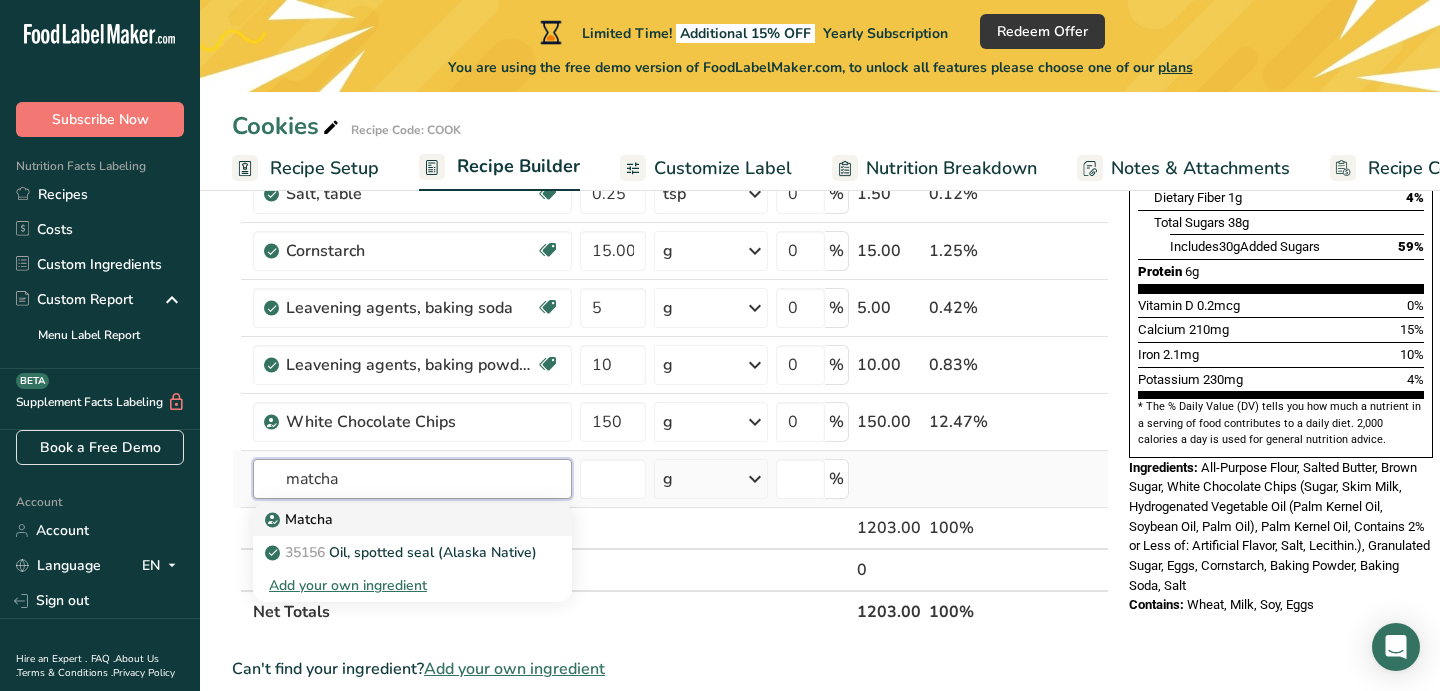 type on "matcha" 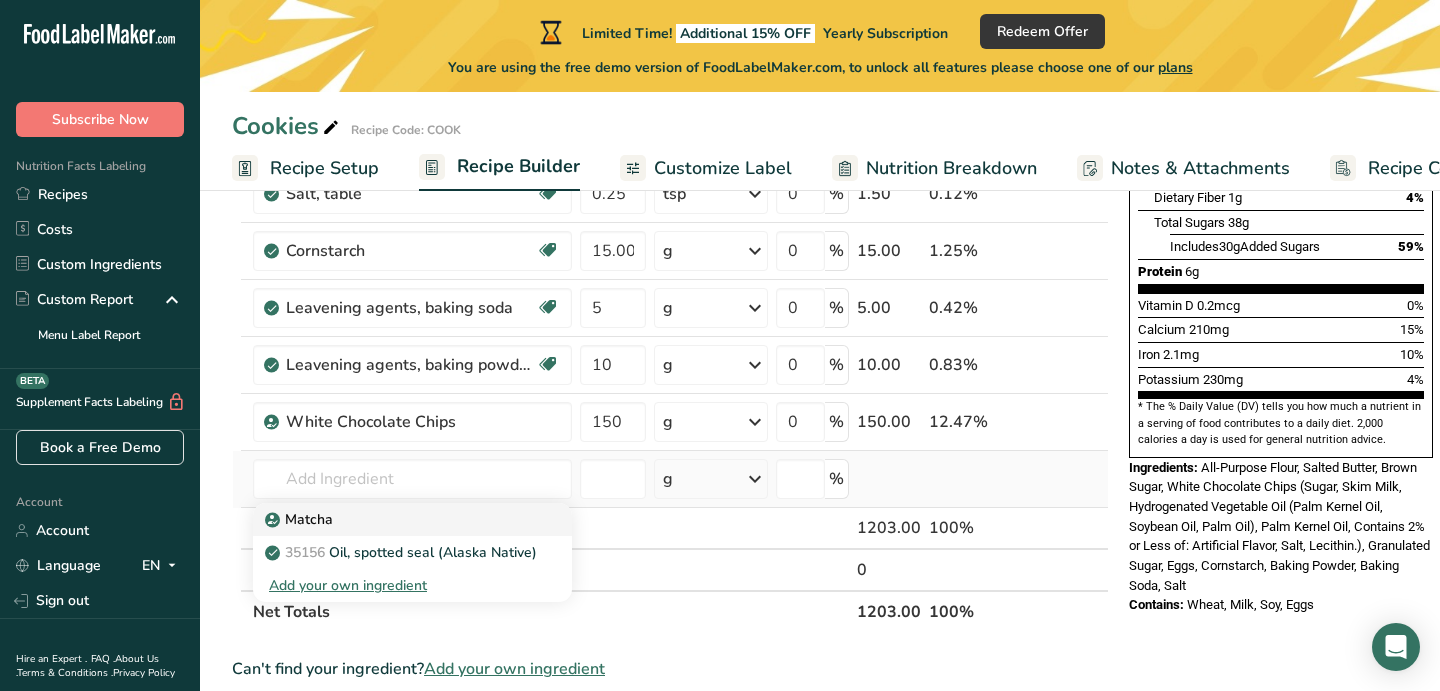 click on "Matcha" at bounding box center [396, 519] 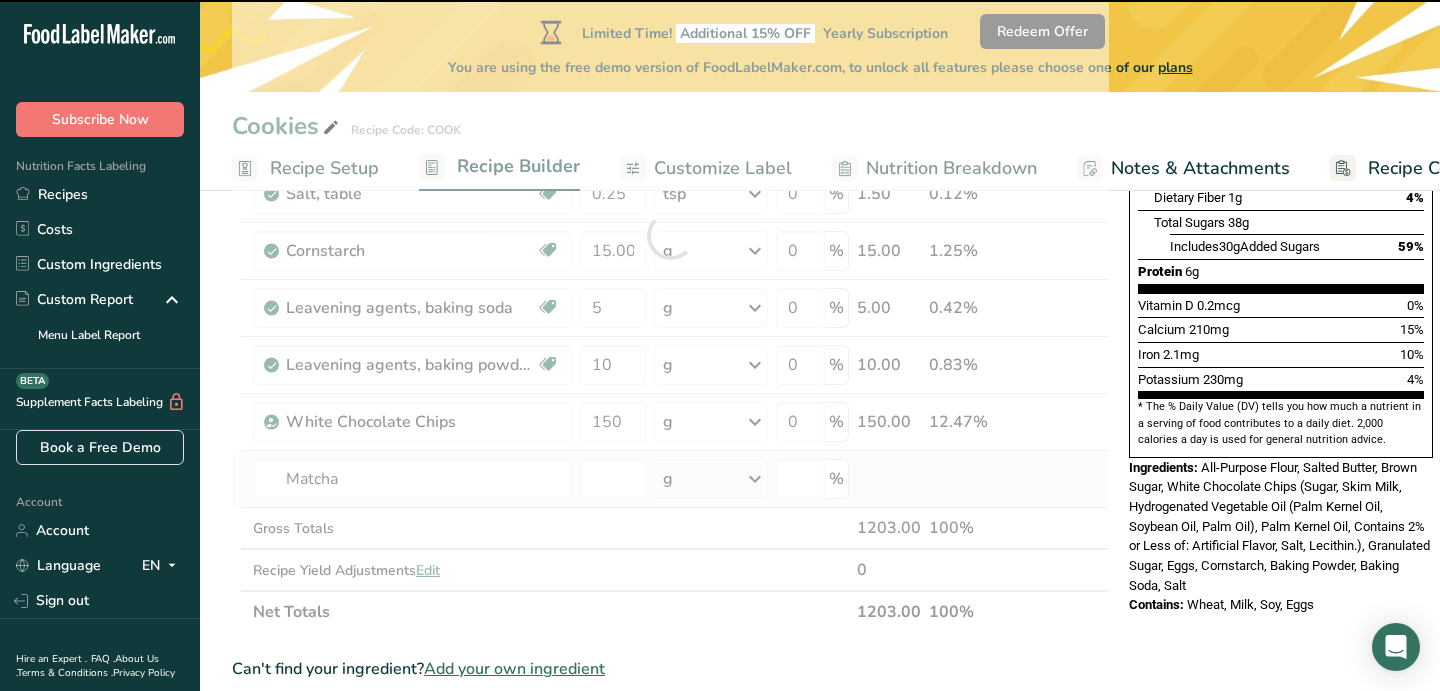 type on "0" 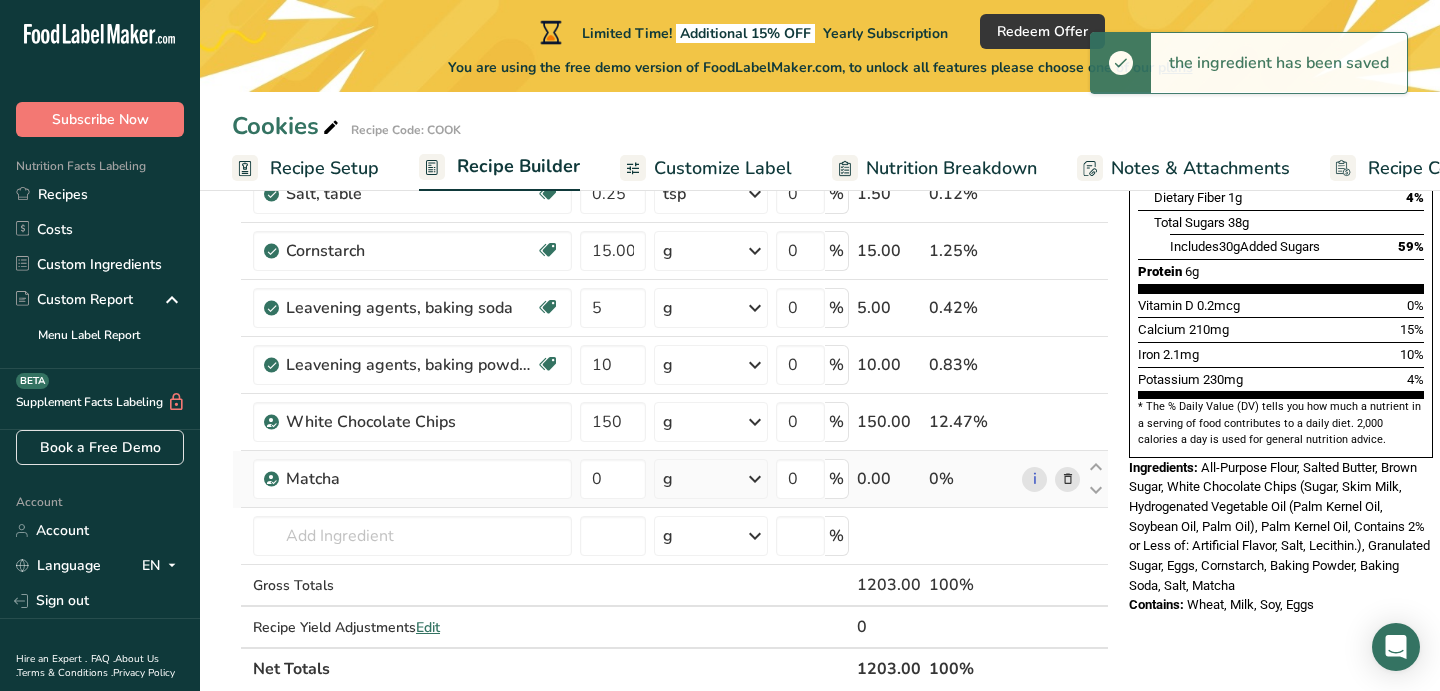 click at bounding box center [755, 479] 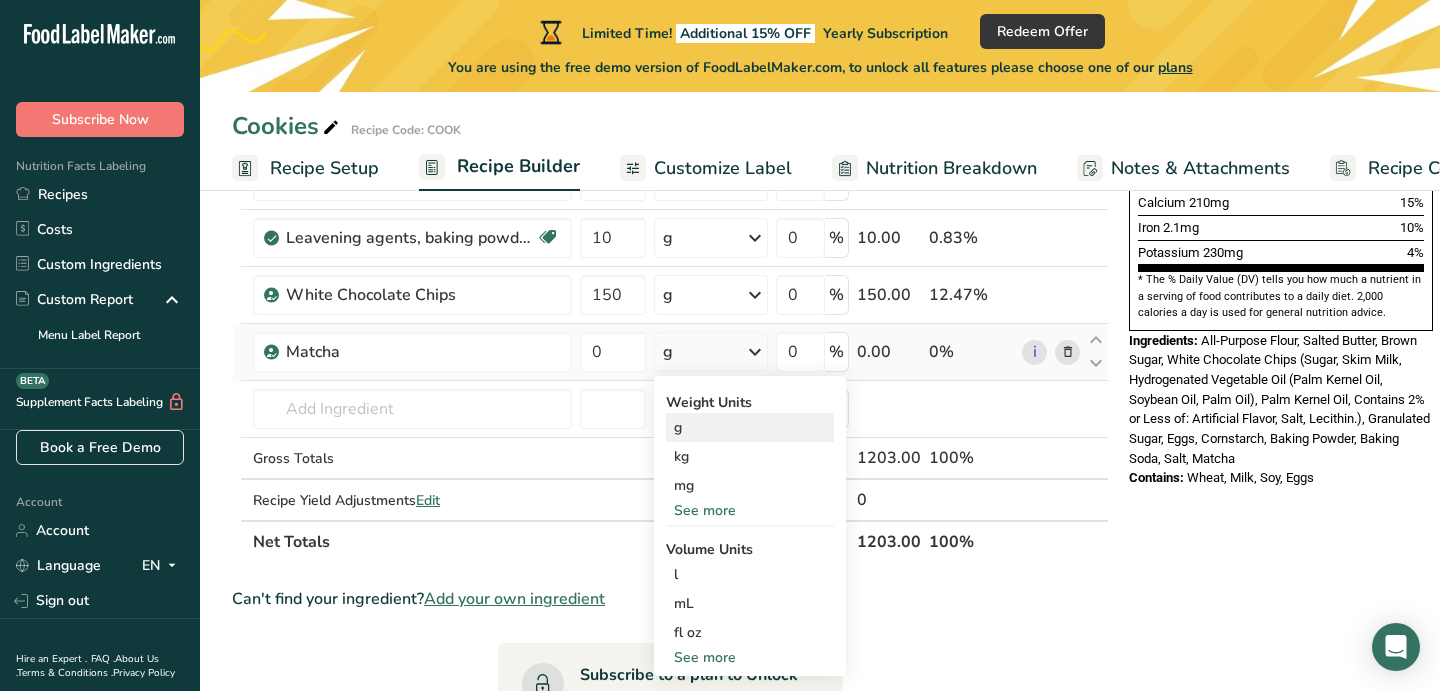 scroll, scrollTop: 598, scrollLeft: 0, axis: vertical 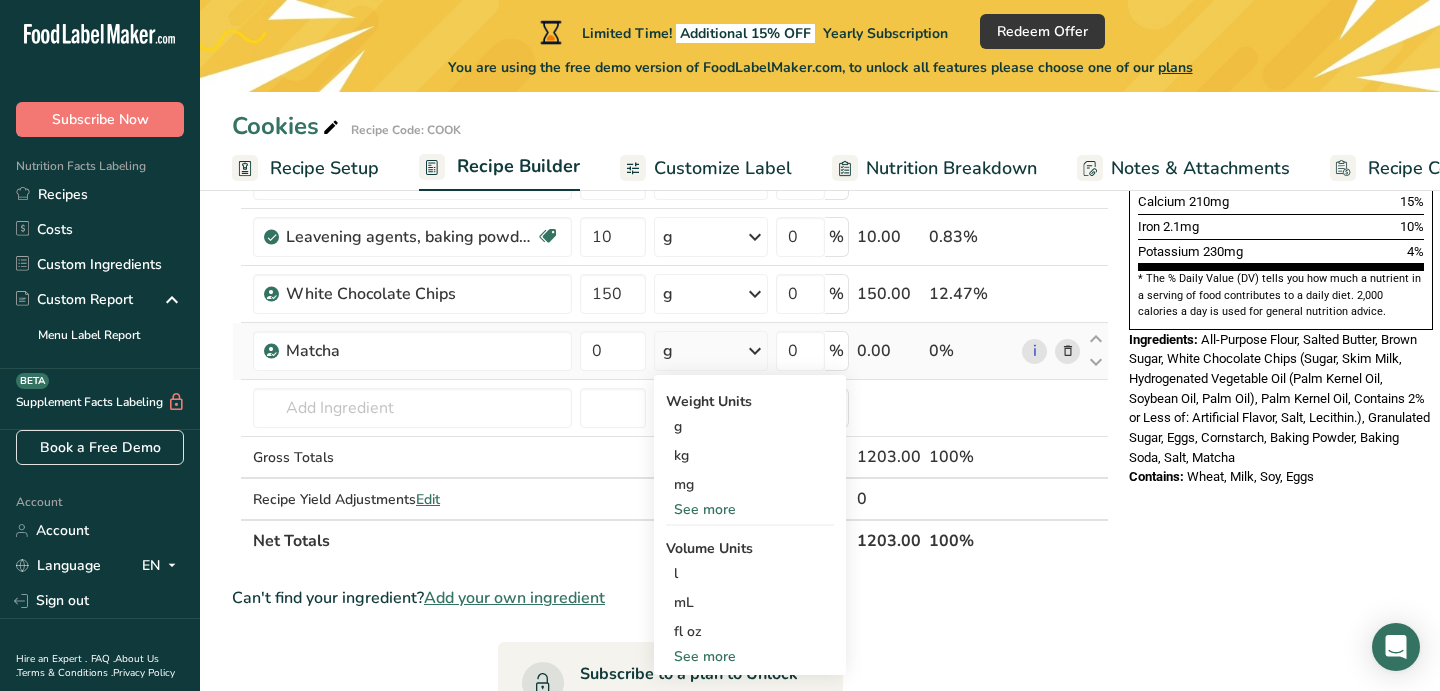 click on "See more" at bounding box center [750, 509] 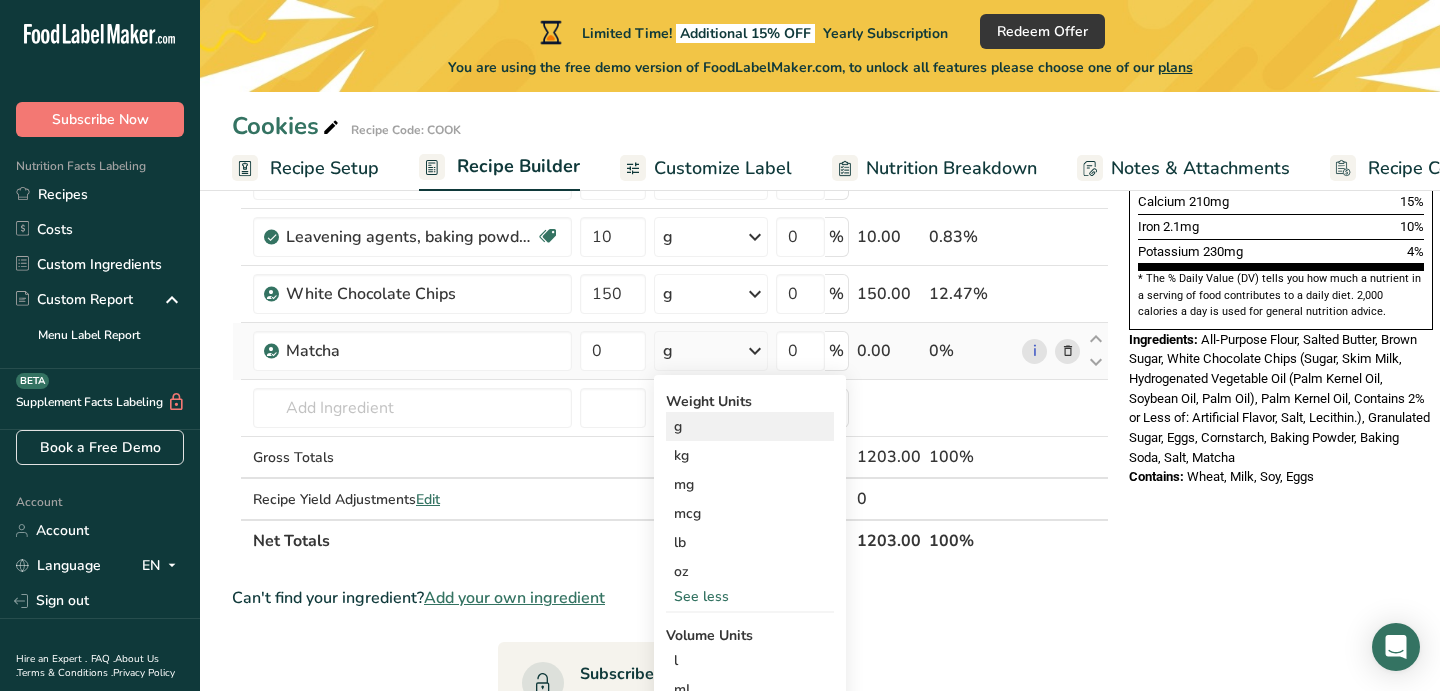 click on "g" at bounding box center (750, 426) 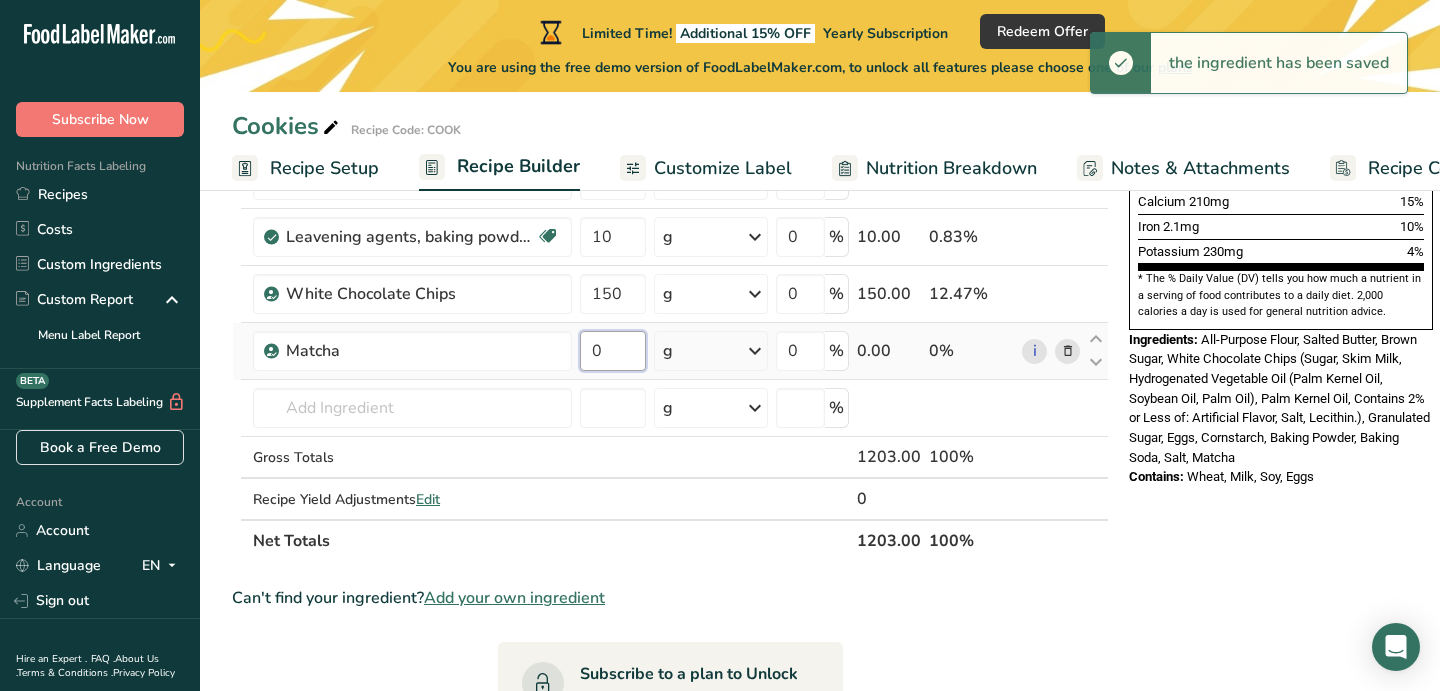 click on "0" at bounding box center [613, 351] 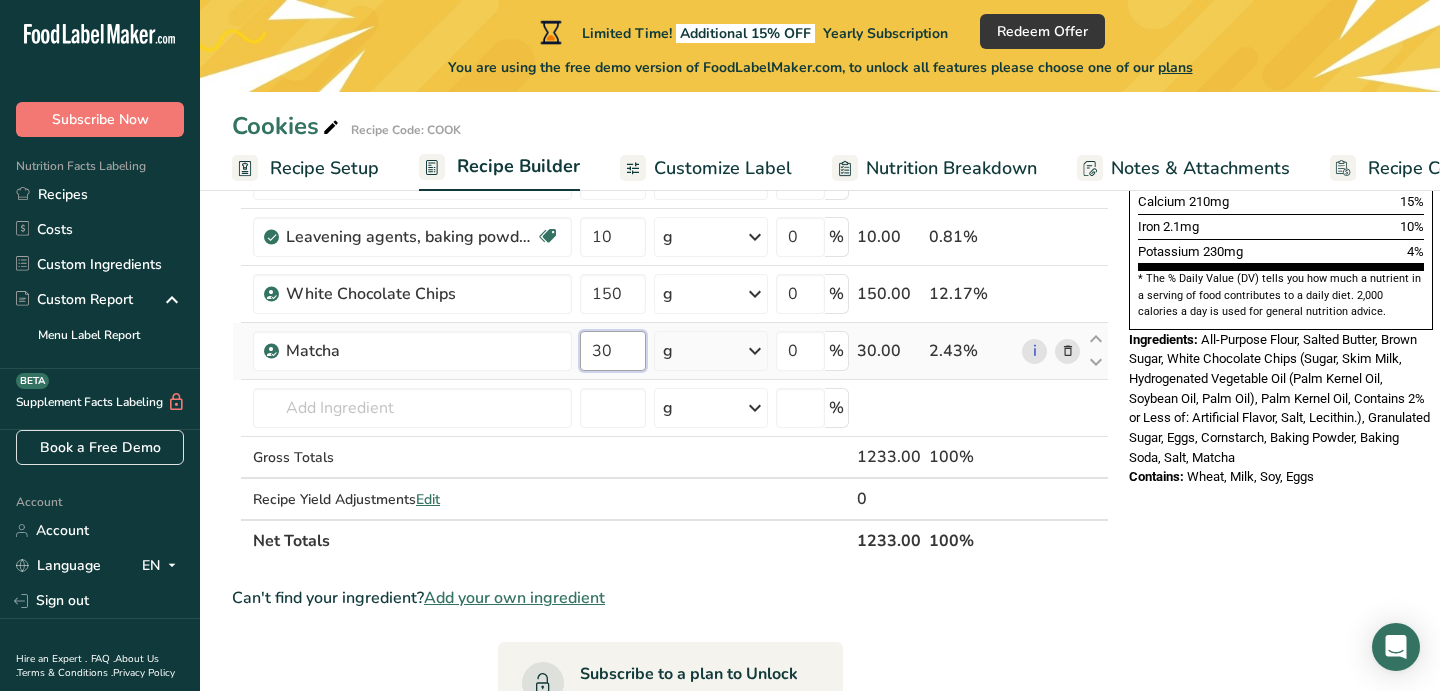 type on "30" 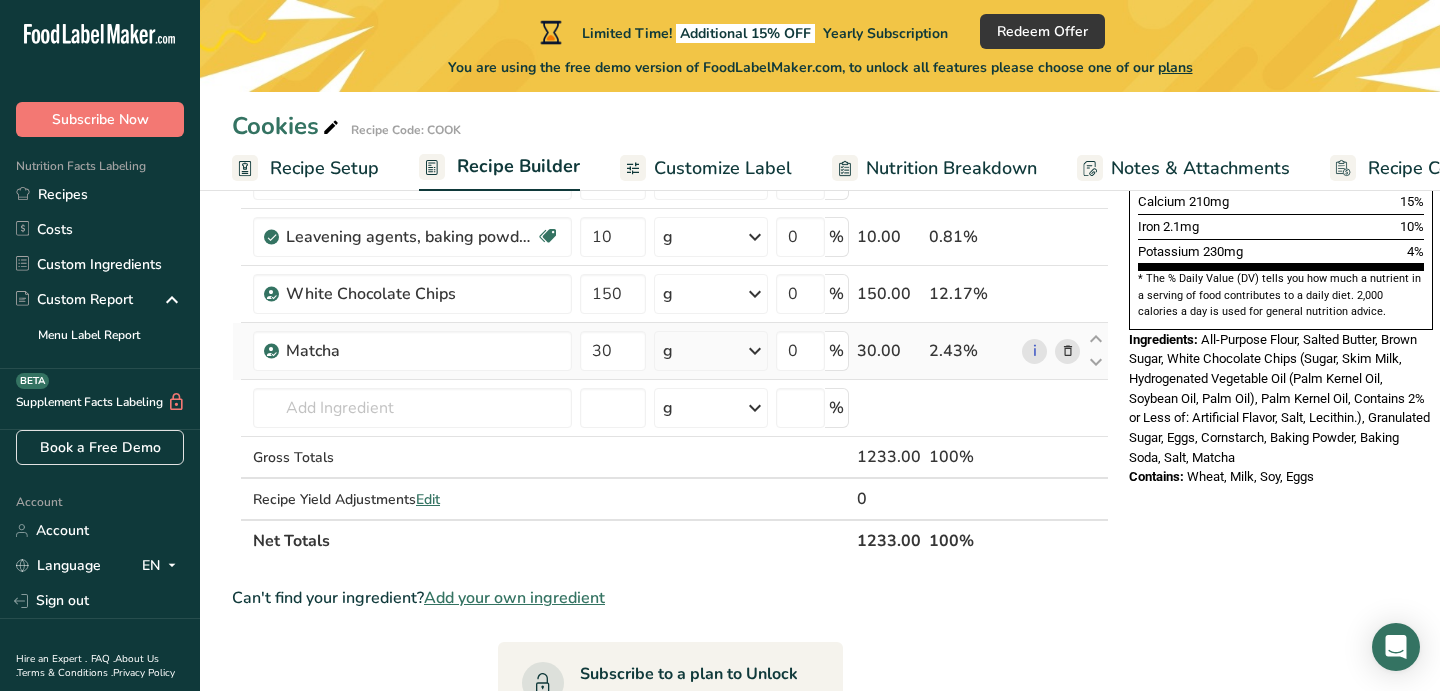 click on "Ingredient *
Amount *
Unit *
Waste *   .a-a{fill:#347362;}.b-a{fill:#fff;}          Grams
Percentage
Wheat flour, white, all-purpose, self-rising, enriched
Dairy free
Vegan
Vegetarian
Soy free
3
cup
Portions
1 cup
Weight Units
g
kg
mg
See more
Volume Units
l
Volume units require a density conversion. If you know your ingredient's density enter it below. Otherwise, click on "RIA" our AI Regulatory bot - she will be able to help you
lb/ft3
g/cm3
Confirm
mL
lb/ft3
0" at bounding box center (670, 136) 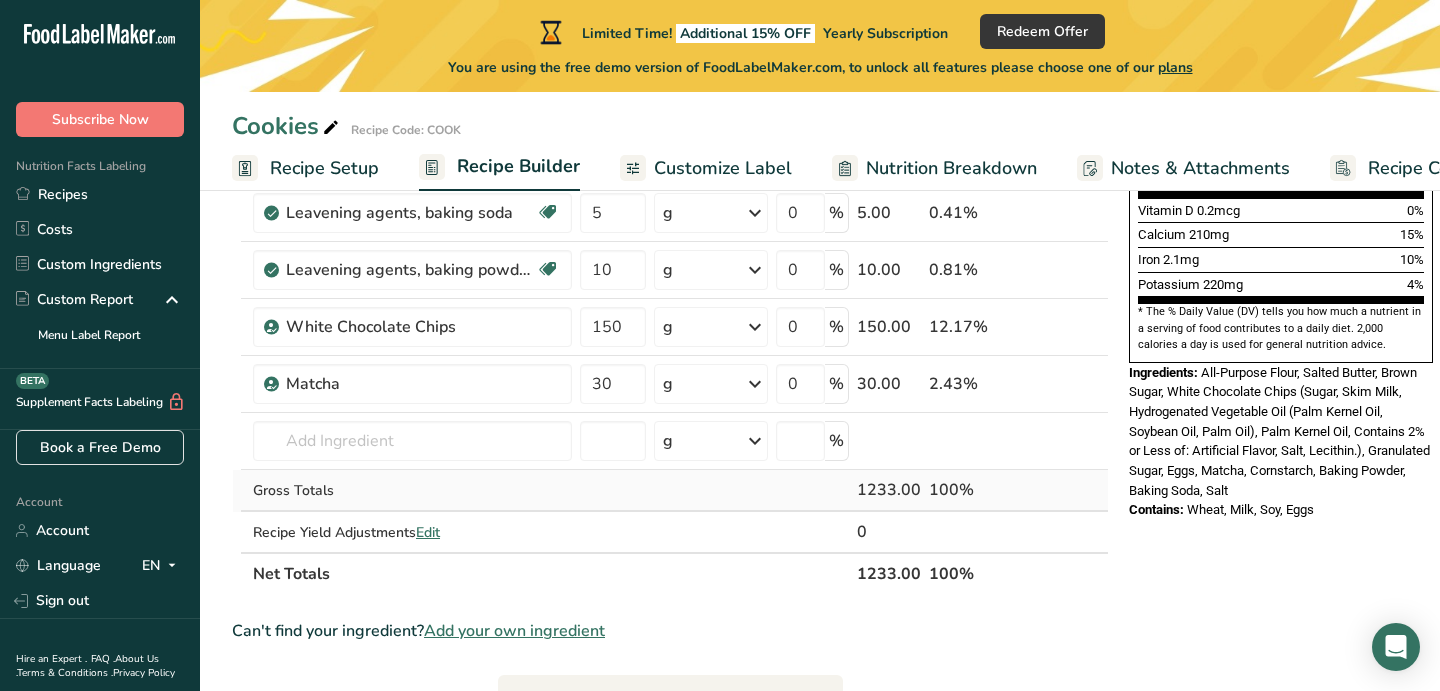 scroll, scrollTop: 621, scrollLeft: 0, axis: vertical 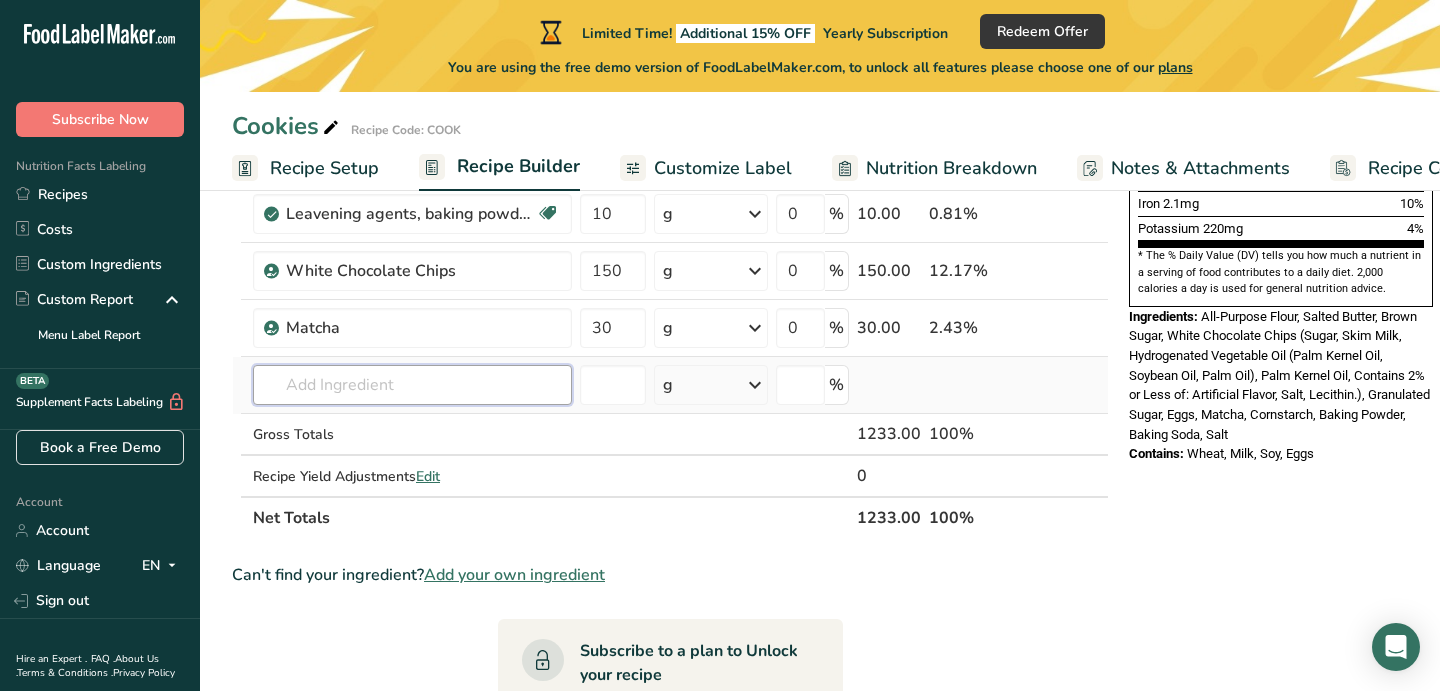 click at bounding box center [412, 385] 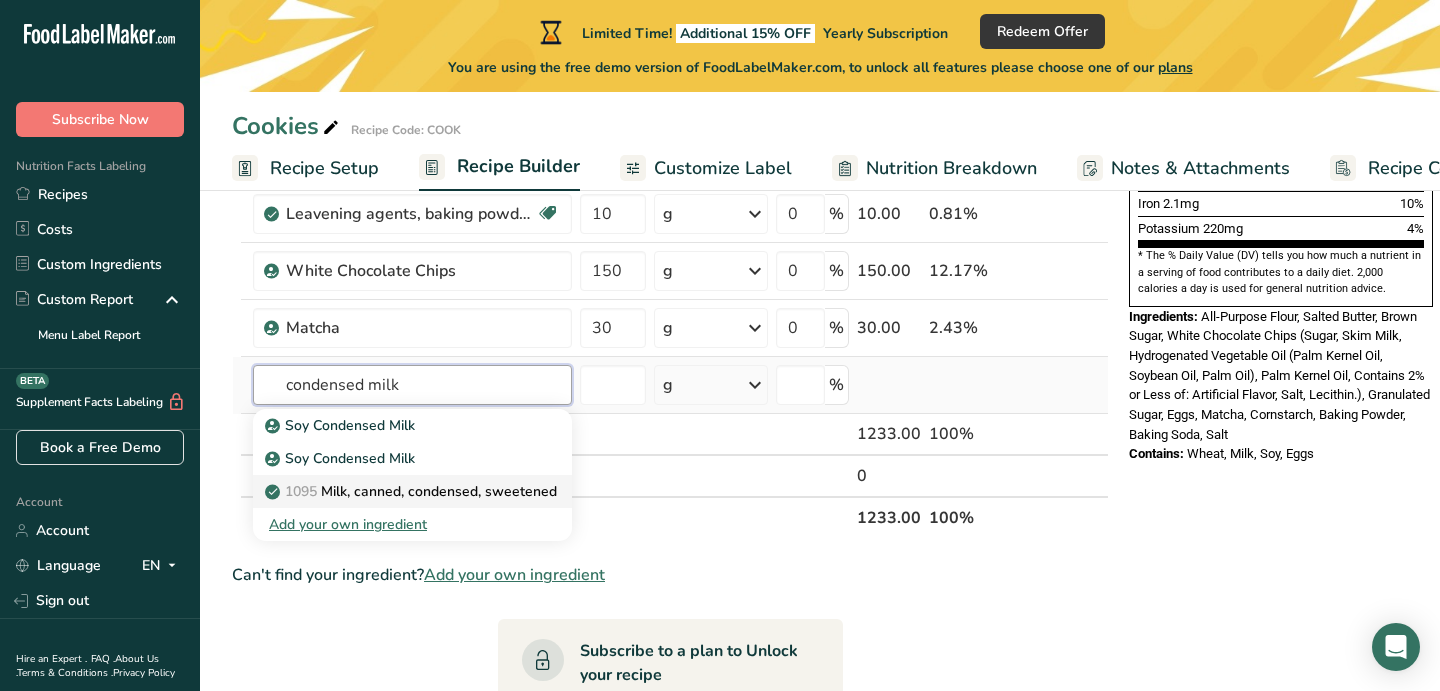 type on "condensed milk" 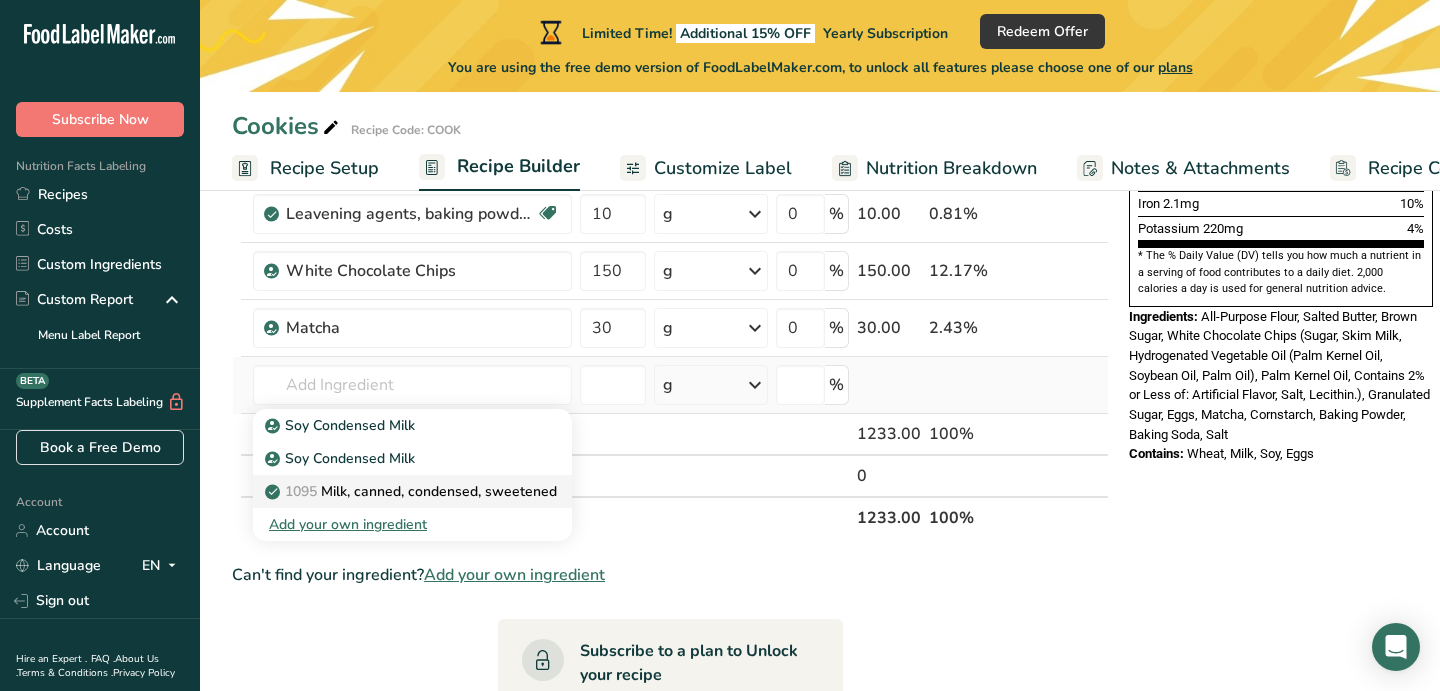 click on "1095
Milk, canned, condensed, sweetened" at bounding box center [413, 491] 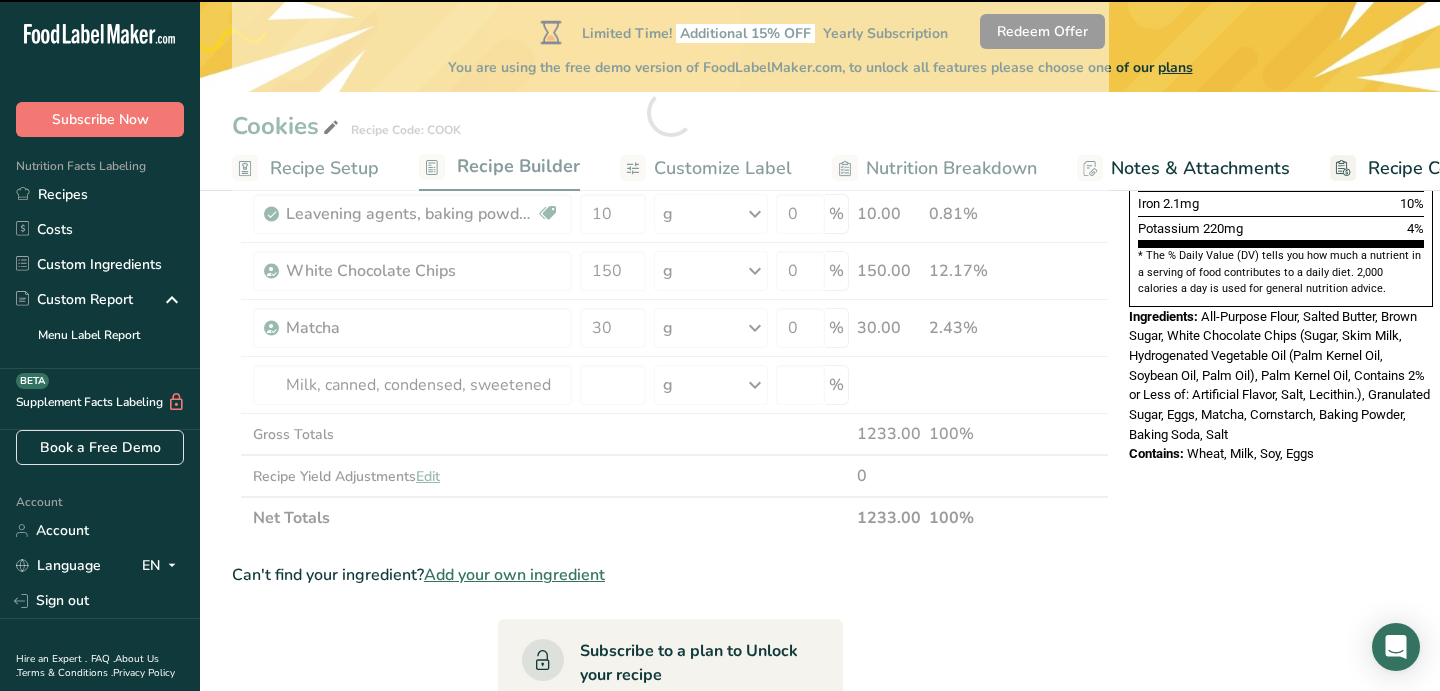 type on "0" 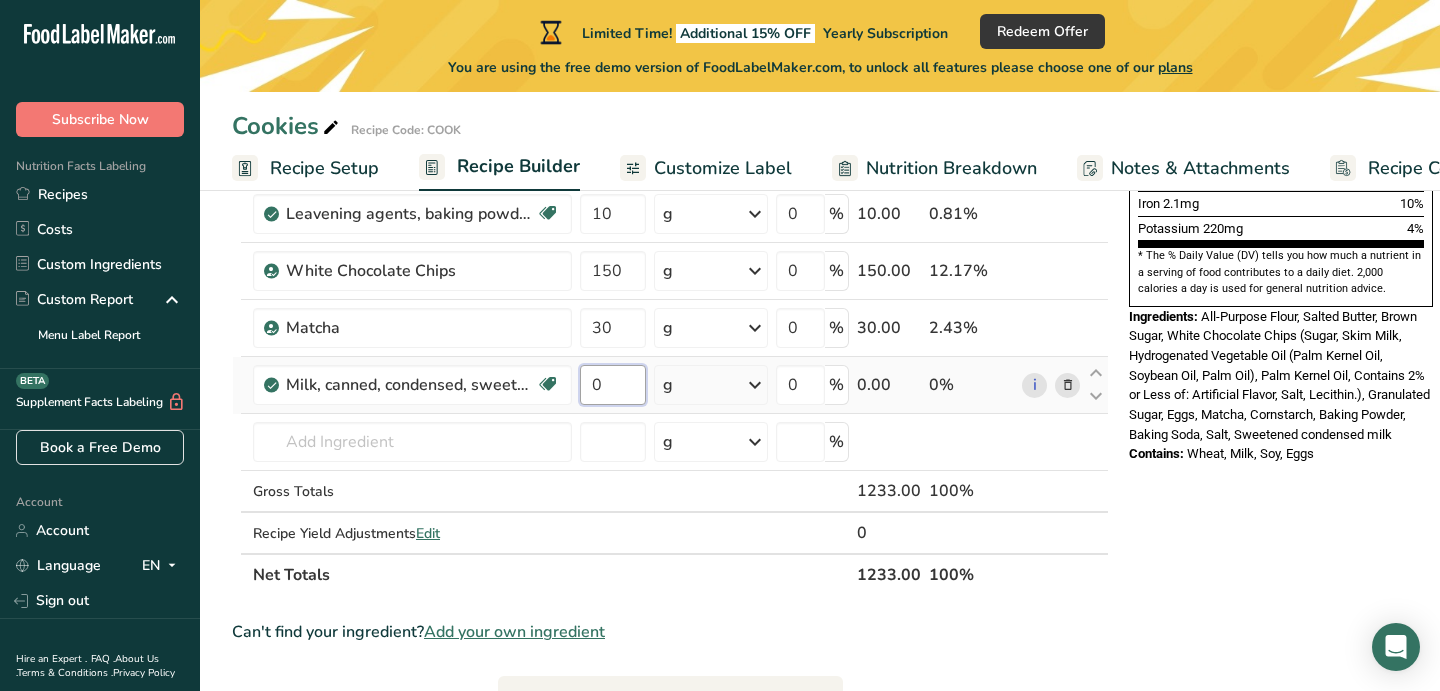 click on "0" at bounding box center [613, 385] 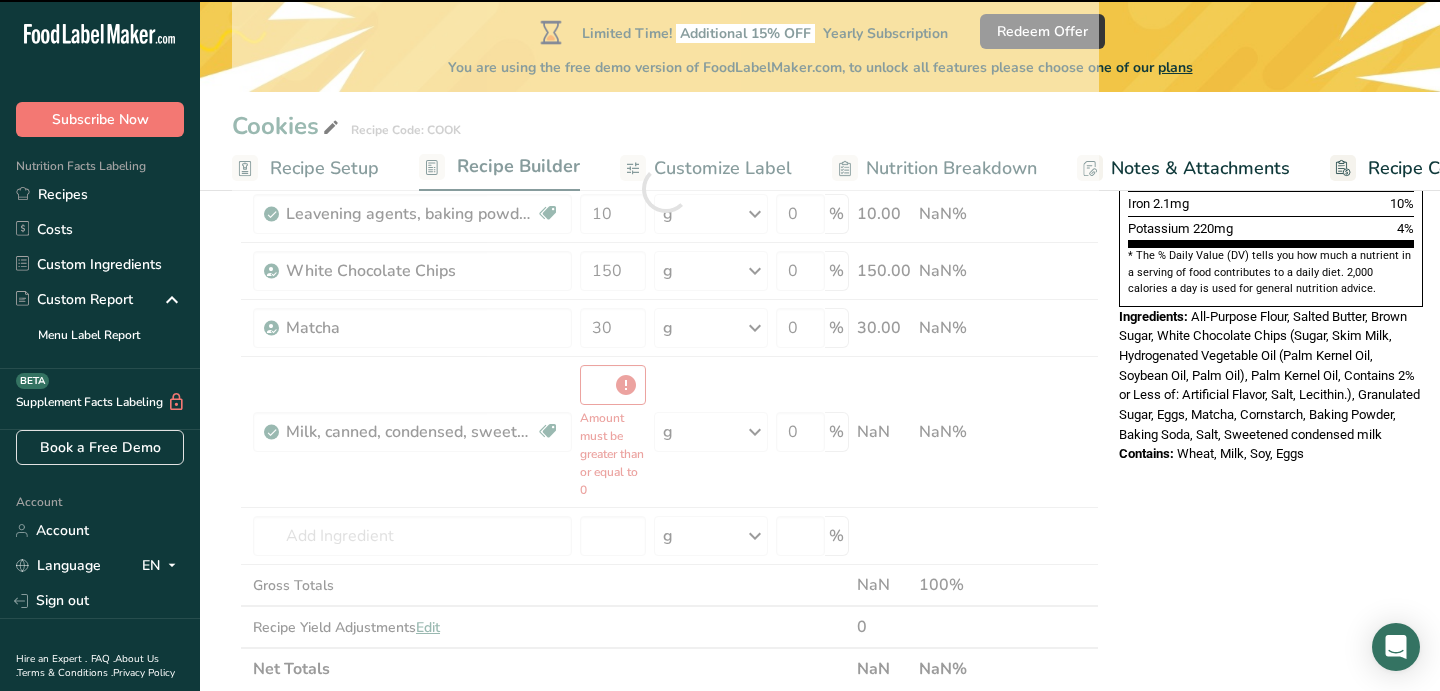 type on "0" 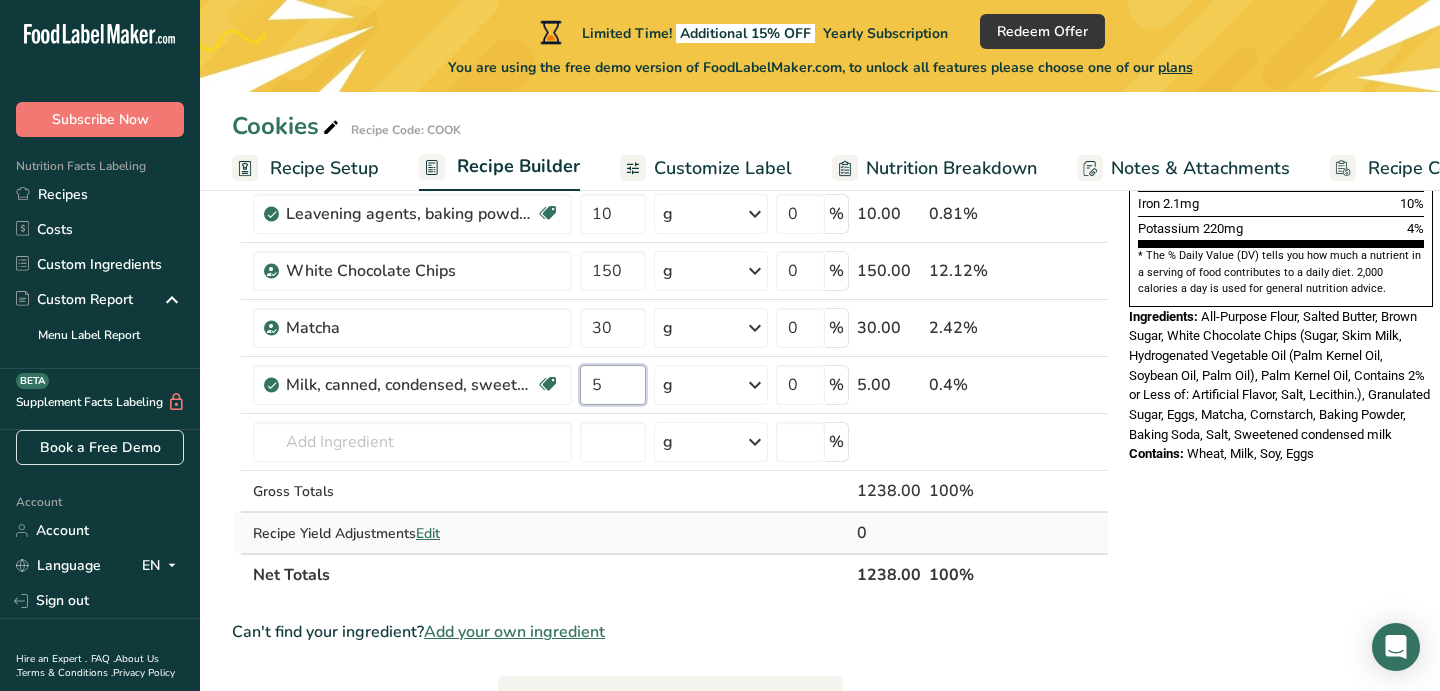type on "5" 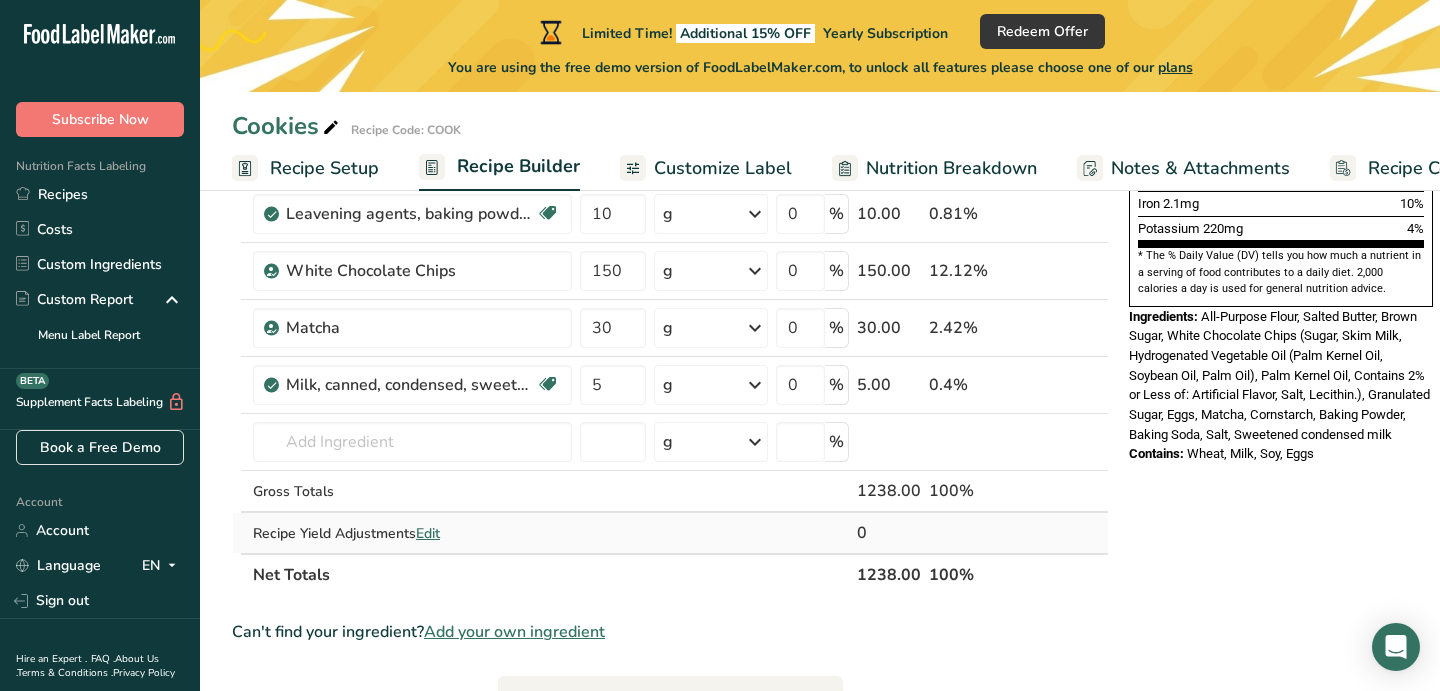 click on "Ingredient *
Amount *
Unit *
Waste *   .a-a{fill:#347362;}.b-a{fill:#fff;}          Grams
Percentage
Wheat flour, white, all-purpose, self-rising, enriched
Dairy free
Vegan
Vegetarian
Soy free
3
cup
Portions
1 cup
Weight Units
g
kg
mg
See more
Volume Units
l
Volume units require a density conversion. If you know your ingredient's density enter it below. Otherwise, click on "RIA" our AI Regulatory bot - she will be able to help you
lb/ft3
g/cm3
Confirm
mL
lb/ft3
0" at bounding box center (670, 141) 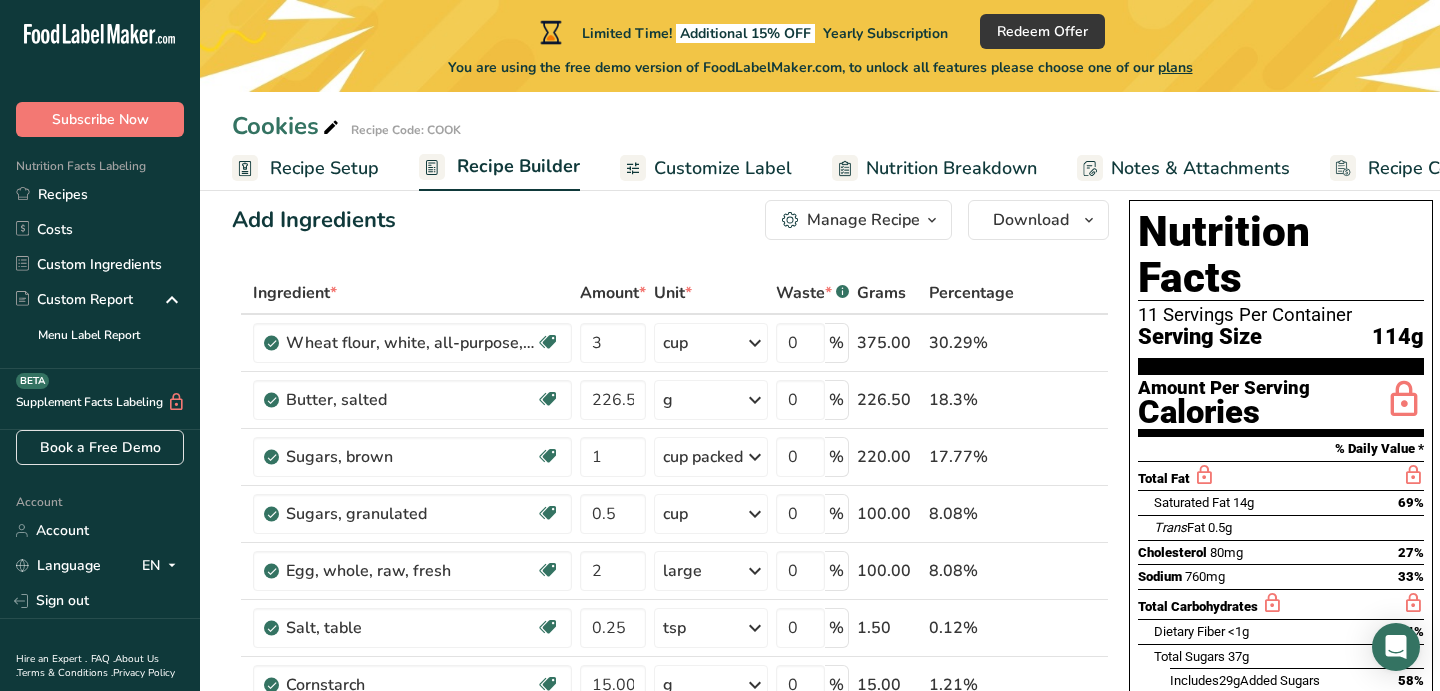 scroll, scrollTop: 68, scrollLeft: 0, axis: vertical 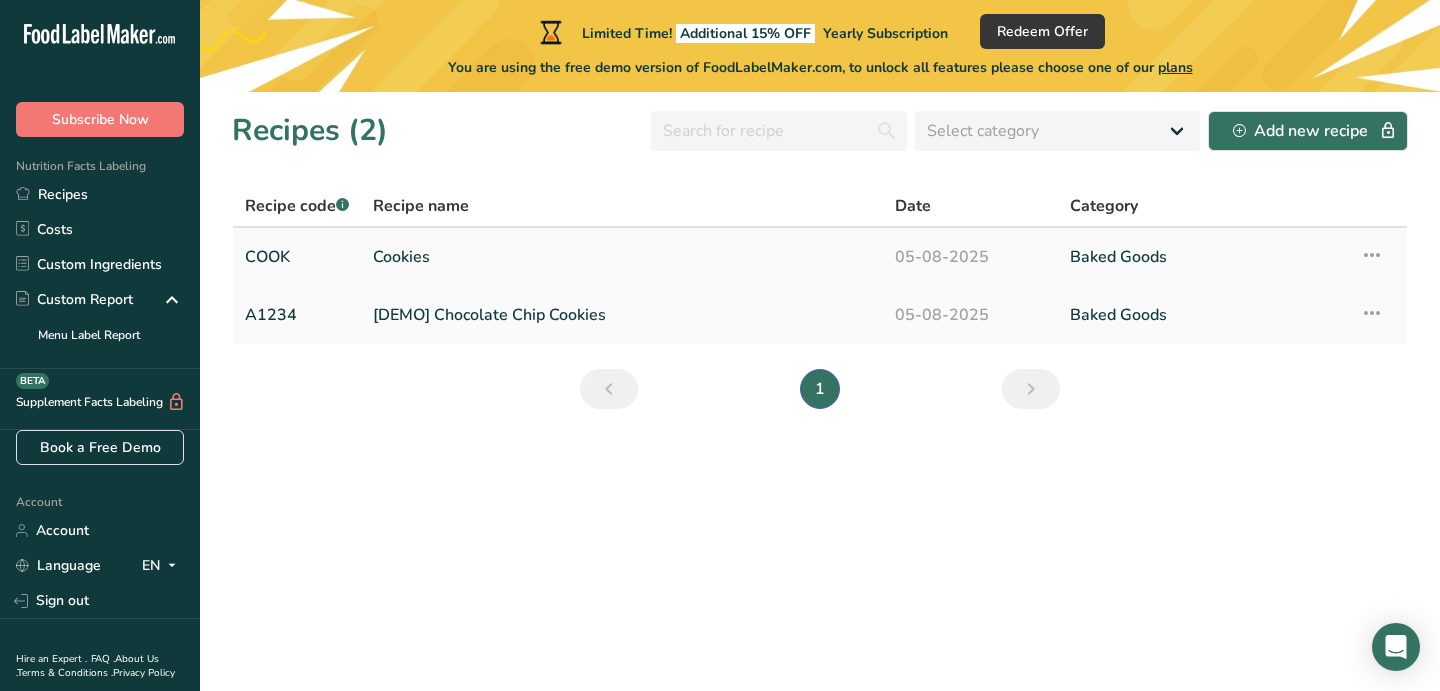 click on "Cookies" at bounding box center (622, 257) 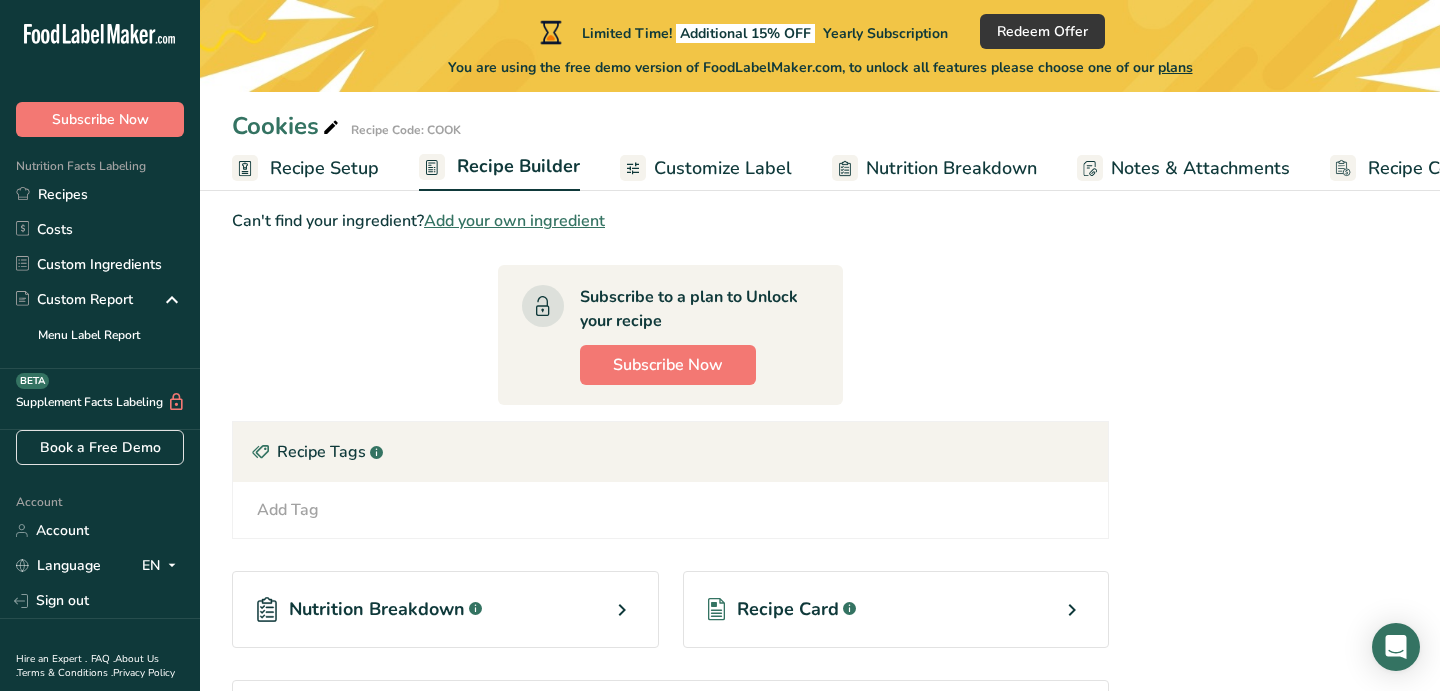 scroll, scrollTop: 1248, scrollLeft: 0, axis: vertical 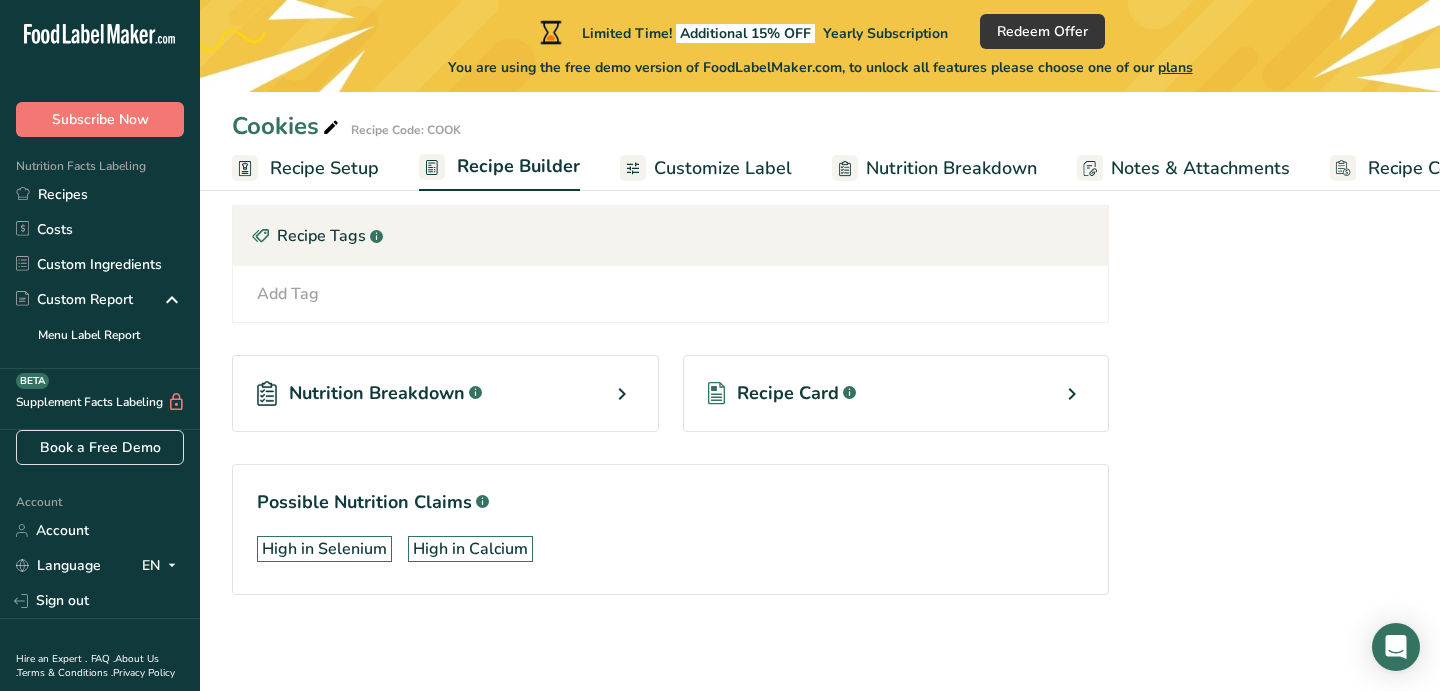 click on "Nutrition Breakdown
.a-a{fill:#347362;}.b-a{fill:#fff;}" at bounding box center [445, 393] 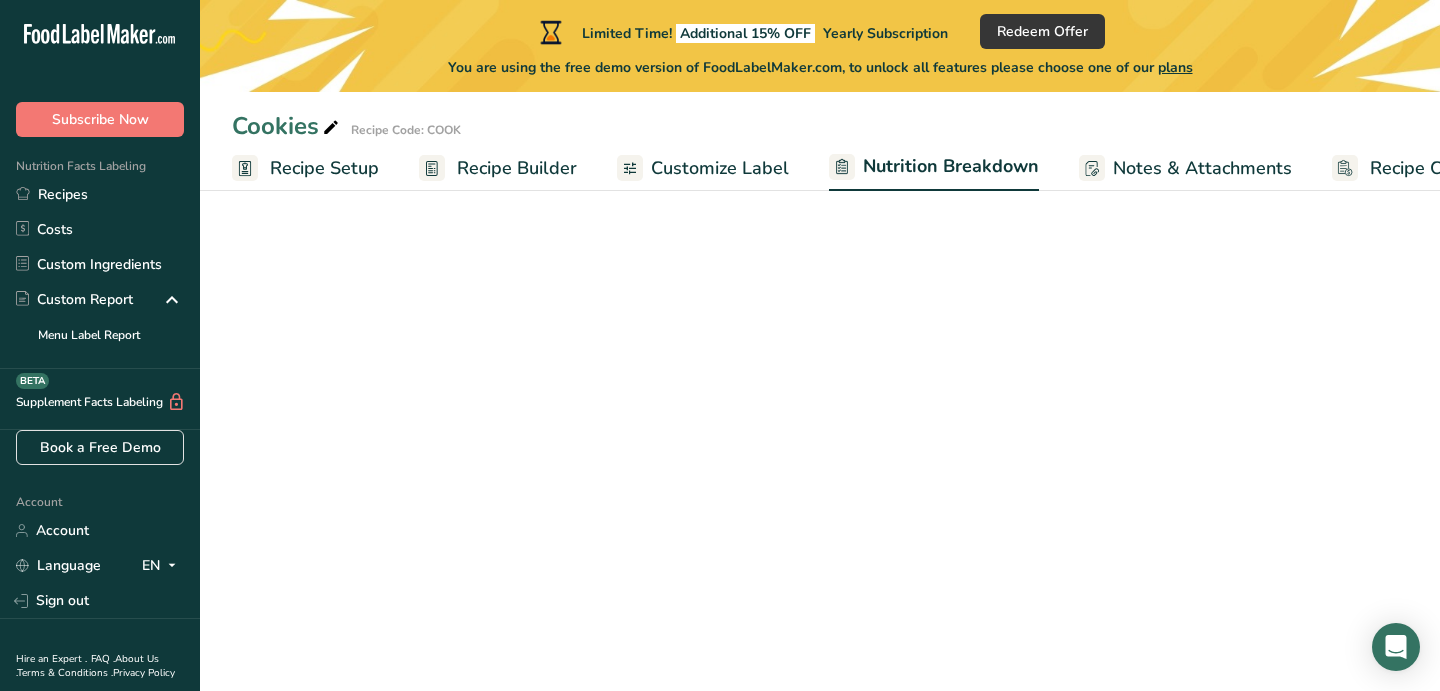 select on "Calories" 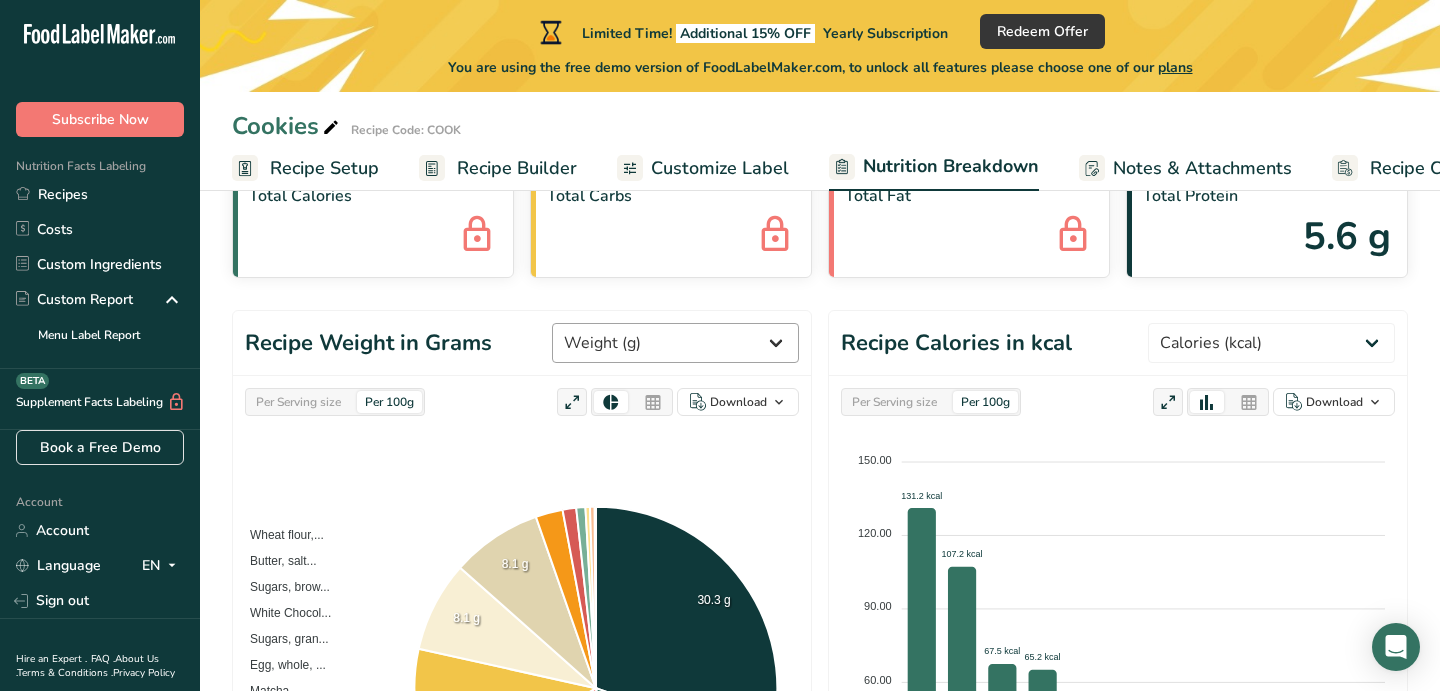 scroll, scrollTop: 0, scrollLeft: 0, axis: both 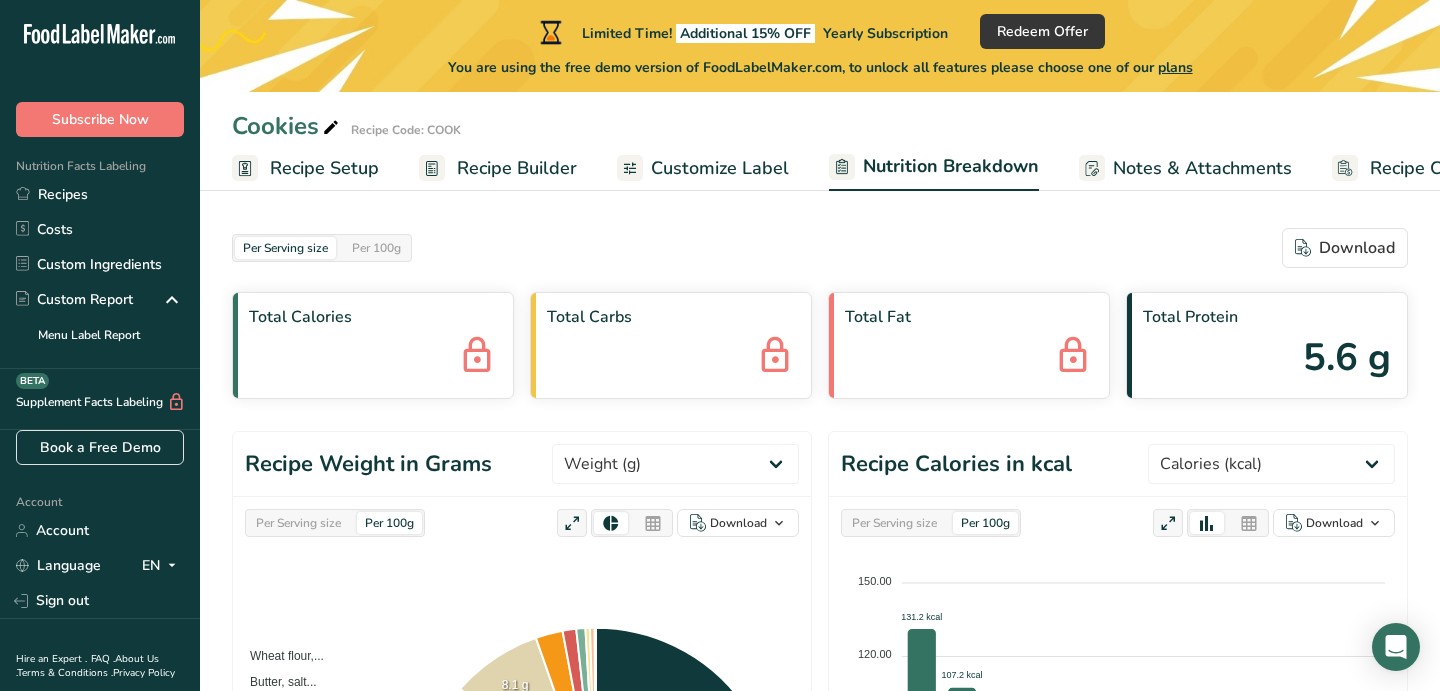 click on "Recipe Builder" at bounding box center (517, 168) 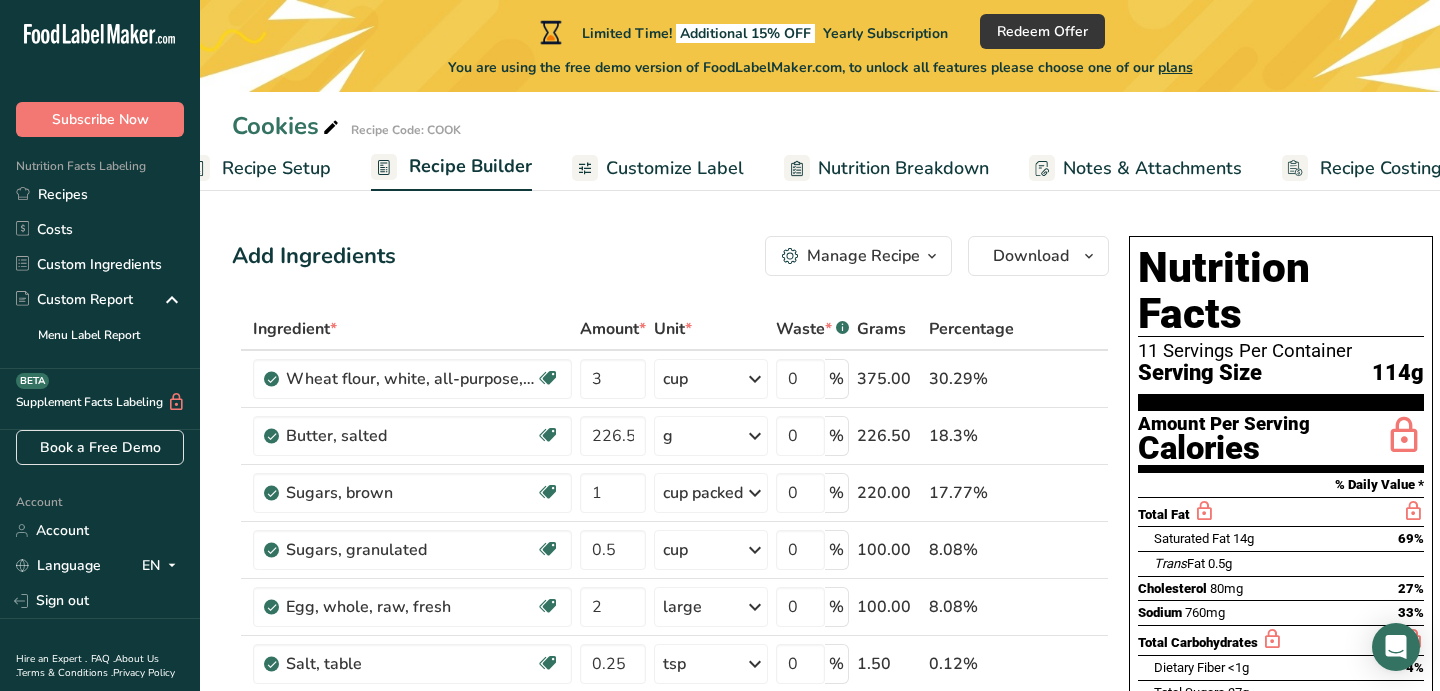 scroll, scrollTop: 0, scrollLeft: 81, axis: horizontal 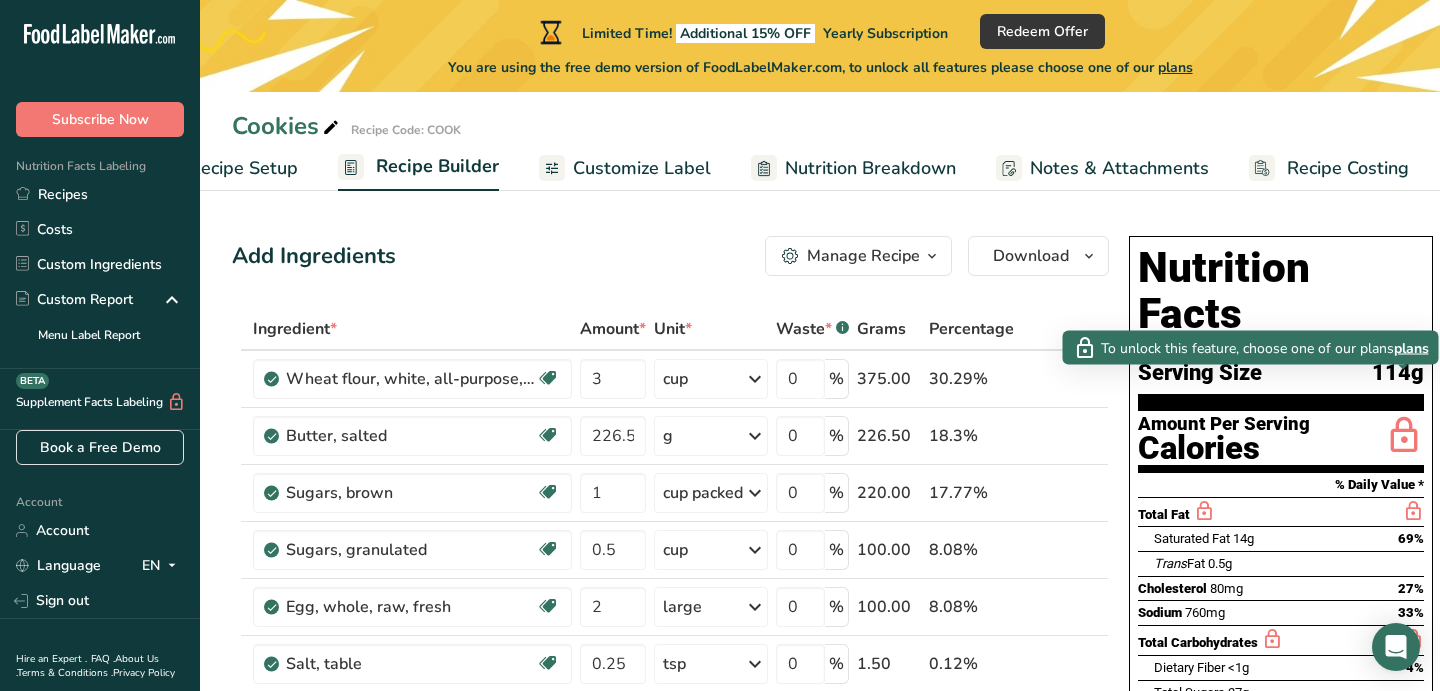 click on "plans" at bounding box center [1411, 347] 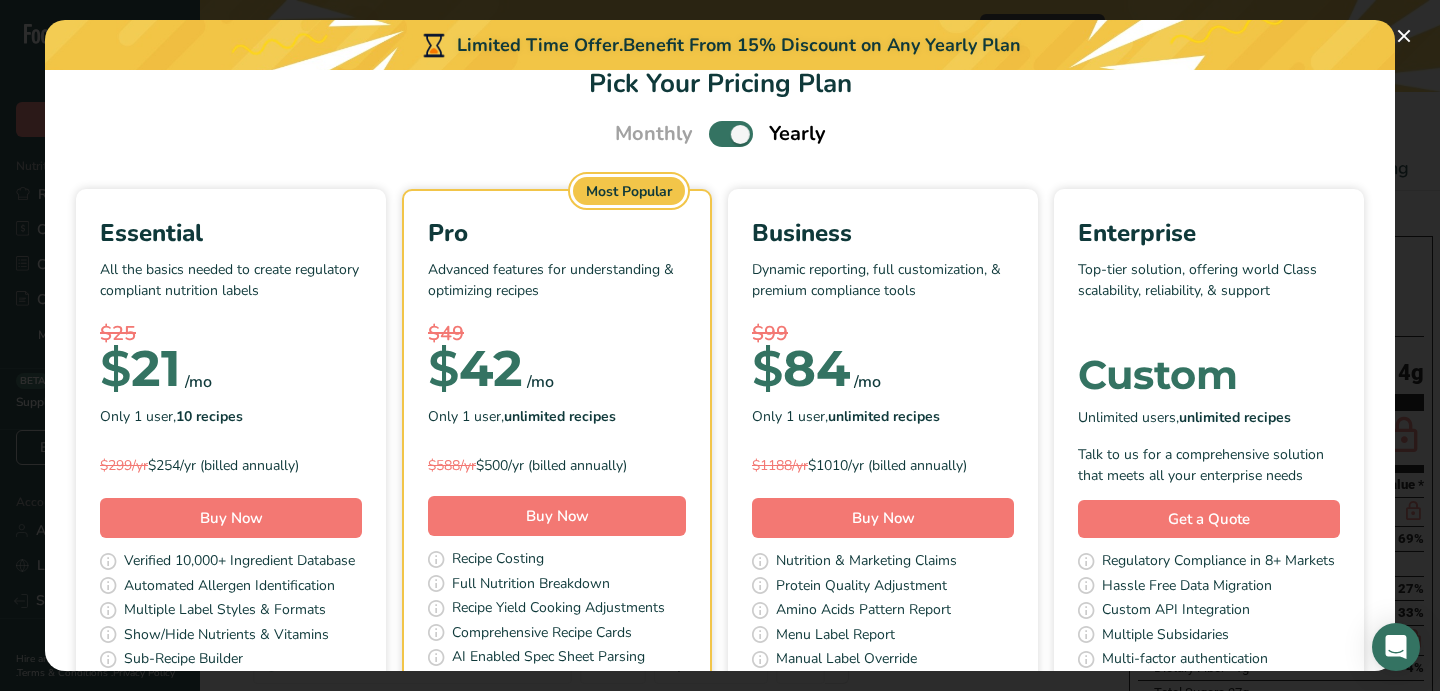 scroll, scrollTop: 0, scrollLeft: 0, axis: both 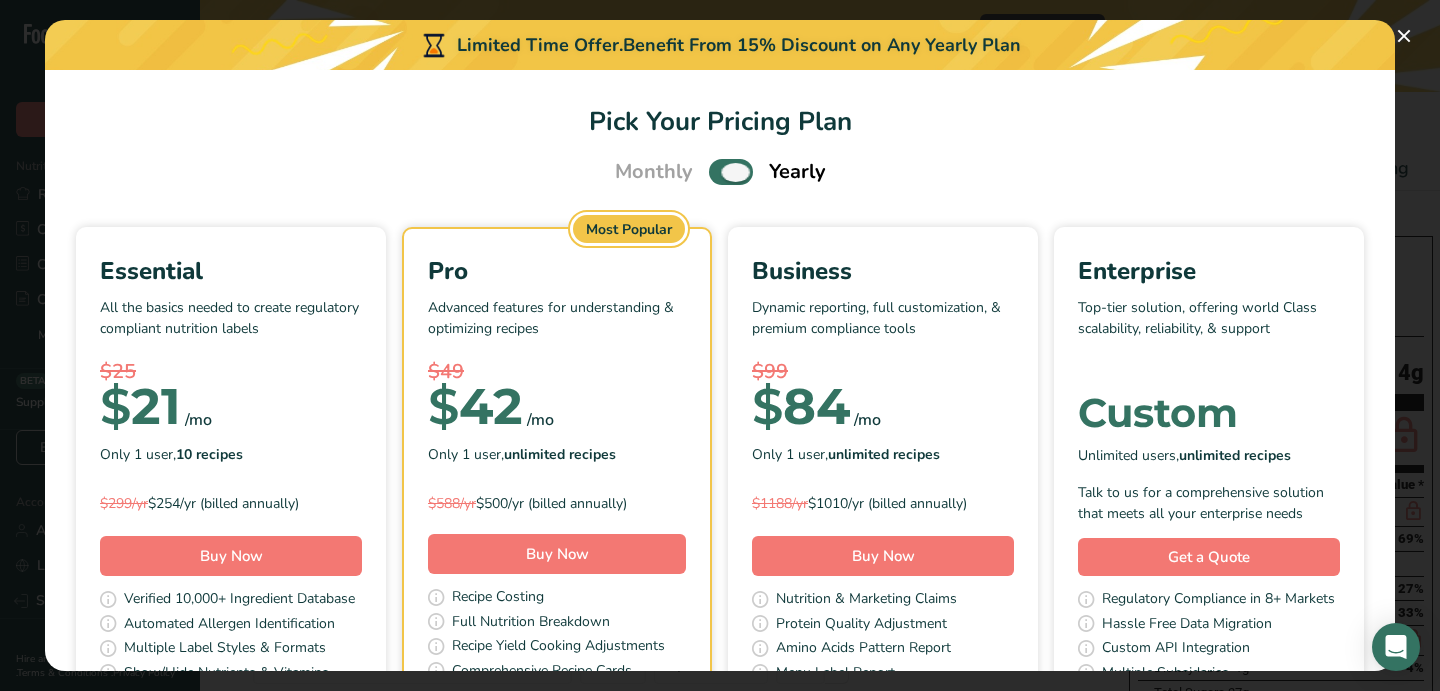 click at bounding box center (731, 171) 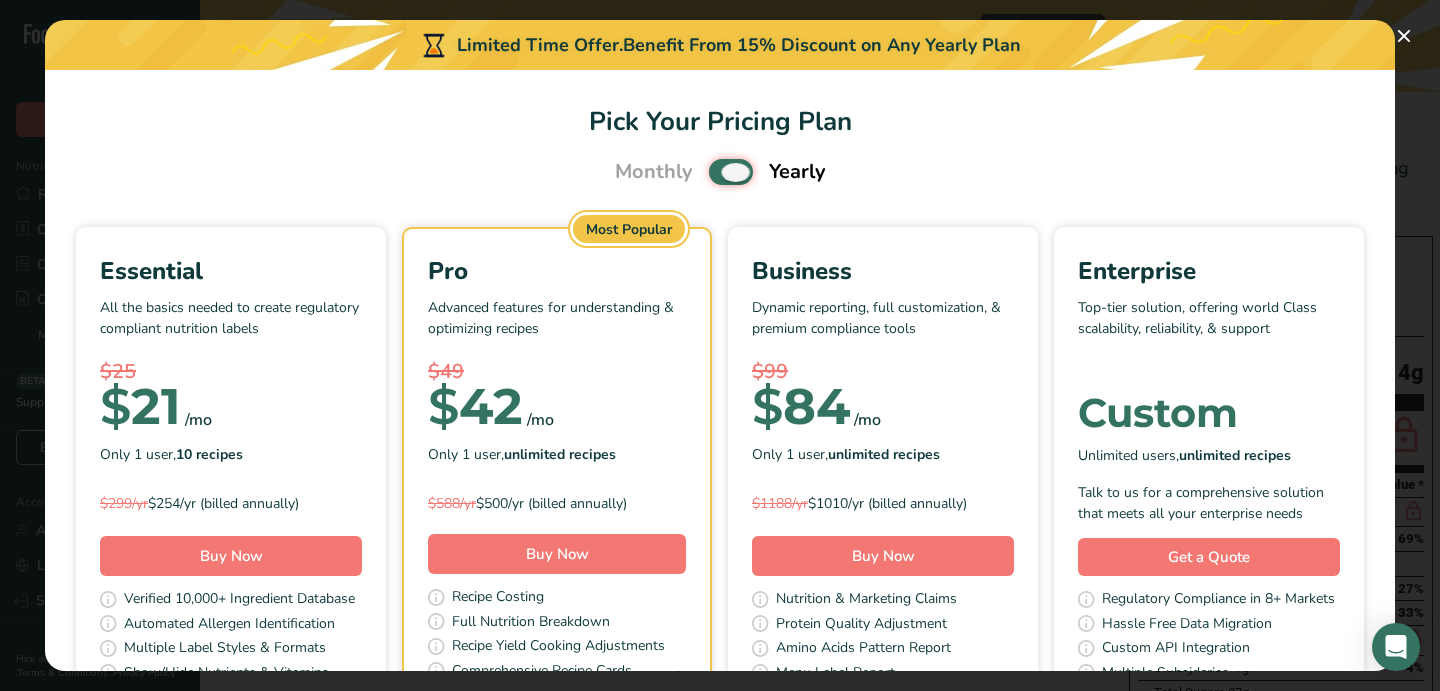 click at bounding box center [715, 172] 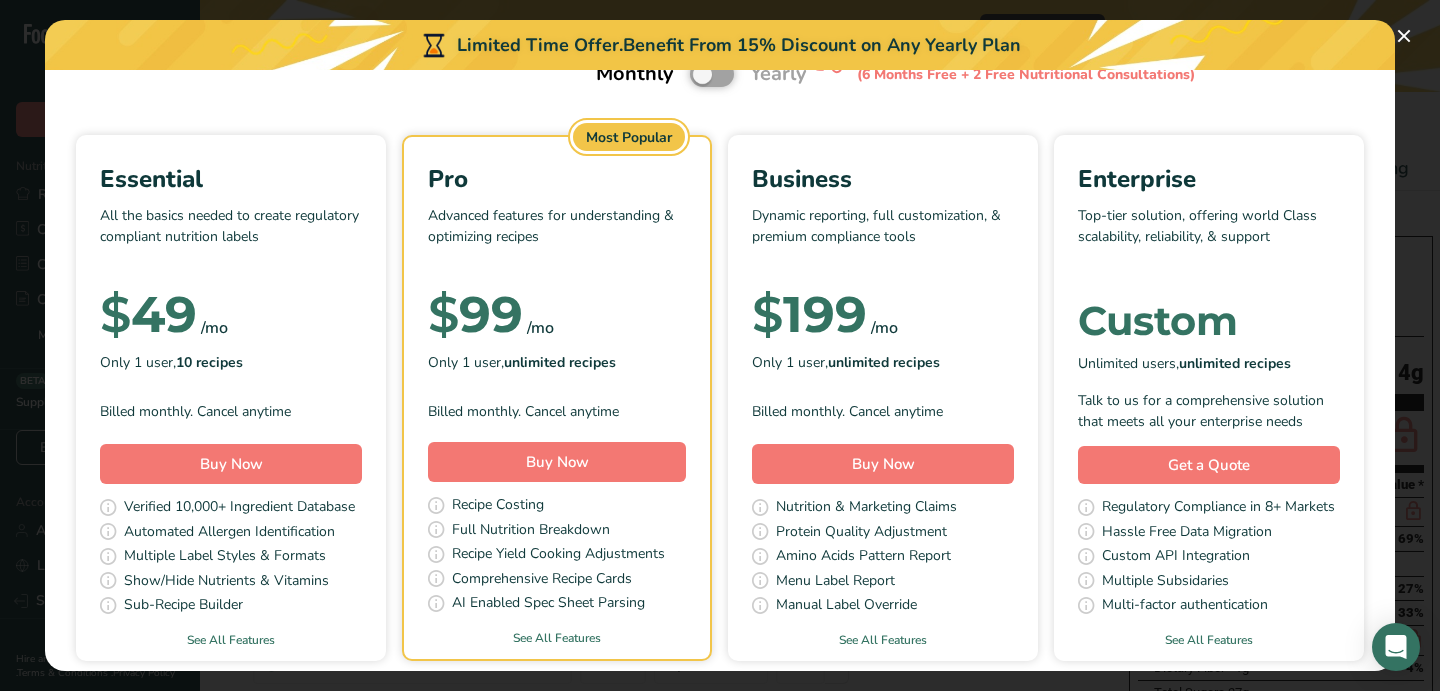scroll, scrollTop: 0, scrollLeft: 0, axis: both 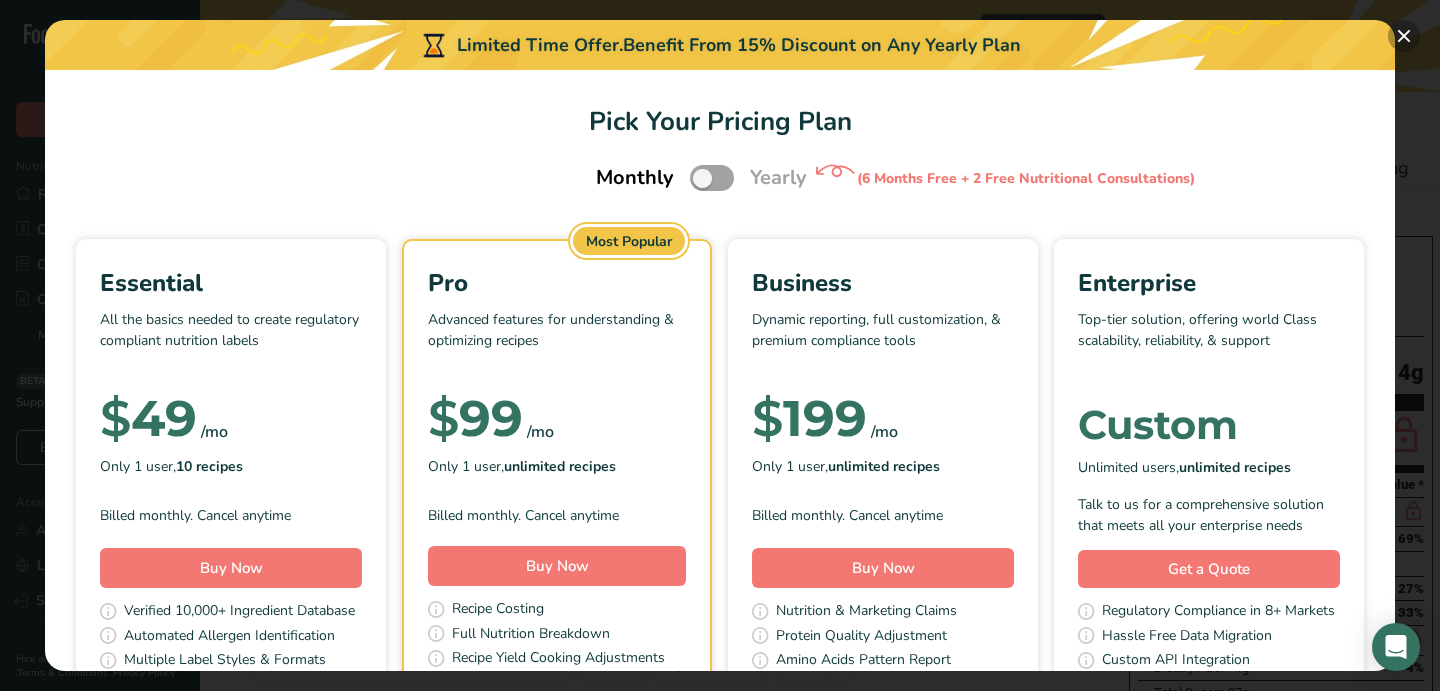 click at bounding box center (1404, 36) 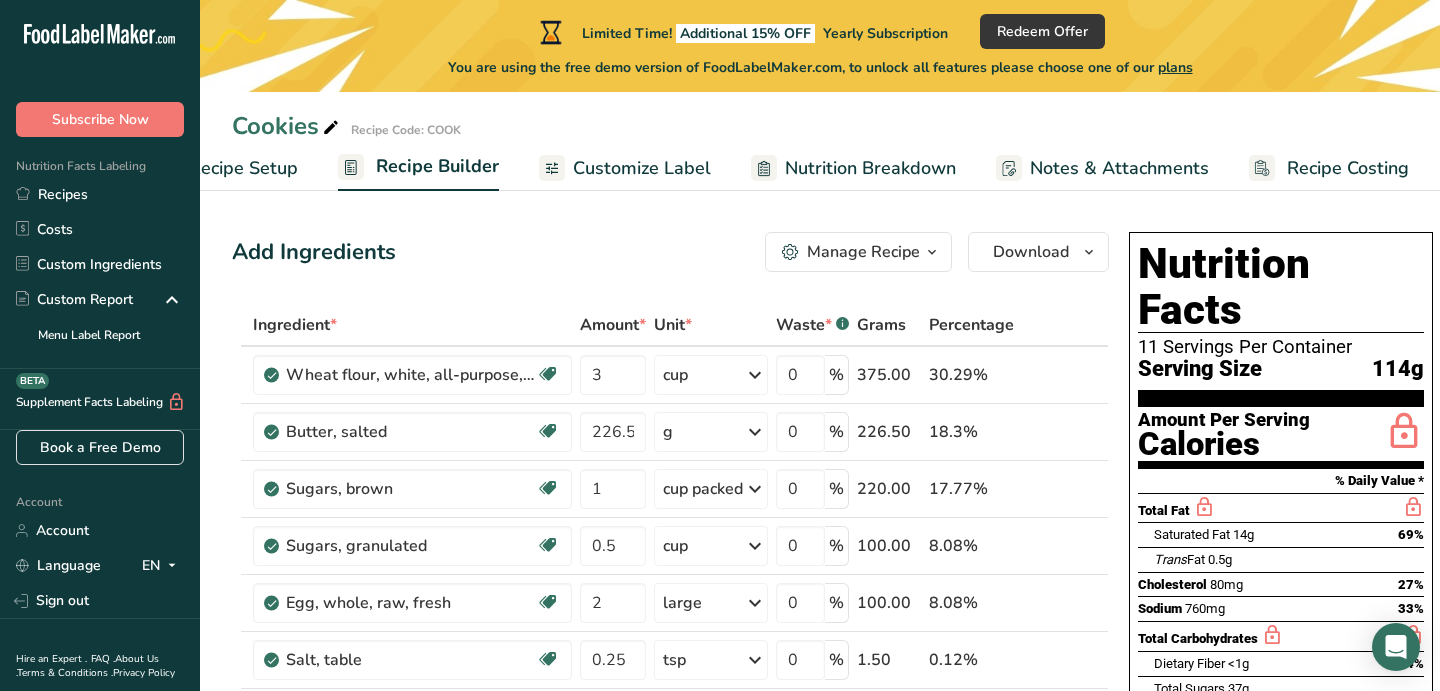 scroll, scrollTop: 3, scrollLeft: 0, axis: vertical 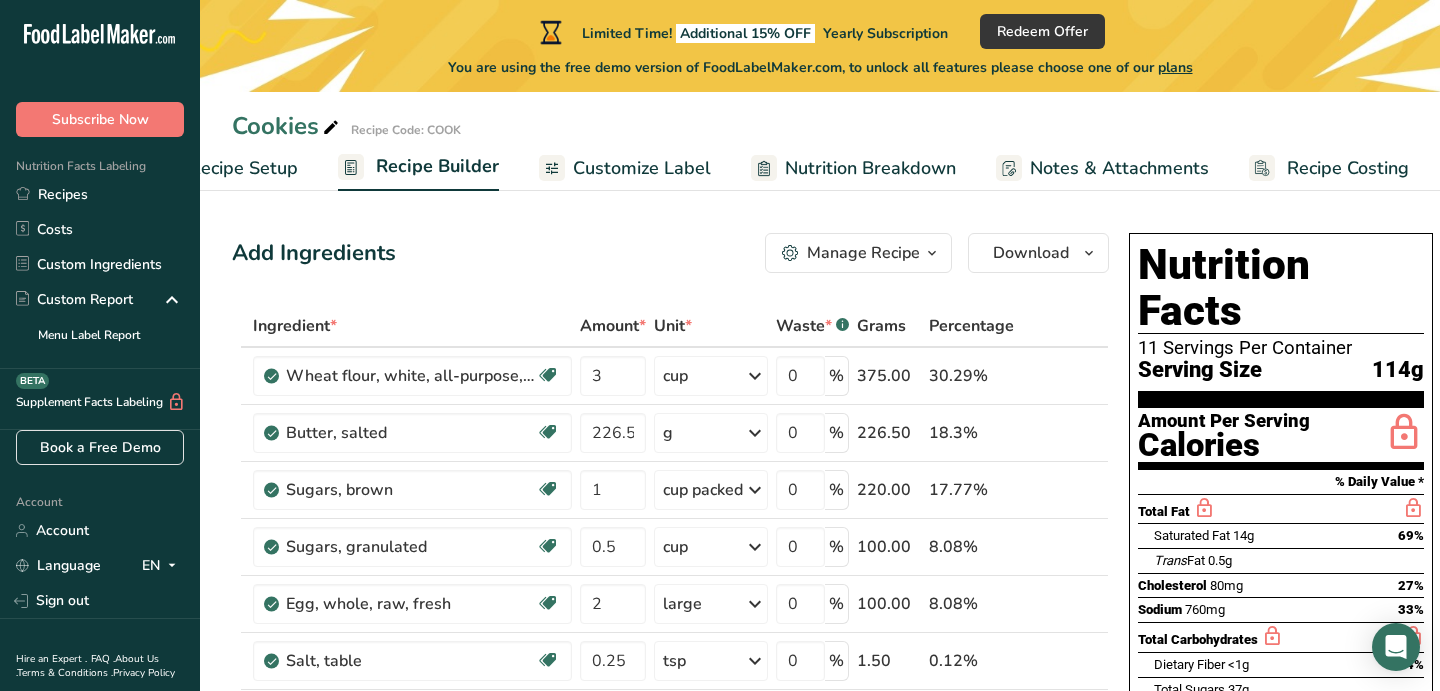 click on "Manage Recipe" at bounding box center (863, 253) 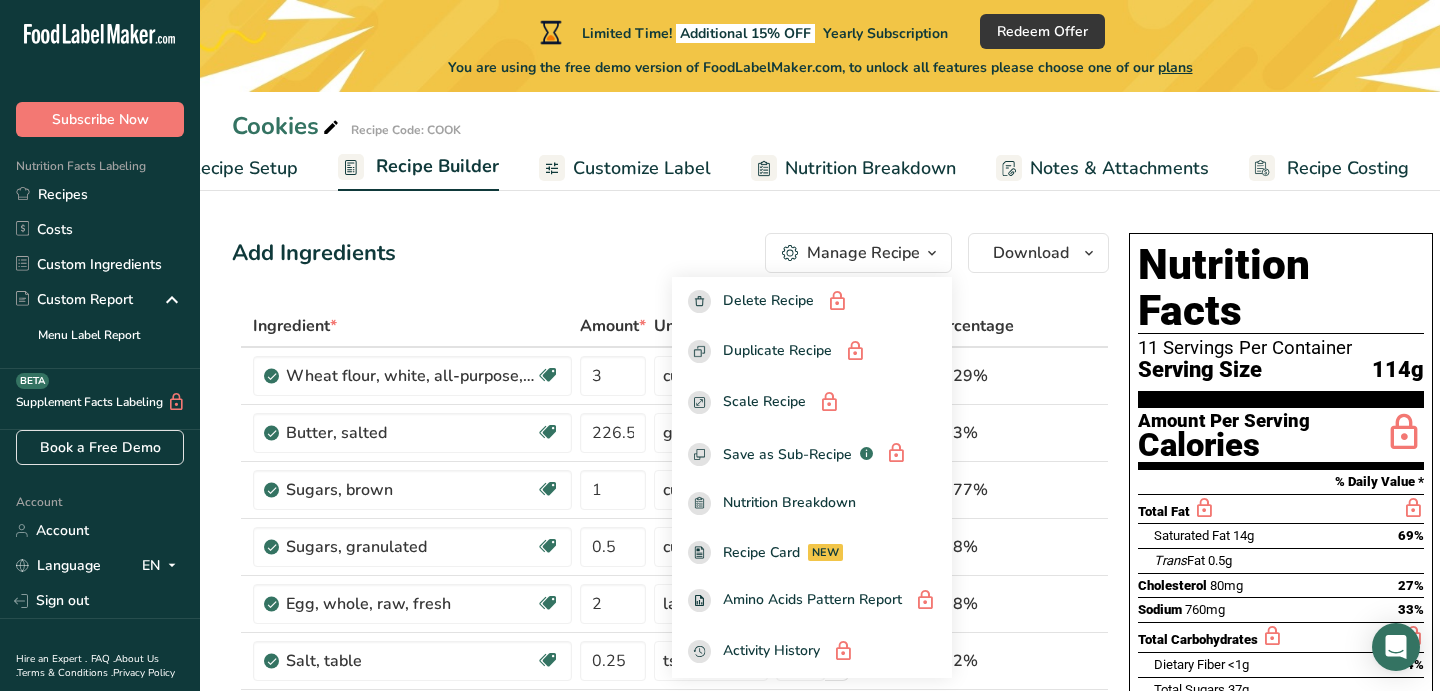 click on "Add Ingredients
Manage Recipe         Delete Recipe             Duplicate Recipe               Scale Recipe               Save as Sub-Recipe   .a-a{fill:#347362;}.b-a{fill:#fff;}                                 Nutrition Breakdown                 Recipe Card
NEW
Amino Acids Pattern Report             Activity History
Download
Choose your preferred label style
Standard FDA label
Standard FDA label
The most common format for nutrition facts labels in compliance with the FDA's typeface, style and requirements
Tabular FDA label
A label format compliant with the FDA regulations presented in a tabular (horizontal) display.
Linear FDA label
A simple linear display for small sized packages.
Simplified FDA label" at bounding box center (820, 1064) 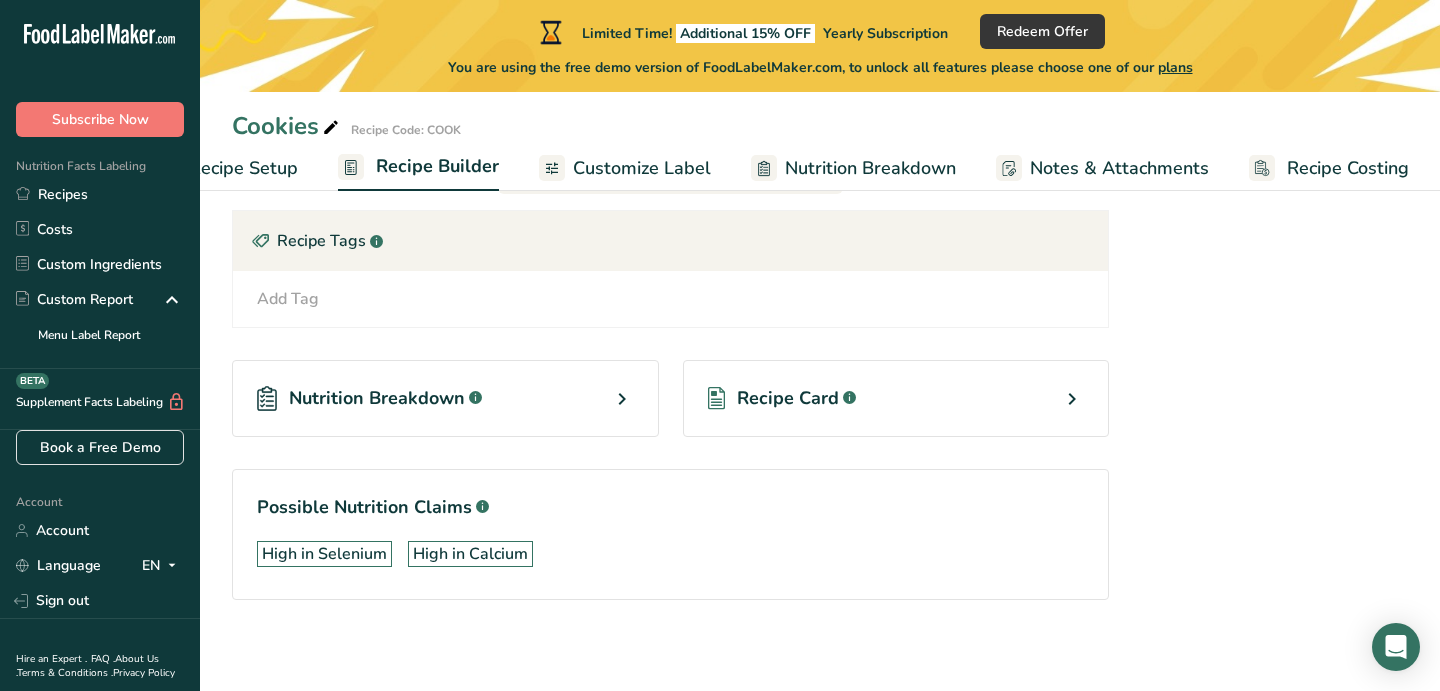 scroll, scrollTop: 1248, scrollLeft: 0, axis: vertical 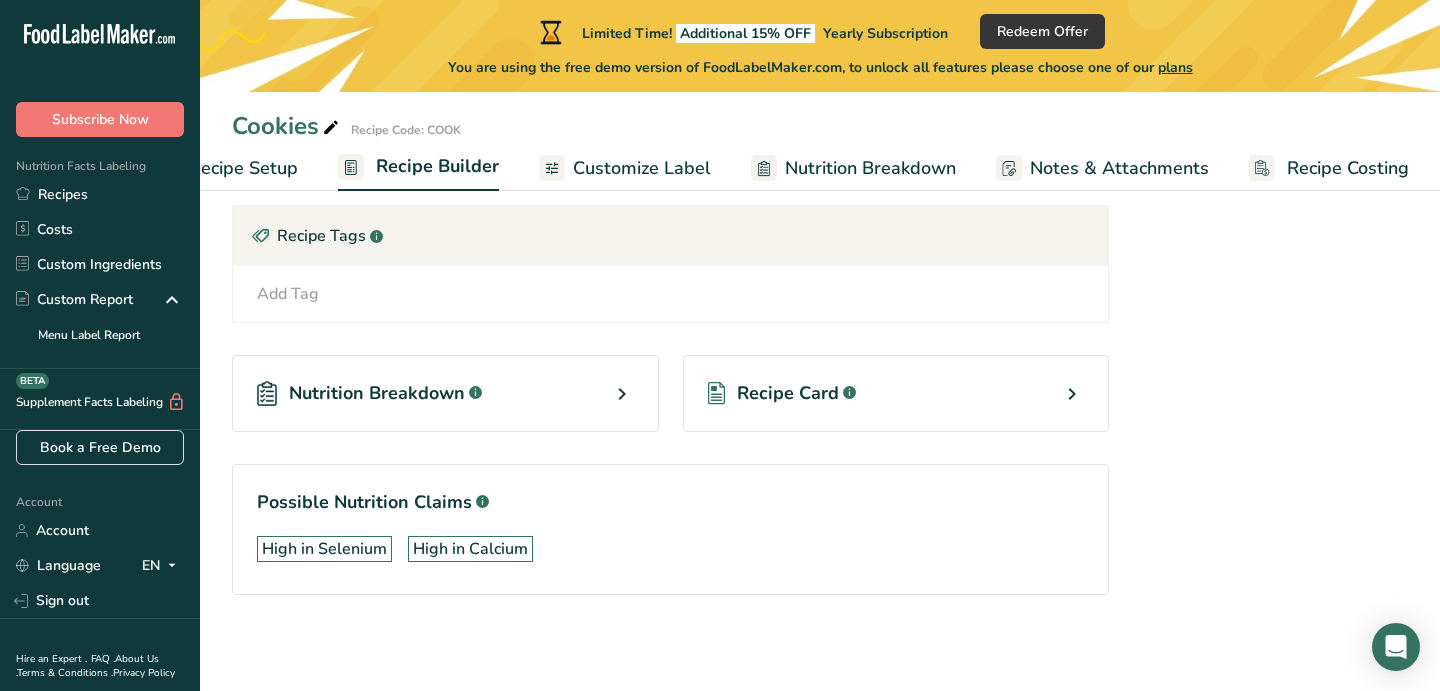 click on "Recipe Card" at bounding box center [788, 393] 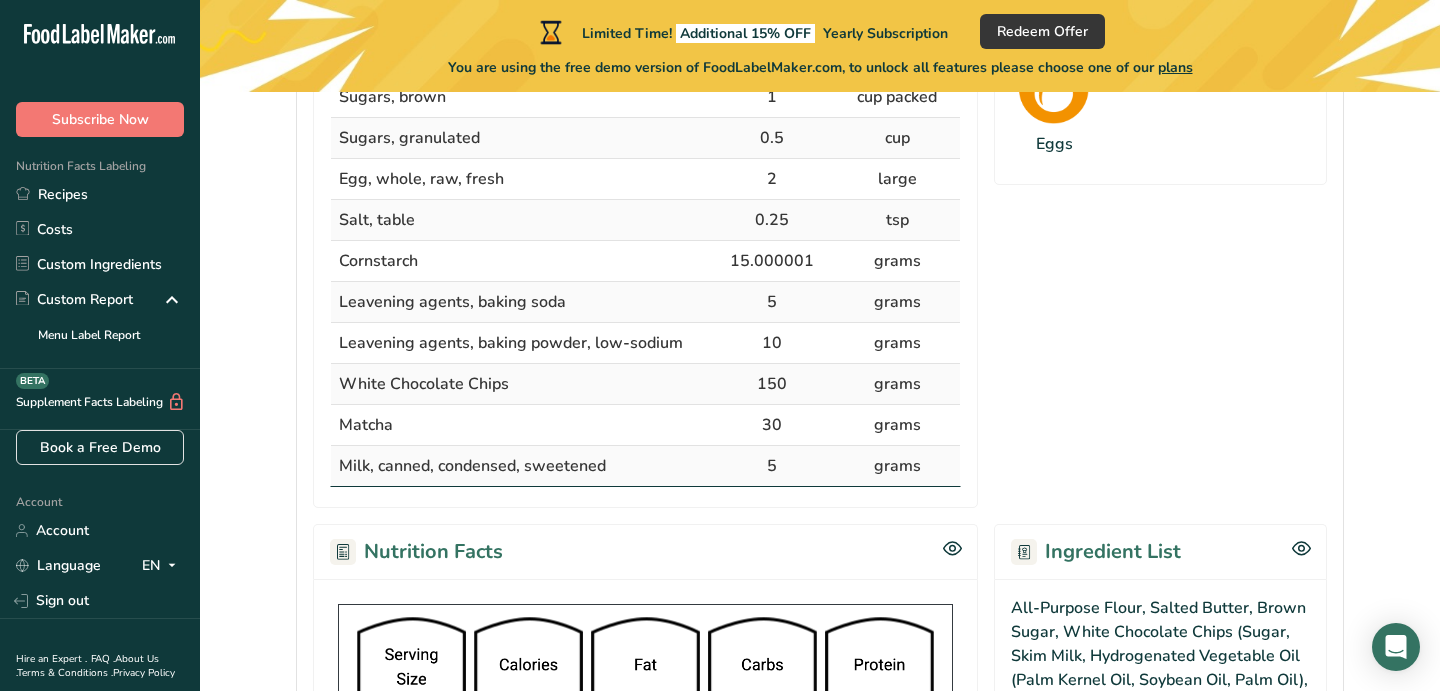 scroll, scrollTop: 737, scrollLeft: 0, axis: vertical 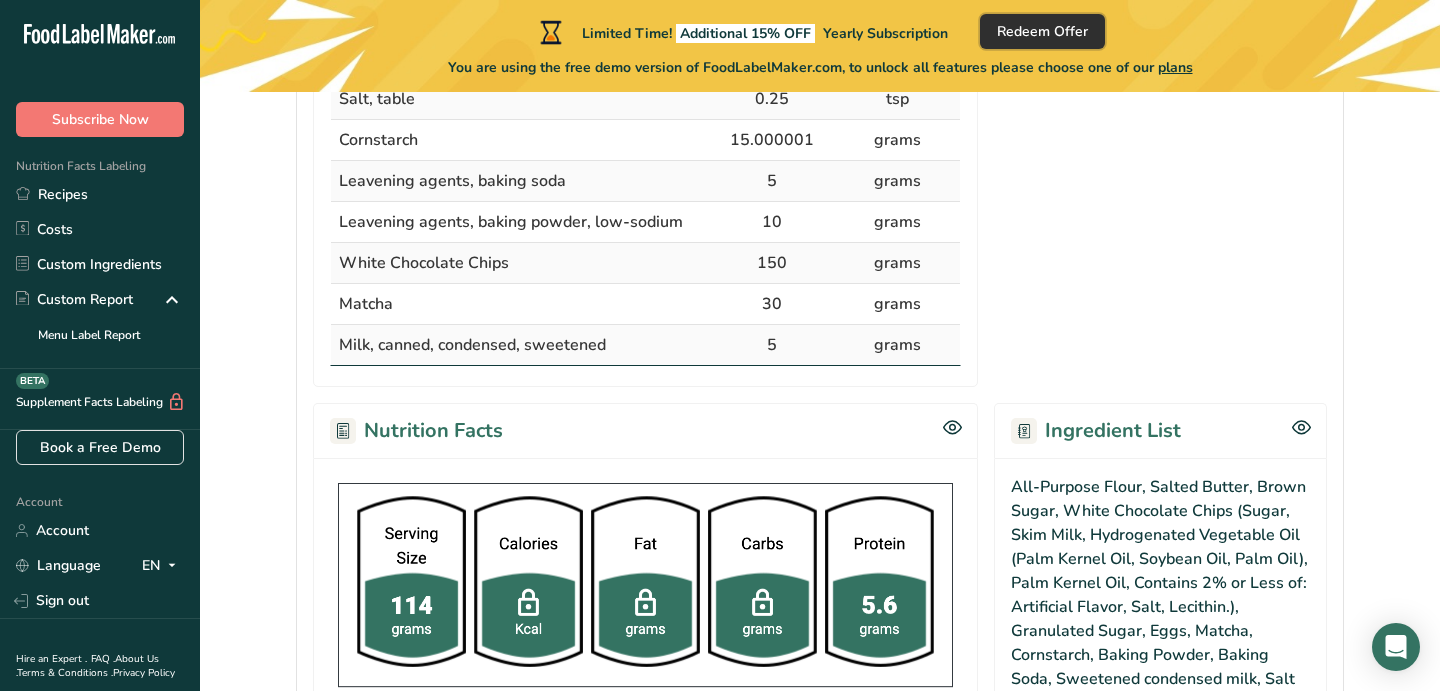 click on "Redeem Offer" at bounding box center [1042, 31] 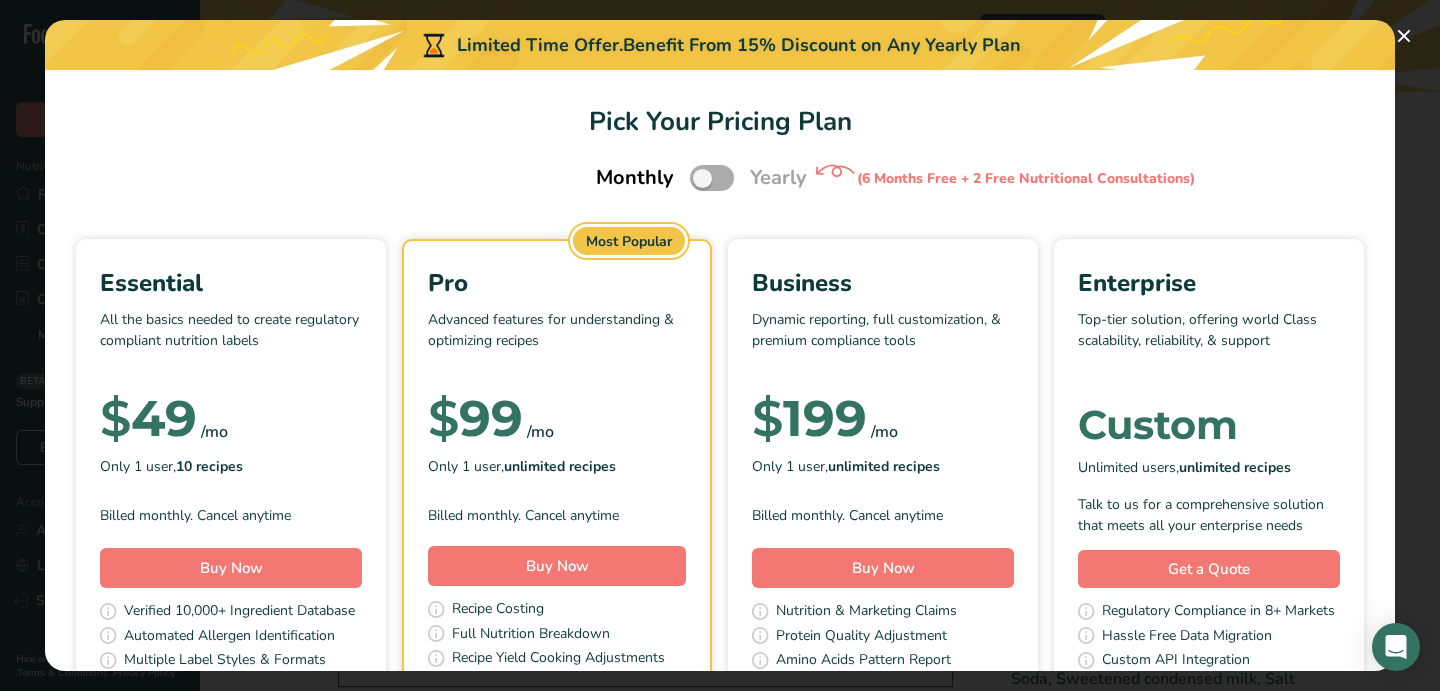 click at bounding box center (712, 177) 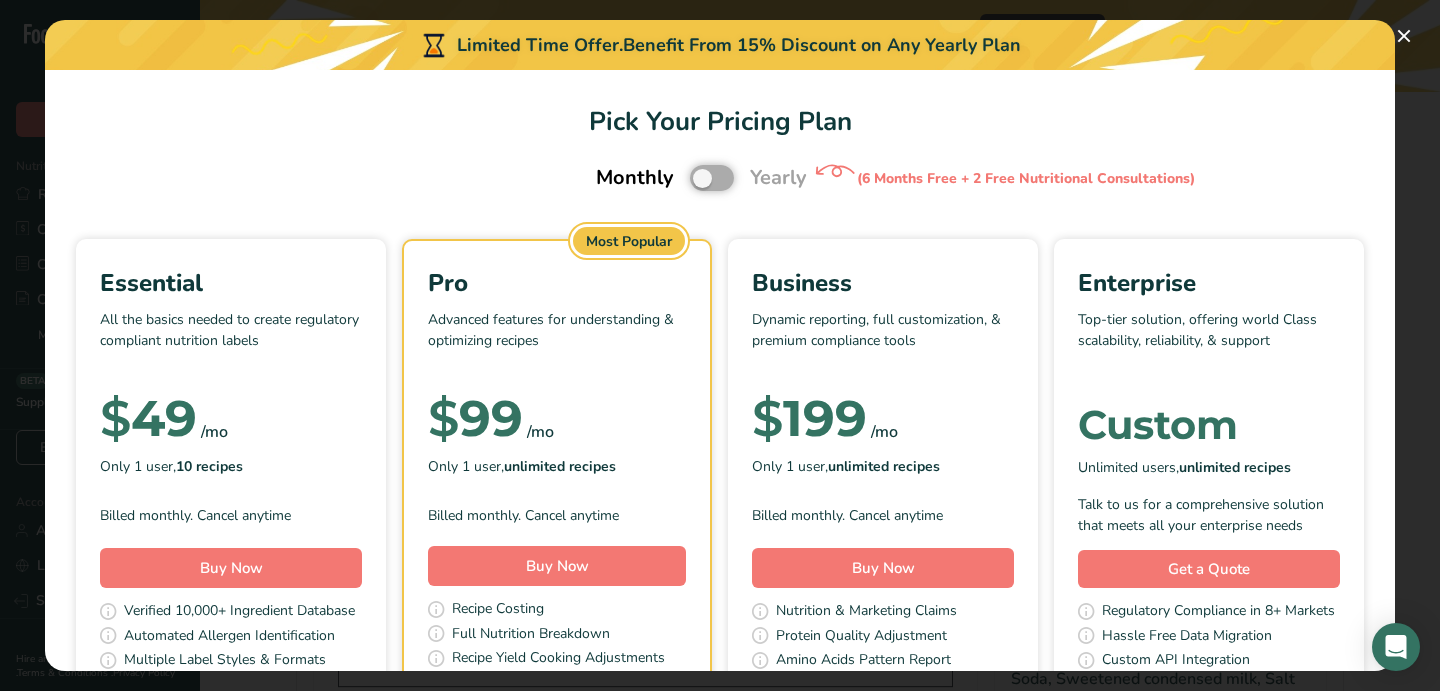 checkbox on "true" 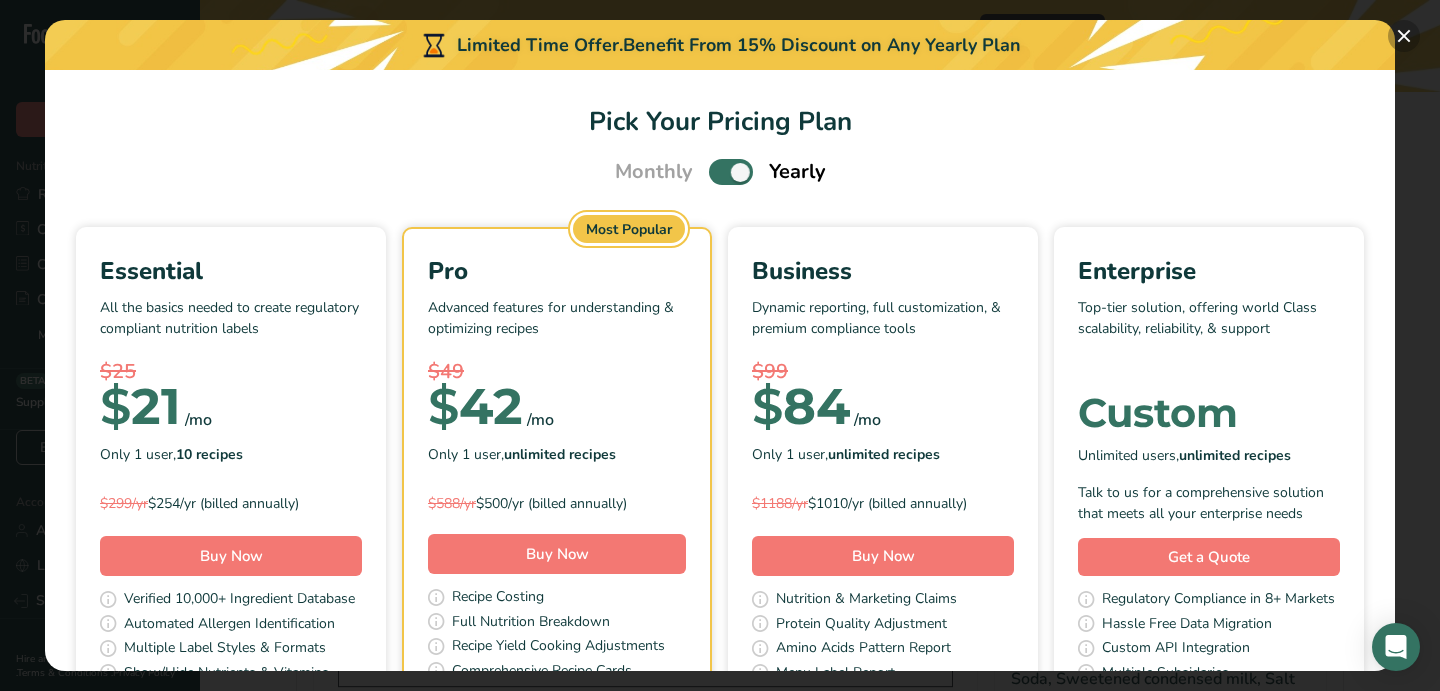 click at bounding box center (1404, 36) 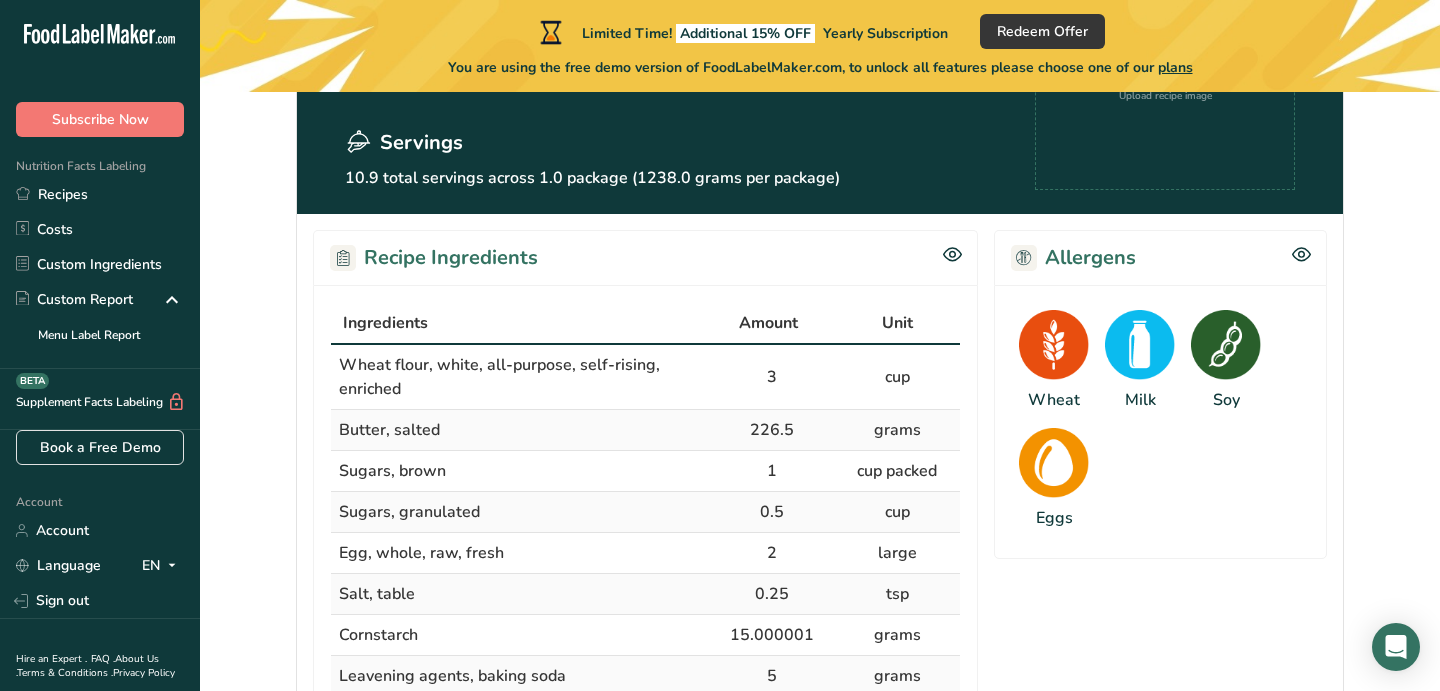scroll, scrollTop: 0, scrollLeft: 0, axis: both 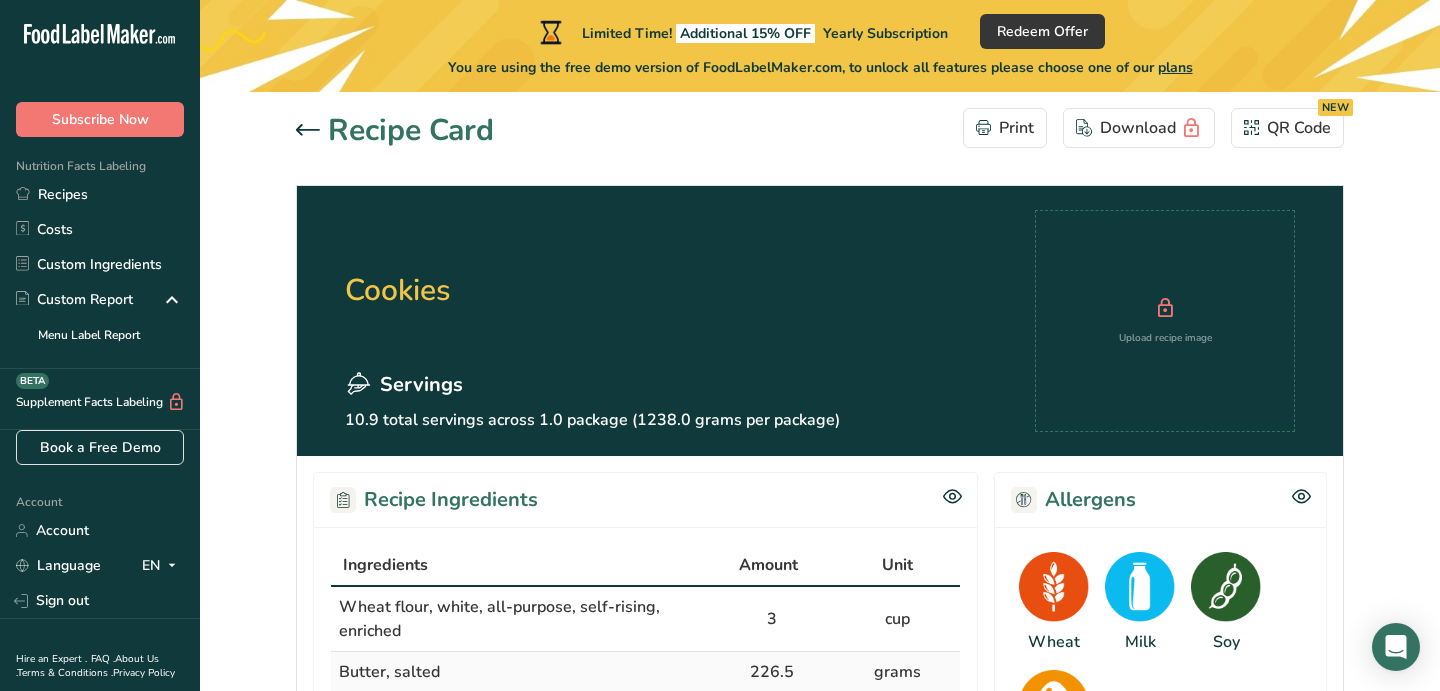 click 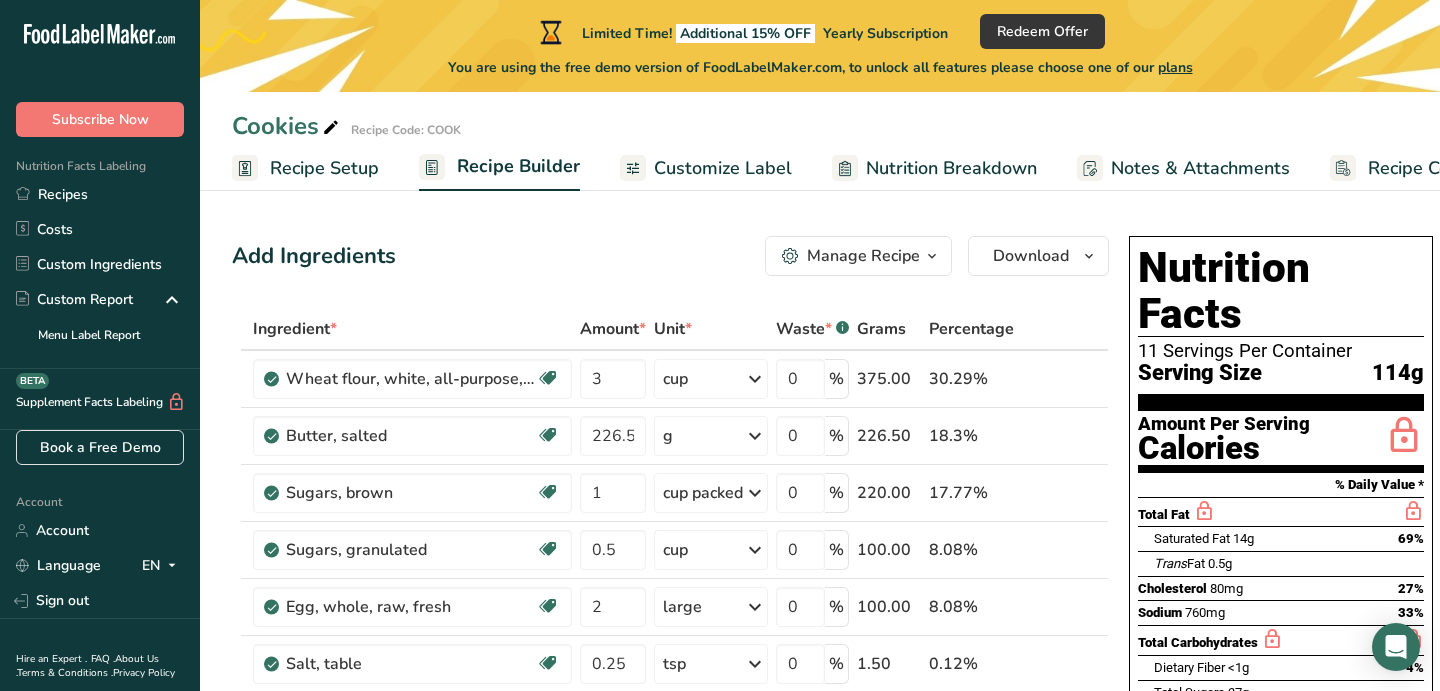 click on "Customize Label" at bounding box center [723, 168] 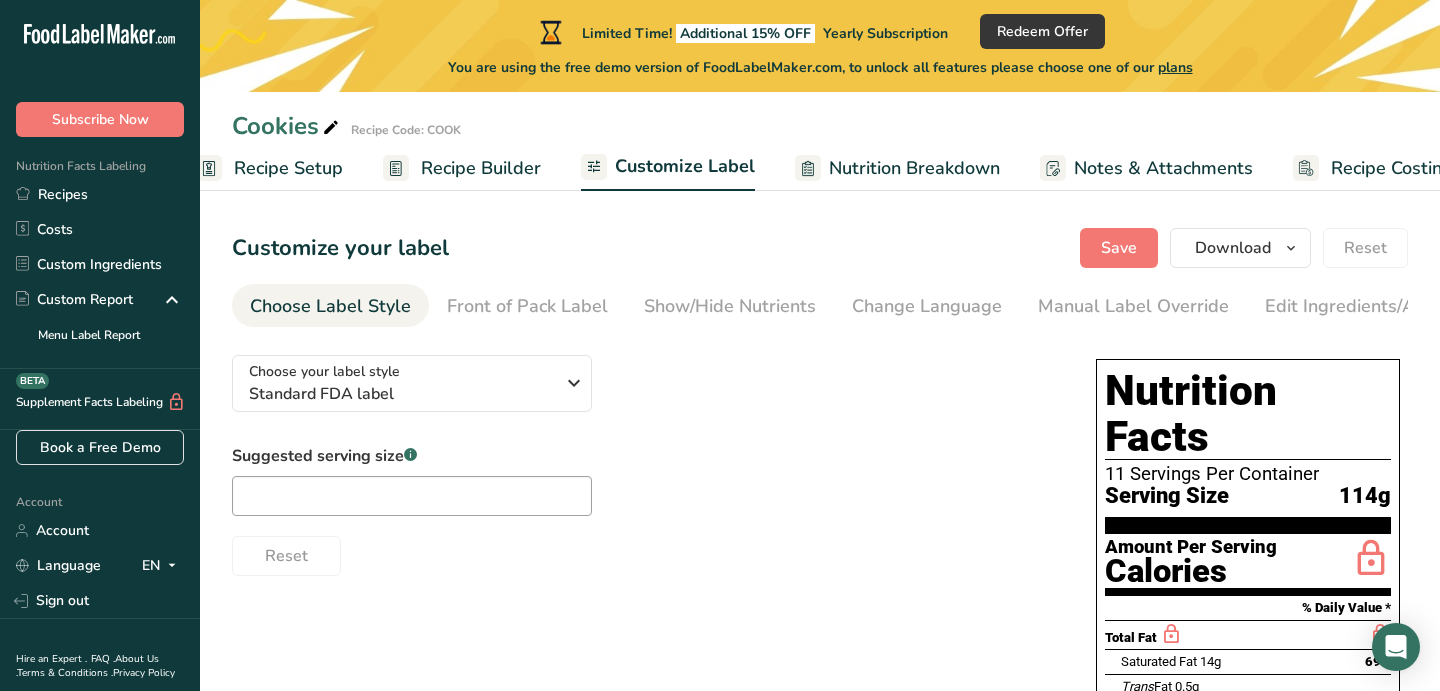 scroll, scrollTop: 0, scrollLeft: 81, axis: horizontal 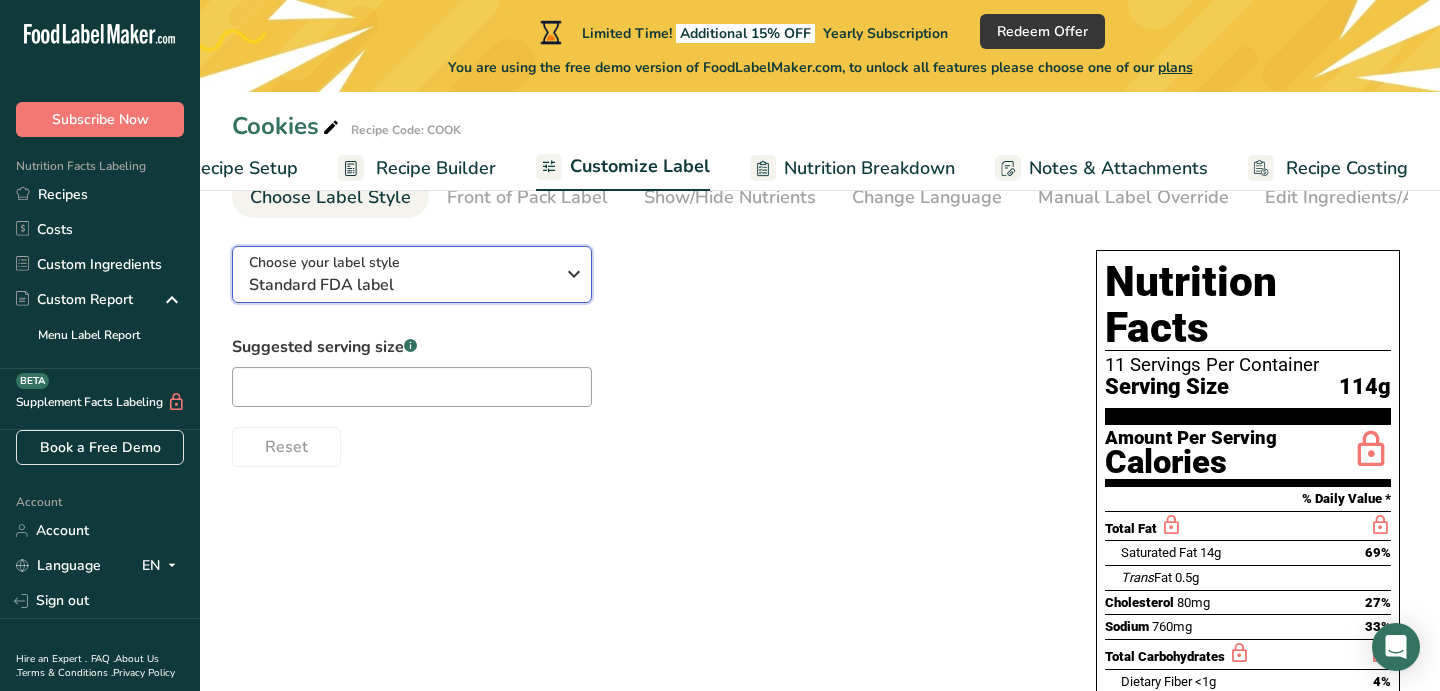 click on "Standard FDA label" at bounding box center (401, 285) 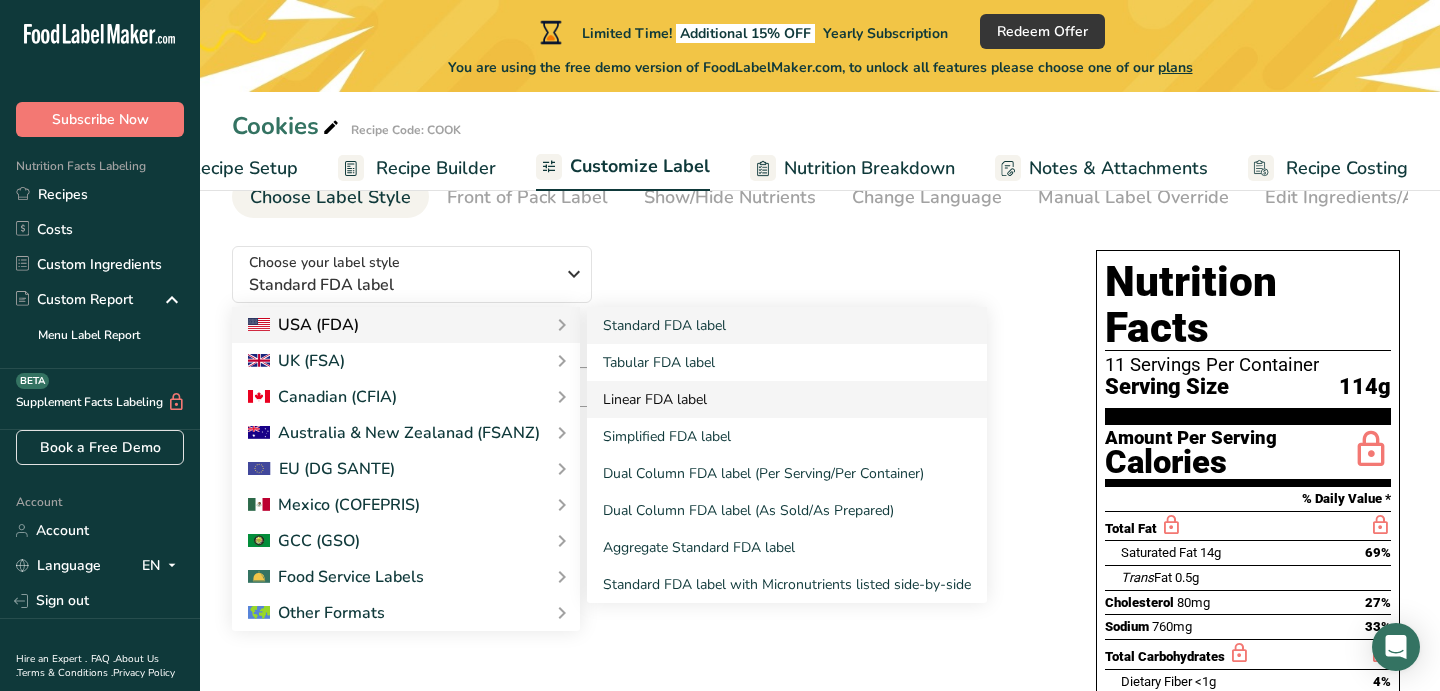 click on "Linear FDA label" at bounding box center (787, 399) 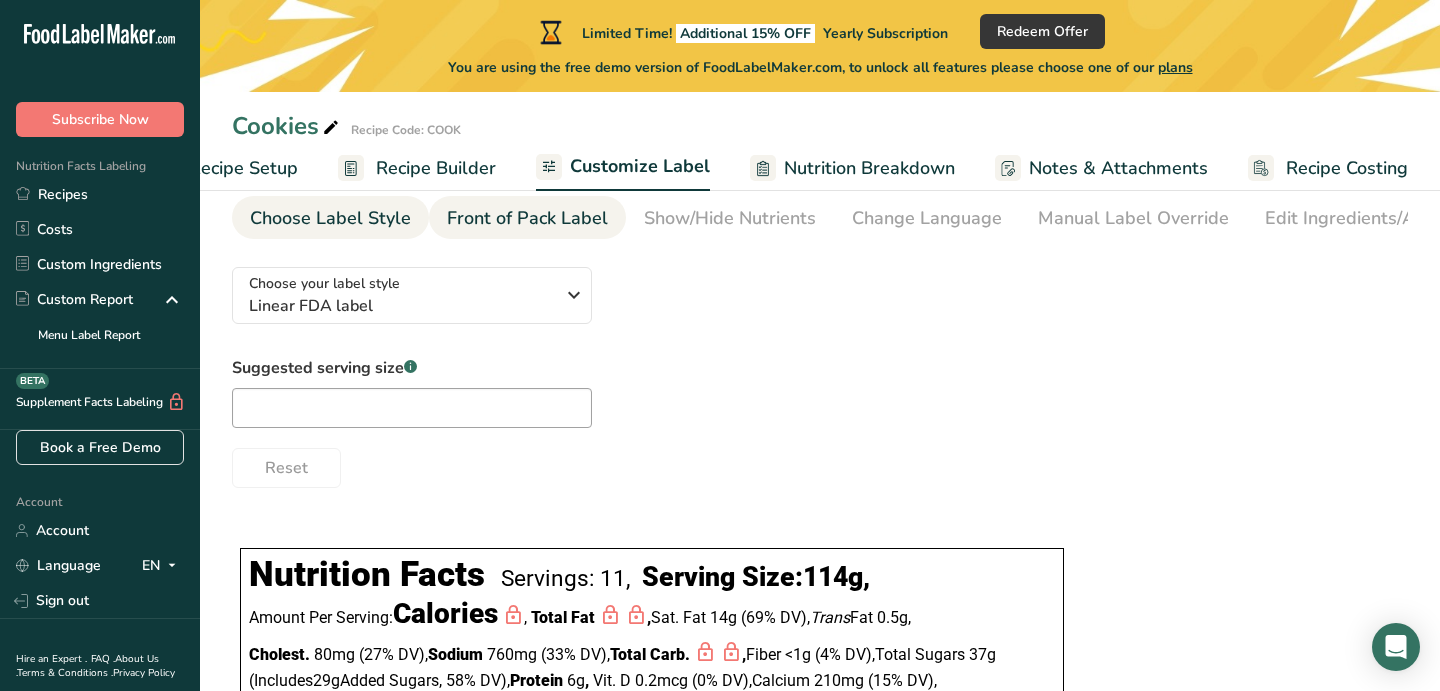 scroll, scrollTop: 96, scrollLeft: 0, axis: vertical 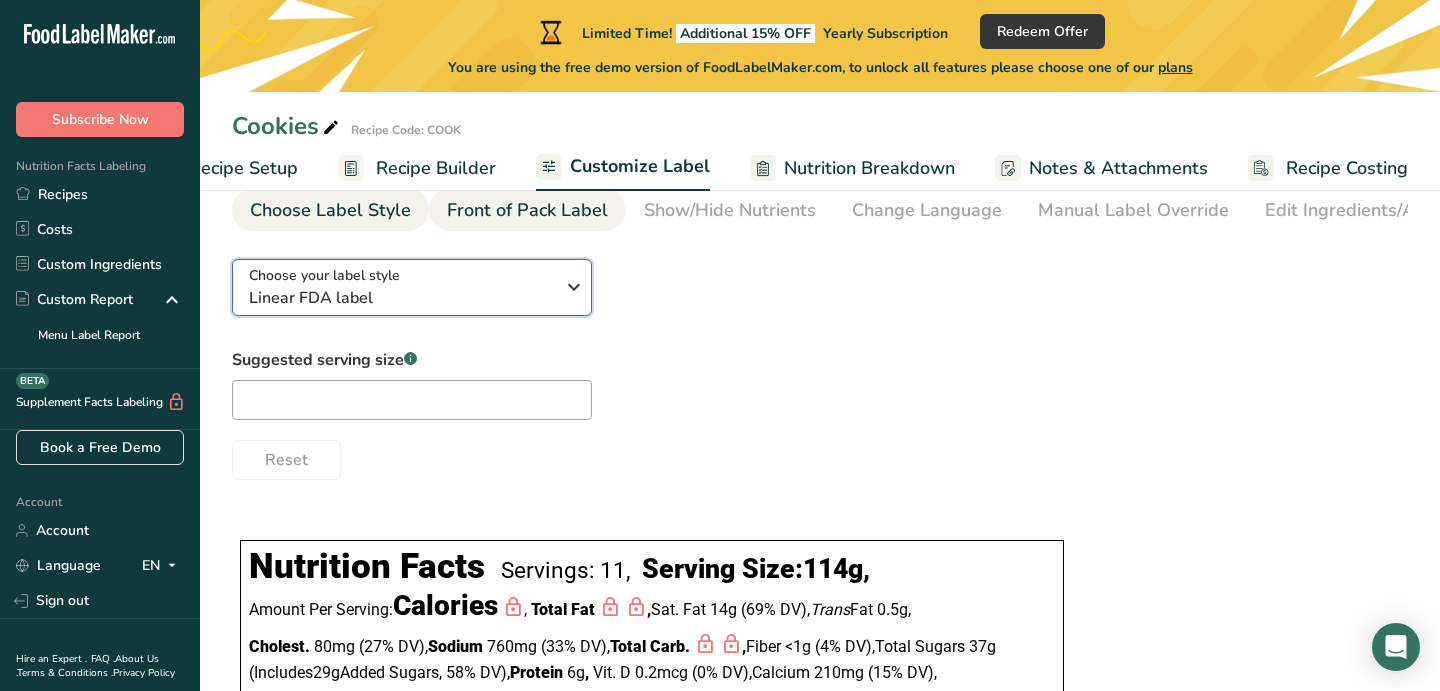 click on "Linear FDA label" at bounding box center [401, 298] 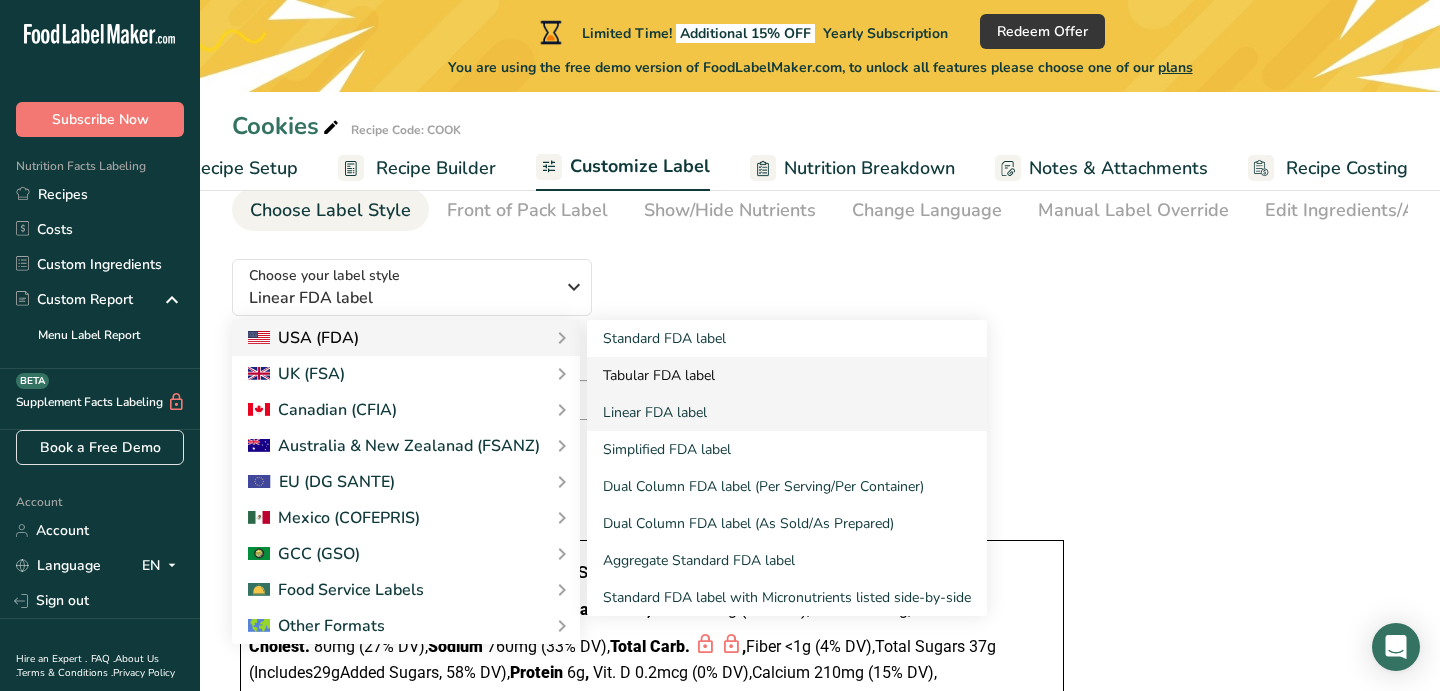 click on "Tabular FDA label" at bounding box center [787, 375] 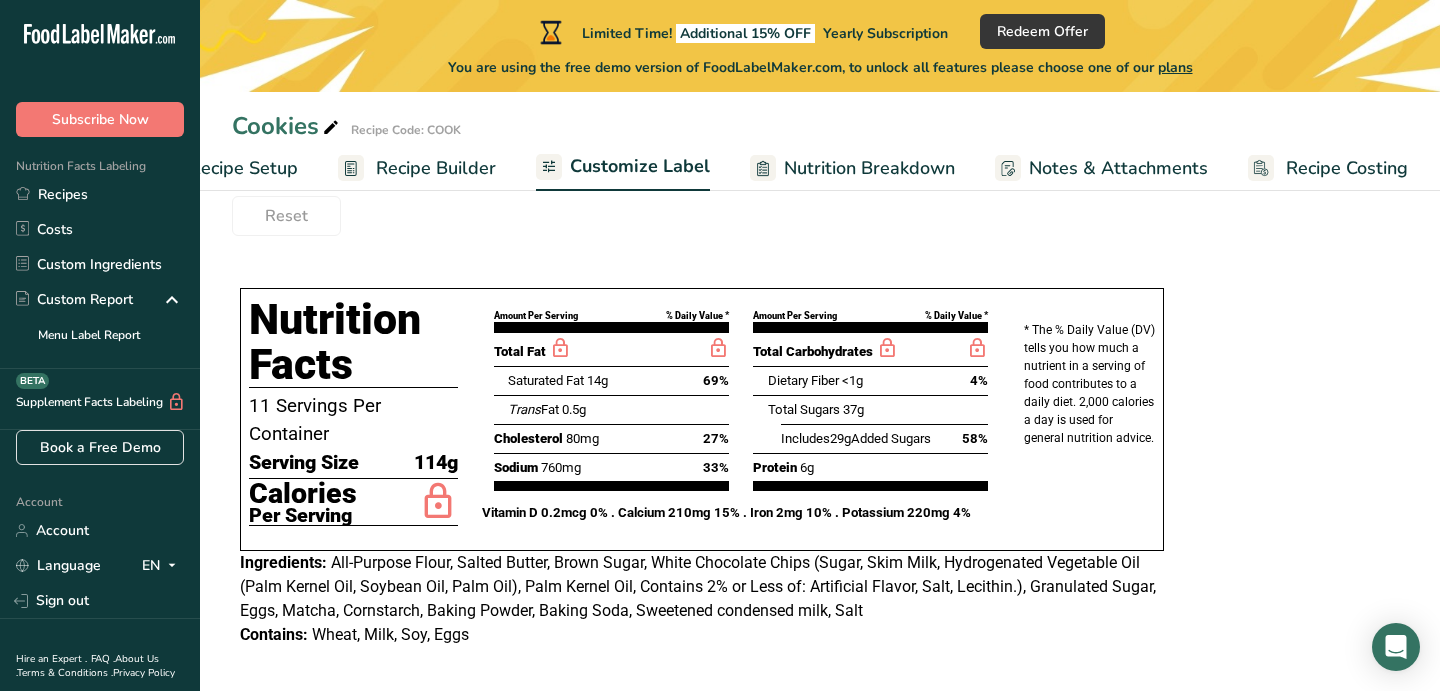 scroll, scrollTop: 330, scrollLeft: 0, axis: vertical 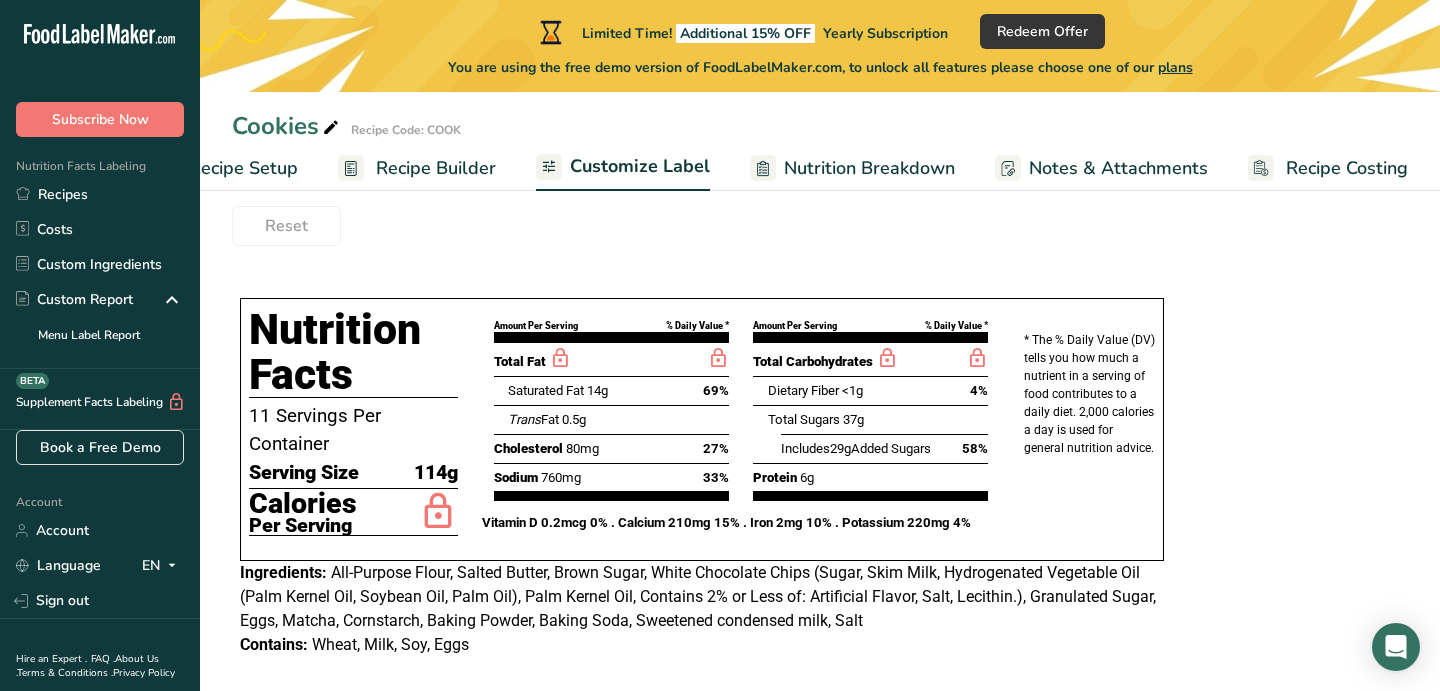 click at bounding box center [331, 128] 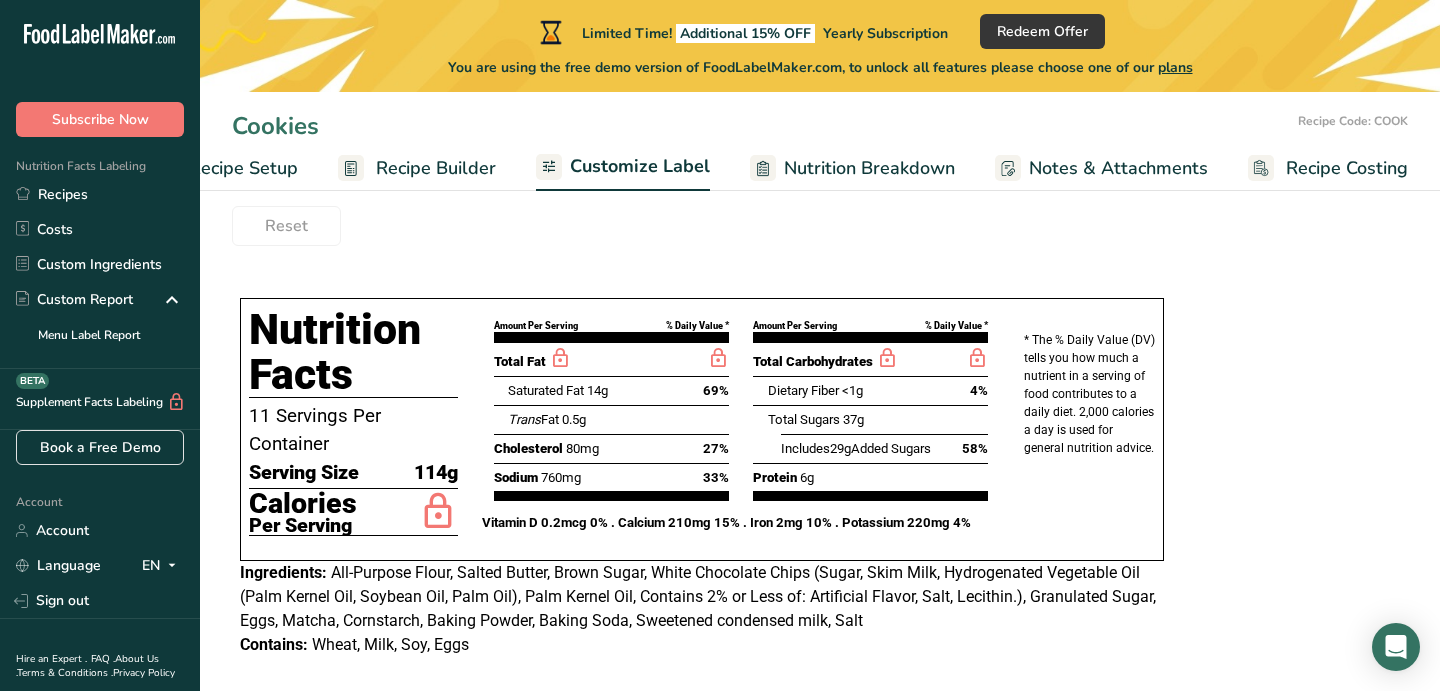 click on "Recipe Setup" at bounding box center [243, 168] 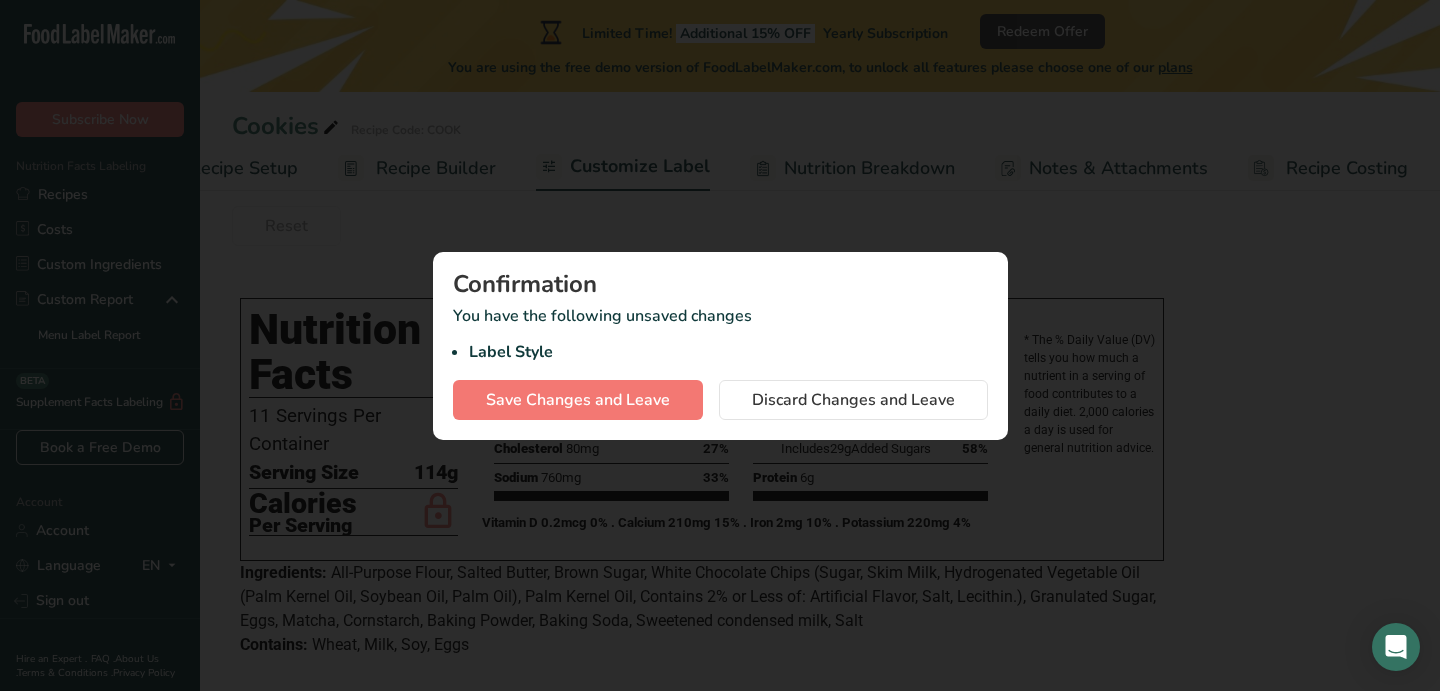 scroll, scrollTop: 0, scrollLeft: 7, axis: horizontal 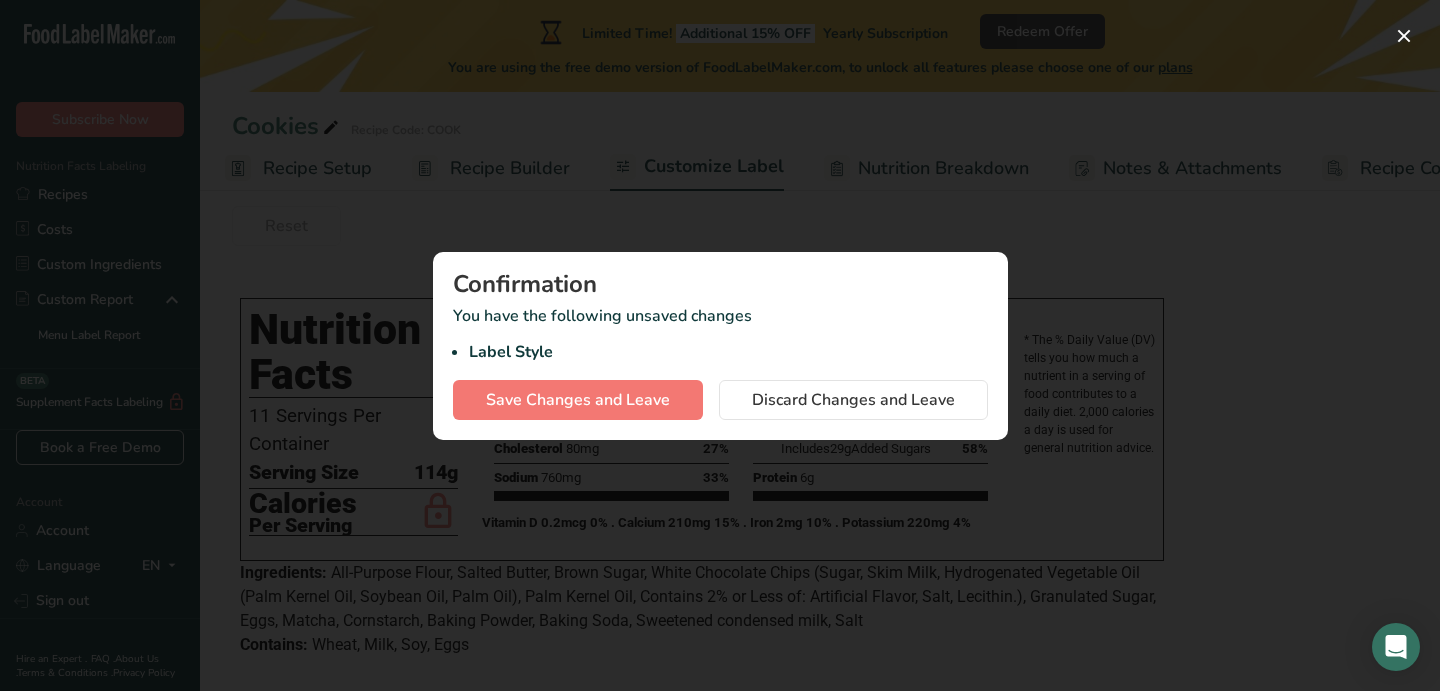 click at bounding box center [720, 345] 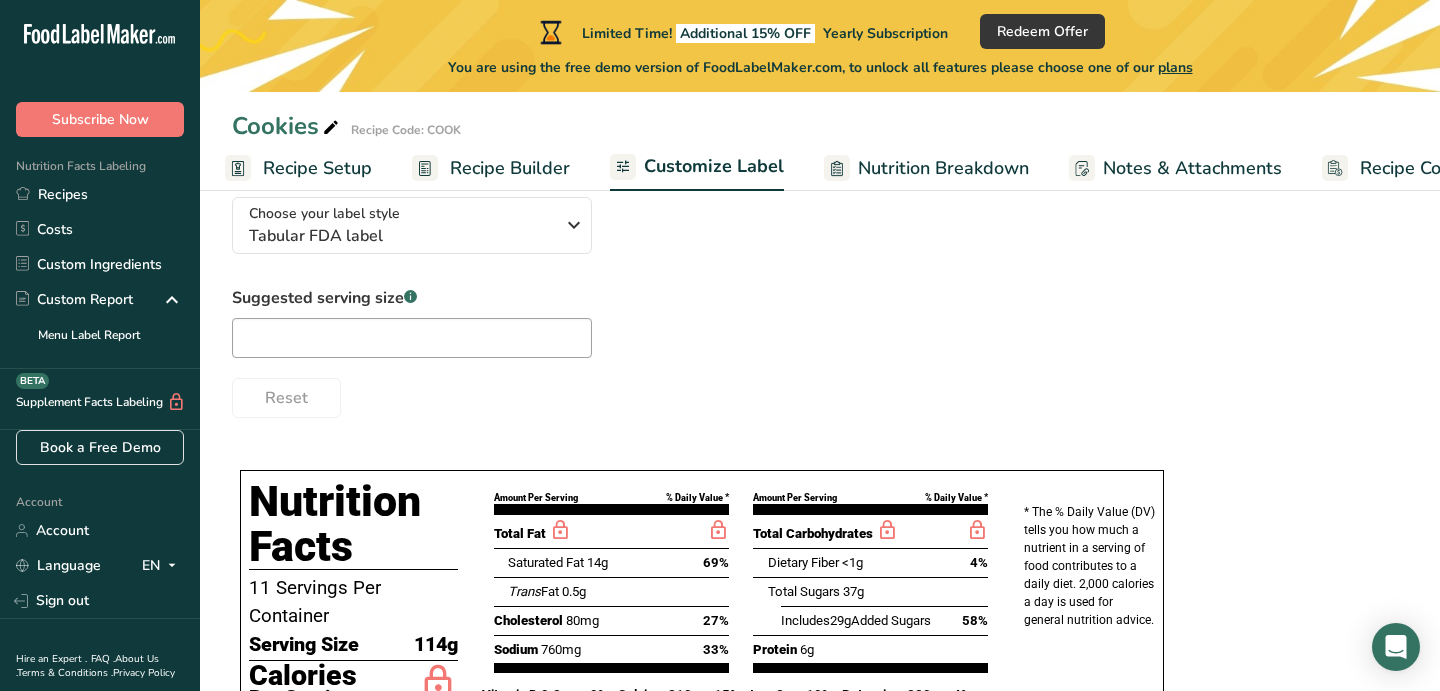 scroll, scrollTop: 159, scrollLeft: 0, axis: vertical 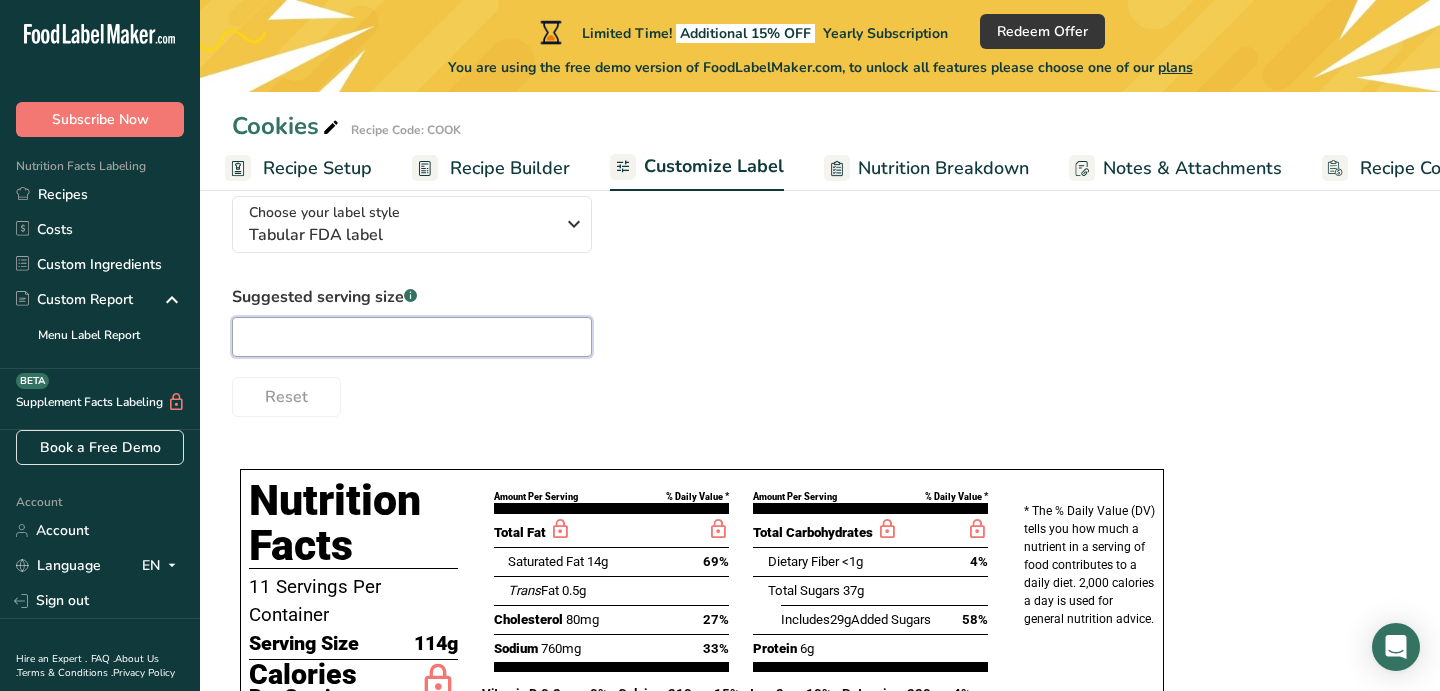 click at bounding box center [412, 337] 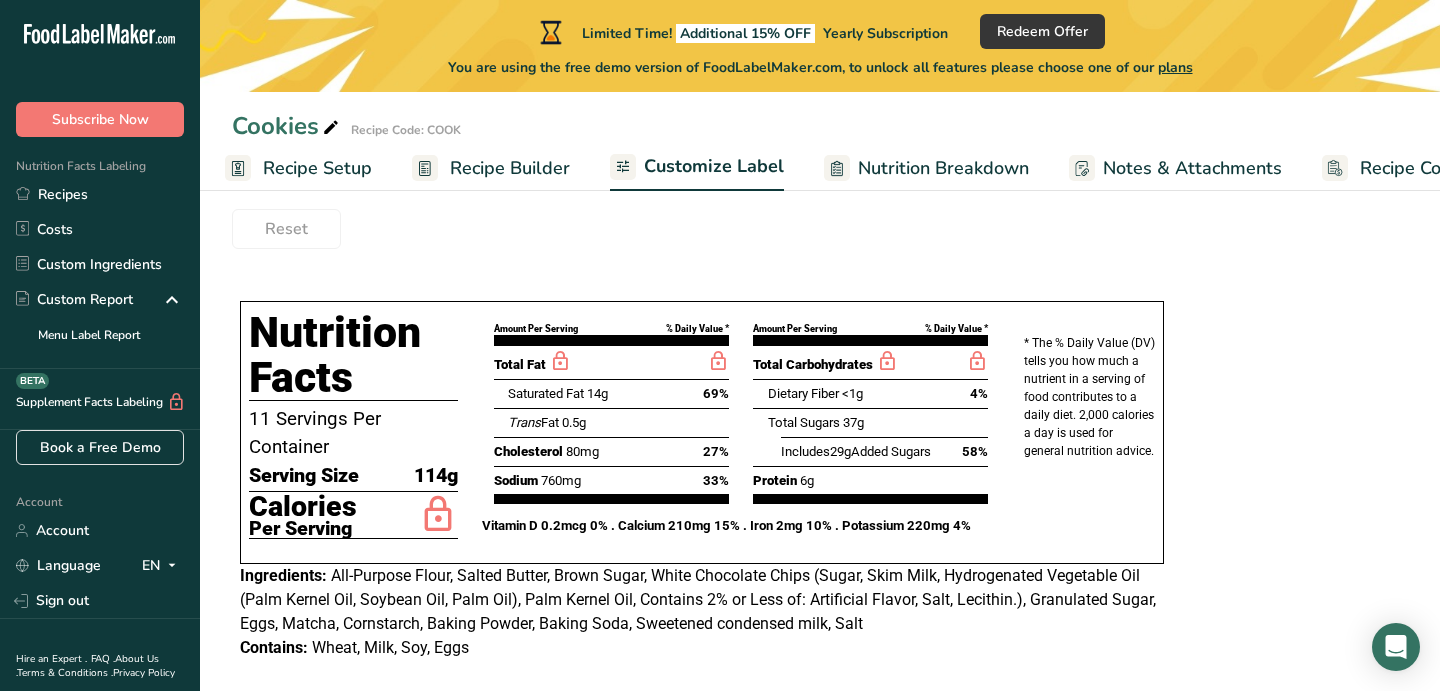 scroll, scrollTop: 352, scrollLeft: 0, axis: vertical 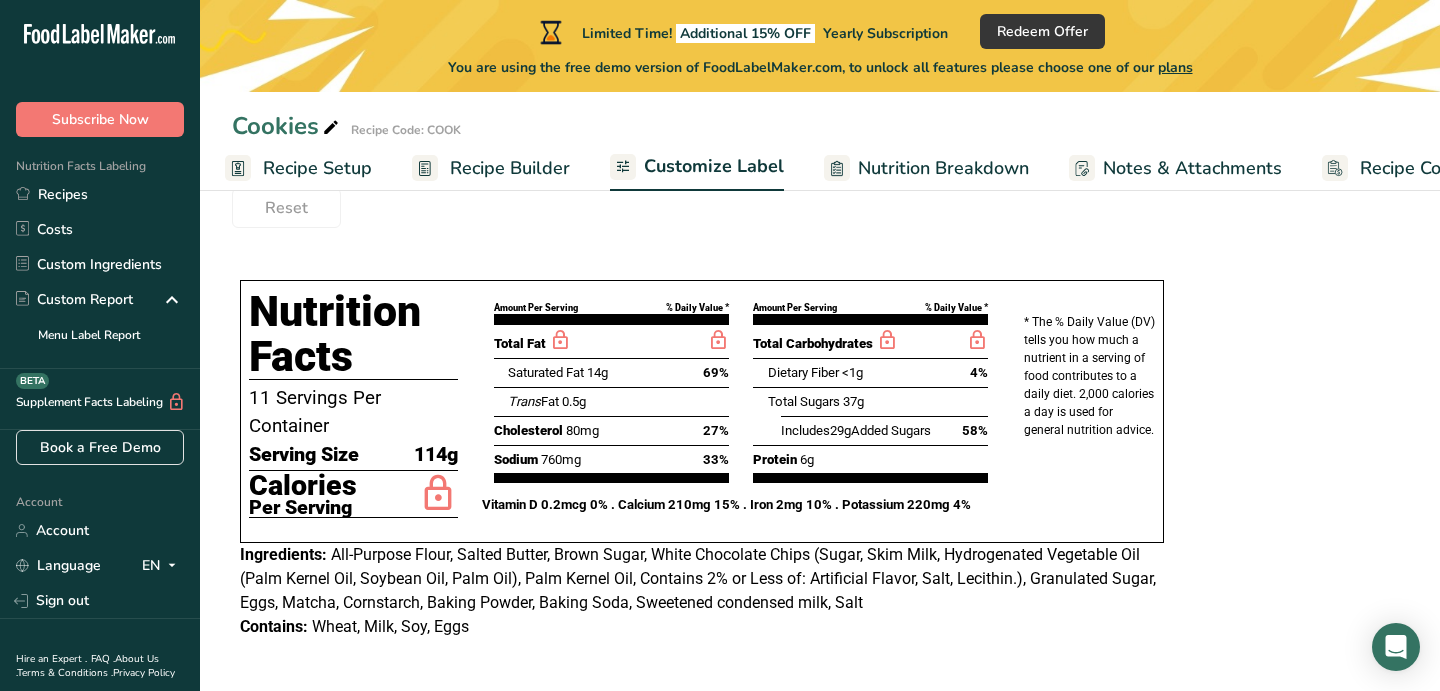click on "11 Servings Per Container" at bounding box center [353, 412] 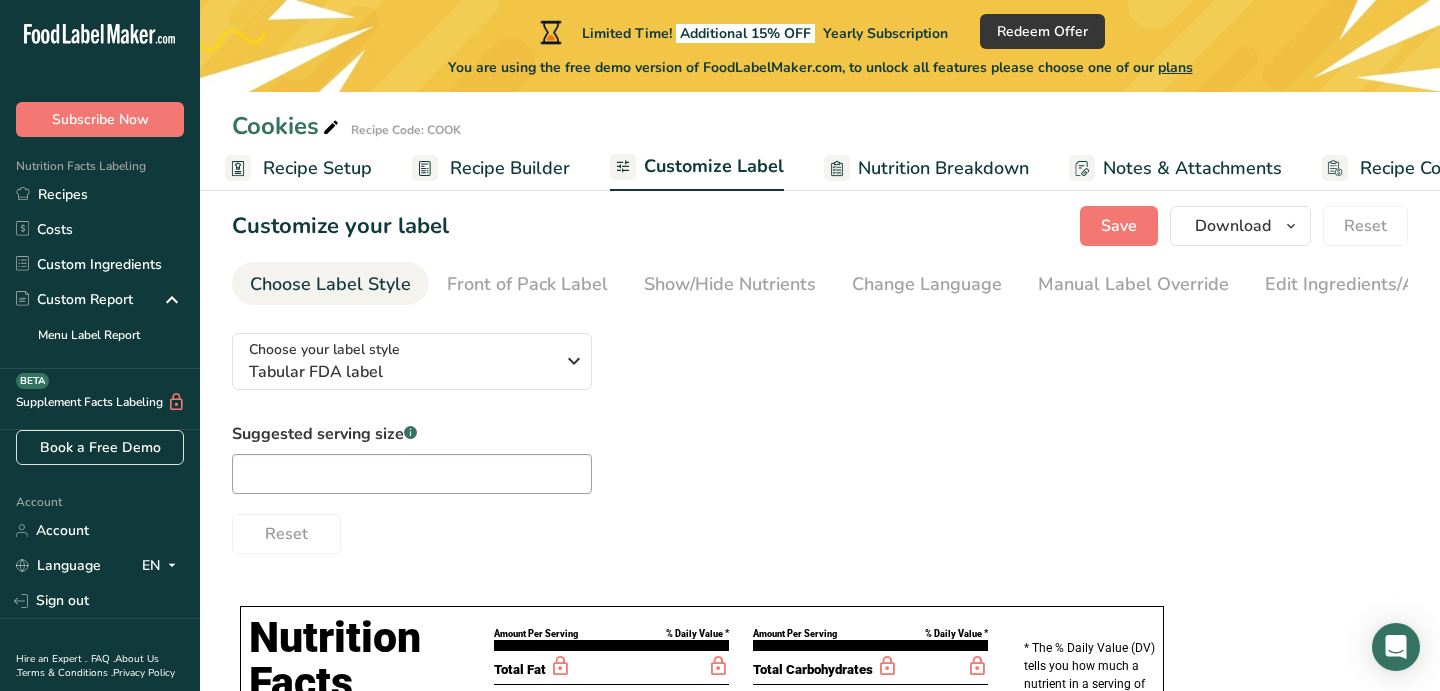 scroll, scrollTop: 11, scrollLeft: 0, axis: vertical 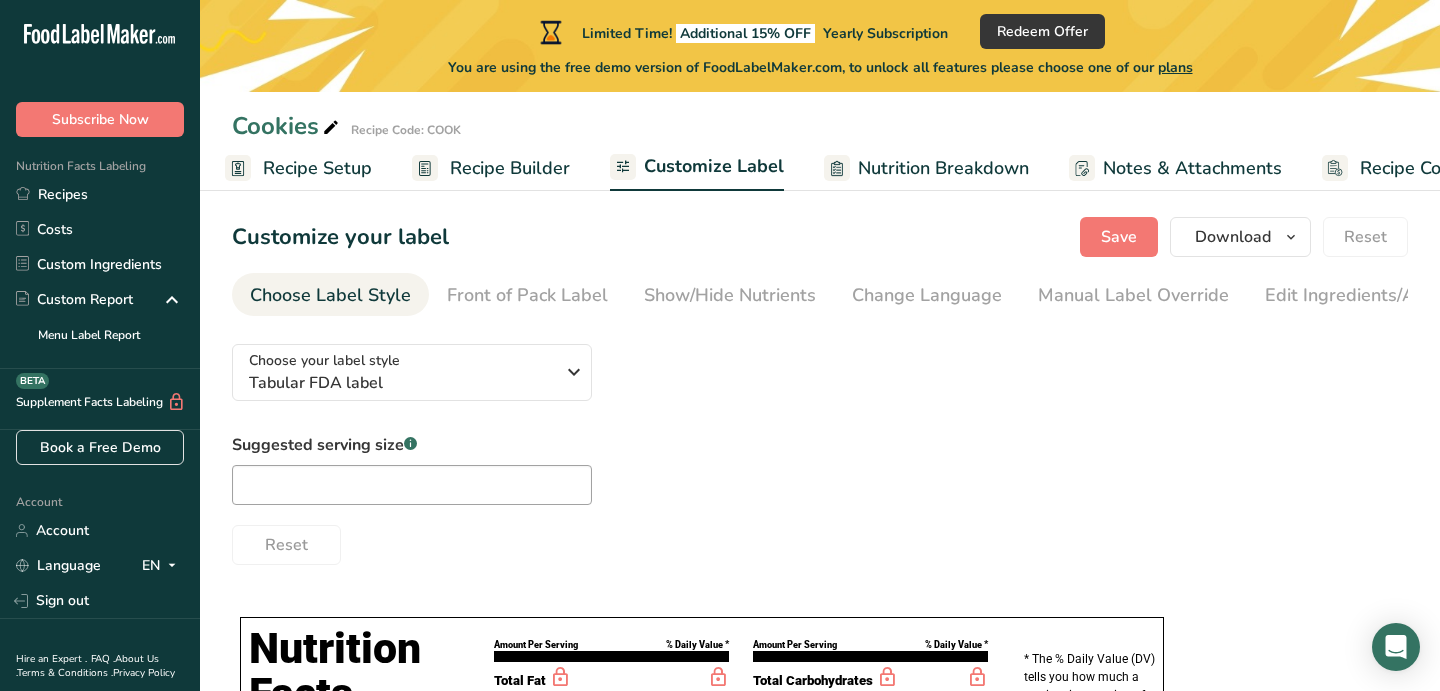 click on "Nutrition Breakdown" at bounding box center [943, 168] 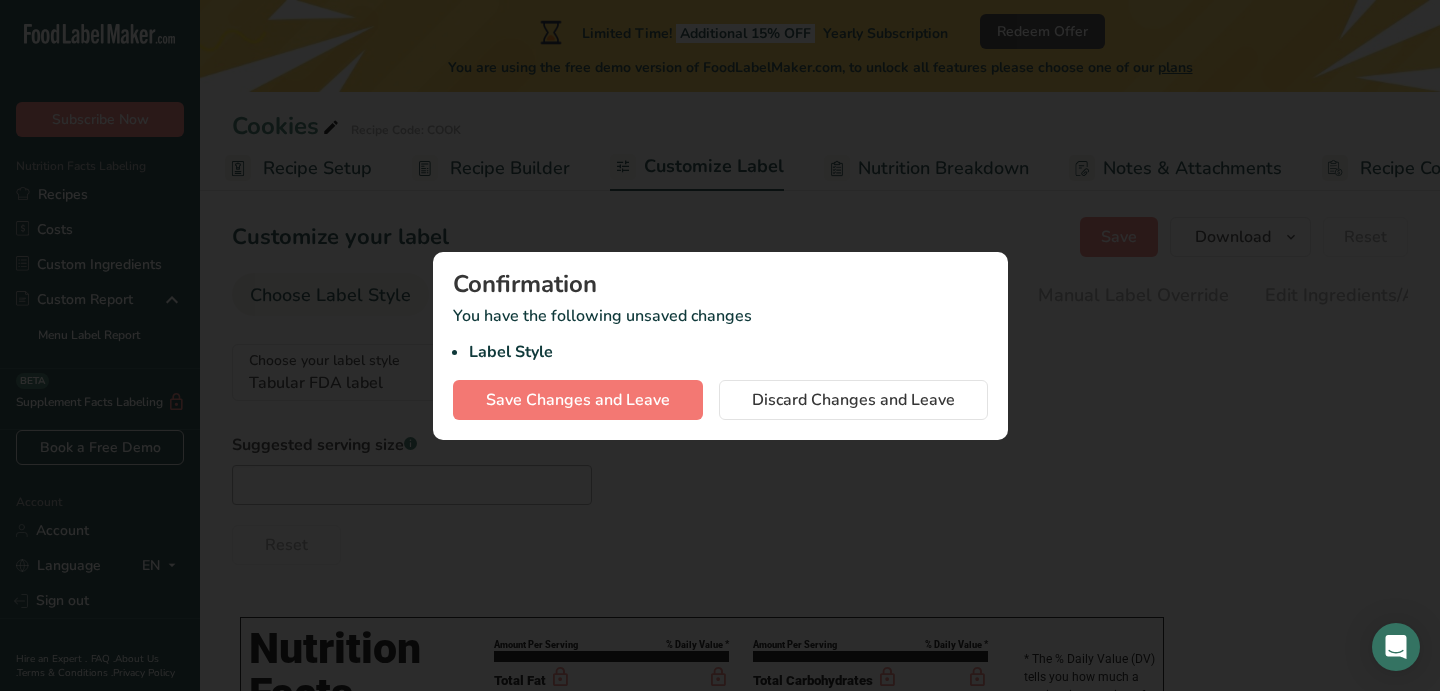 scroll, scrollTop: 0, scrollLeft: 81, axis: horizontal 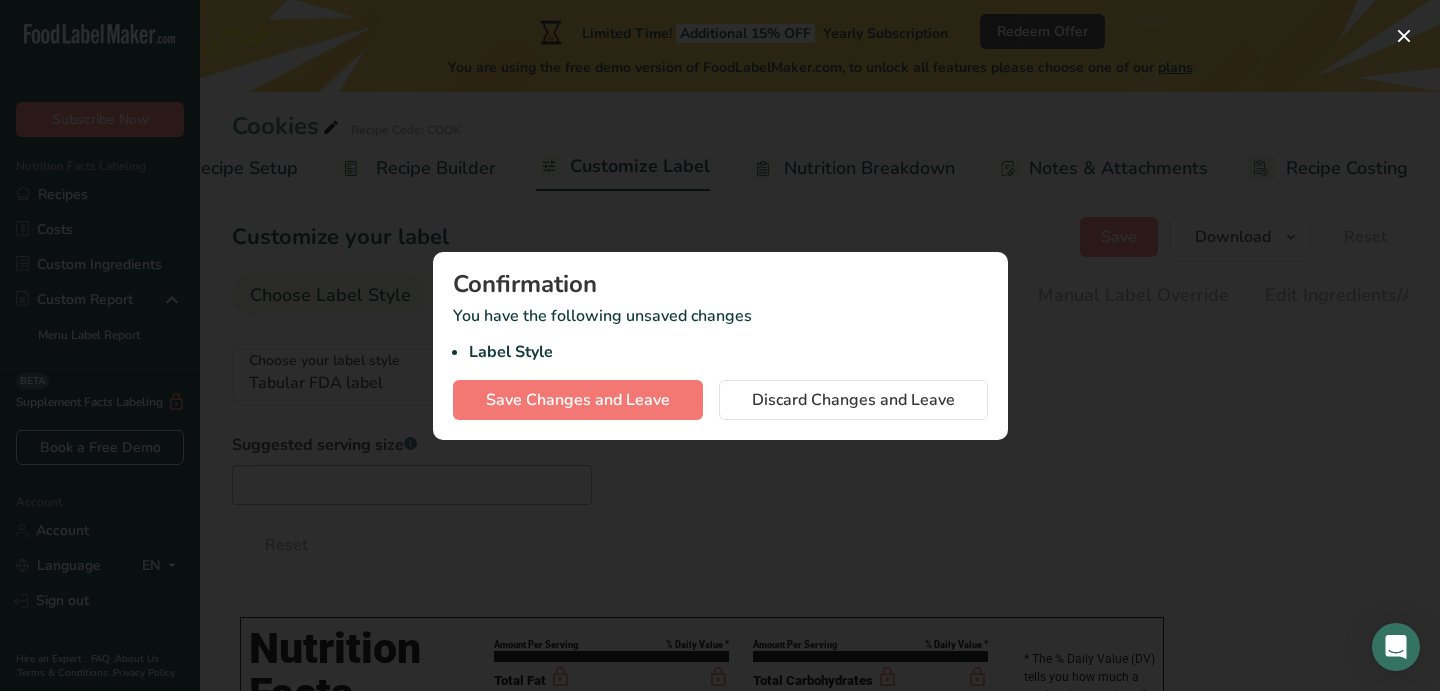 click at bounding box center [720, 345] 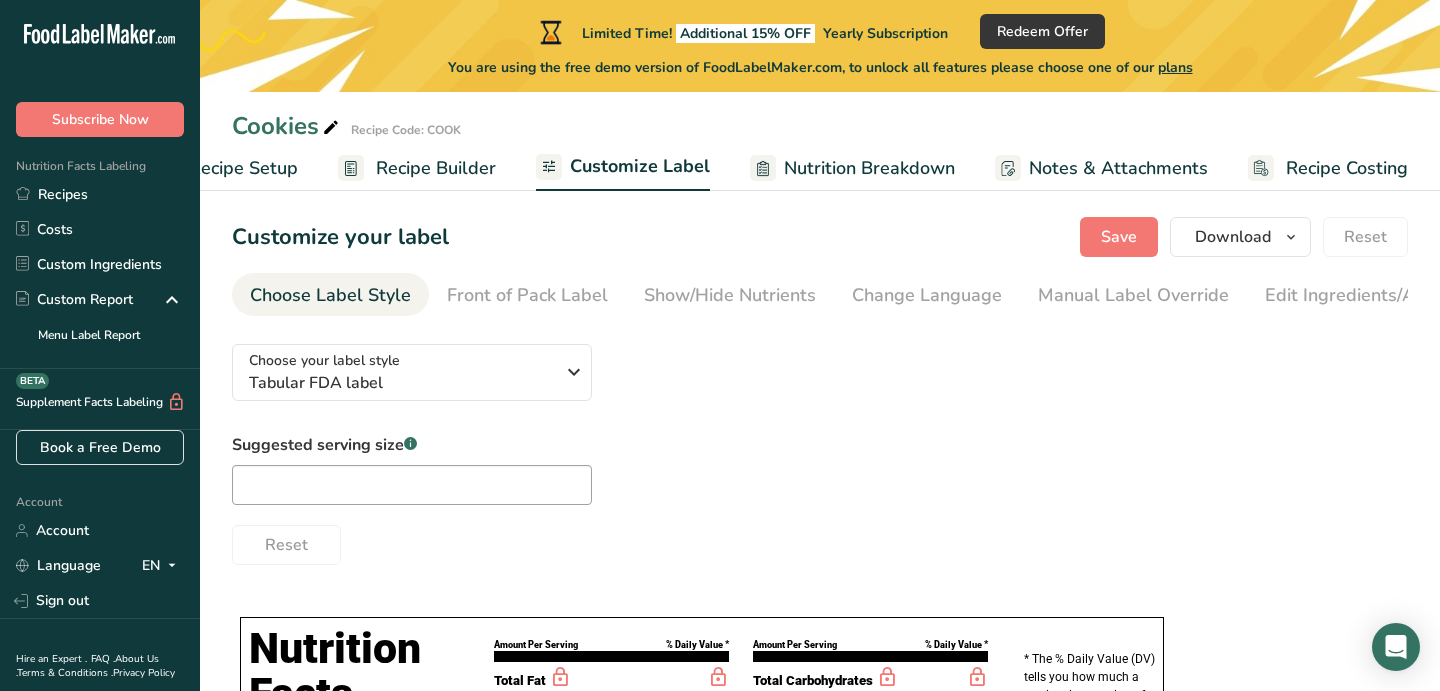click on "Recipe Builder" at bounding box center (436, 168) 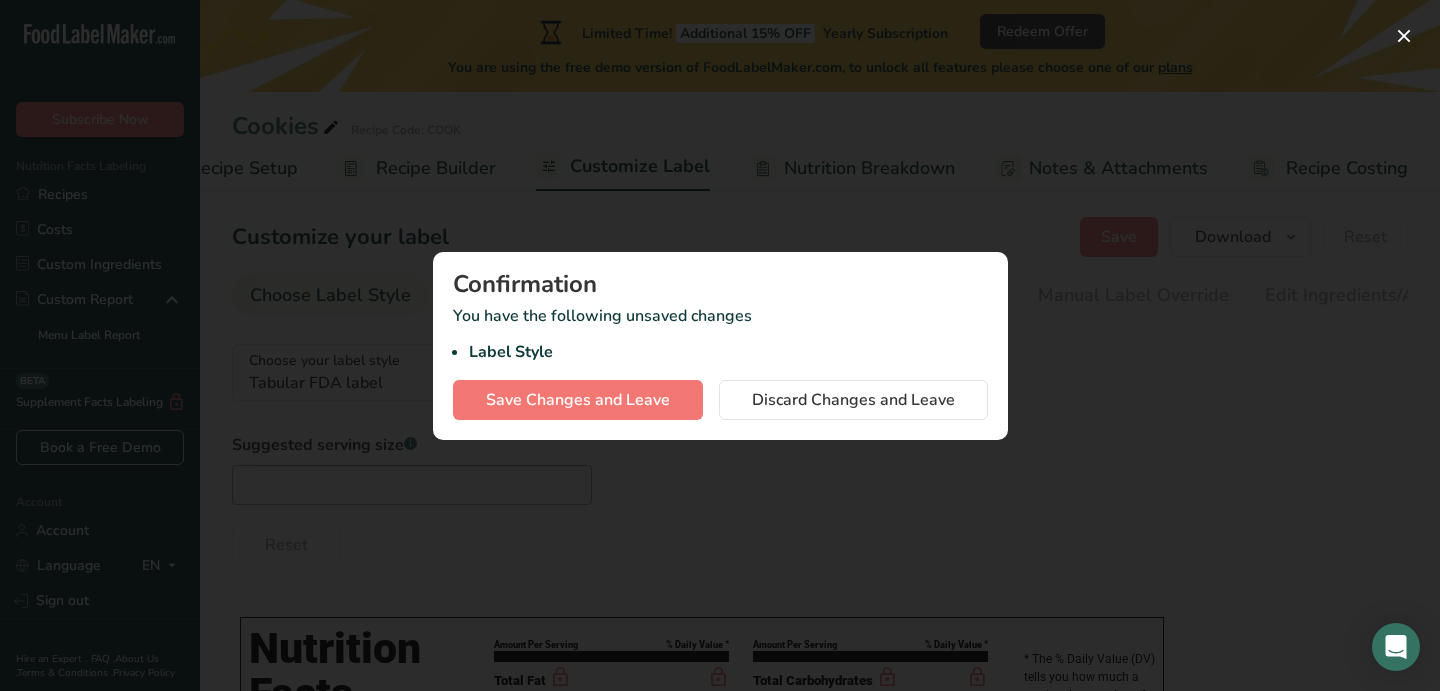 click at bounding box center [720, 345] 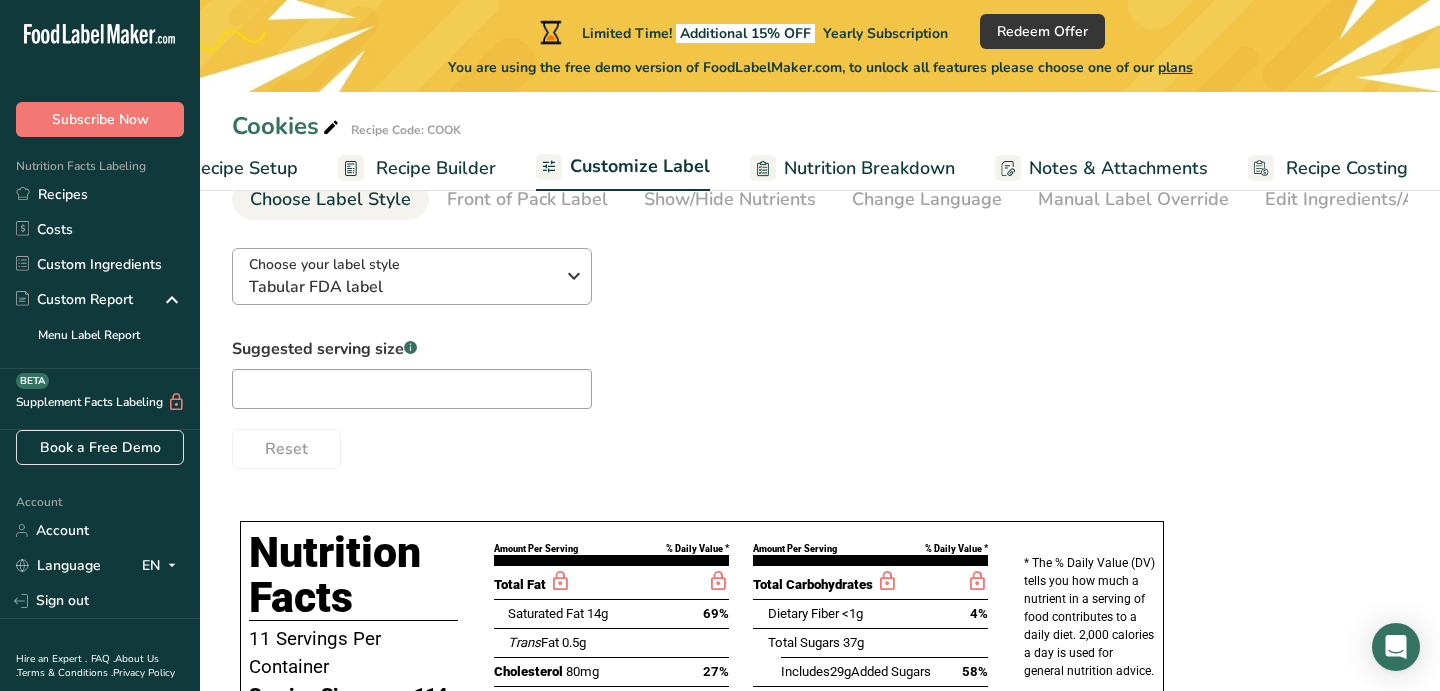 scroll, scrollTop: 55, scrollLeft: 0, axis: vertical 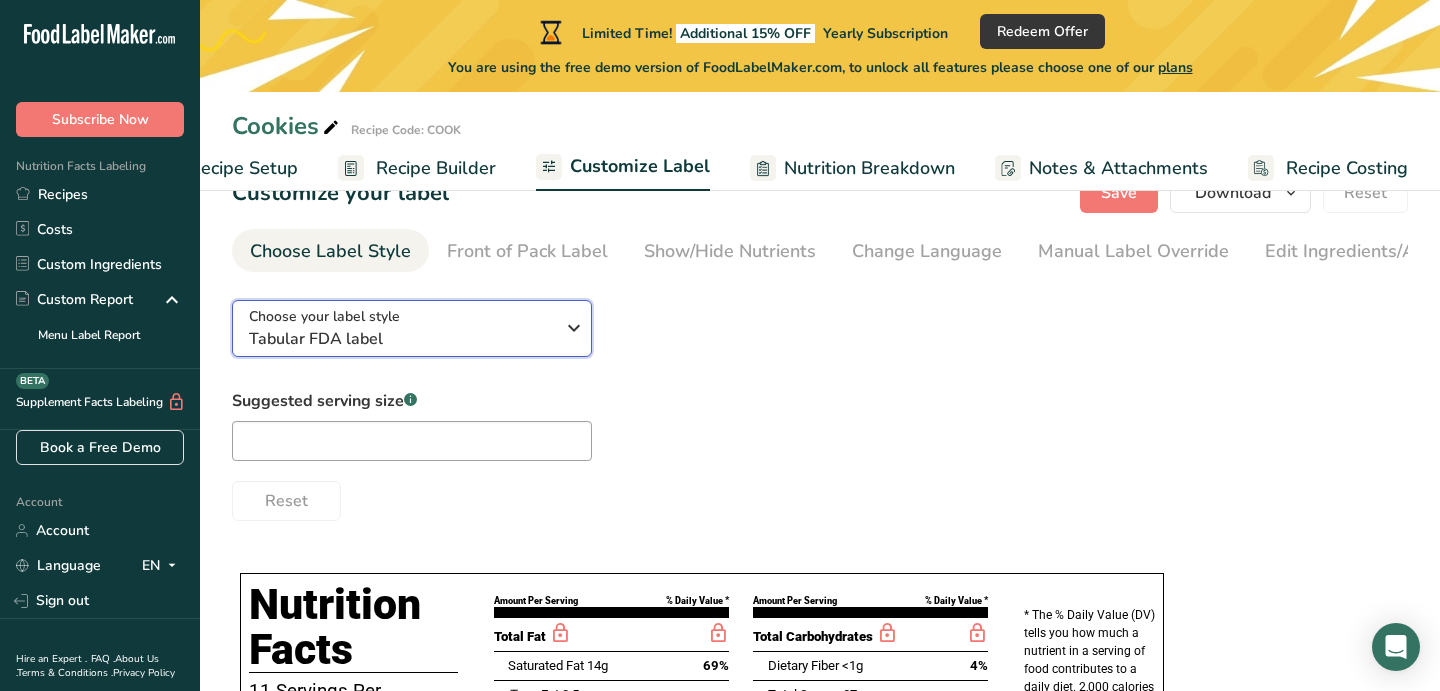 click on "Tabular FDA label" at bounding box center [401, 339] 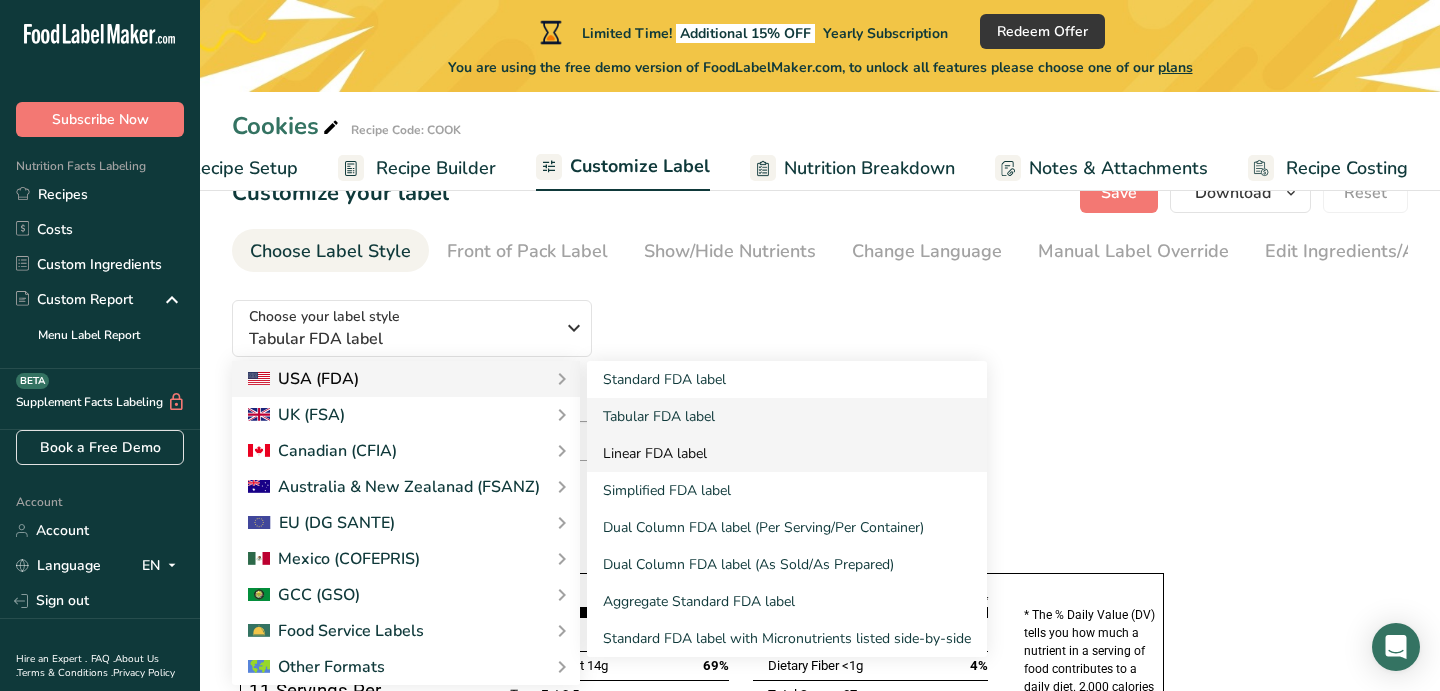 click on "Linear FDA label" at bounding box center [787, 453] 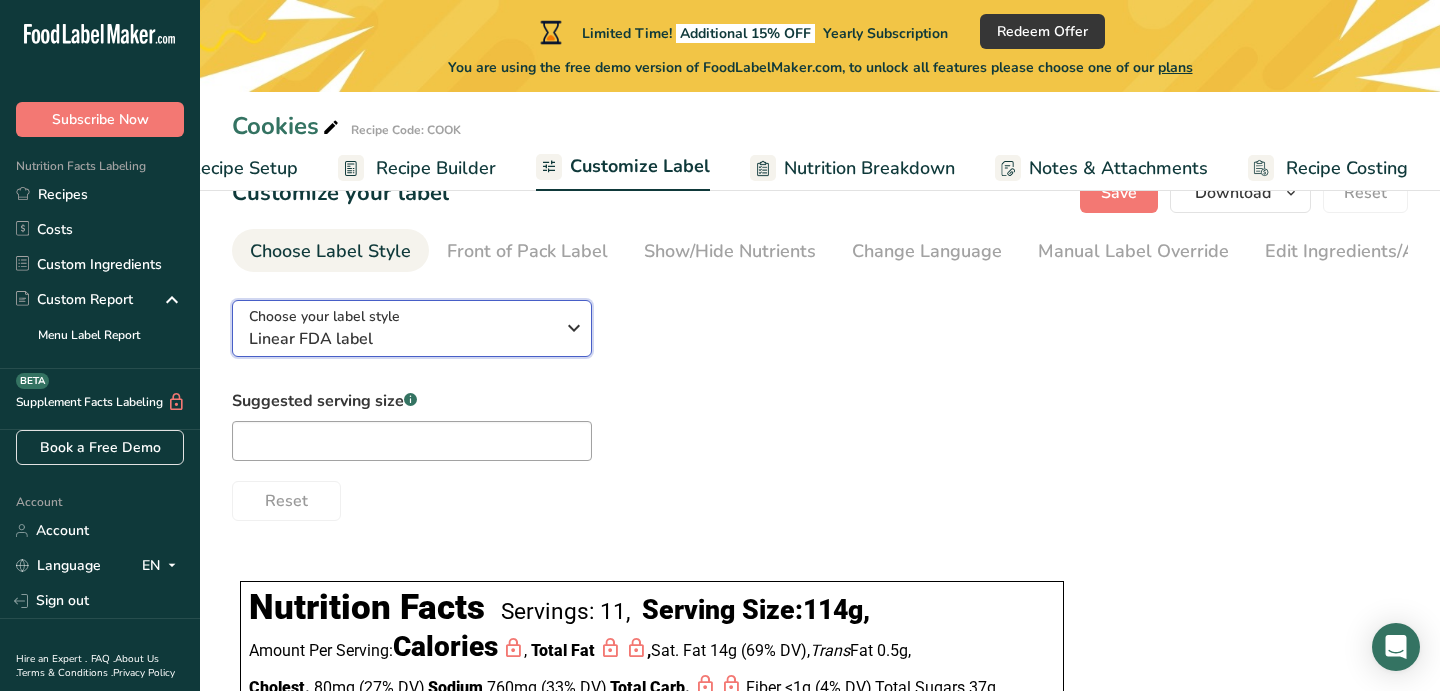 click on "Linear FDA label" at bounding box center (401, 339) 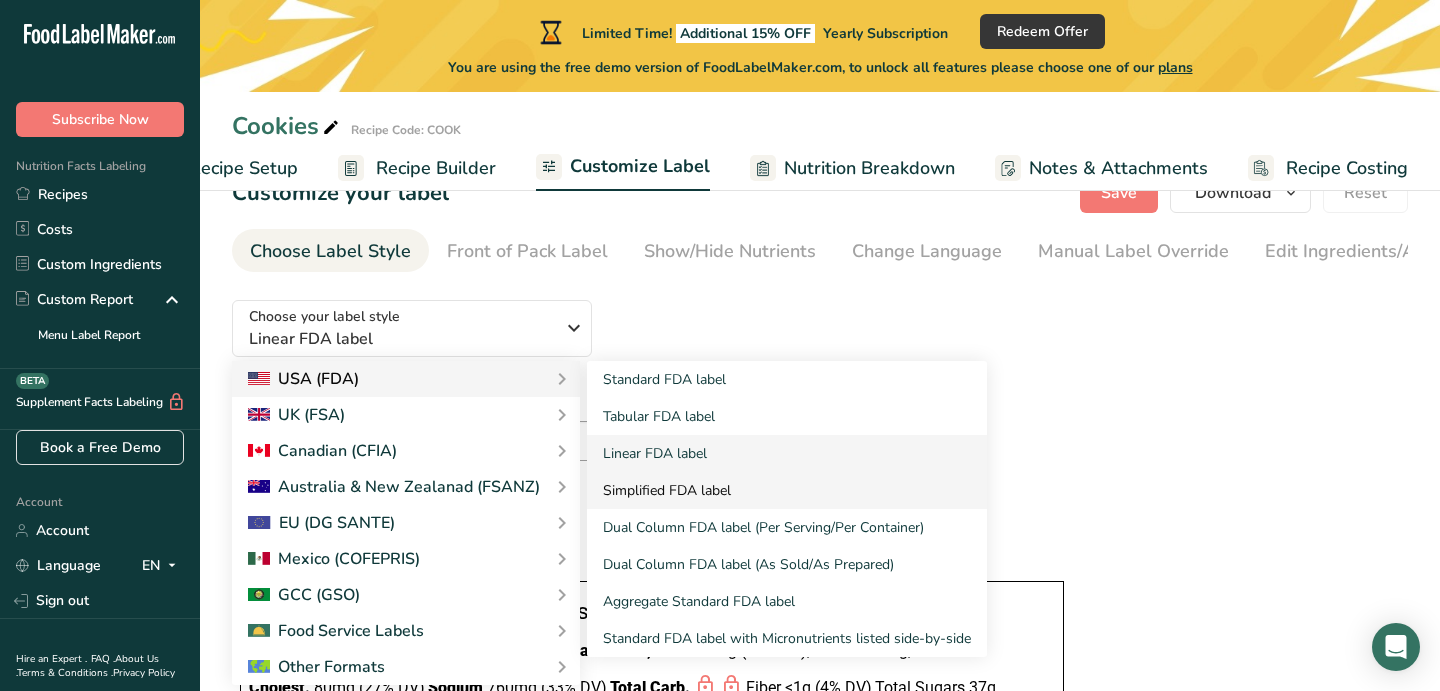 click on "Simplified FDA label" at bounding box center (787, 490) 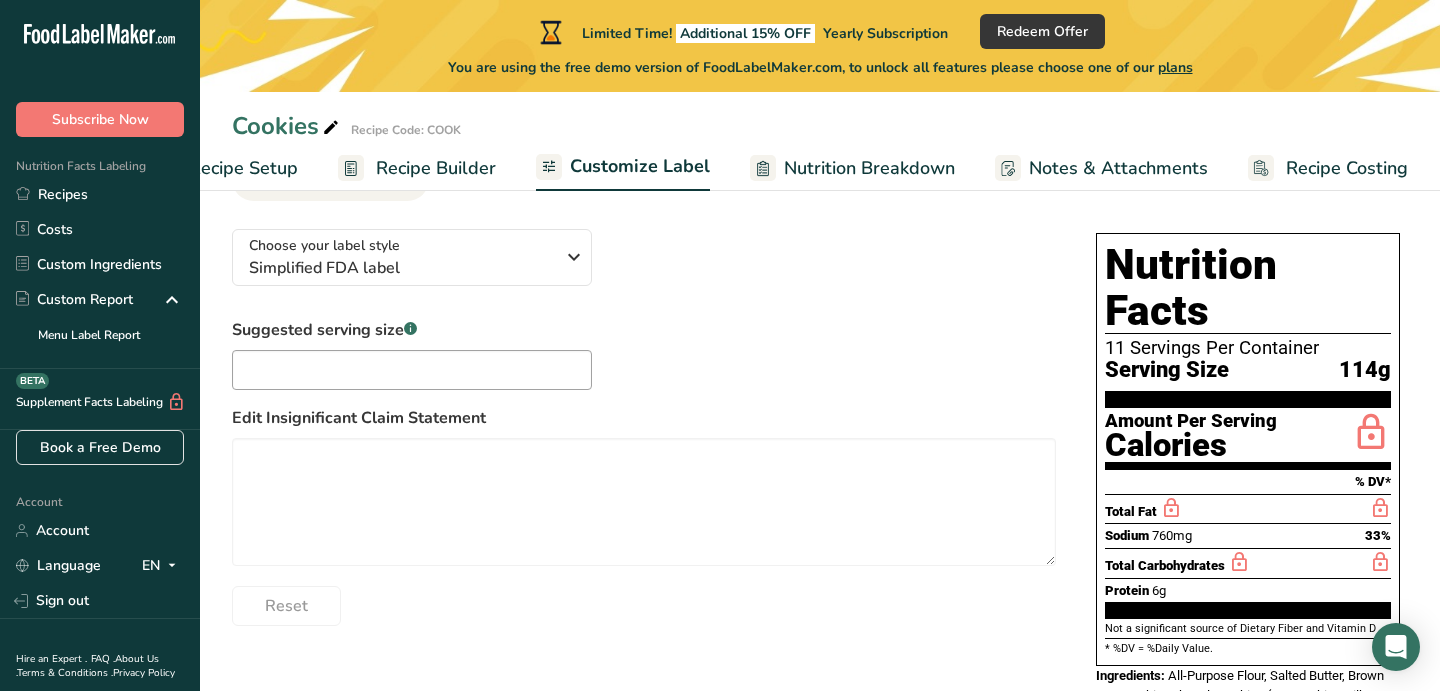 scroll, scrollTop: 72, scrollLeft: 0, axis: vertical 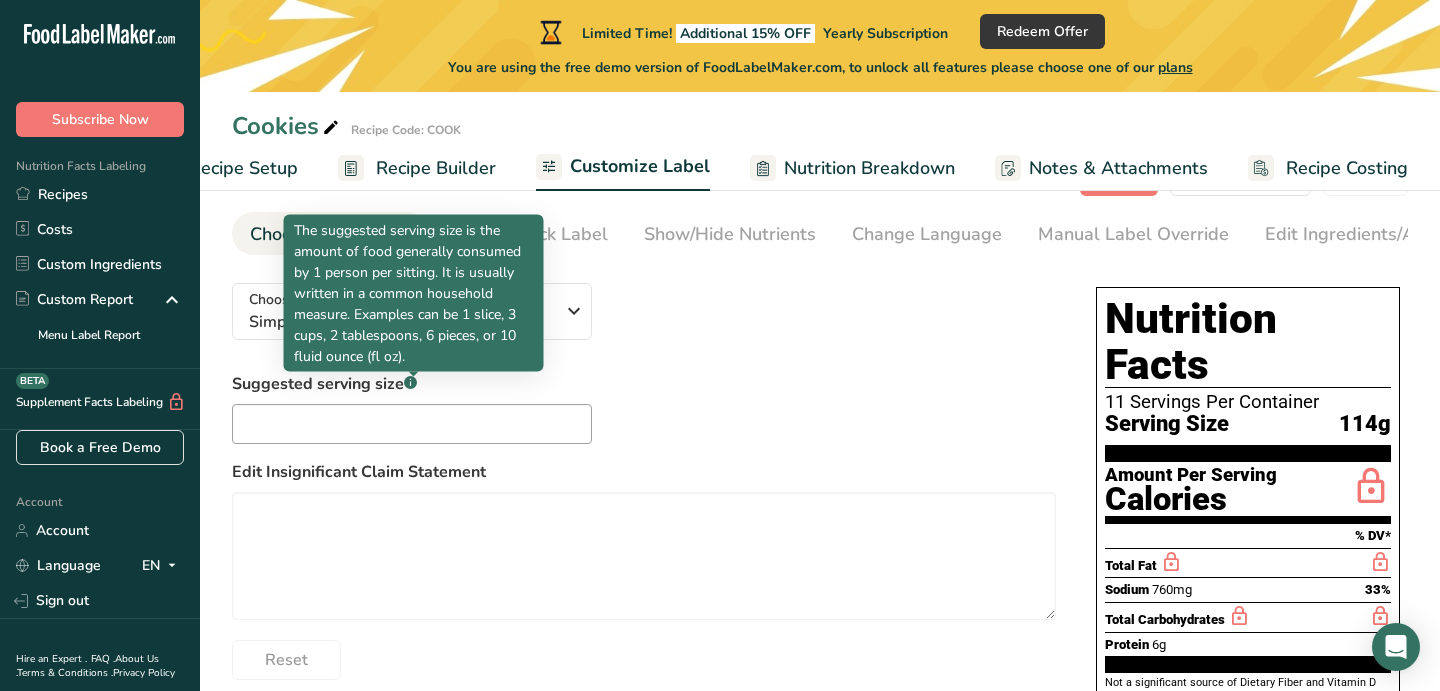 click on "The suggested serving size is the amount of food generally consumed by 1 person per sitting. It is usually written in a common household measure. Examples can be 1 slice, 3 cups, 2 tablespoons, 6 pieces, or 10 fluid ounce (fl oz)." at bounding box center (414, 293) 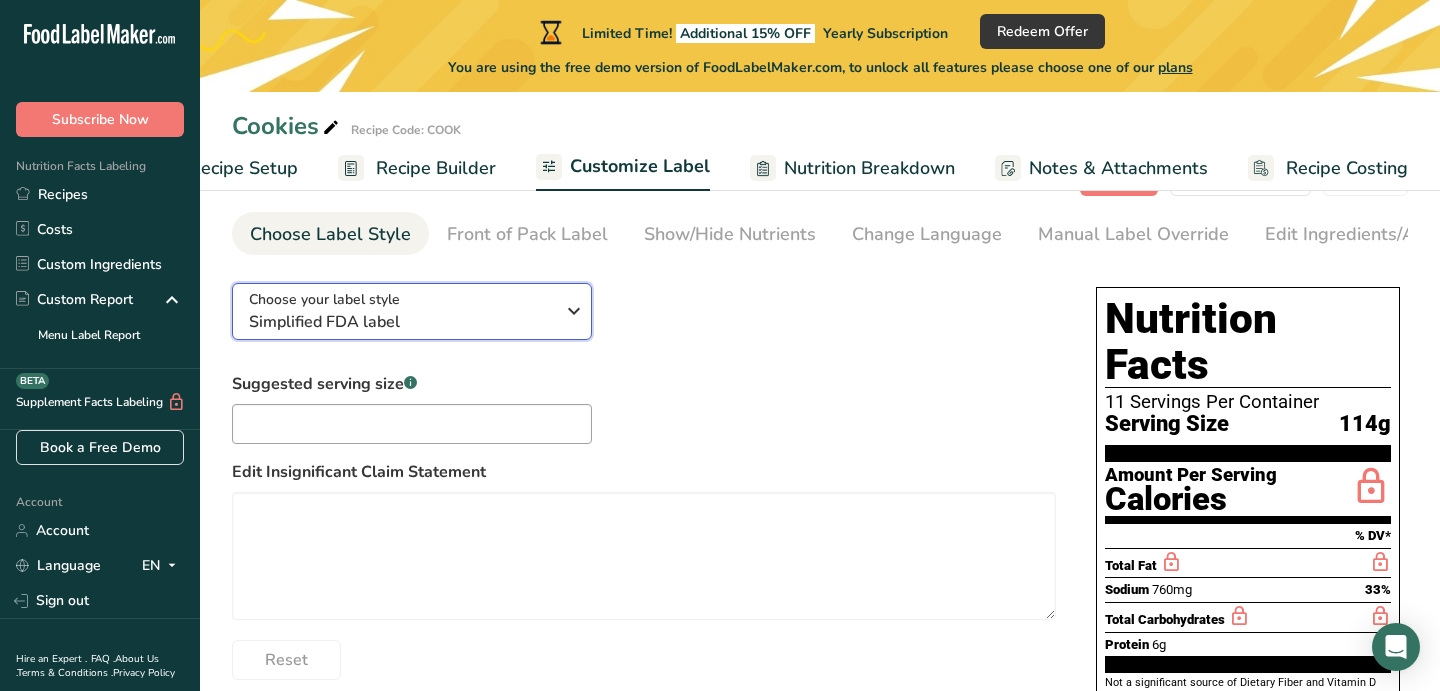 click at bounding box center [574, 311] 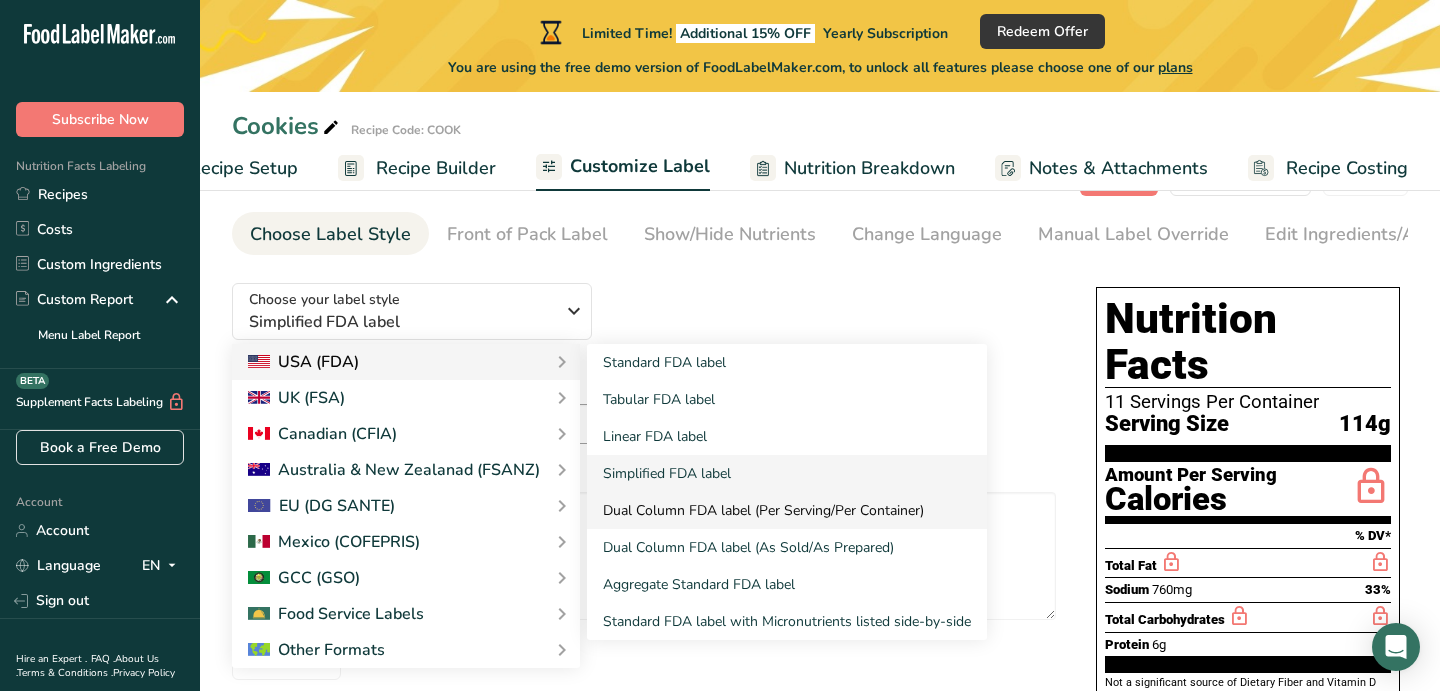click on "Dual Column FDA label (Per Serving/Per Container)" at bounding box center [787, 510] 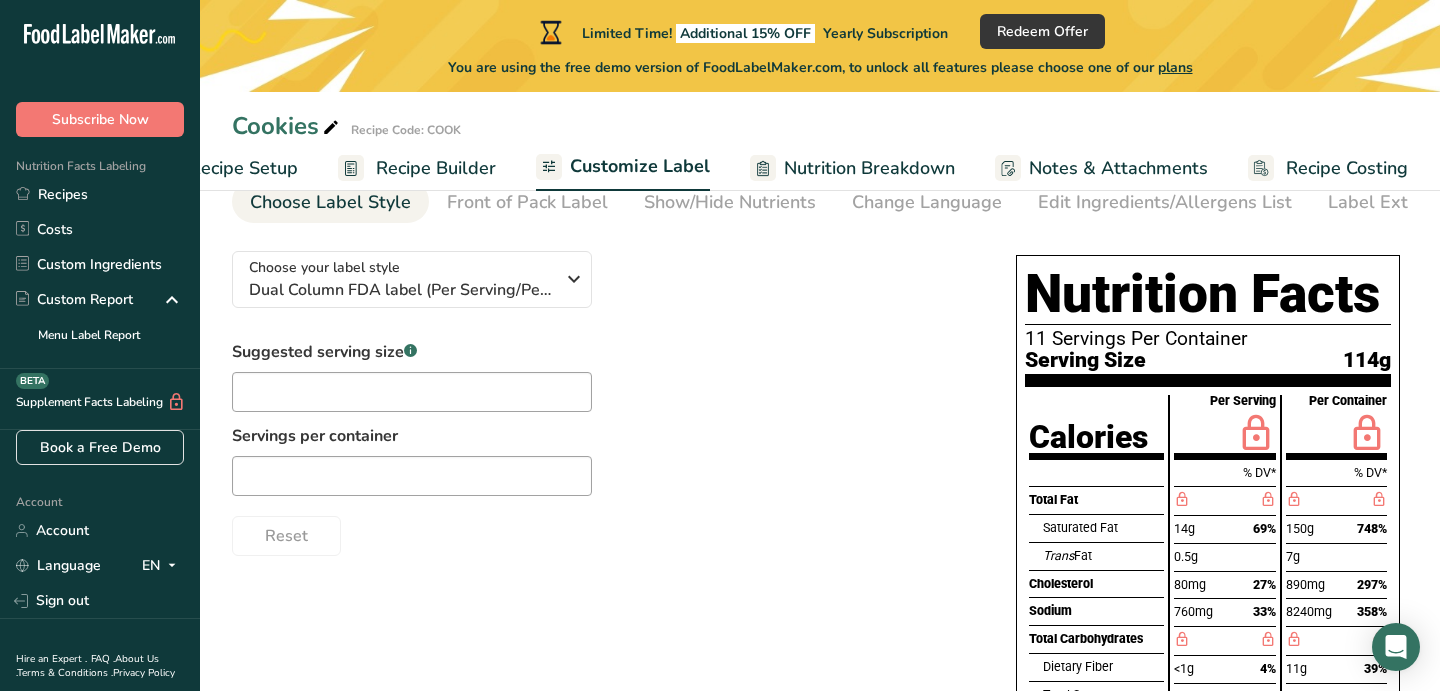 scroll, scrollTop: 94, scrollLeft: 0, axis: vertical 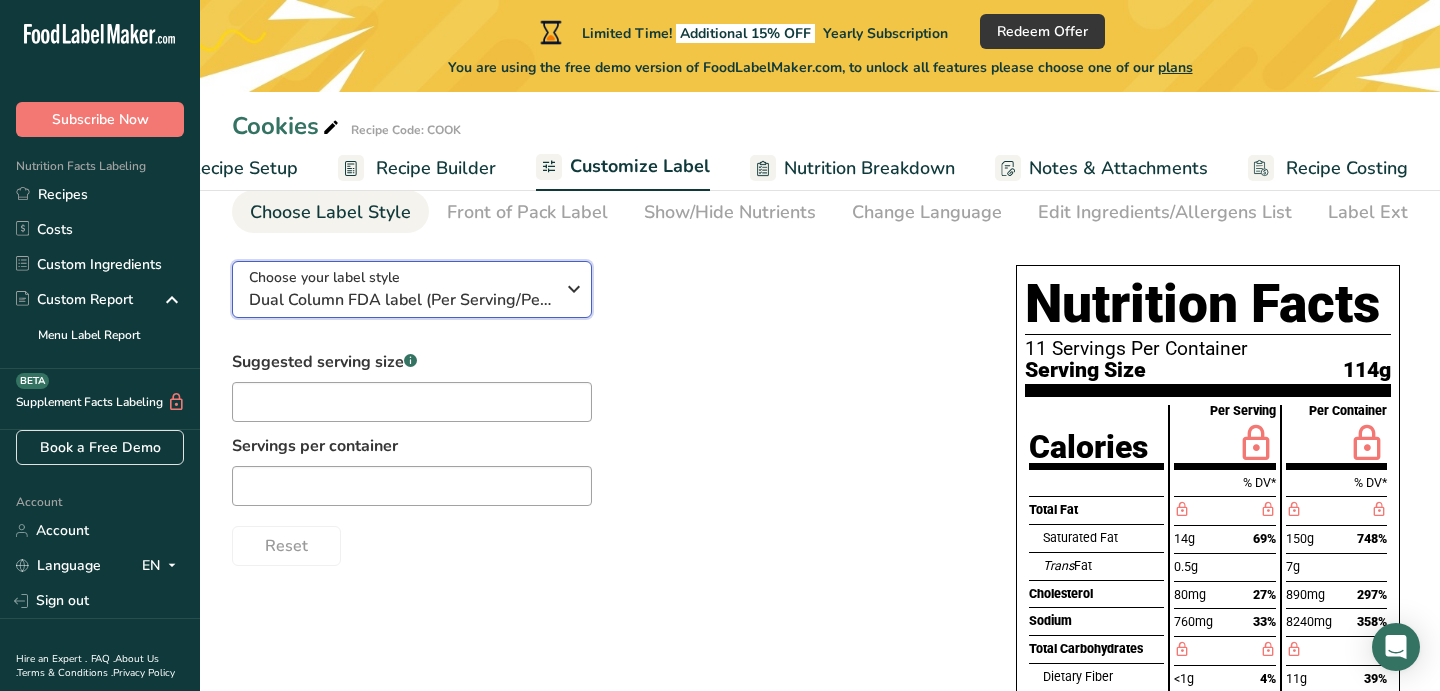 click on "Choose your label style
Dual Column FDA label (Per Serving/Per Container)" at bounding box center (409, 289) 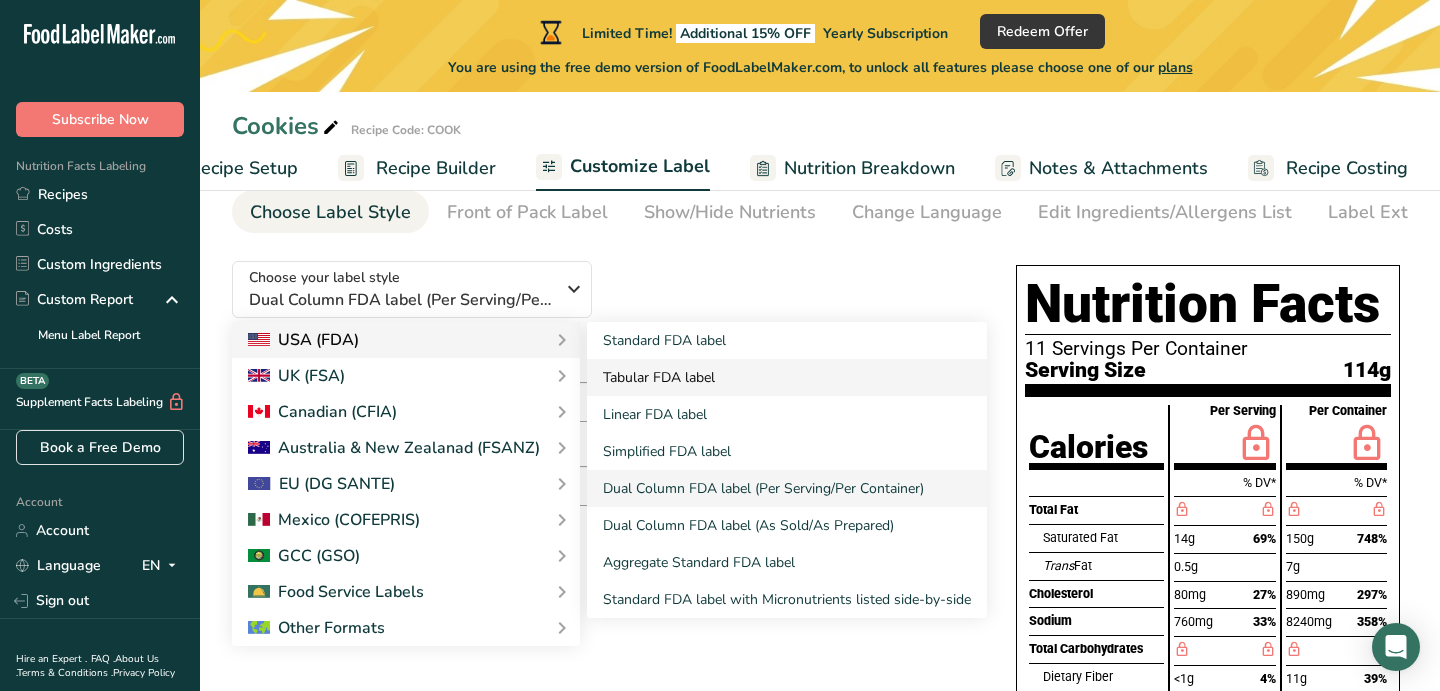 click on "Tabular FDA label" at bounding box center (787, 377) 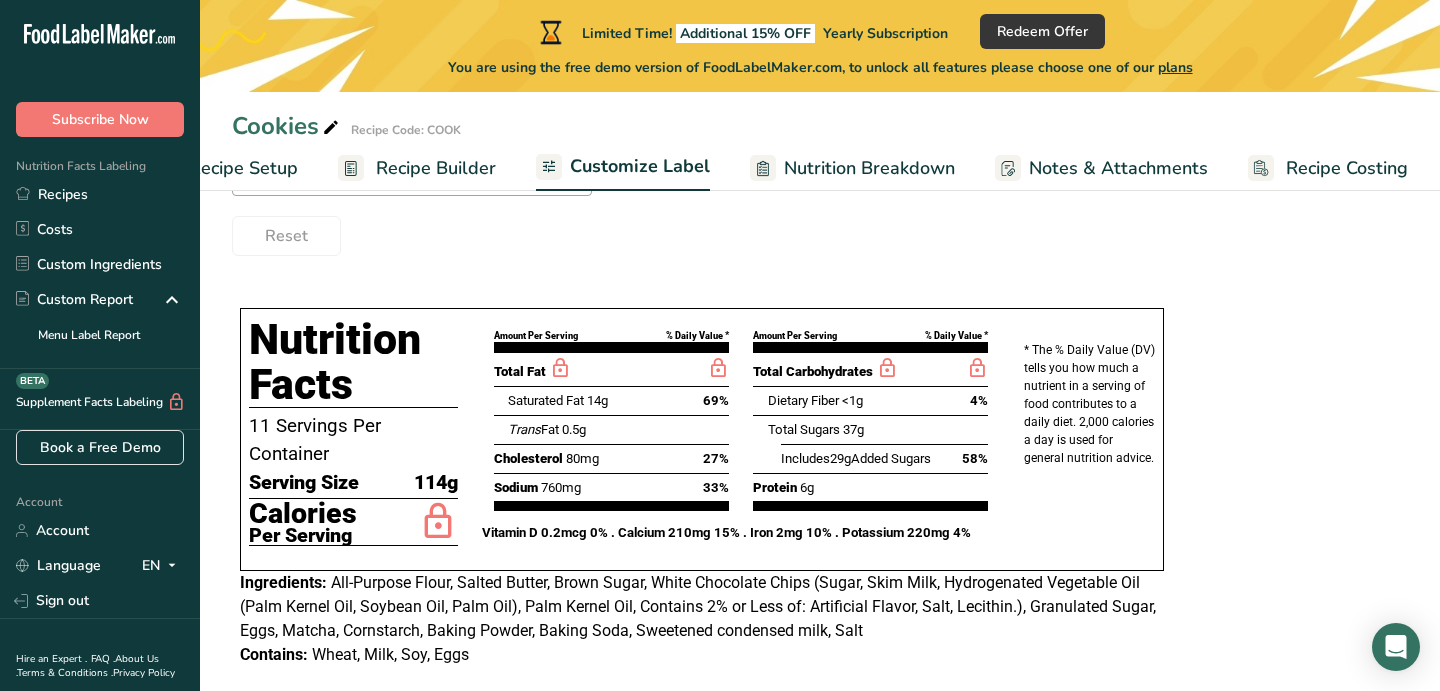 scroll, scrollTop: 352, scrollLeft: 0, axis: vertical 